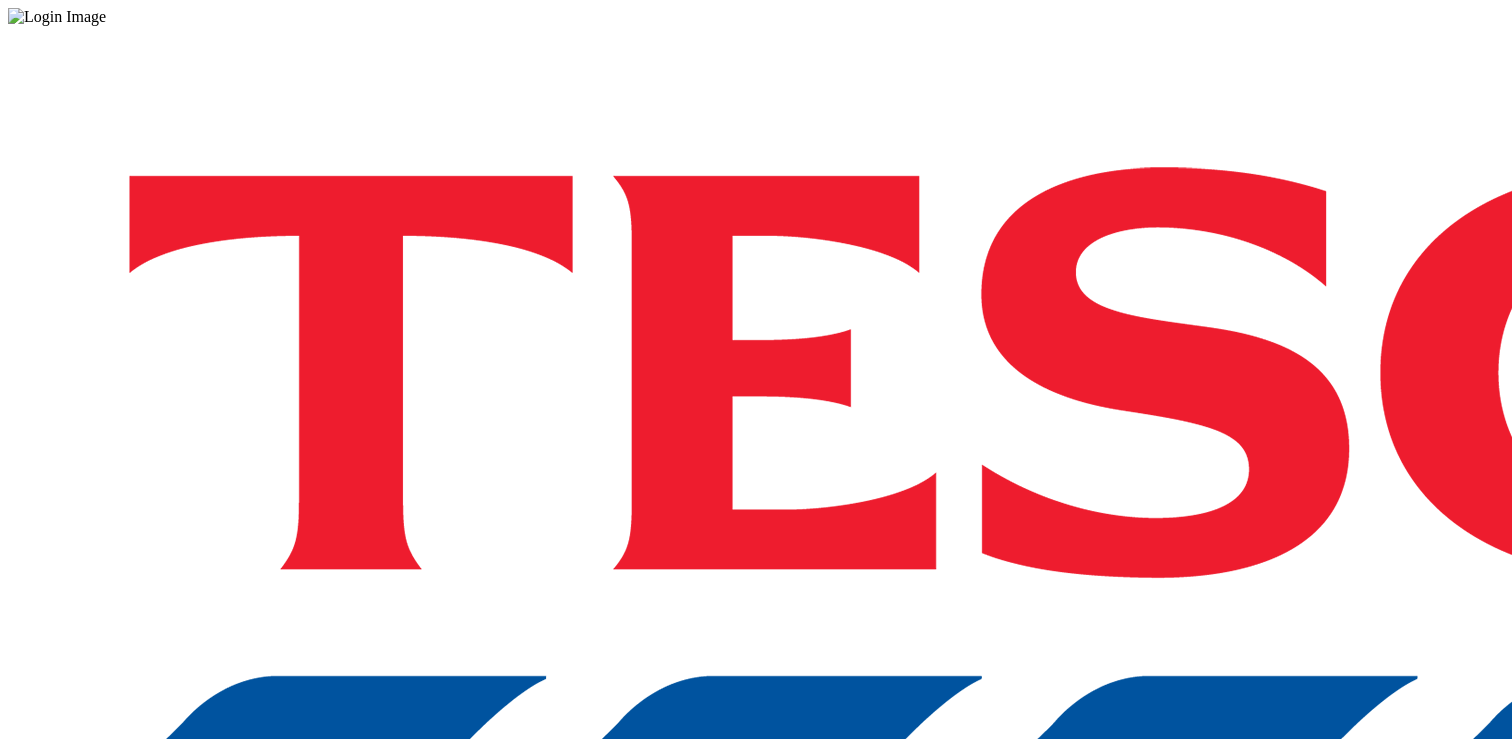 scroll, scrollTop: 0, scrollLeft: 0, axis: both 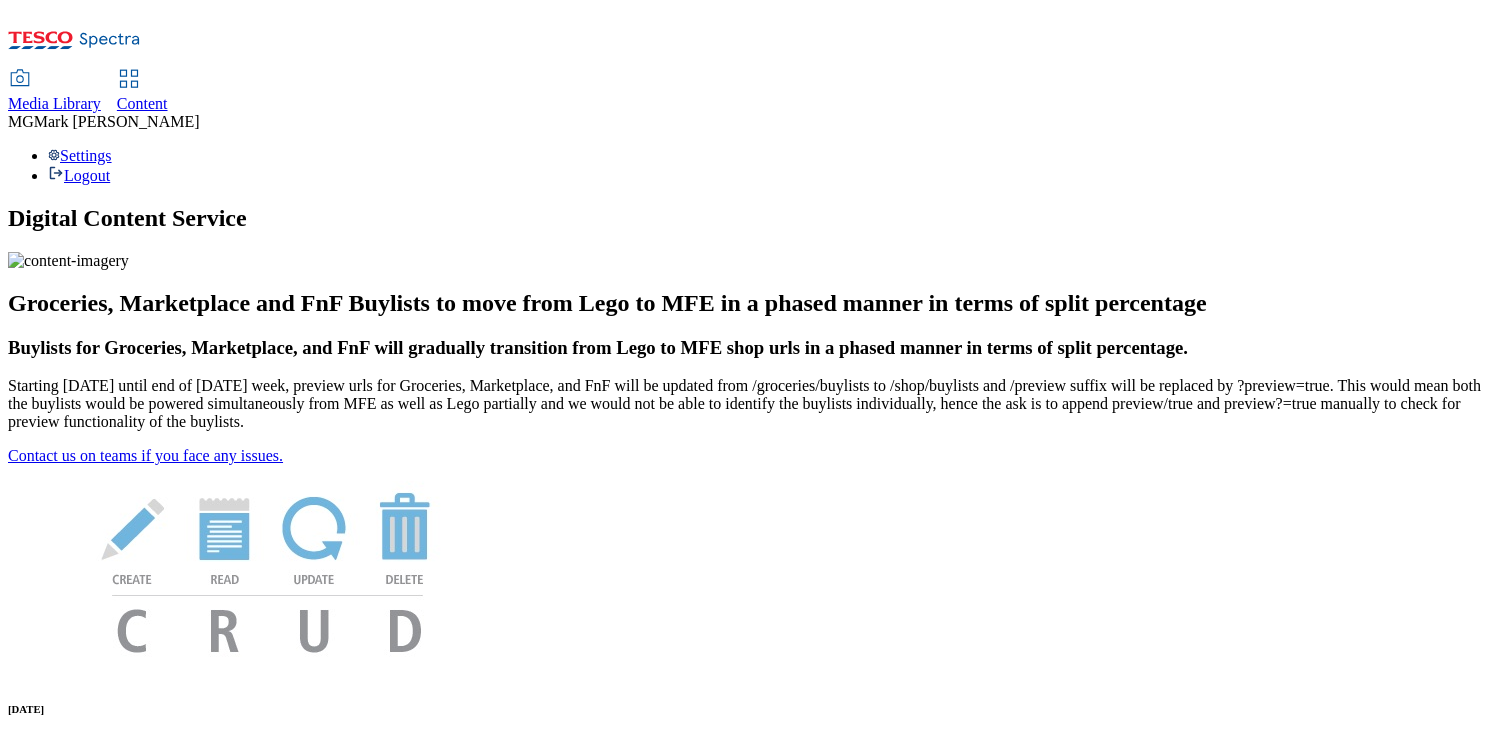 click on "Content" at bounding box center [142, 103] 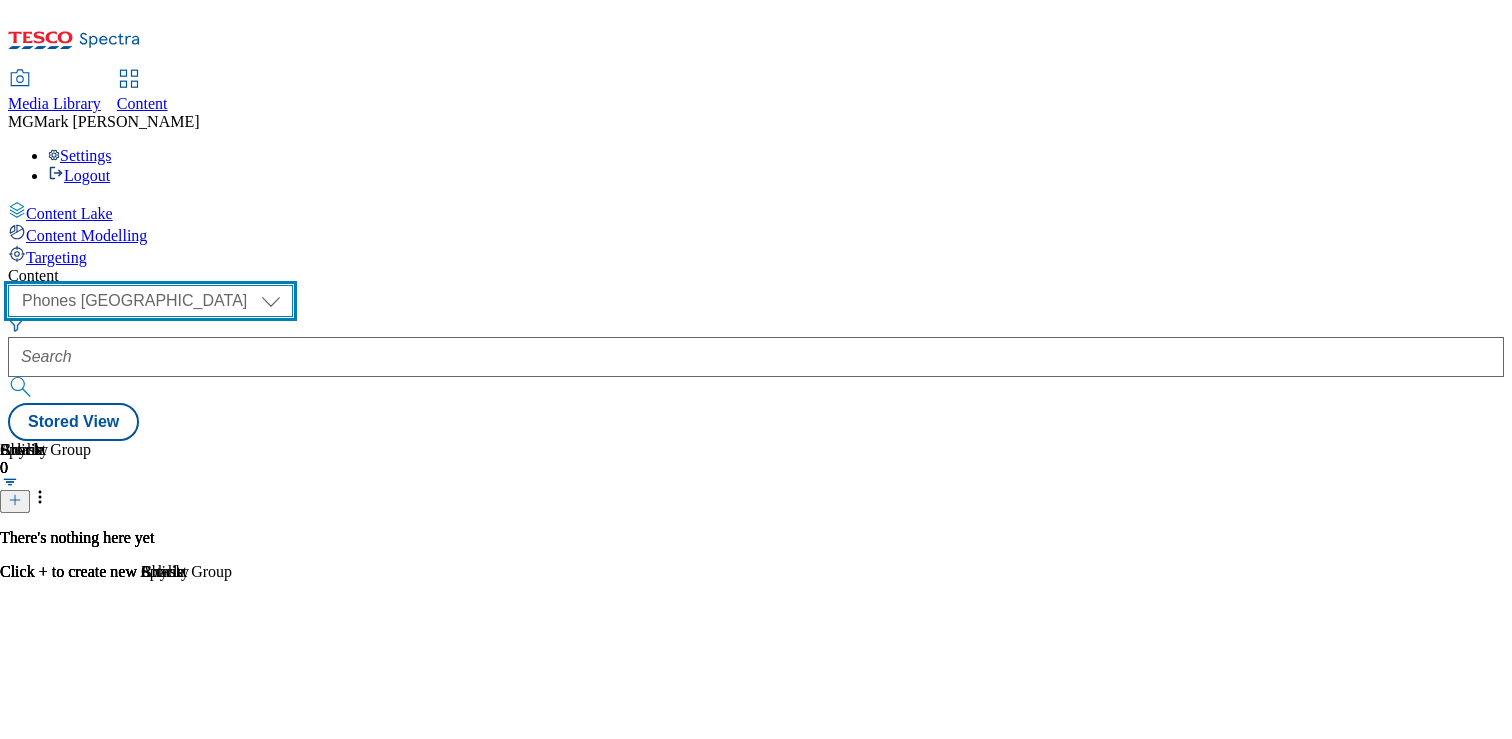 click on "Dotcom CZ Dotcom SK ghs-roi ghs-uk Phones [GEOGRAPHIC_DATA]" at bounding box center (150, 301) 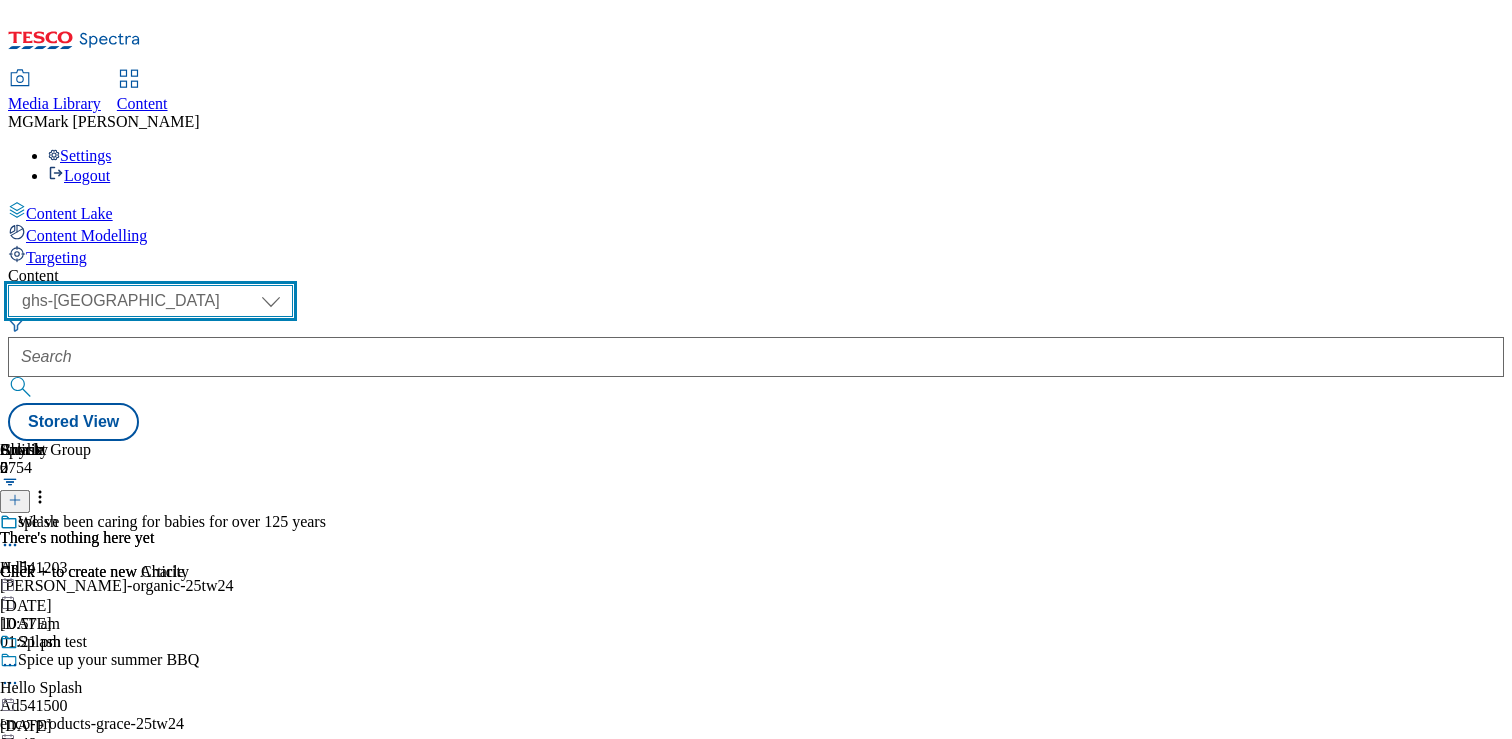 scroll, scrollTop: 0, scrollLeft: 0, axis: both 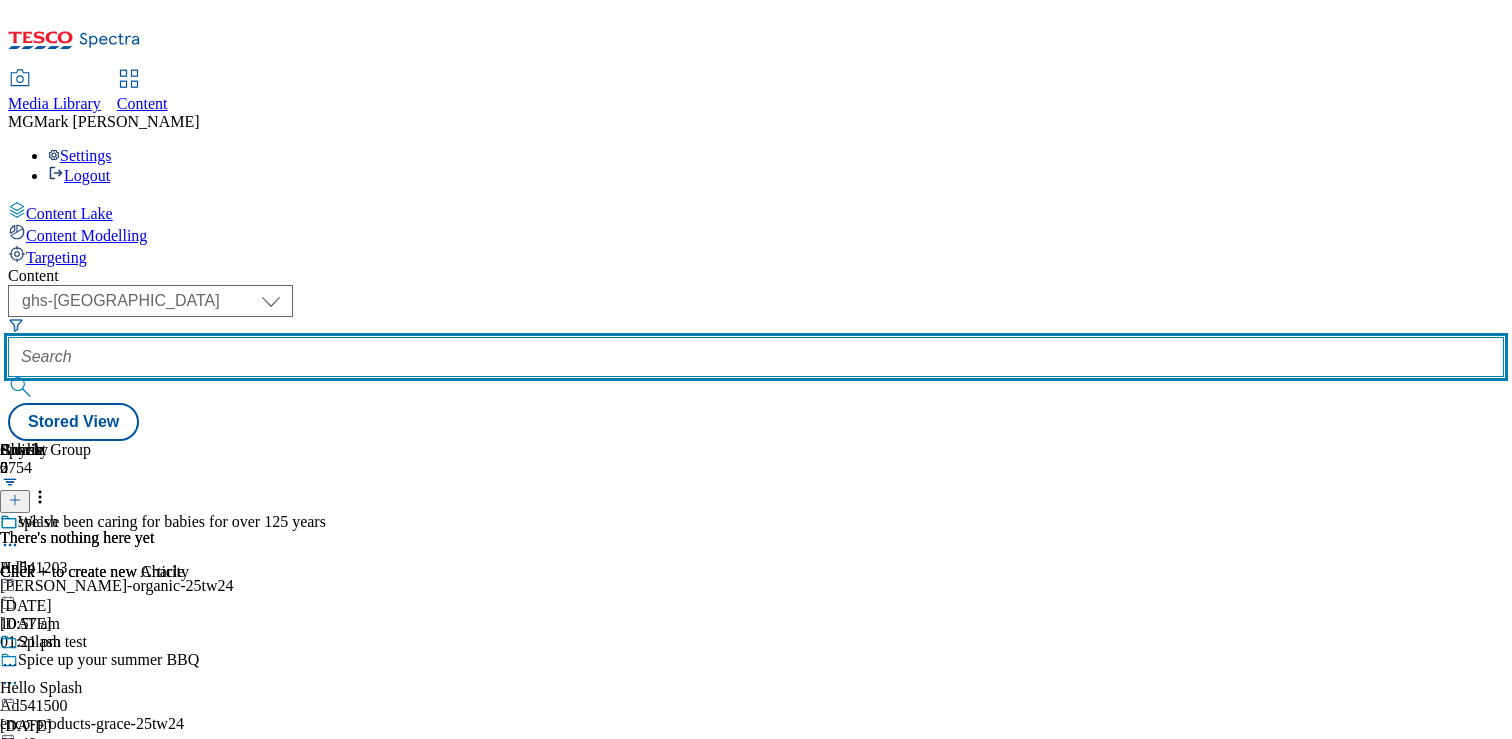 click at bounding box center (756, 357) 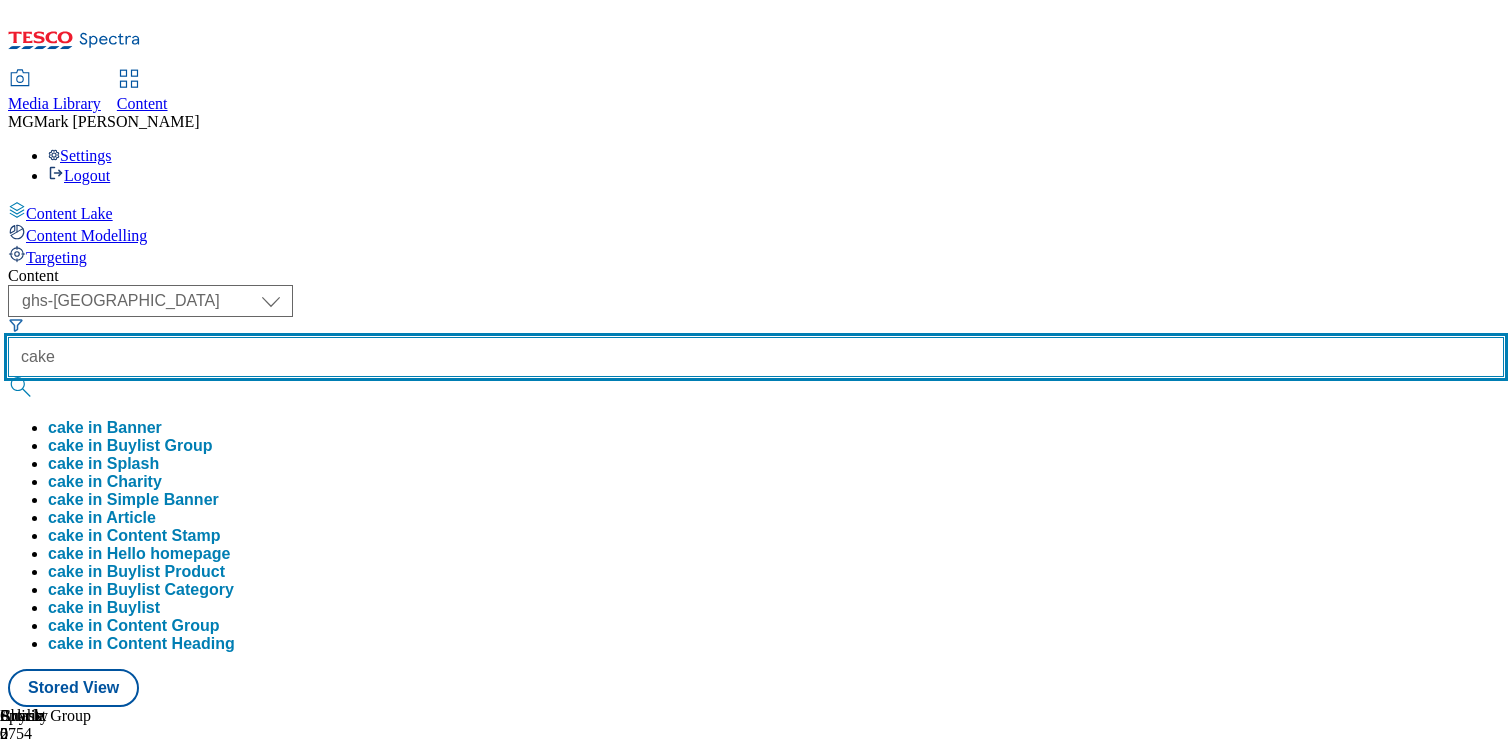 type on "cake" 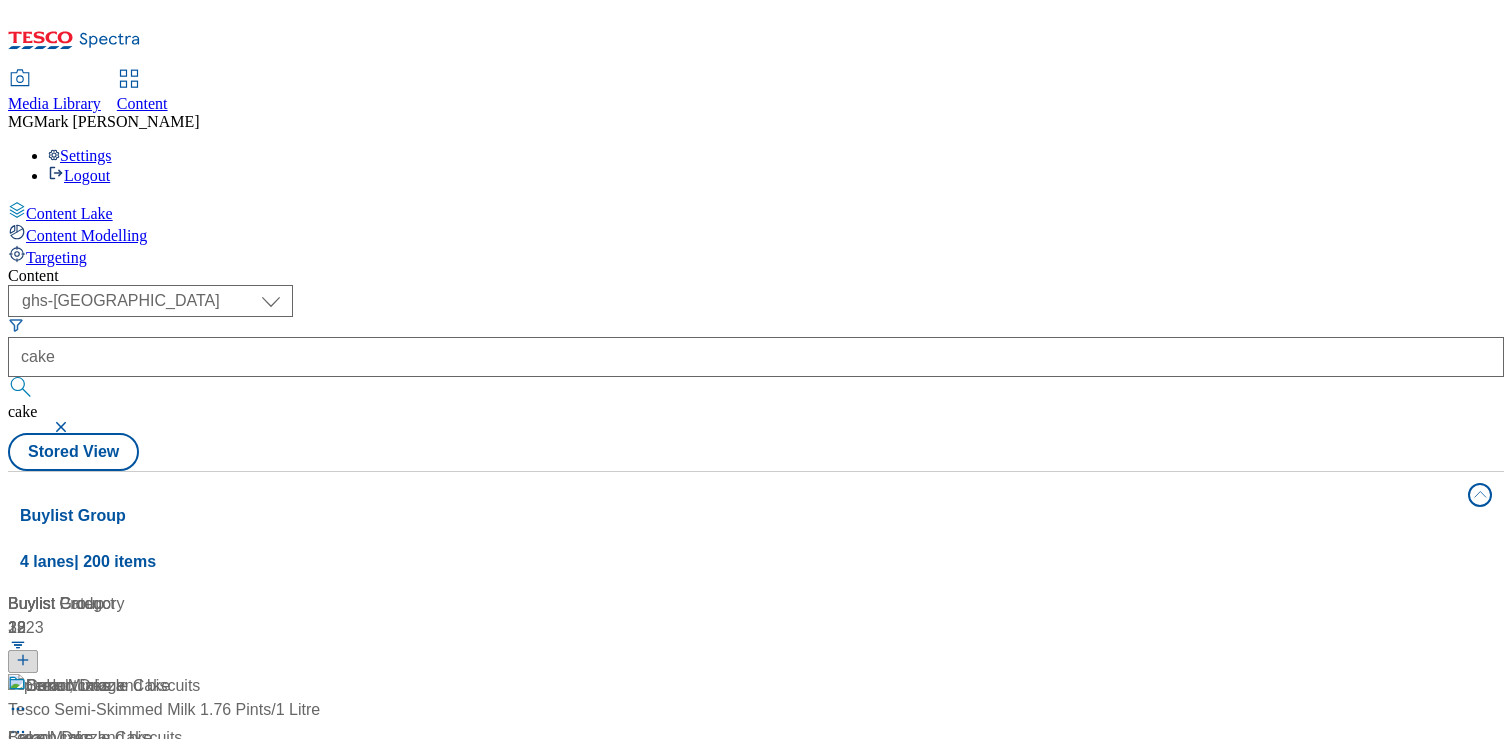 click on "( optional ) Dotcom CZ Dotcom SK ghs-roi ghs-uk Phones UK ghs-uk cake cake Stored View" at bounding box center (756, 378) 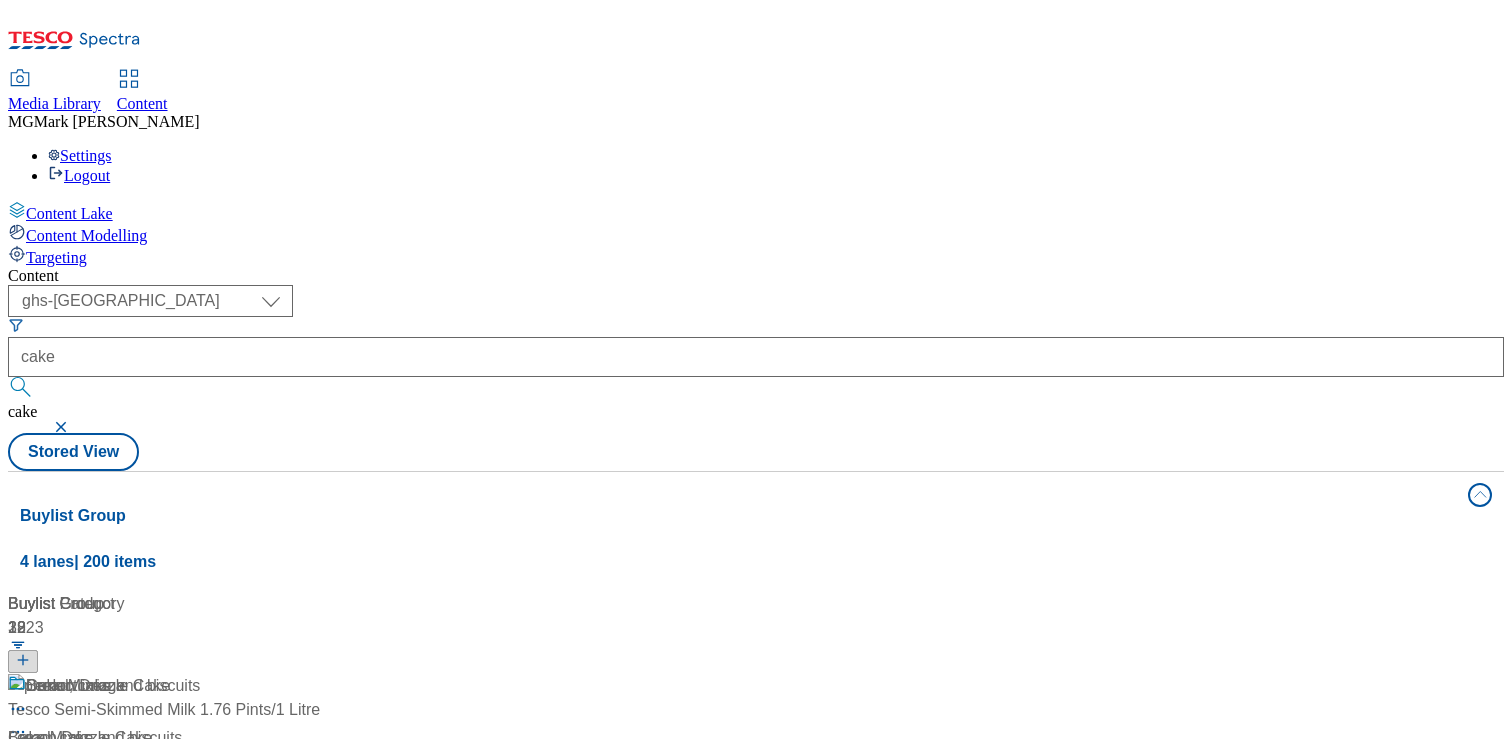 click on "/ mcdougalls-recipe" at bounding box center (212, 762) 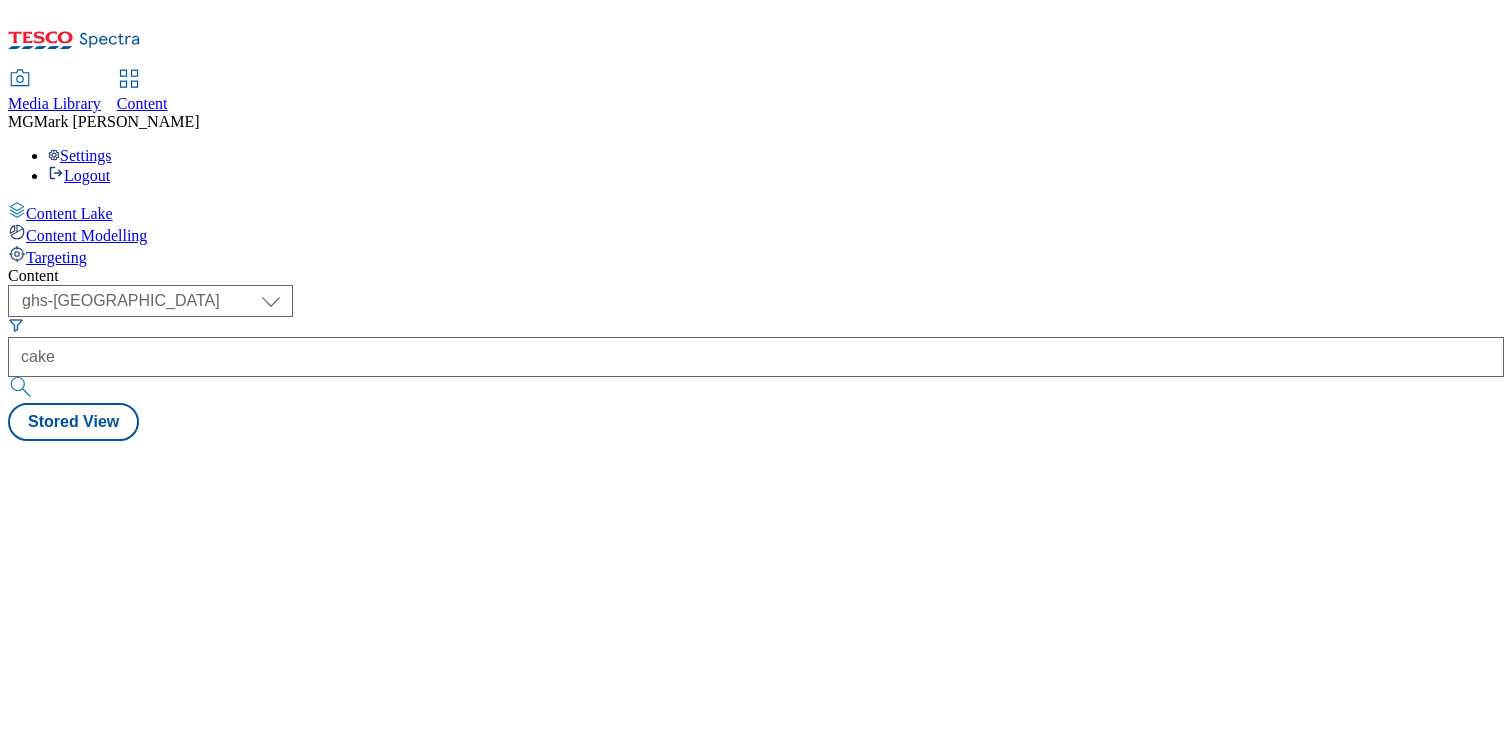 type 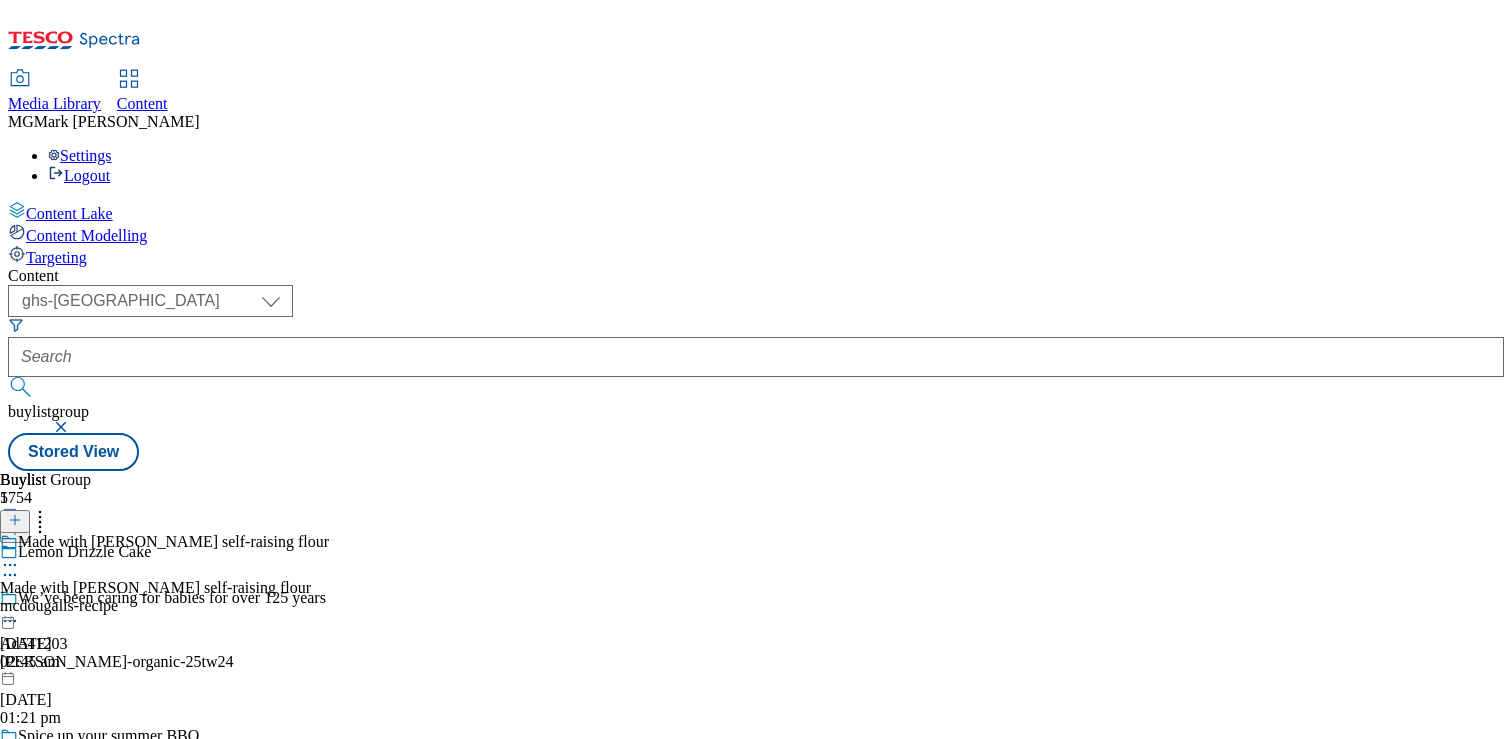 click on "mcdougalls-recipe" at bounding box center (164, 606) 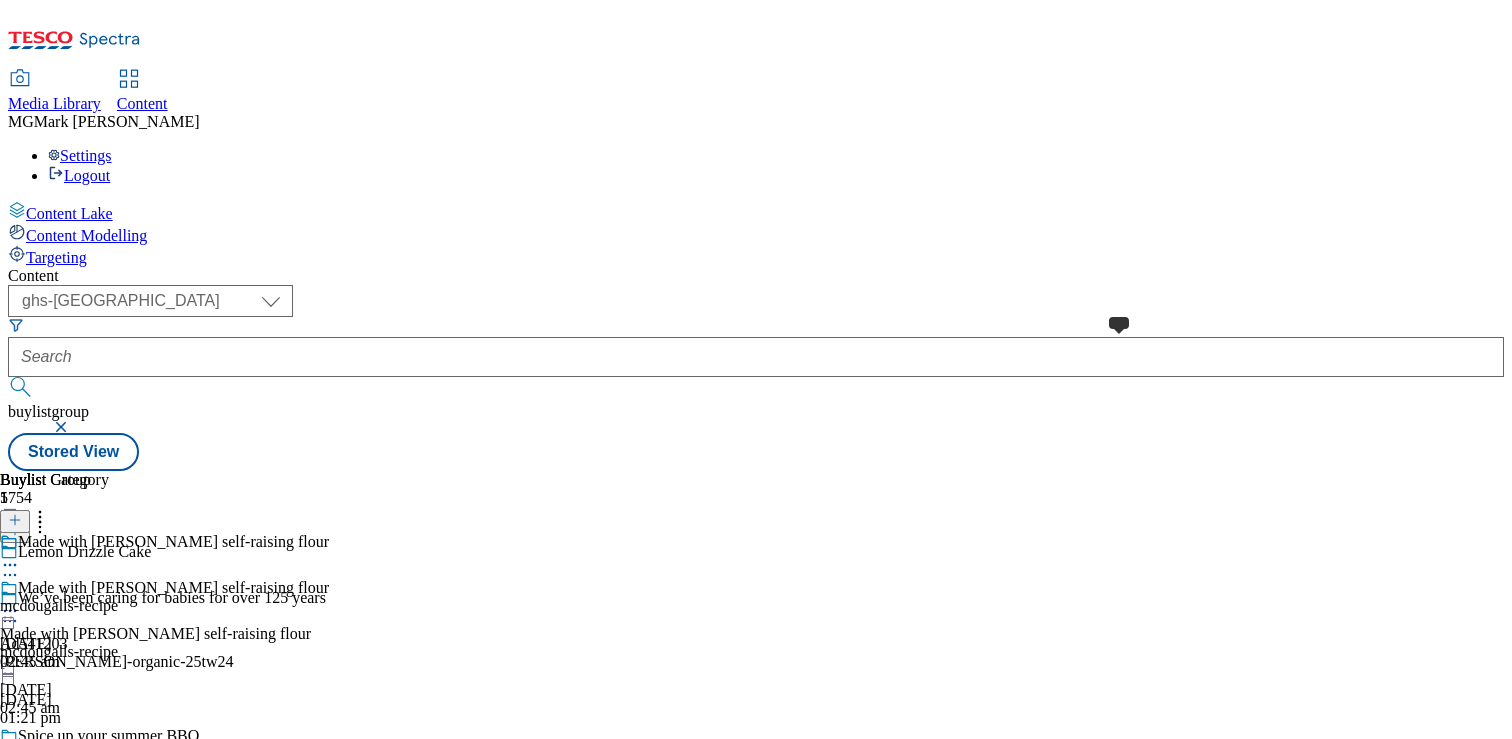 click at bounding box center (0, 593) 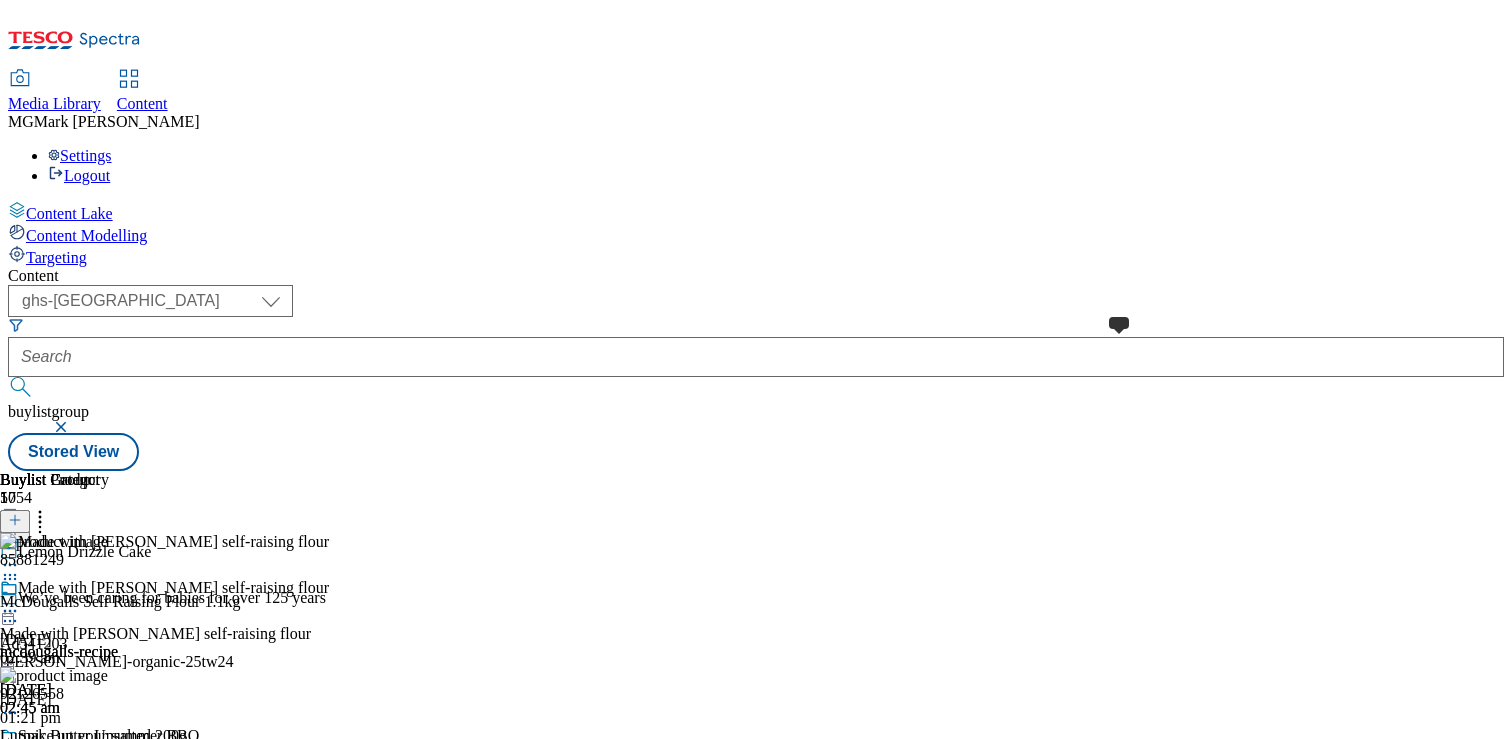scroll, scrollTop: 1, scrollLeft: 0, axis: vertical 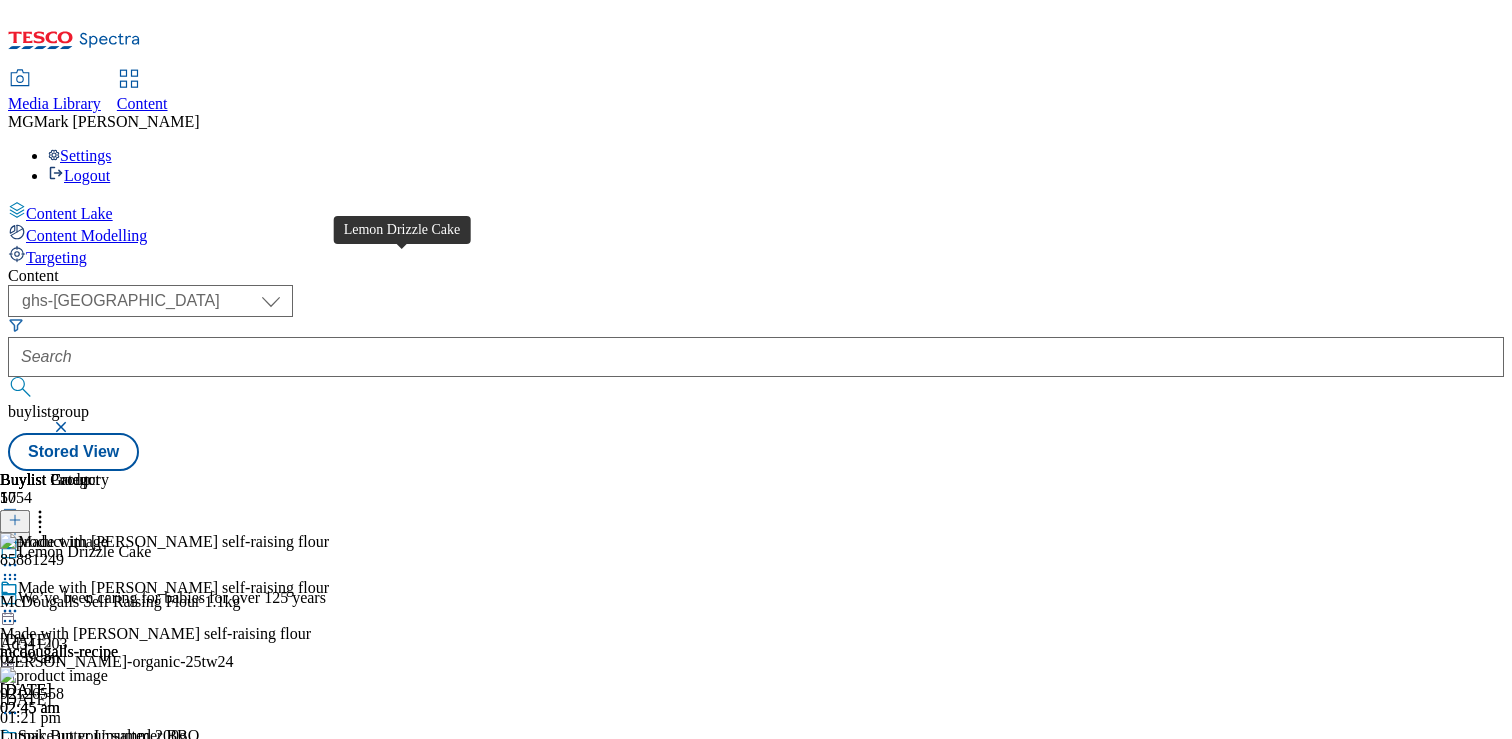 click on "Lemon Drizzle Cake" at bounding box center (84, 552) 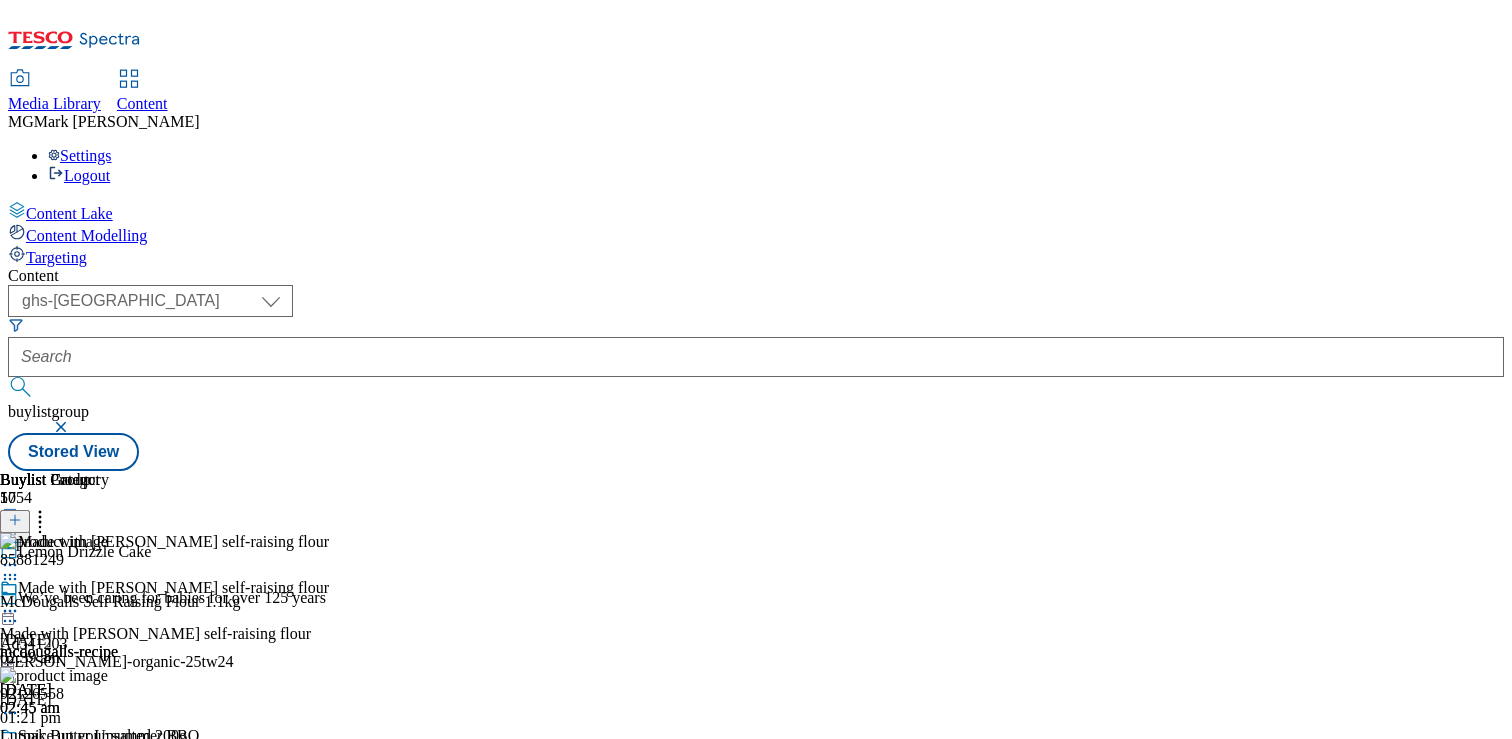 click 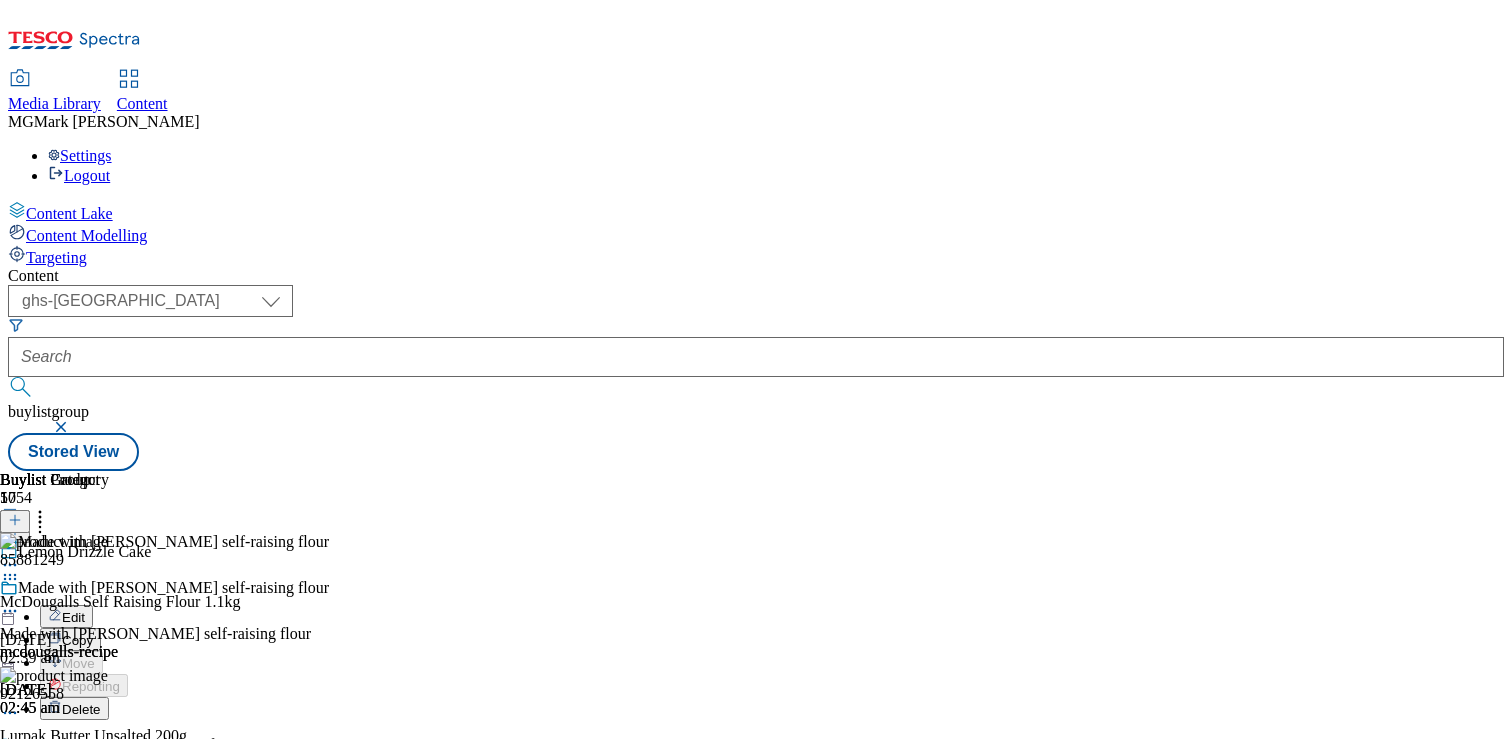 click 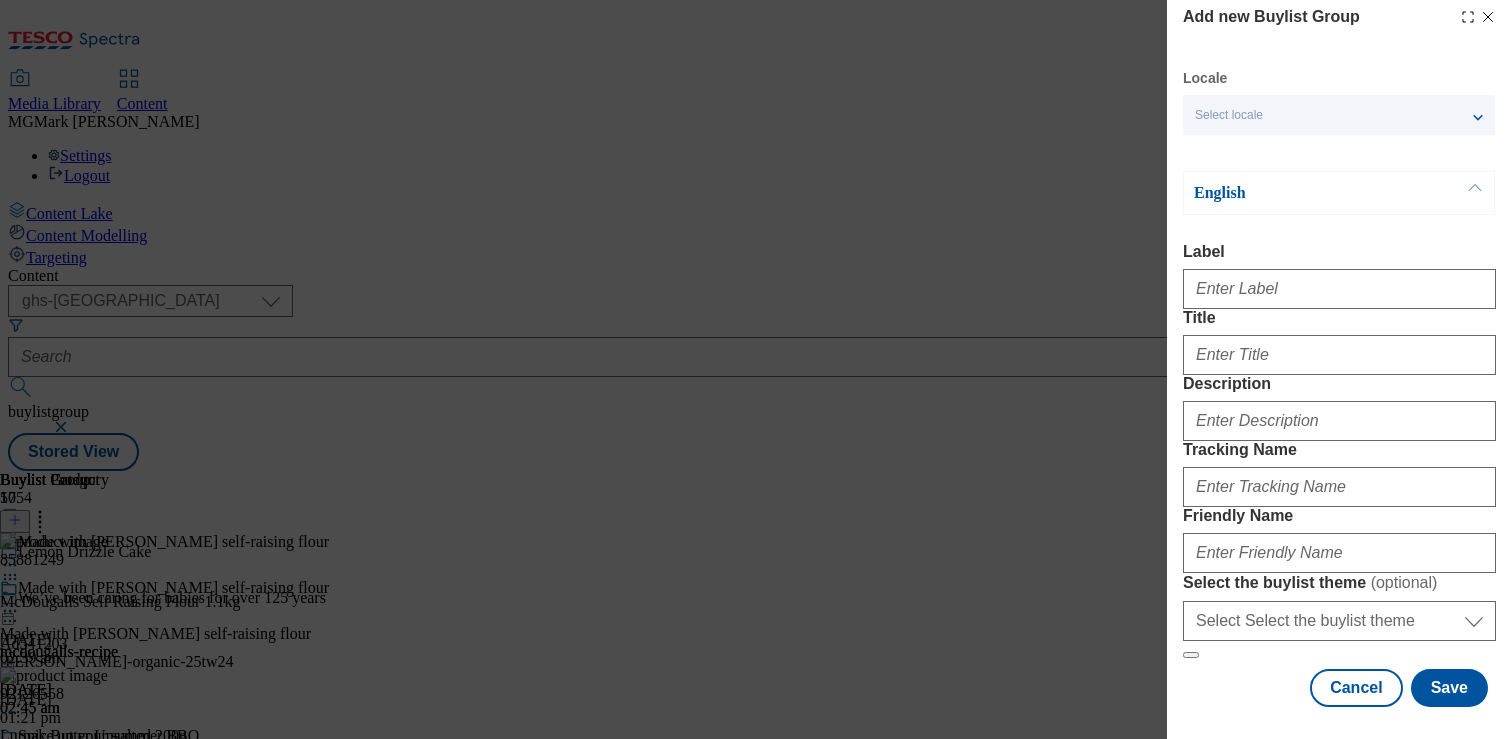scroll, scrollTop: 0, scrollLeft: 0, axis: both 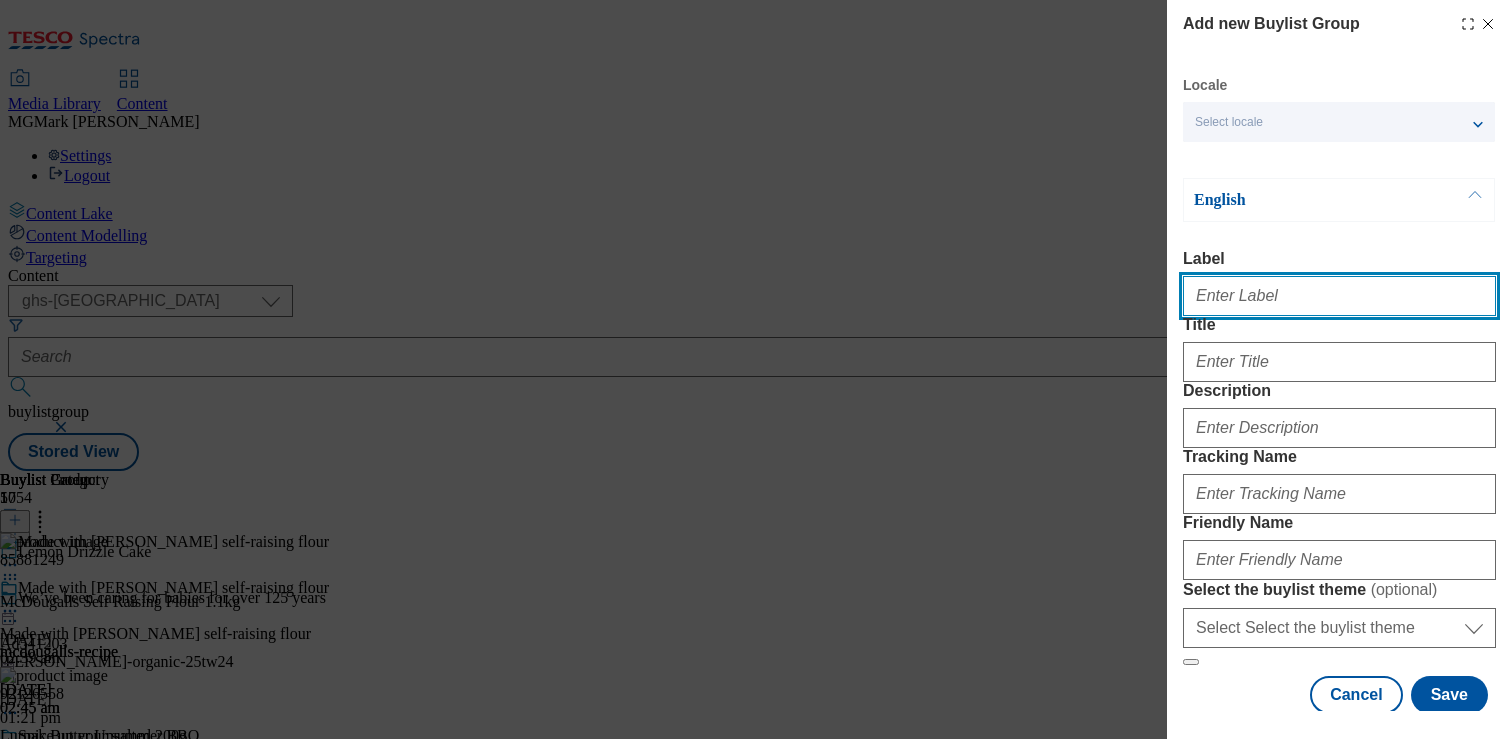 click on "Label" at bounding box center [1339, 296] 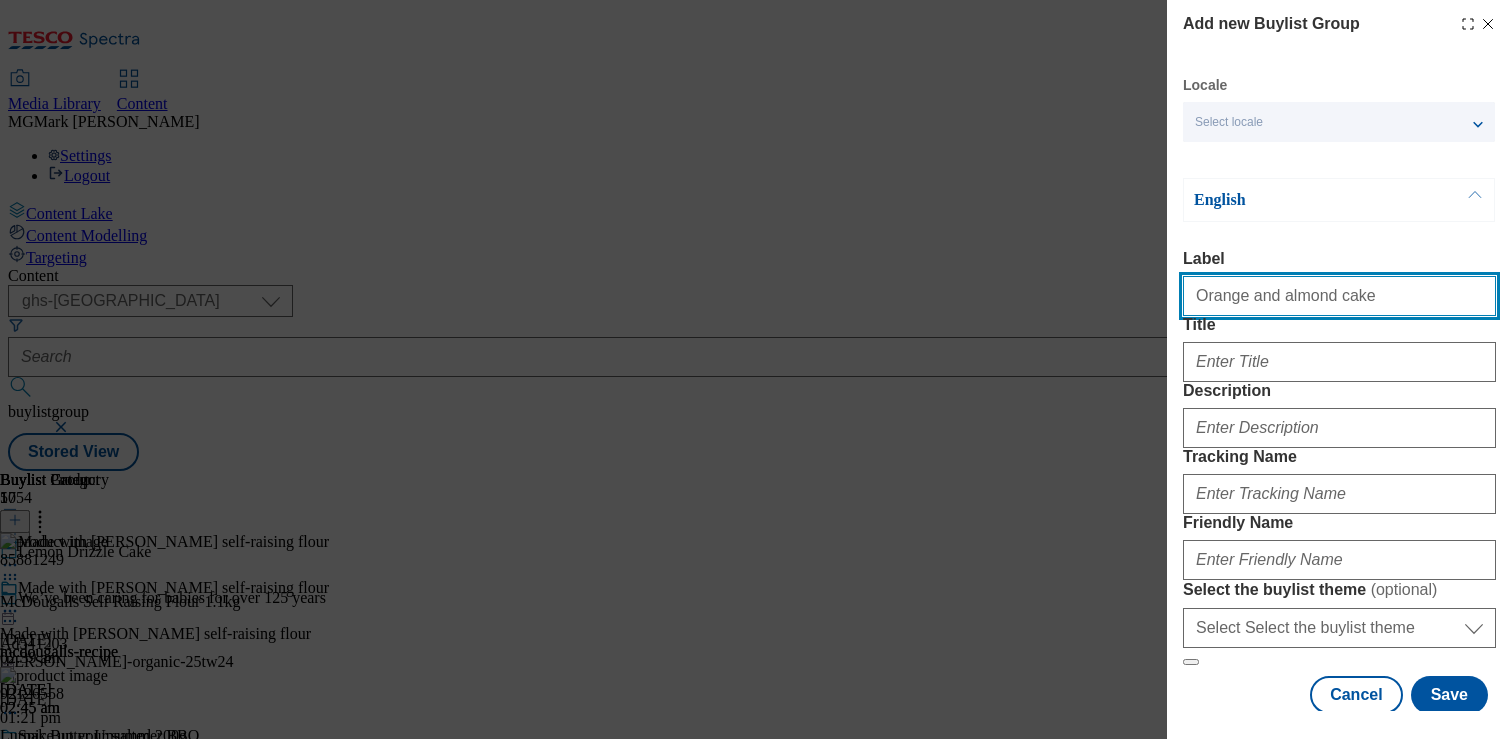 type on "Orange and almond cake" 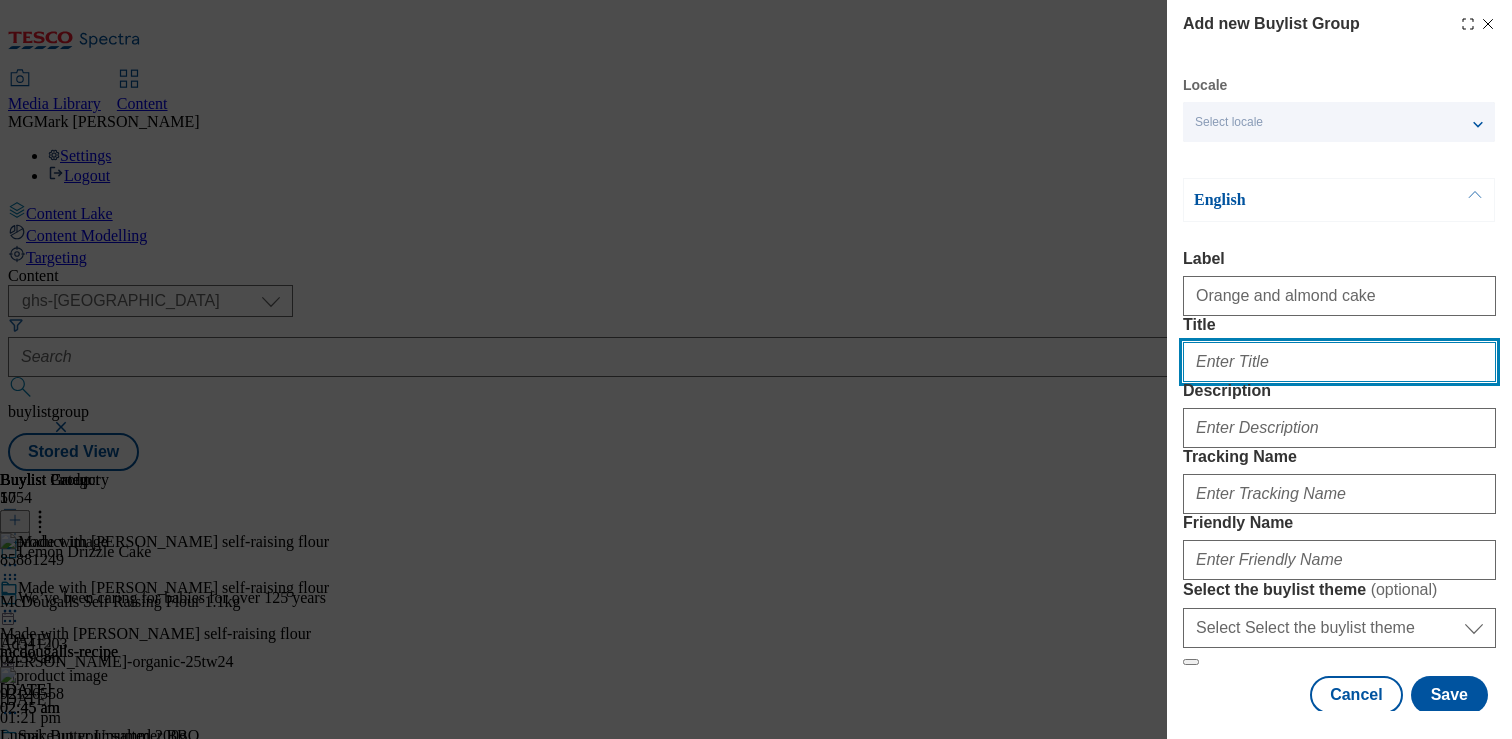 click on "Title" at bounding box center (1339, 362) 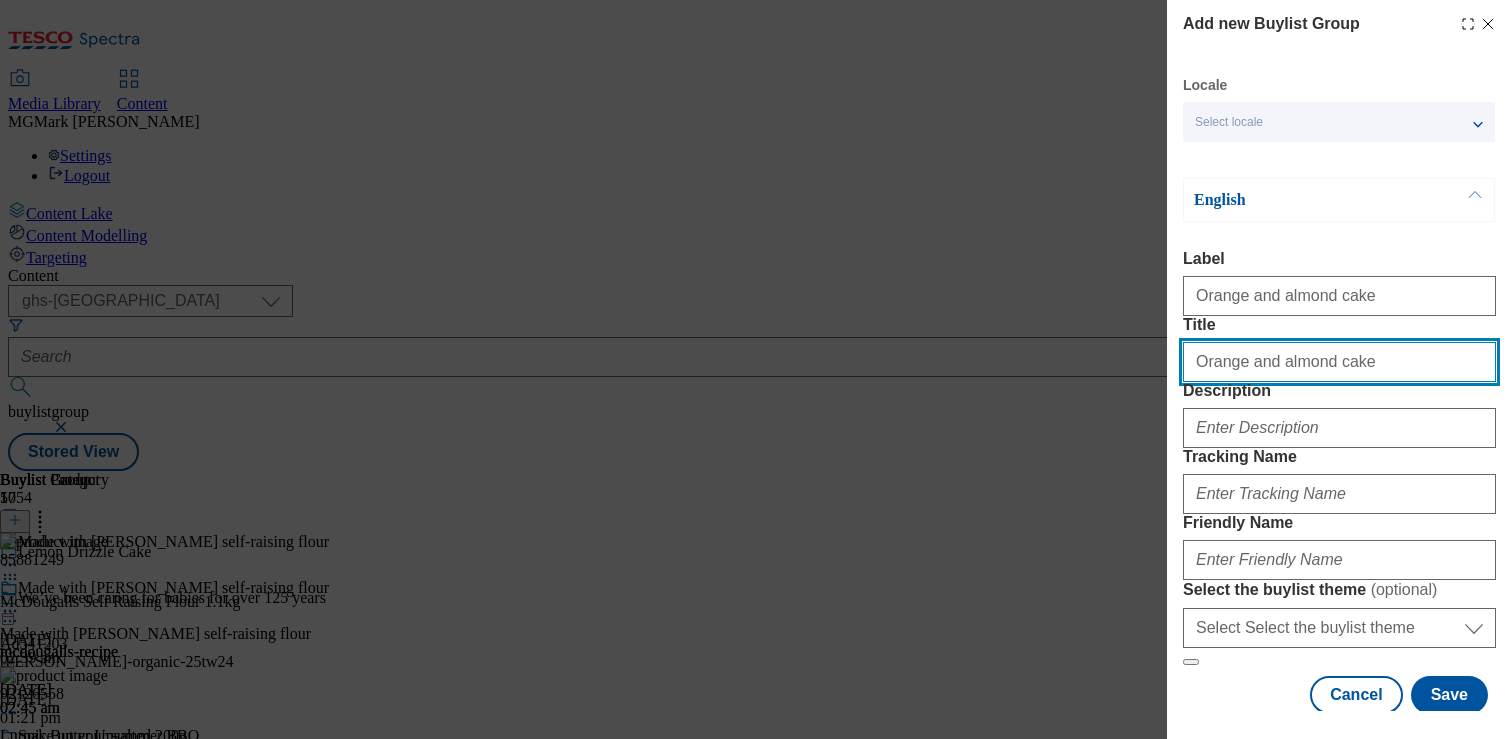 type on "Orange and almond cake" 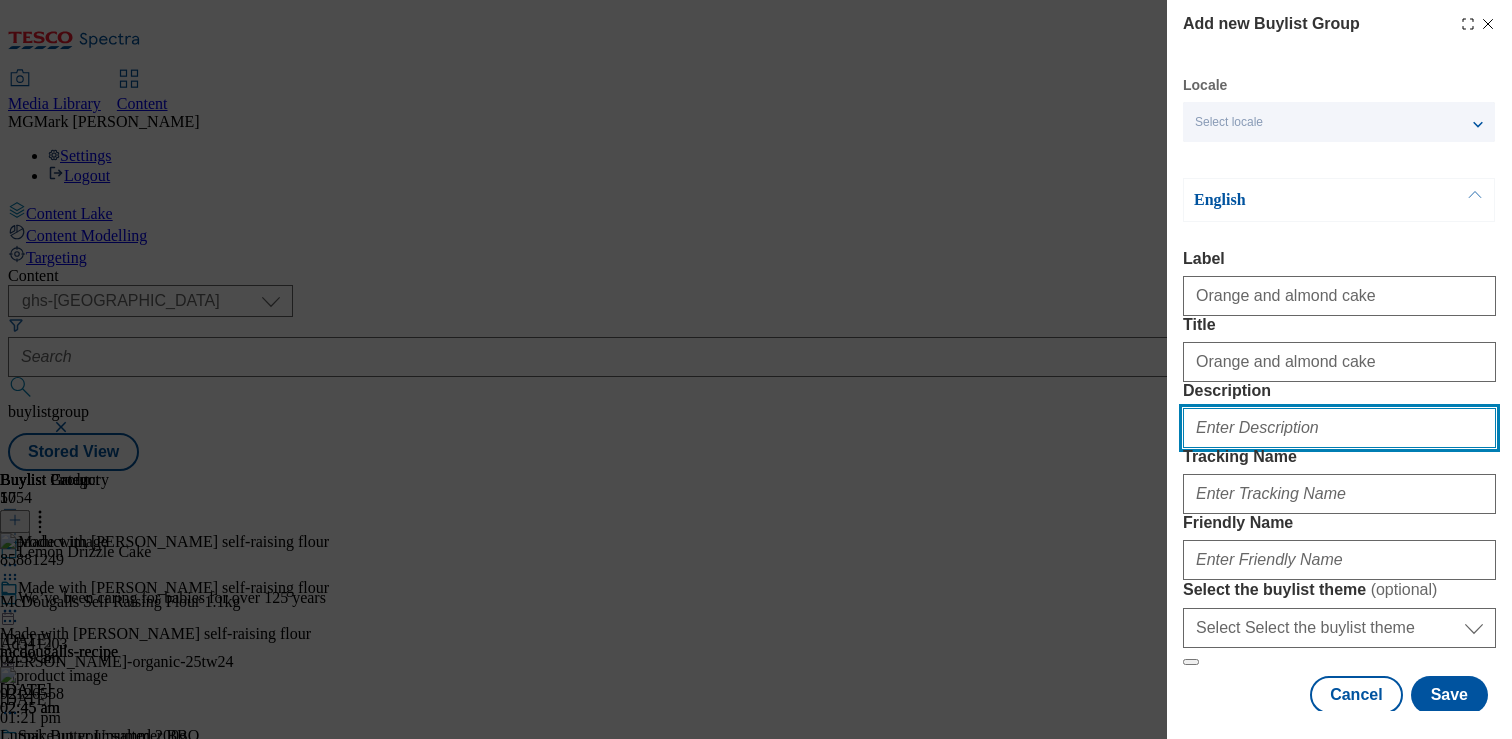 click on "Description" at bounding box center [1339, 428] 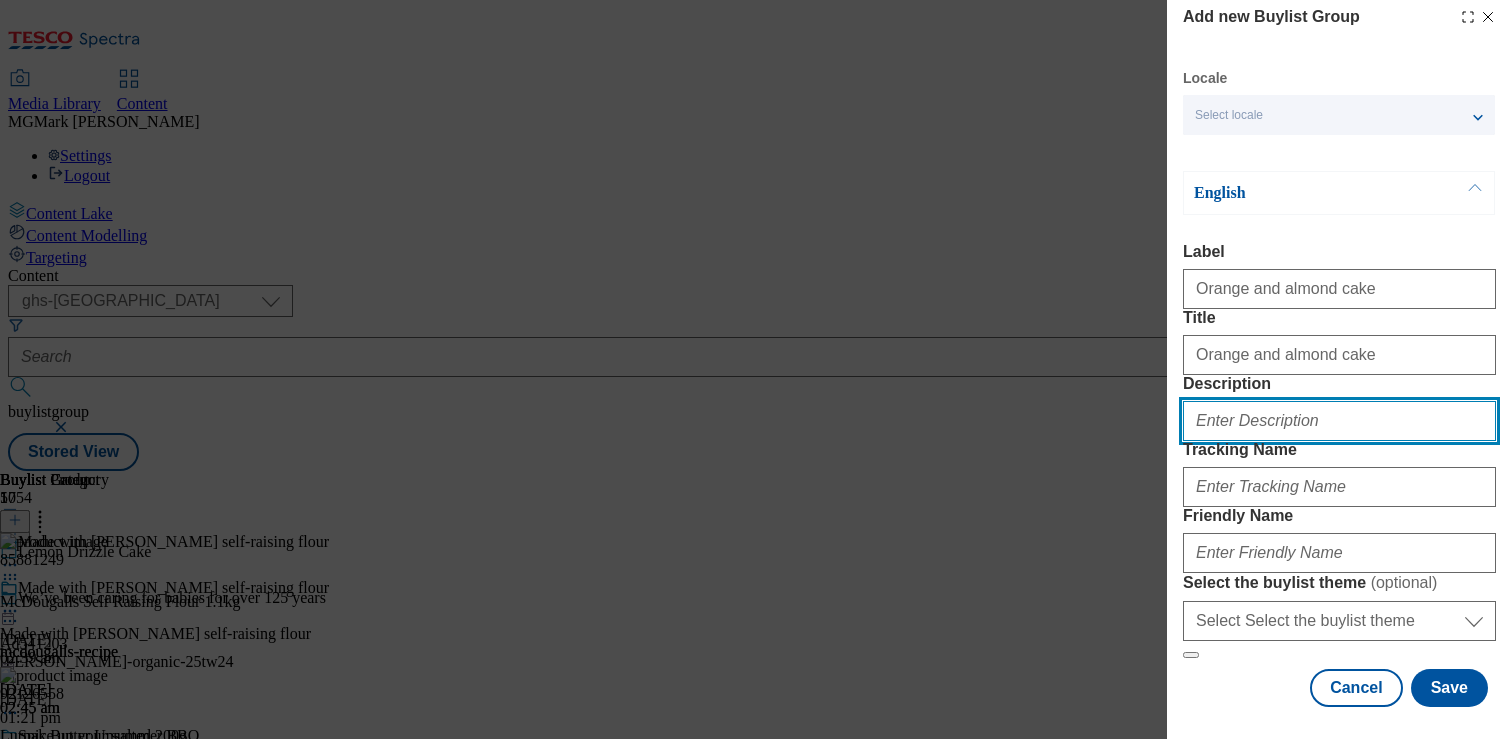 scroll, scrollTop: 194, scrollLeft: 0, axis: vertical 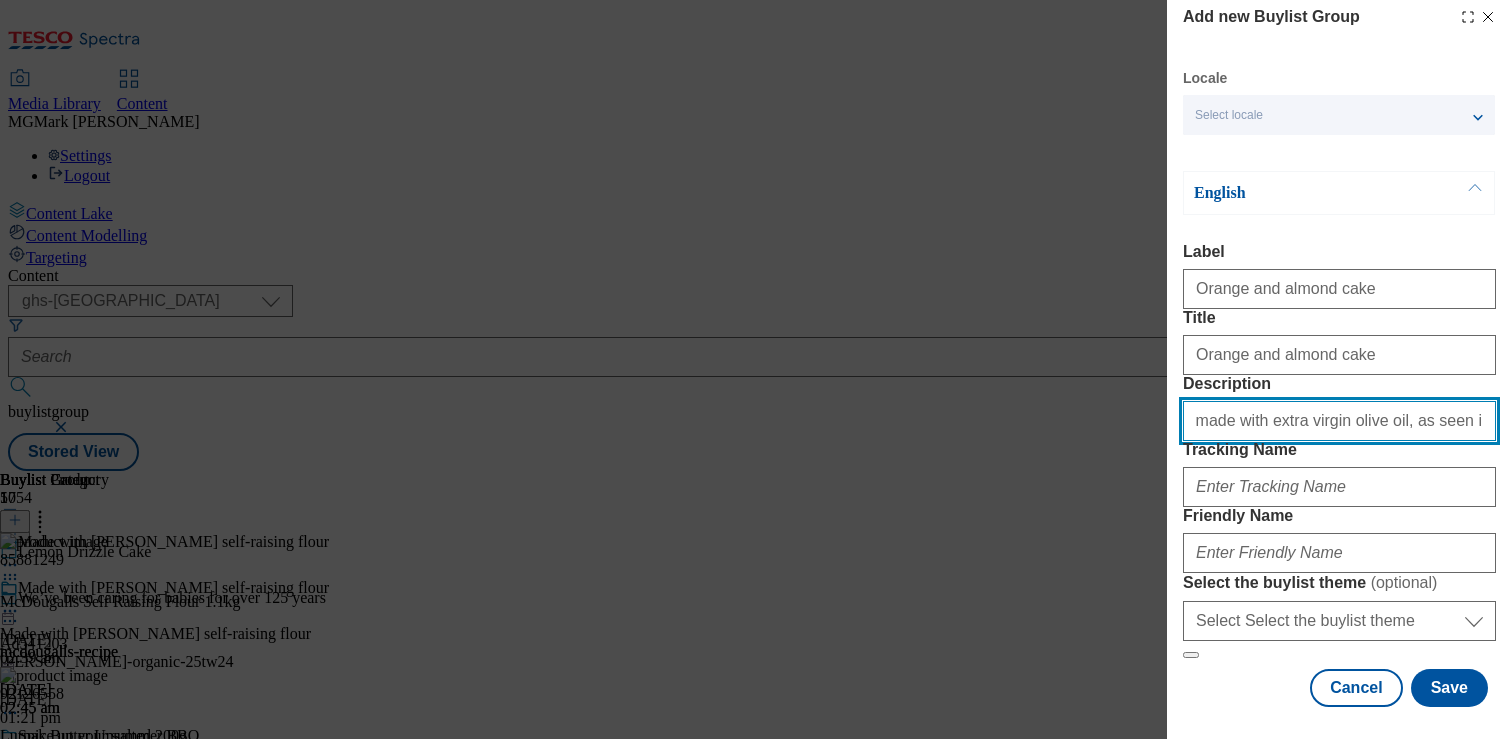 drag, startPoint x: 1325, startPoint y: 317, endPoint x: 980, endPoint y: 311, distance: 345.0522 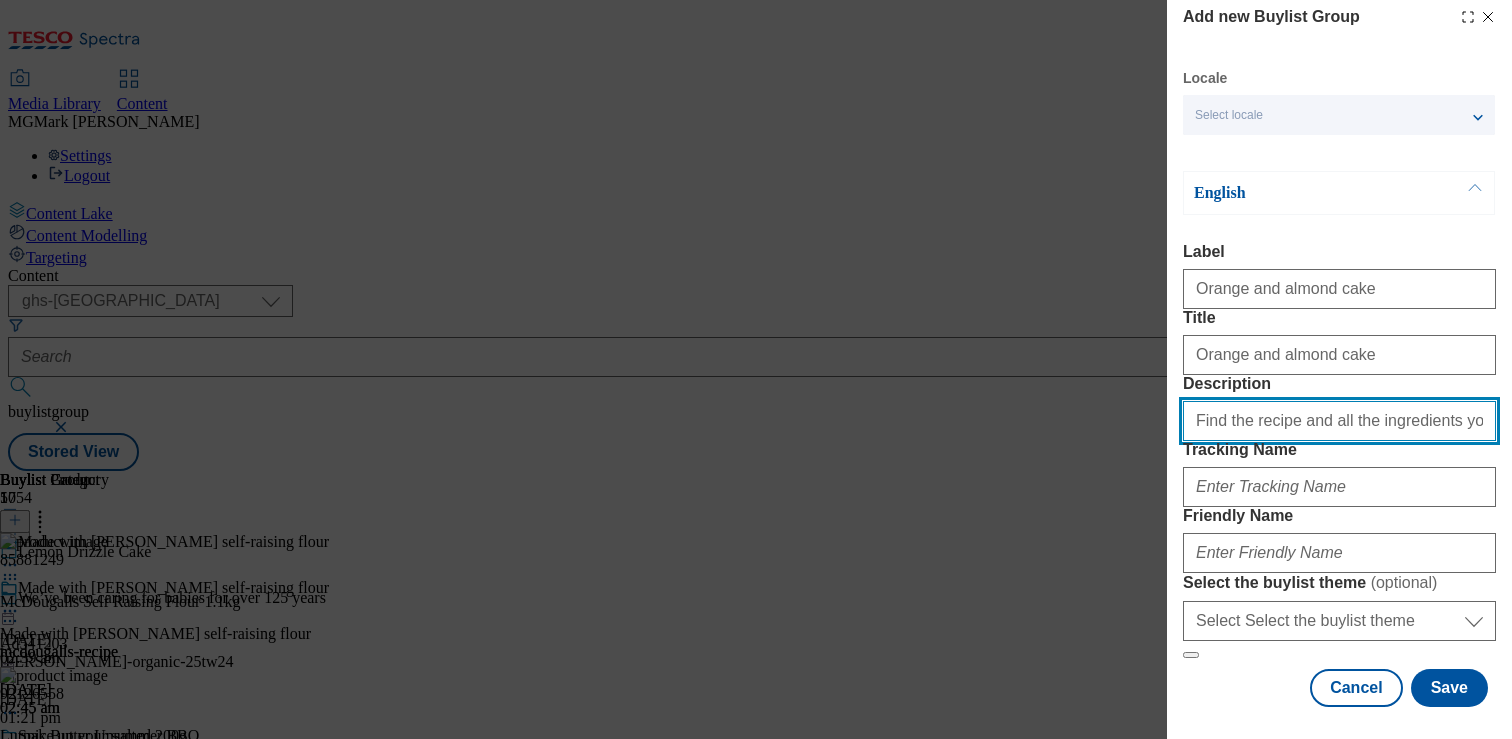 drag, startPoint x: 1303, startPoint y: 318, endPoint x: 1128, endPoint y: 311, distance: 175.13994 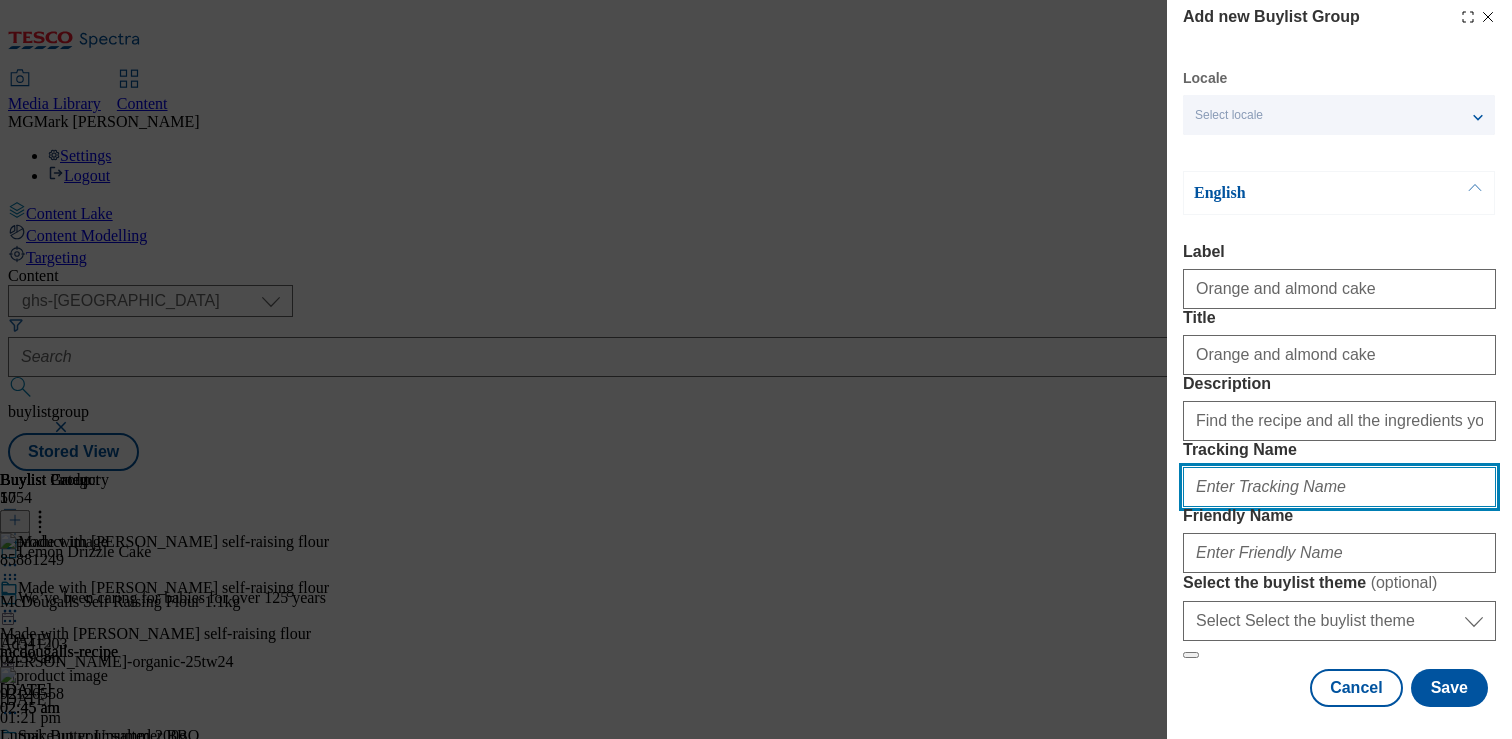 click on "Tracking Name" at bounding box center [1339, 487] 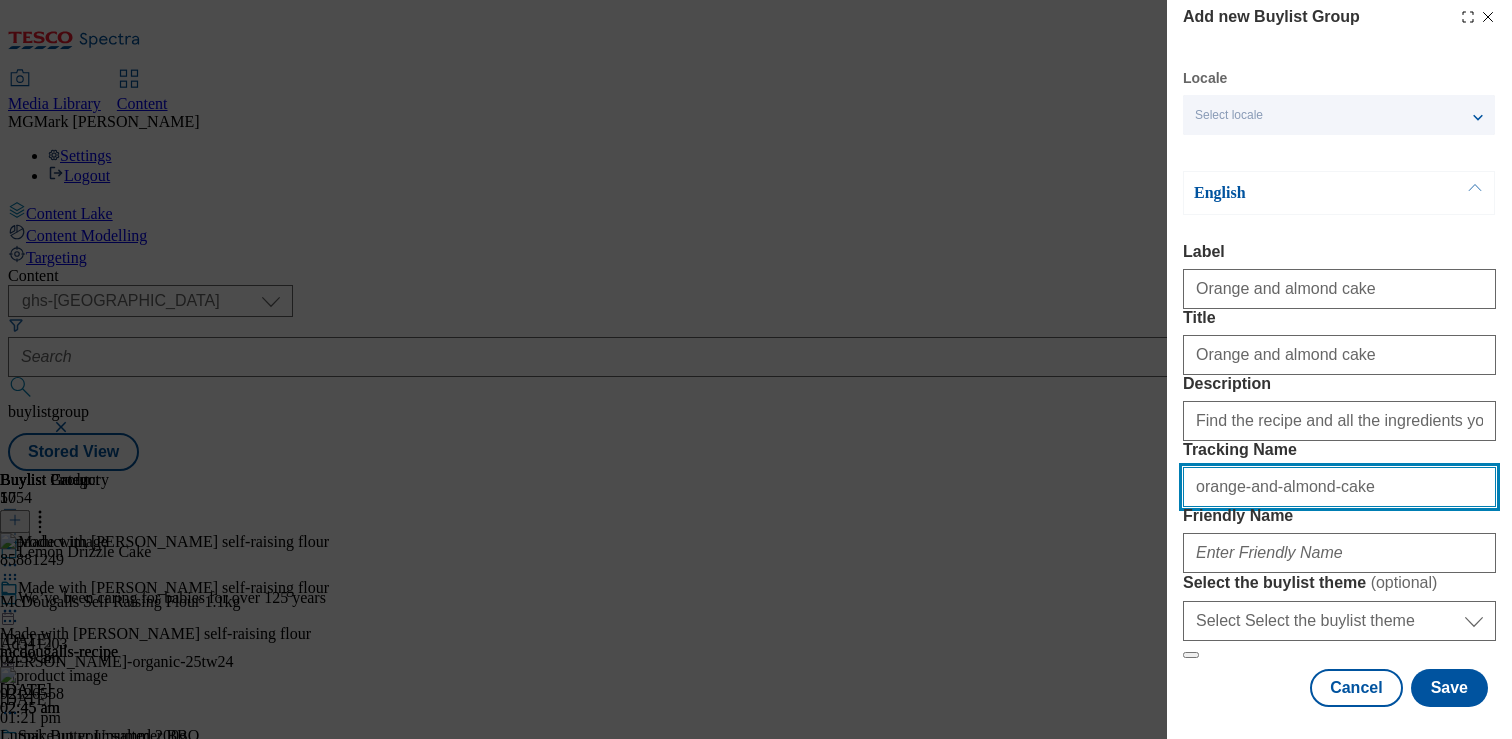 drag, startPoint x: 1366, startPoint y: 408, endPoint x: 889, endPoint y: 378, distance: 477.94247 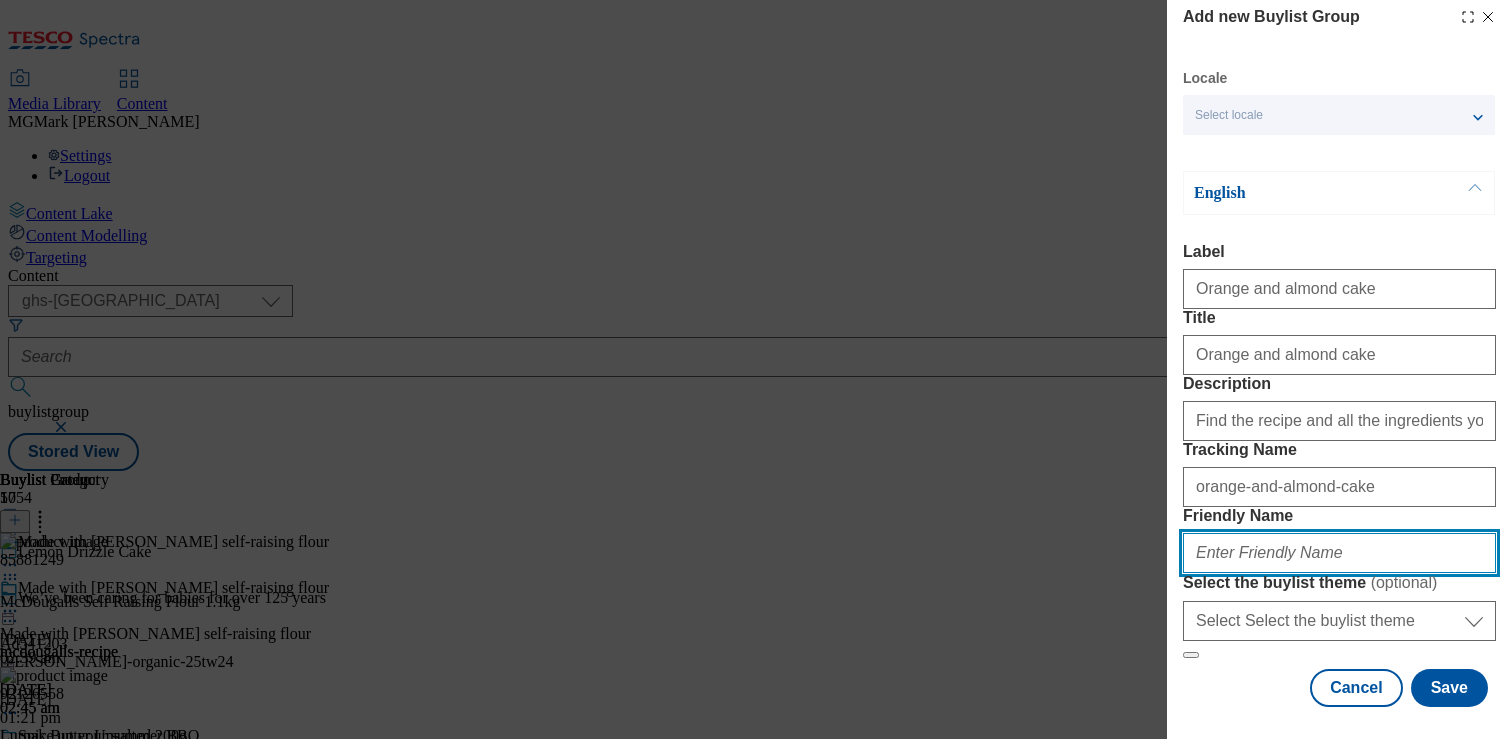 click on "Friendly Name" at bounding box center (1339, 553) 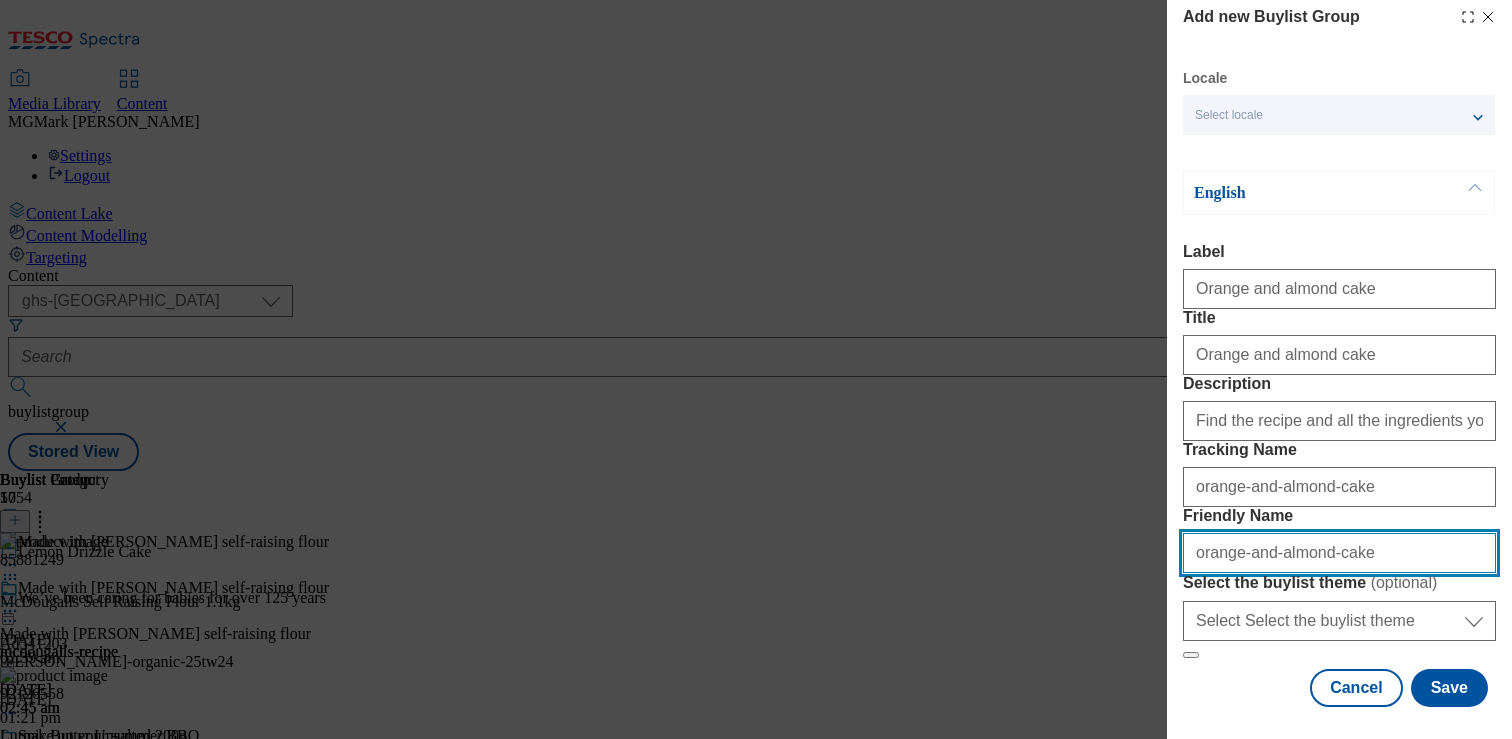 type on "orange-and-almond-cake" 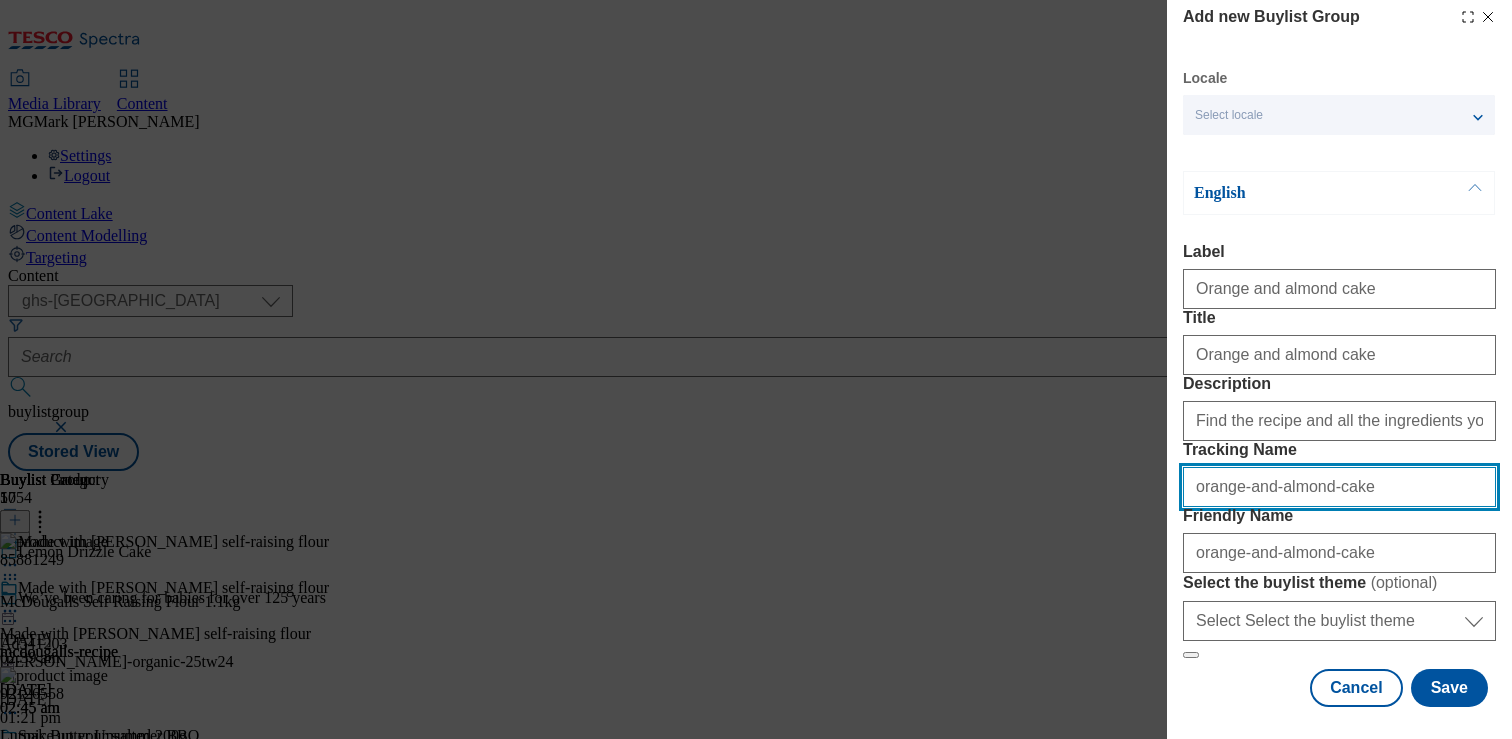 drag, startPoint x: 1365, startPoint y: 408, endPoint x: 941, endPoint y: 457, distance: 426.822 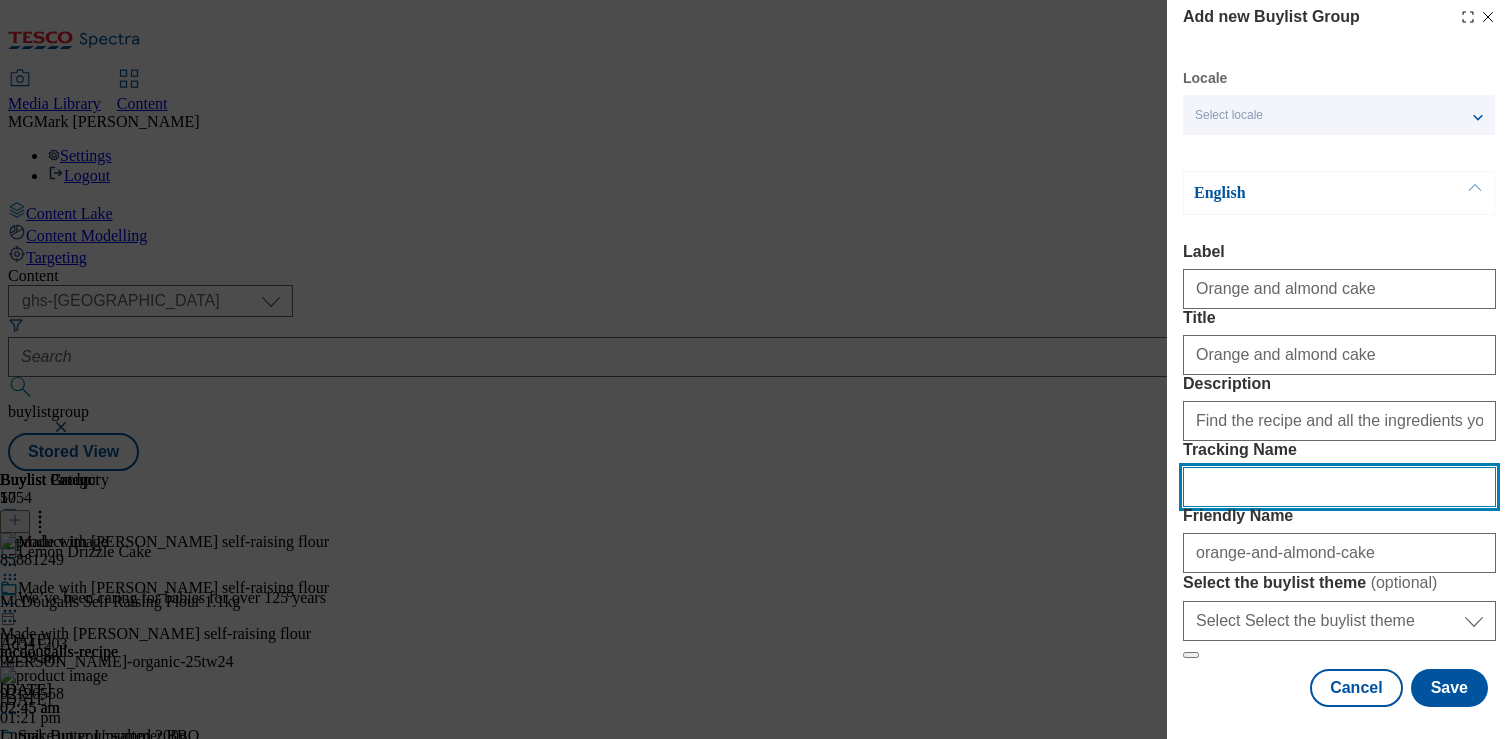 type 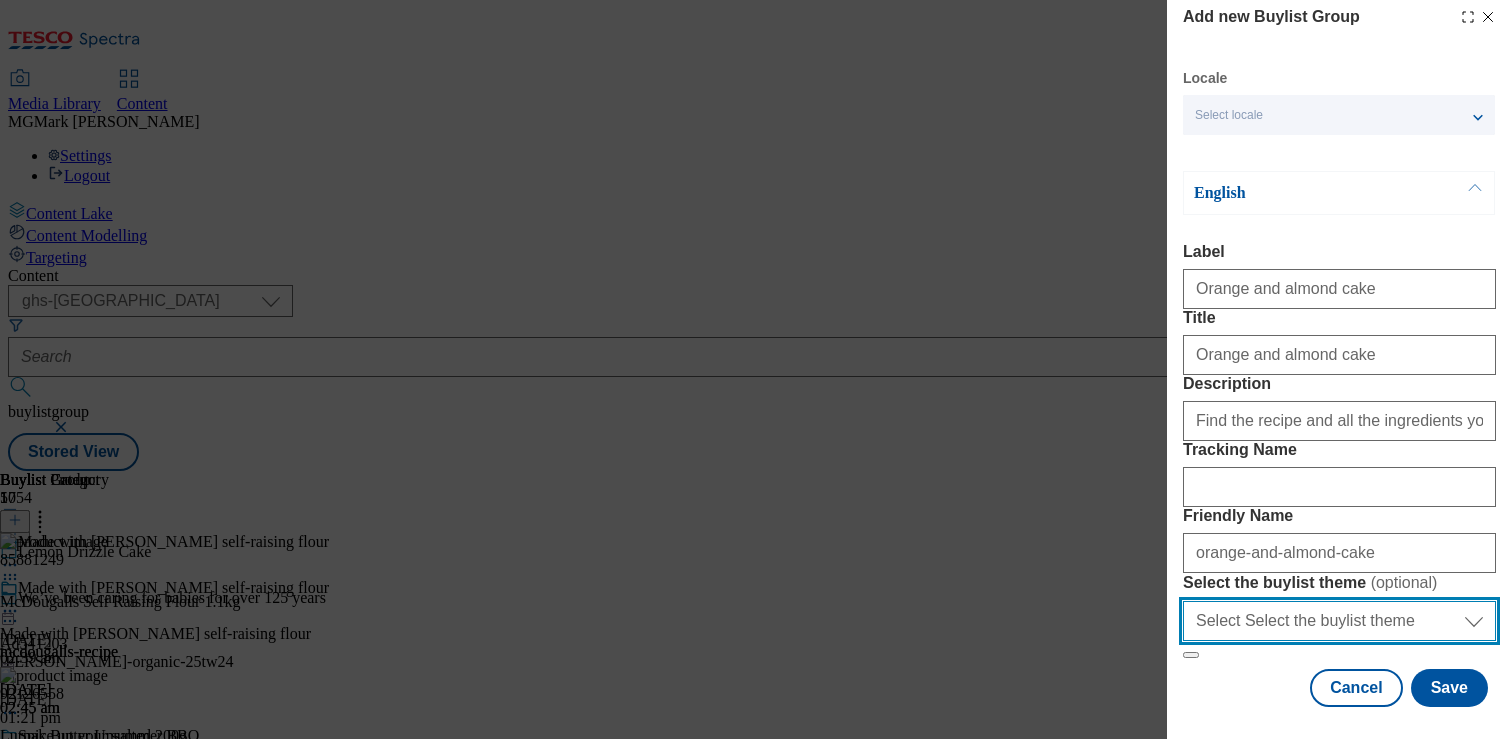 click on "Select Select the buylist theme default fandf" at bounding box center (1339, 621) 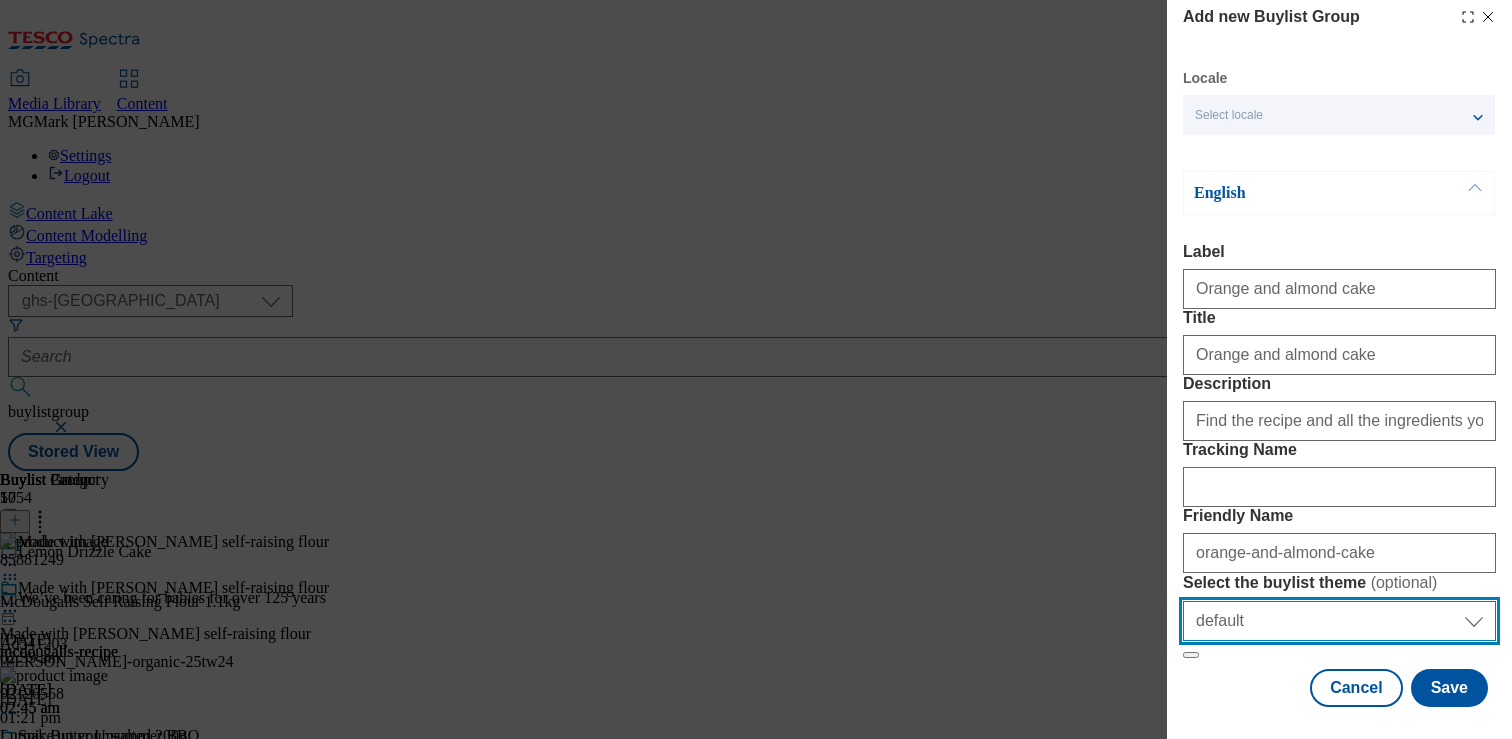 click on "Select Select the buylist theme default fandf" at bounding box center (1339, 621) 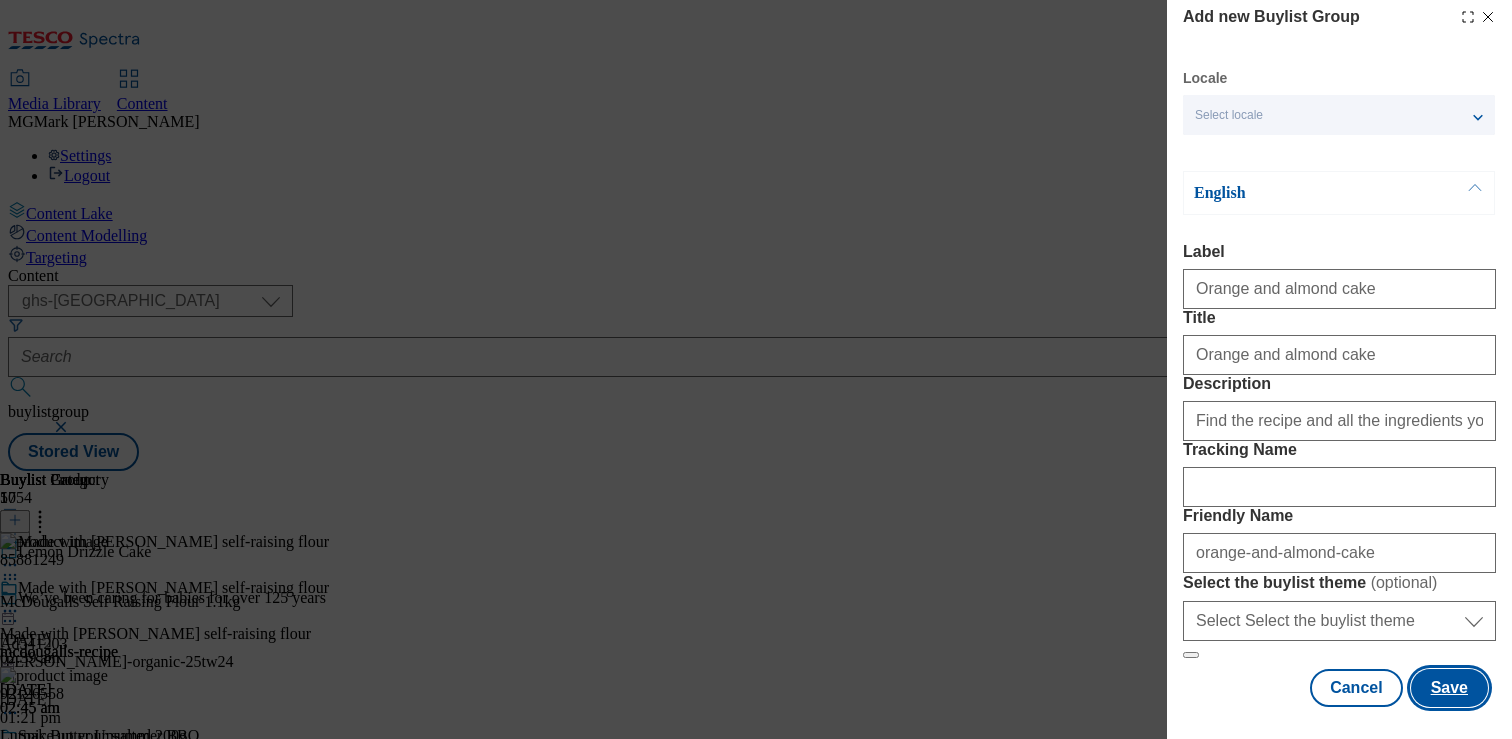 click on "Save" at bounding box center (1449, 688) 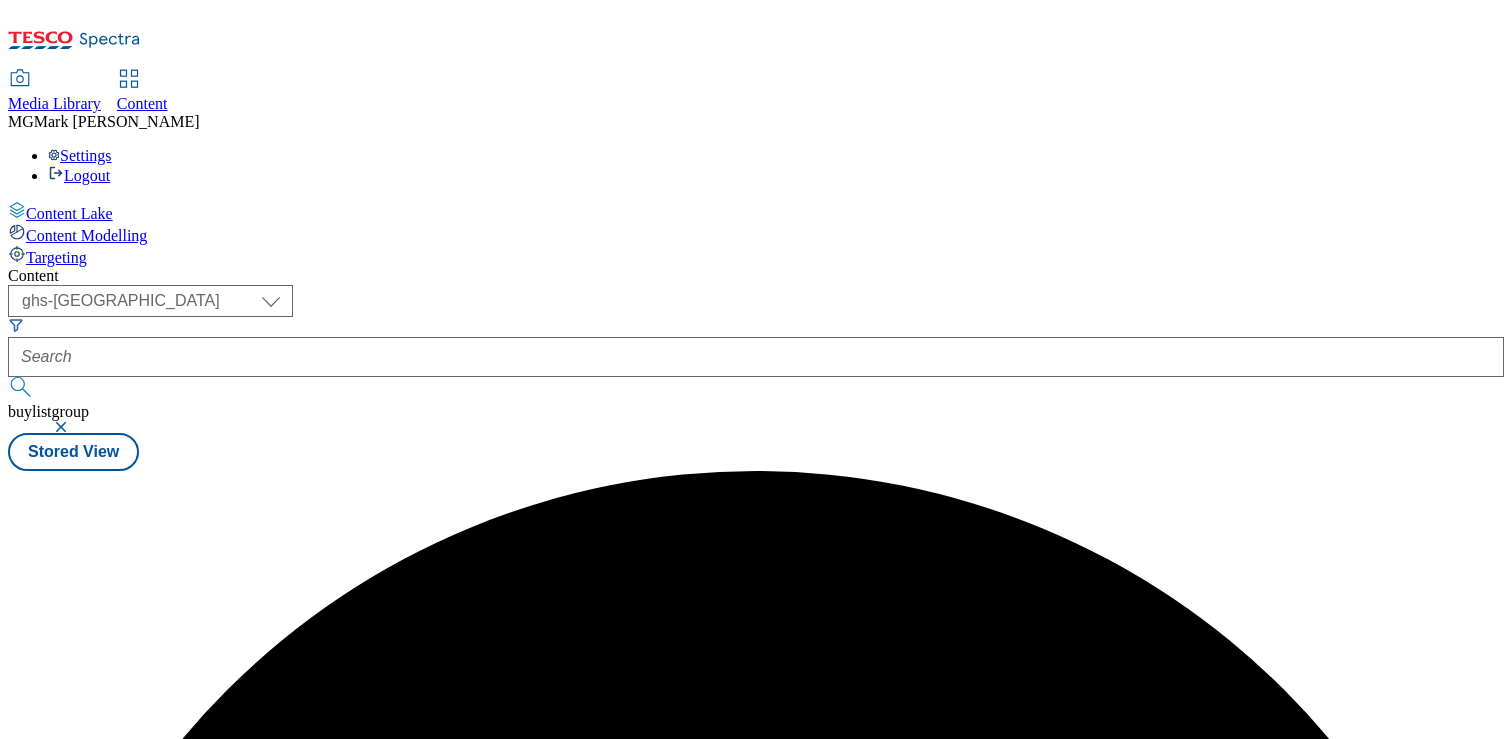 scroll, scrollTop: 0, scrollLeft: 0, axis: both 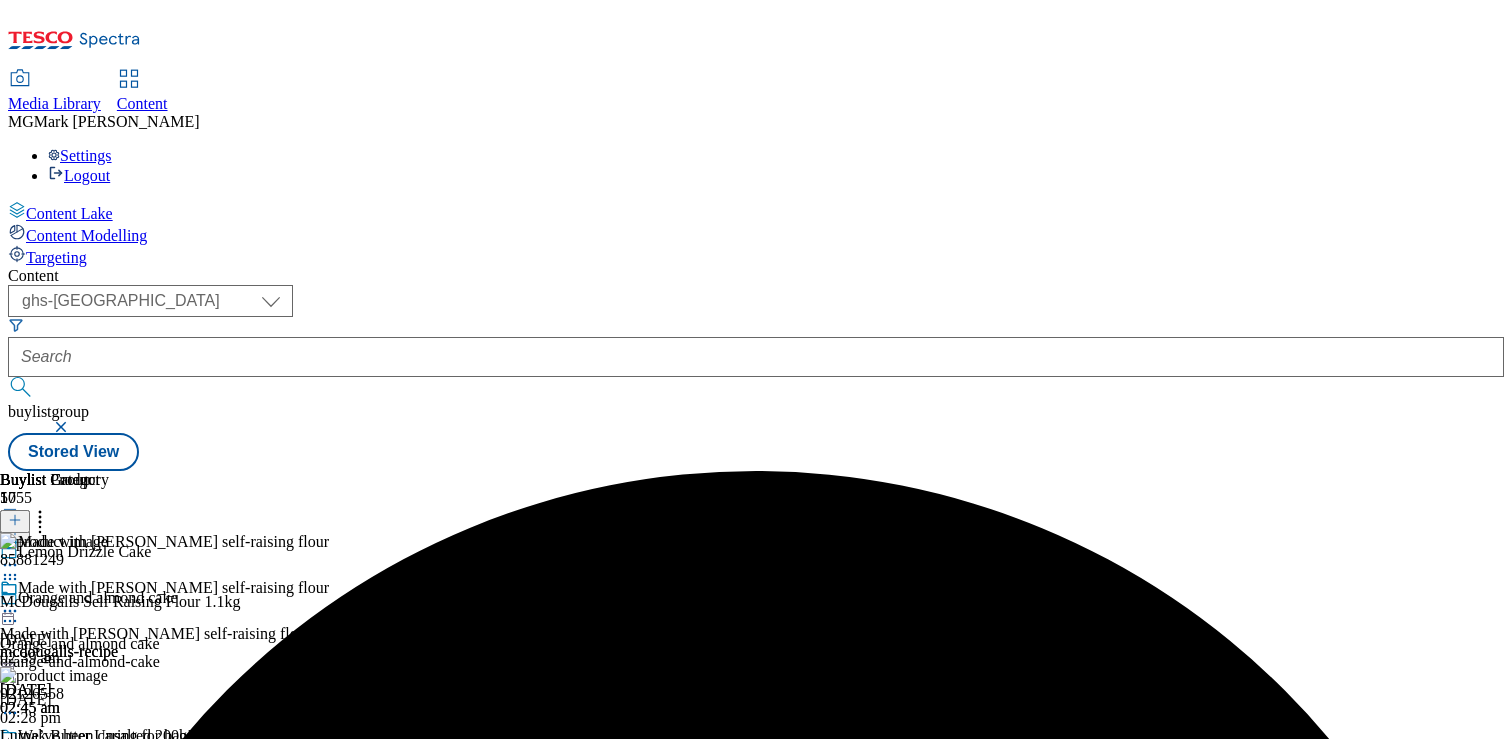 click on "Orange and almond cake Orange and almond cake orange-and-almond-cake 23 Jul 2025 02:28 pm" at bounding box center [193, 658] 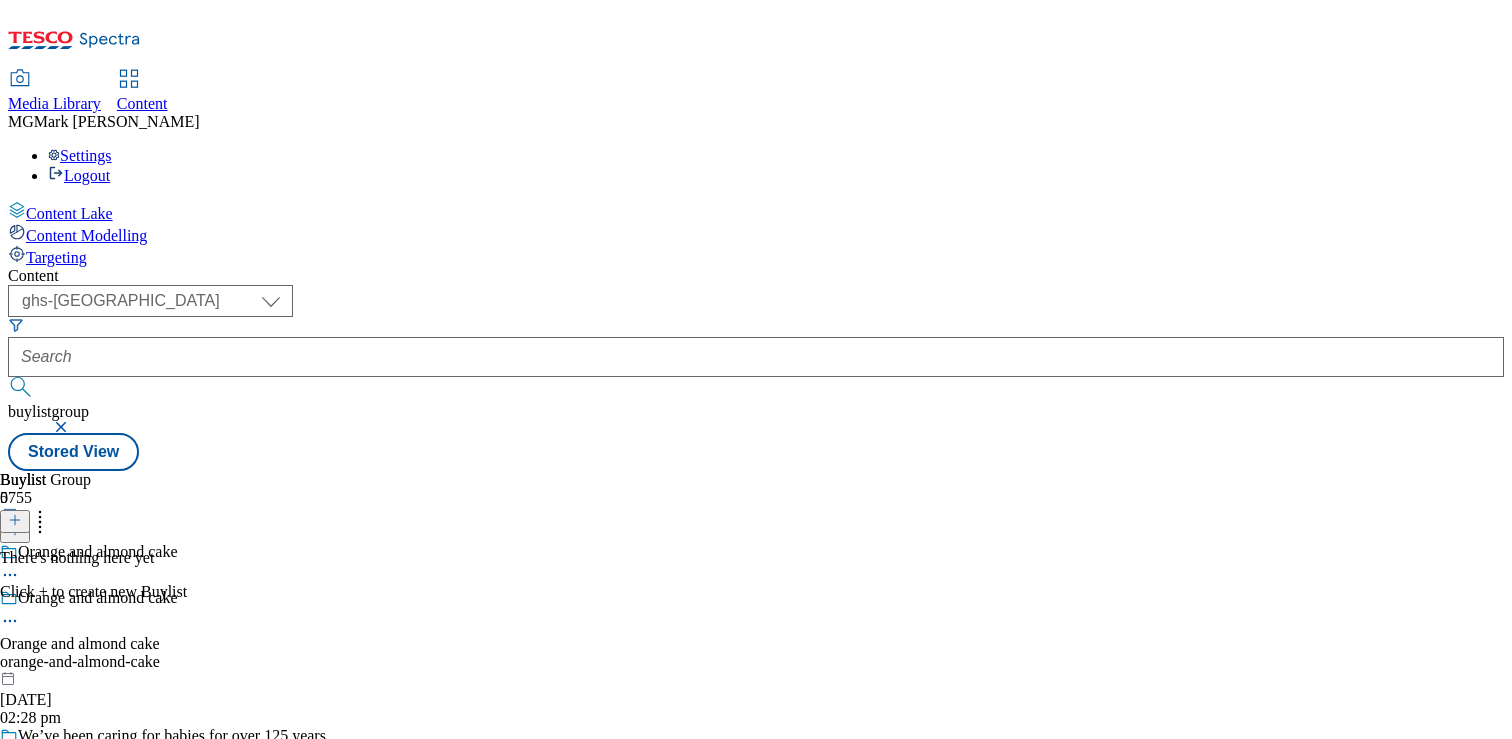 scroll, scrollTop: 72, scrollLeft: 0, axis: vertical 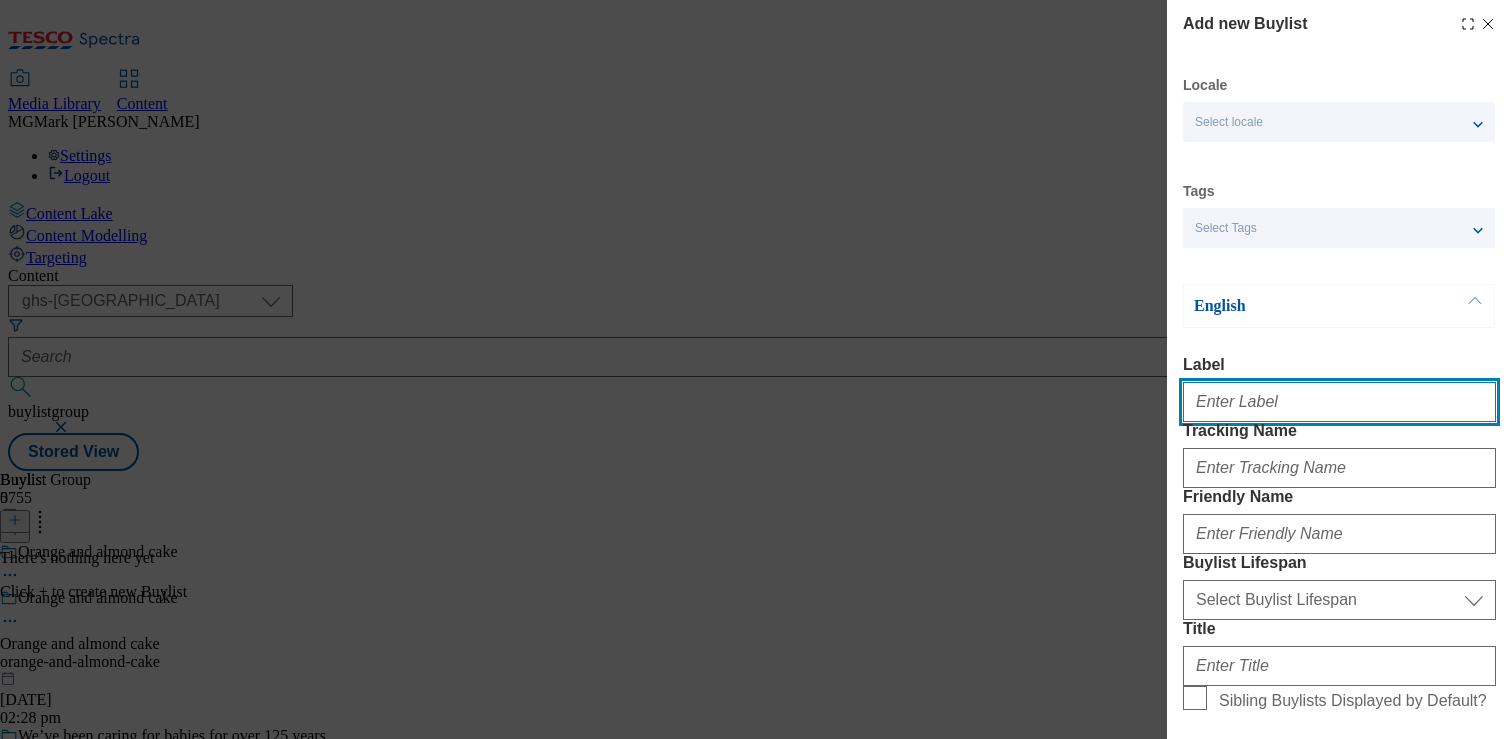 click on "Label" at bounding box center [1339, 402] 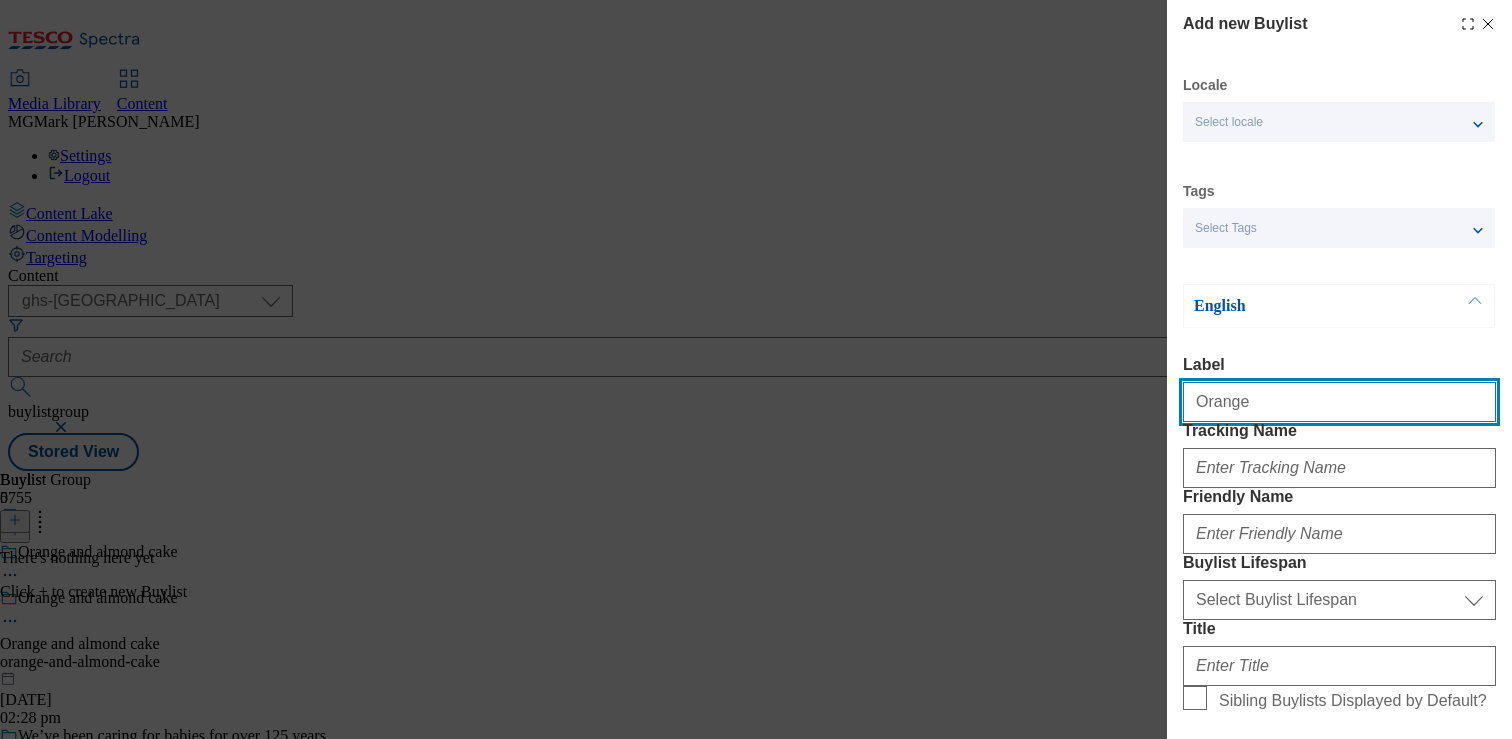 click on "Orange" at bounding box center (1339, 402) 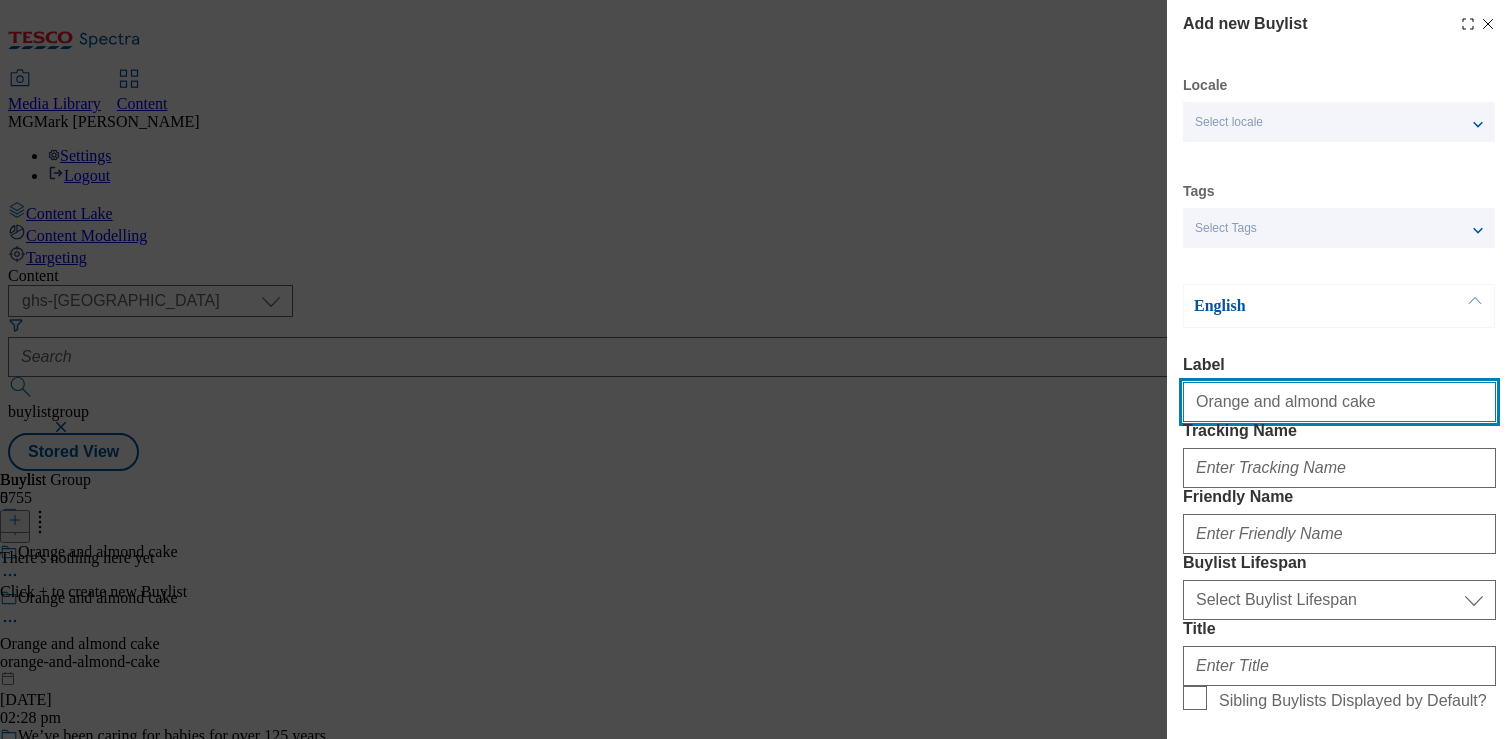 type on "Orange and almond cake" 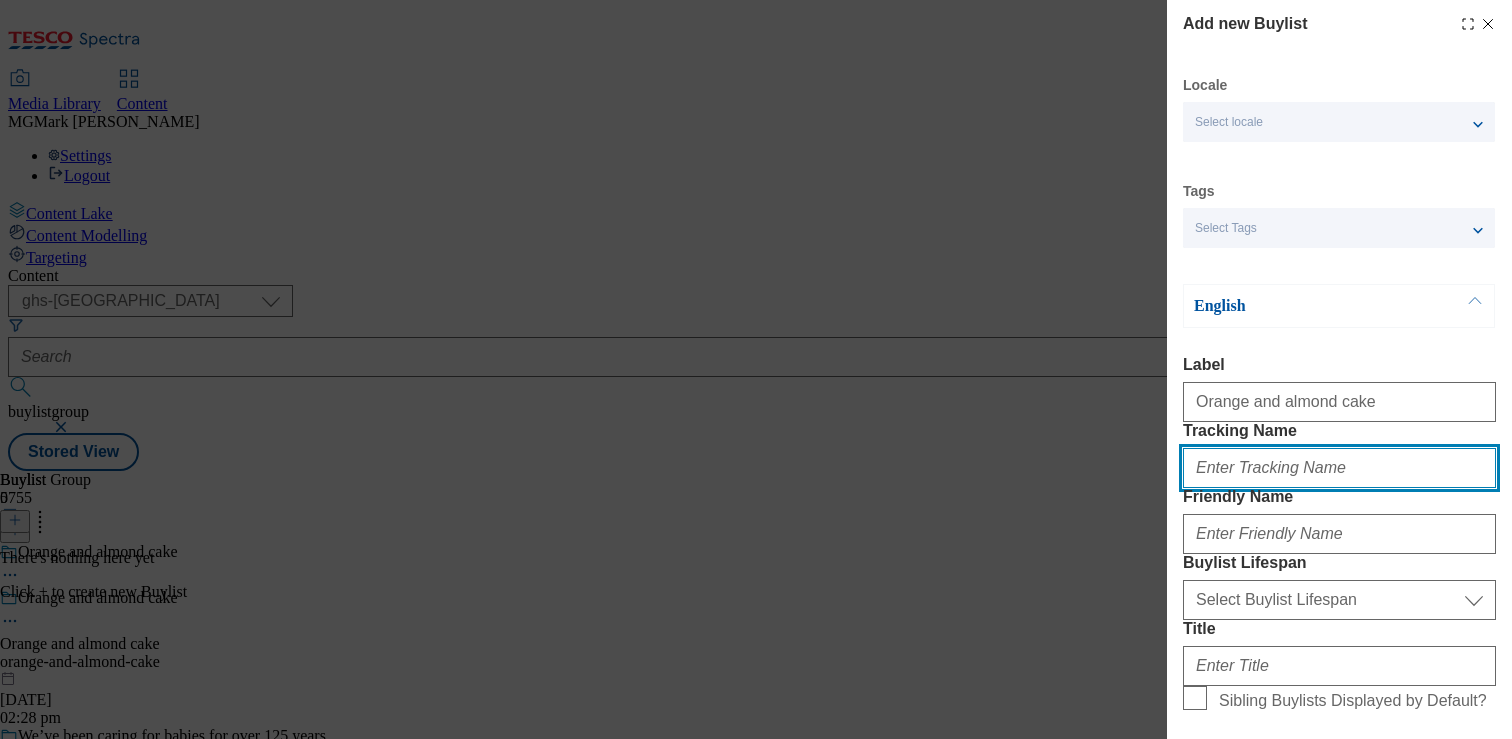 click on "Tracking Name" at bounding box center (1339, 468) 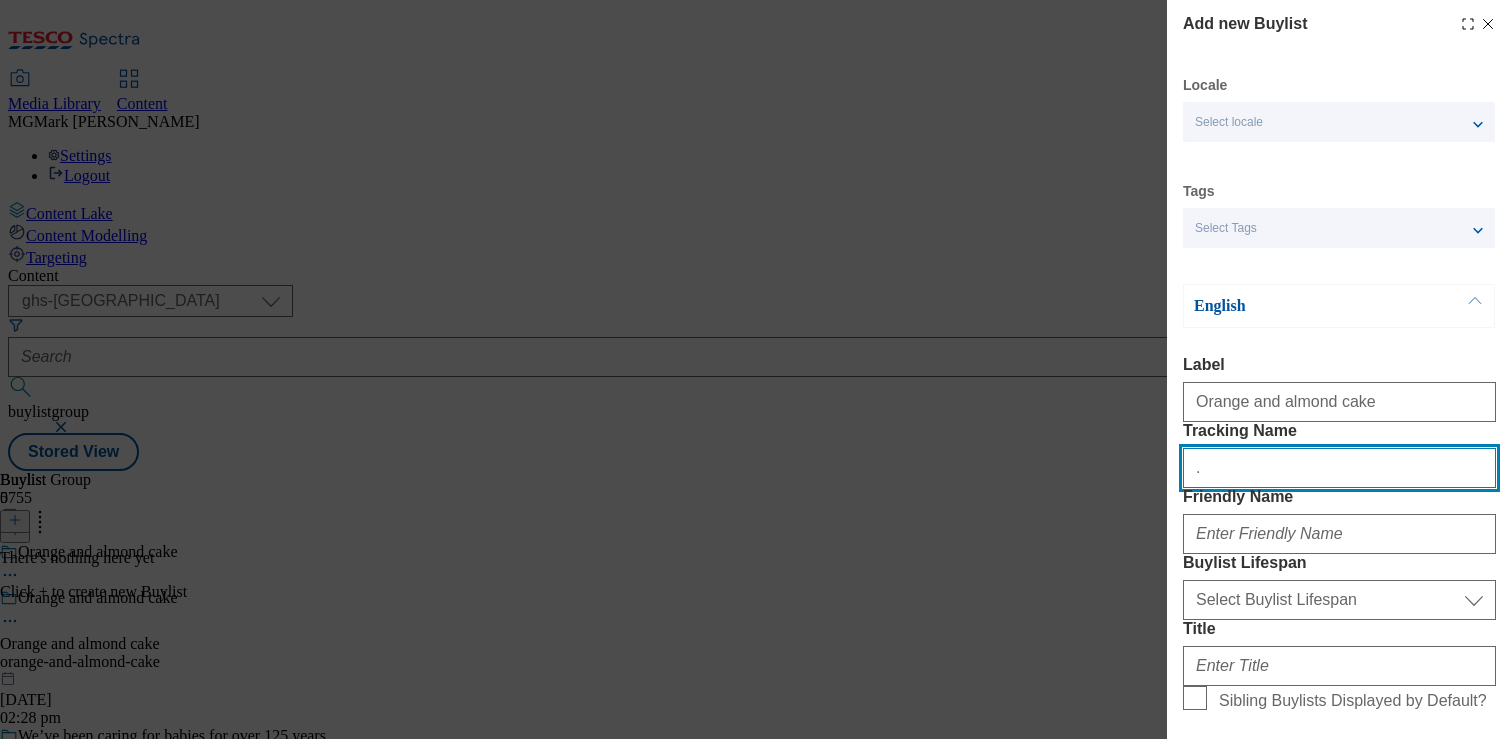 type on "." 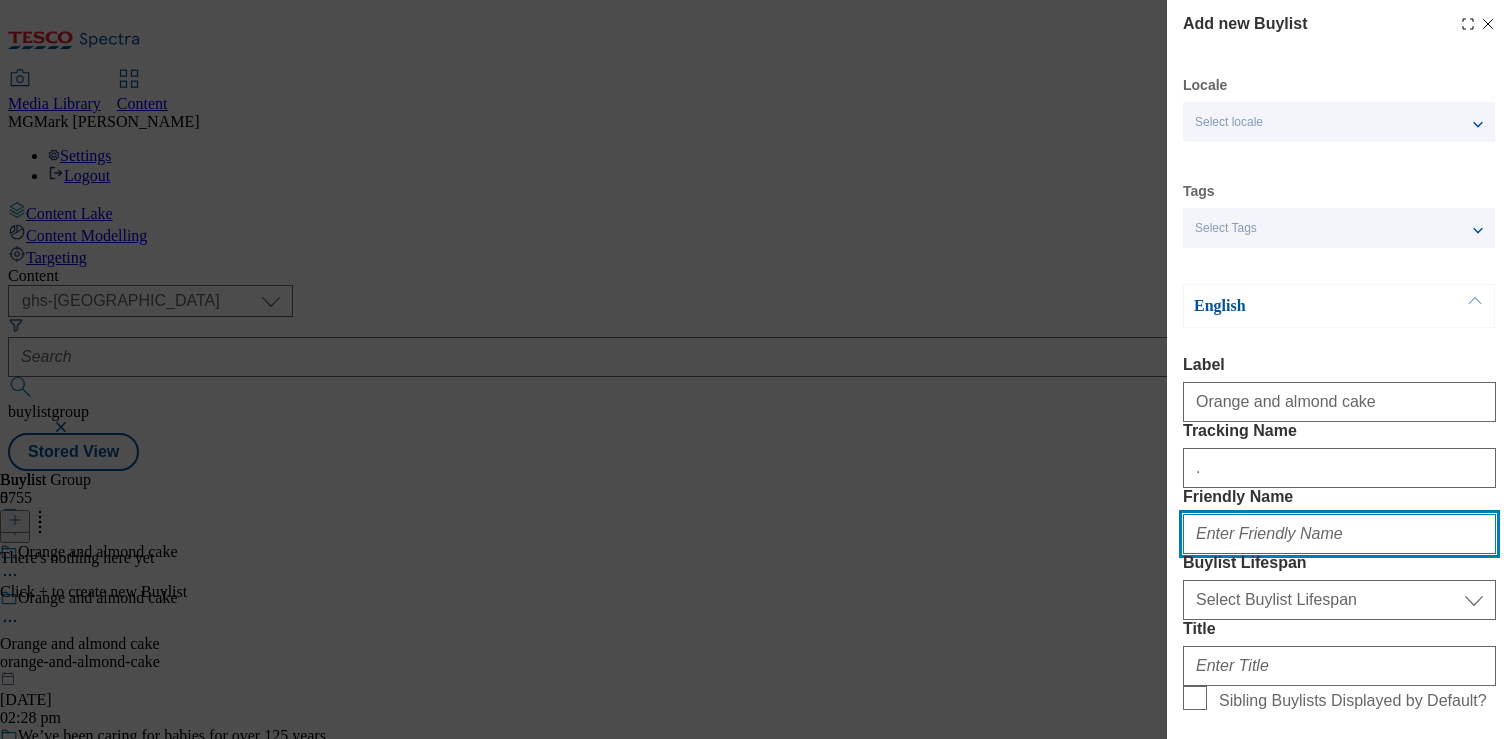 click on "Friendly Name" at bounding box center [1339, 534] 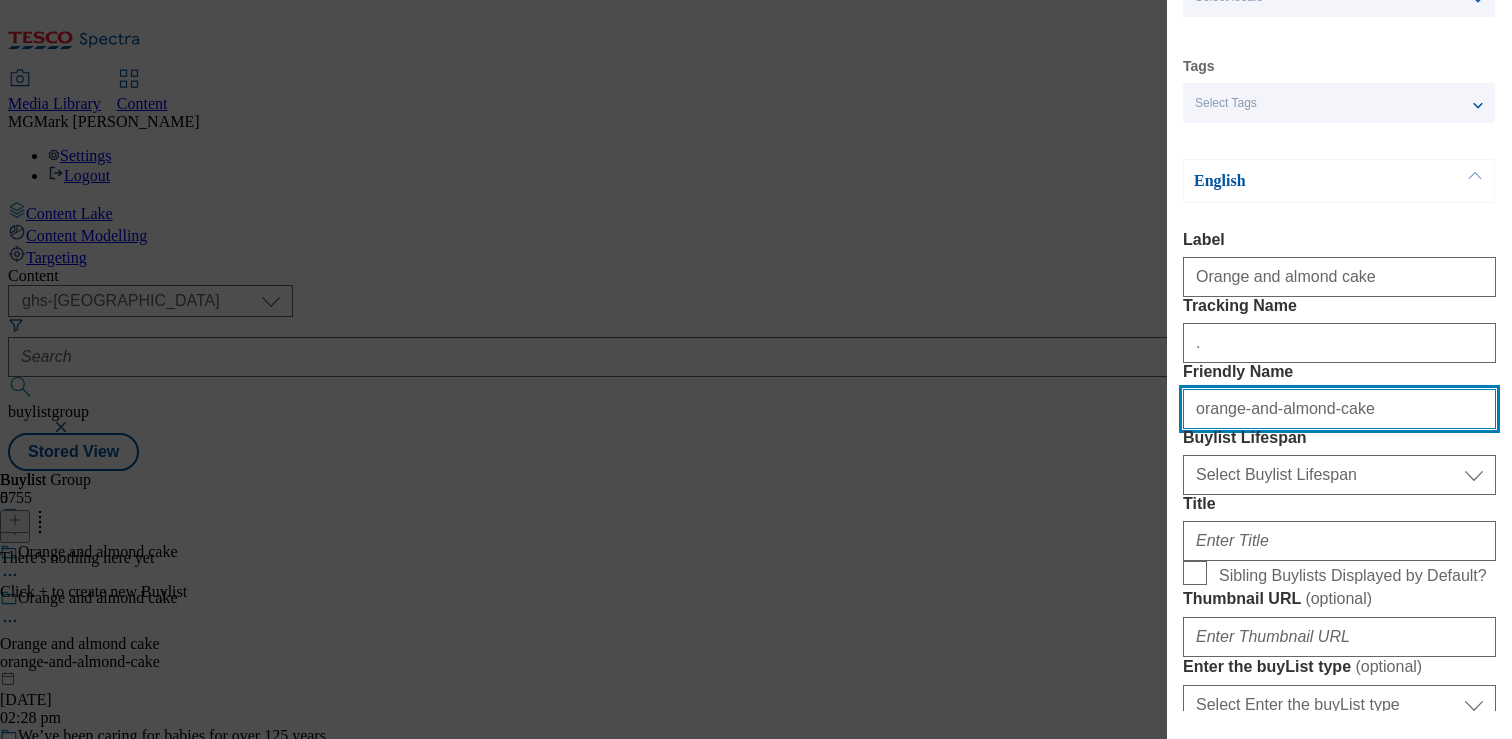 scroll, scrollTop: 153, scrollLeft: 0, axis: vertical 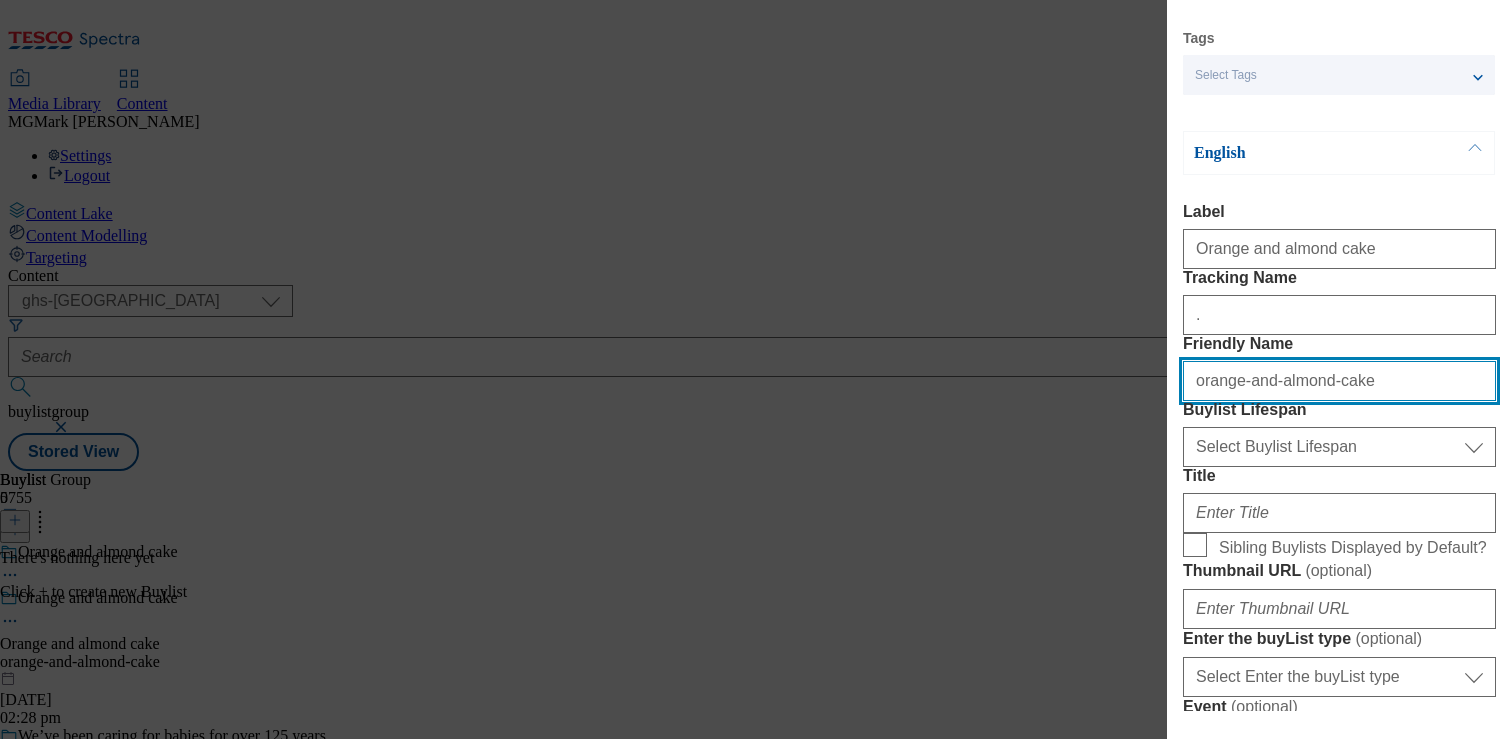 type on "orange-and-almond-cake" 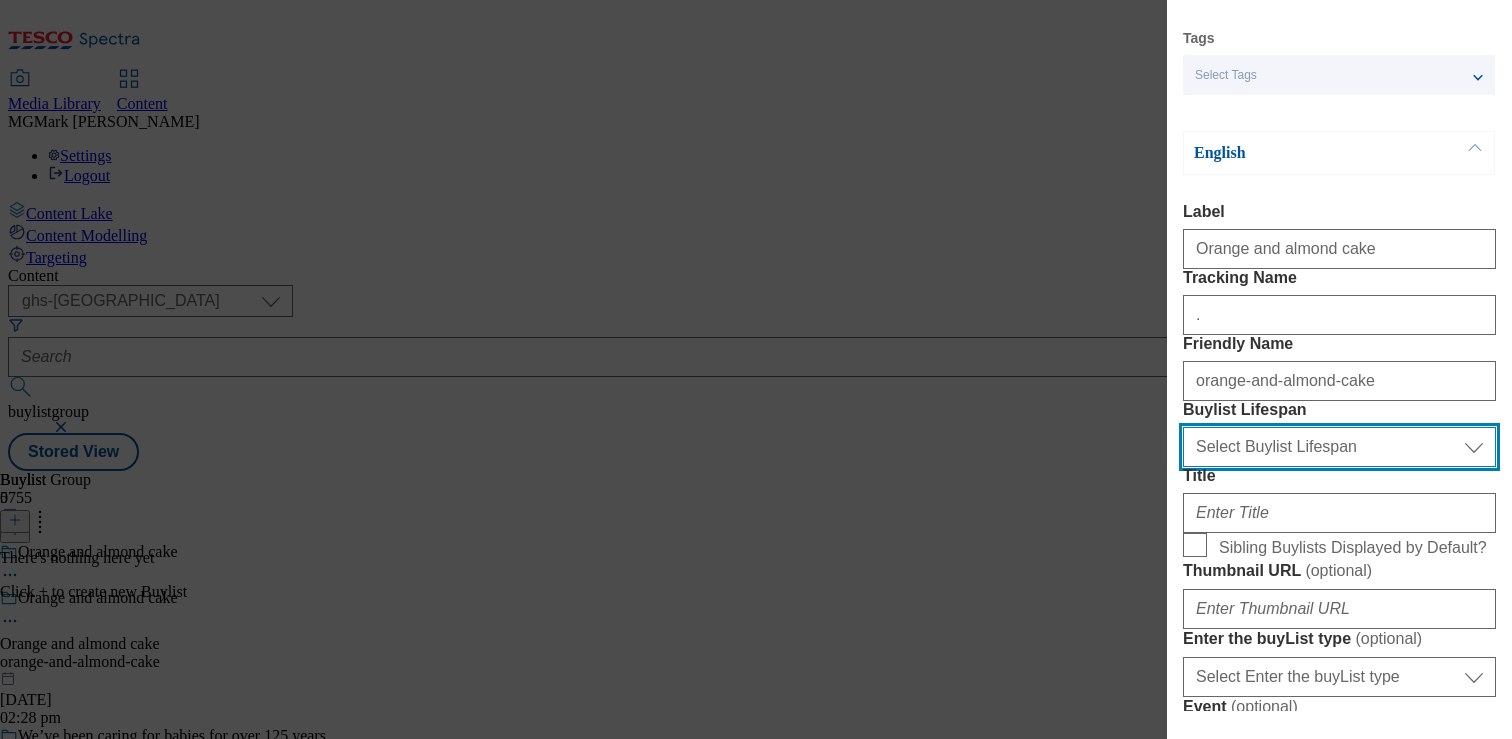 click on "Select Buylist Lifespan evergreen seasonal tactical" at bounding box center [1339, 447] 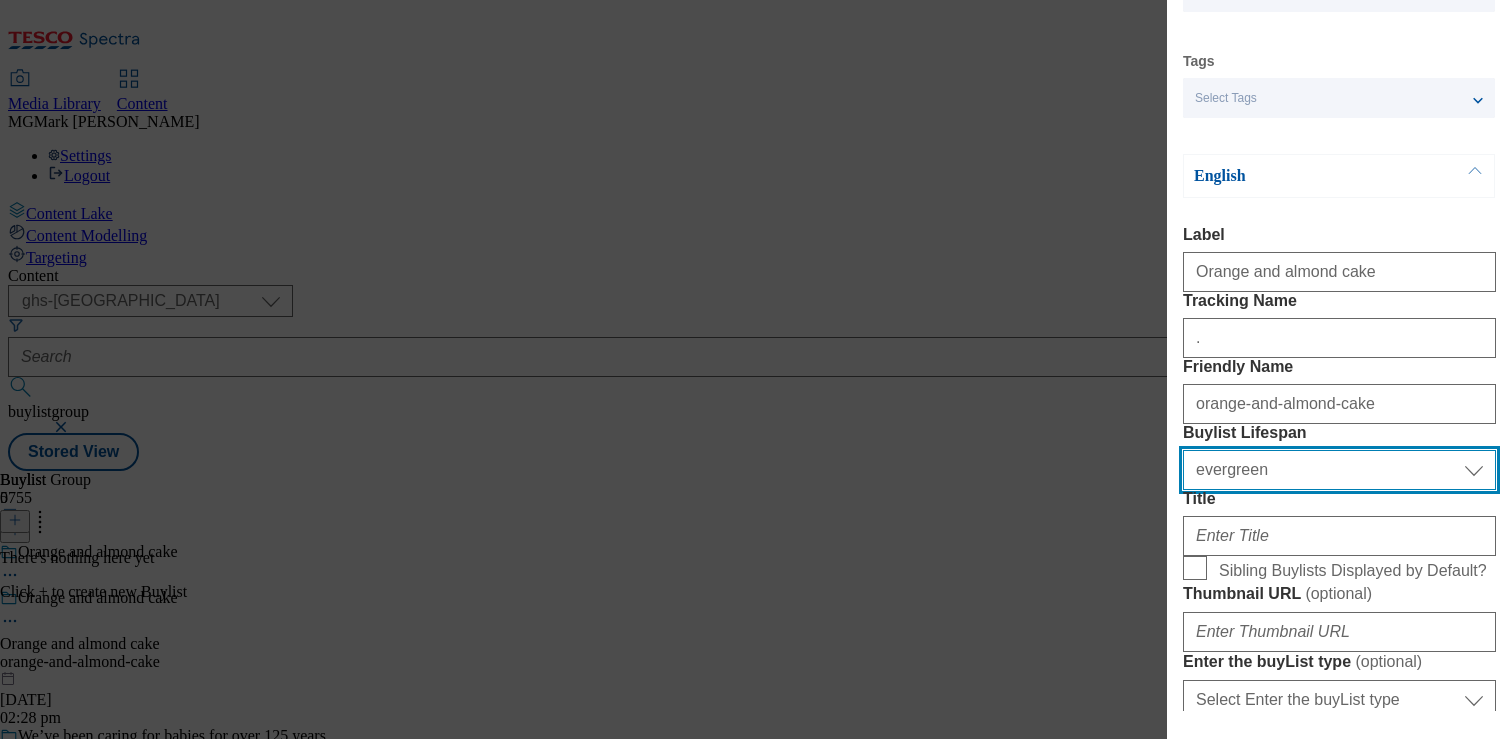 scroll, scrollTop: 0, scrollLeft: 0, axis: both 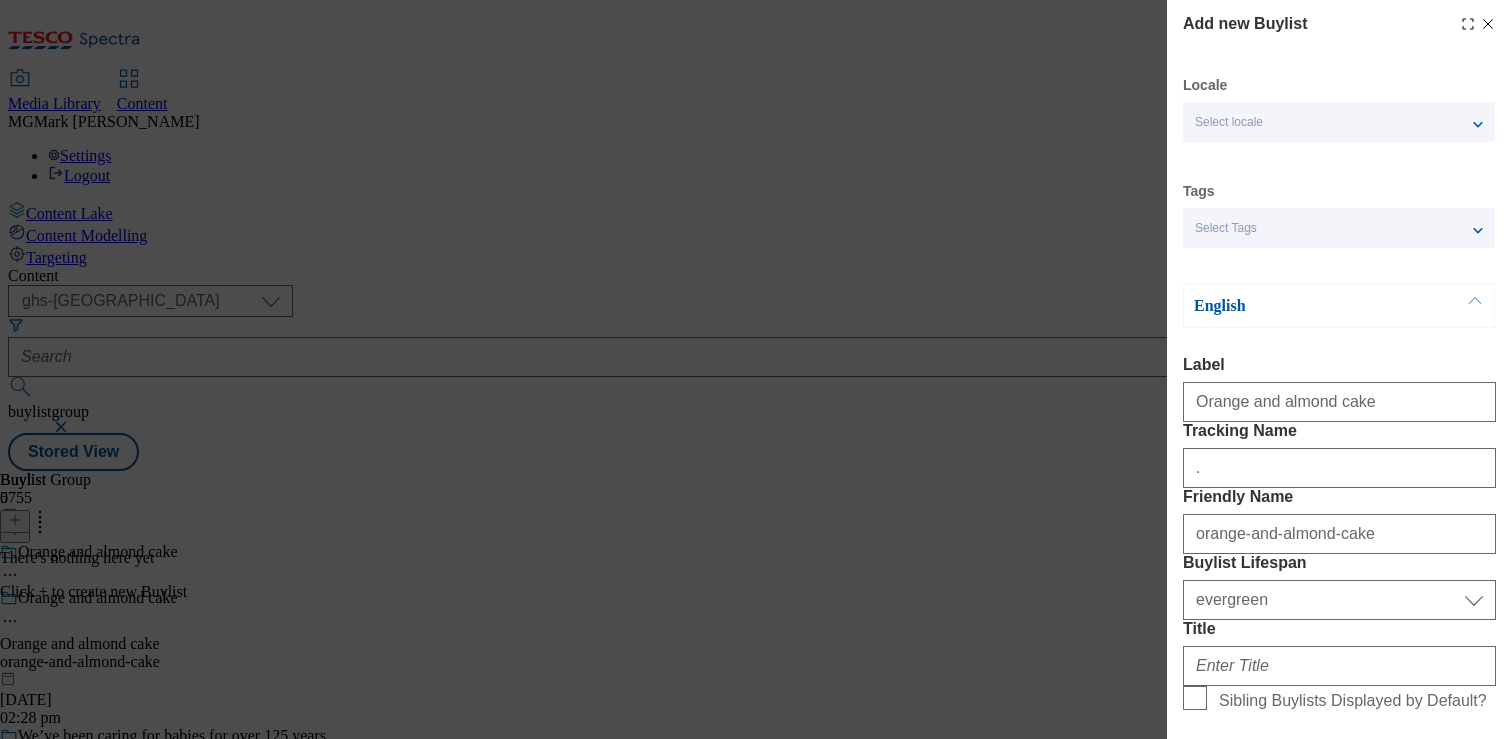 click on "English" at bounding box center [1339, 306] 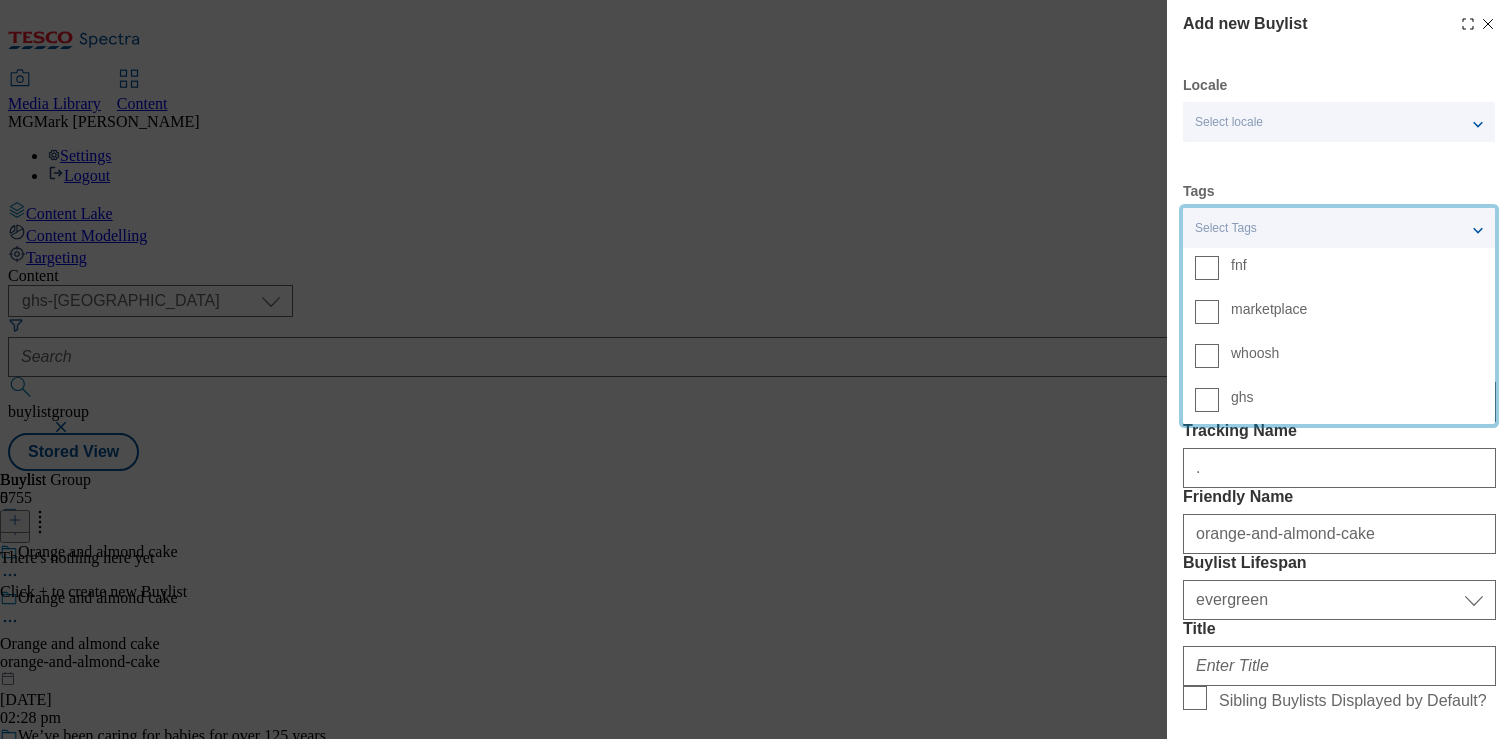 click on "Select Tags" at bounding box center (1226, 228) 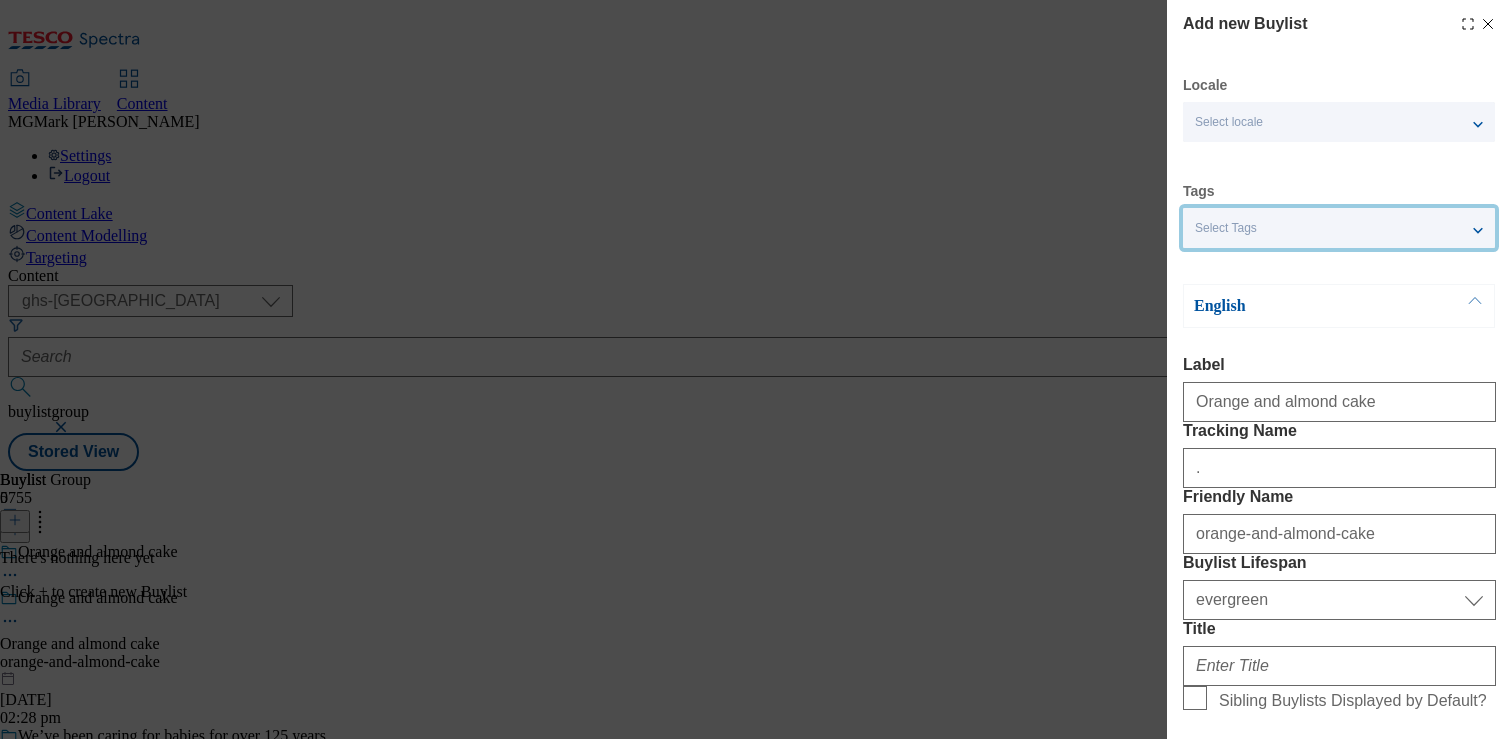 click 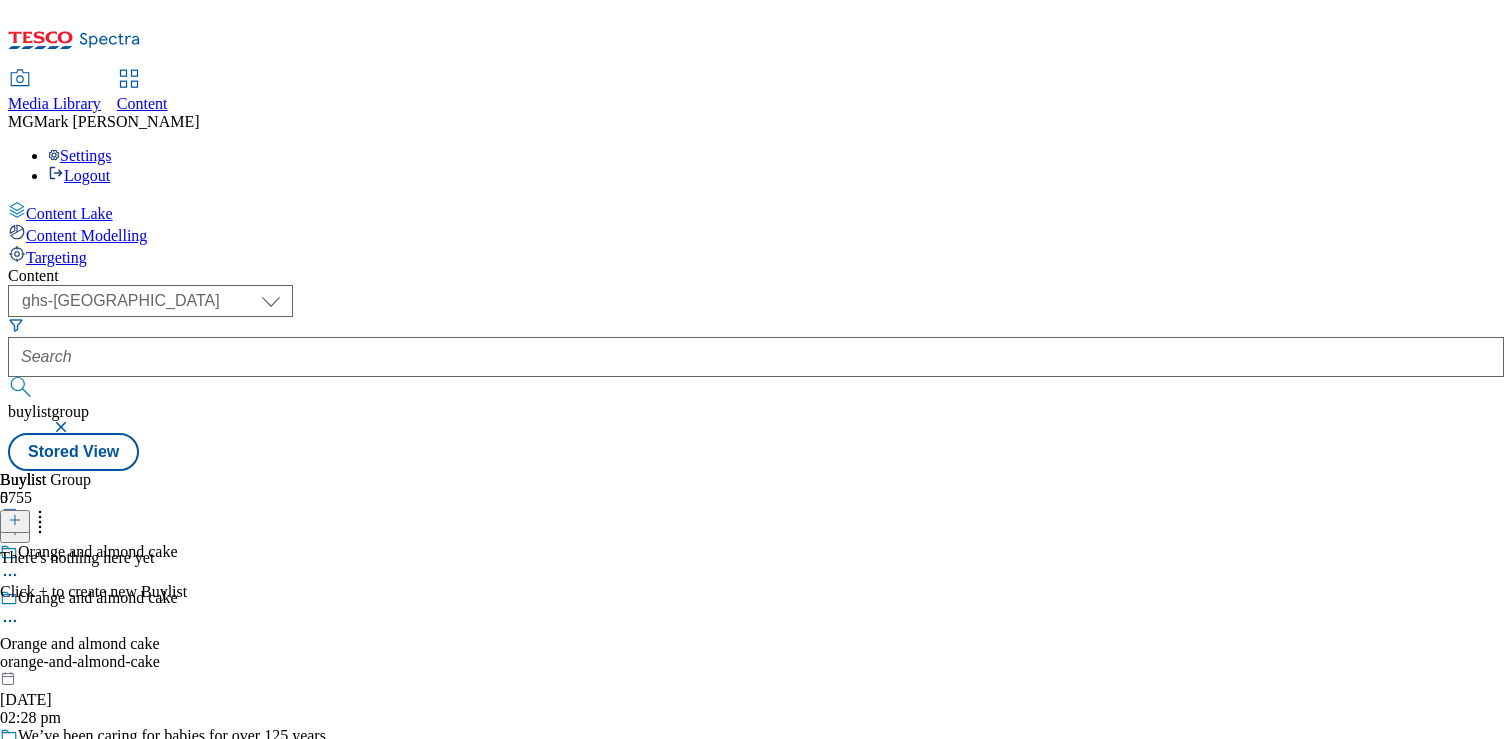 click on "hipp-organic-25tw24" at bounding box center [193, 800] 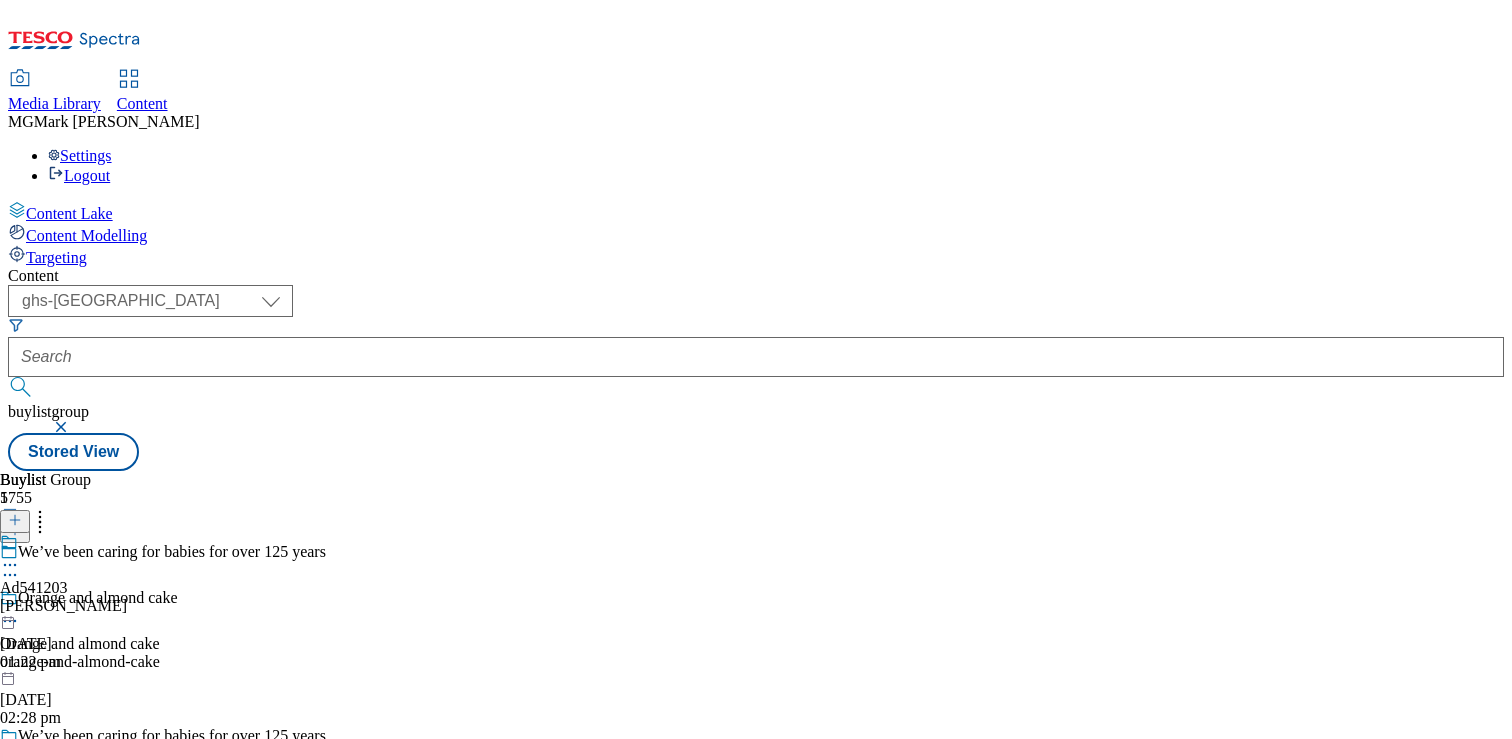 click on "Orange and almond cake Orange and almond cake orange-and-almond-cake 23 Jul 2025 02:28 pm" at bounding box center (193, 658) 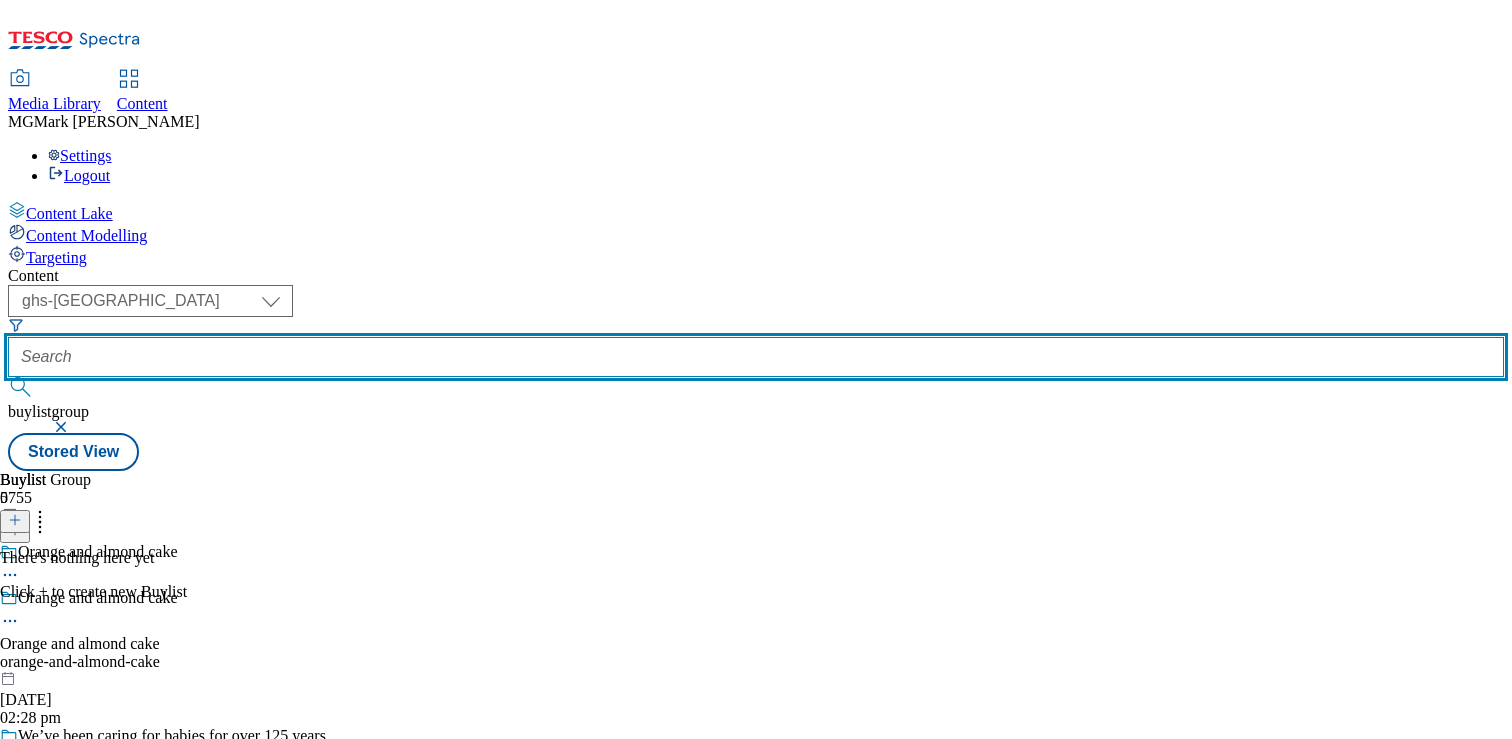 click at bounding box center (756, 357) 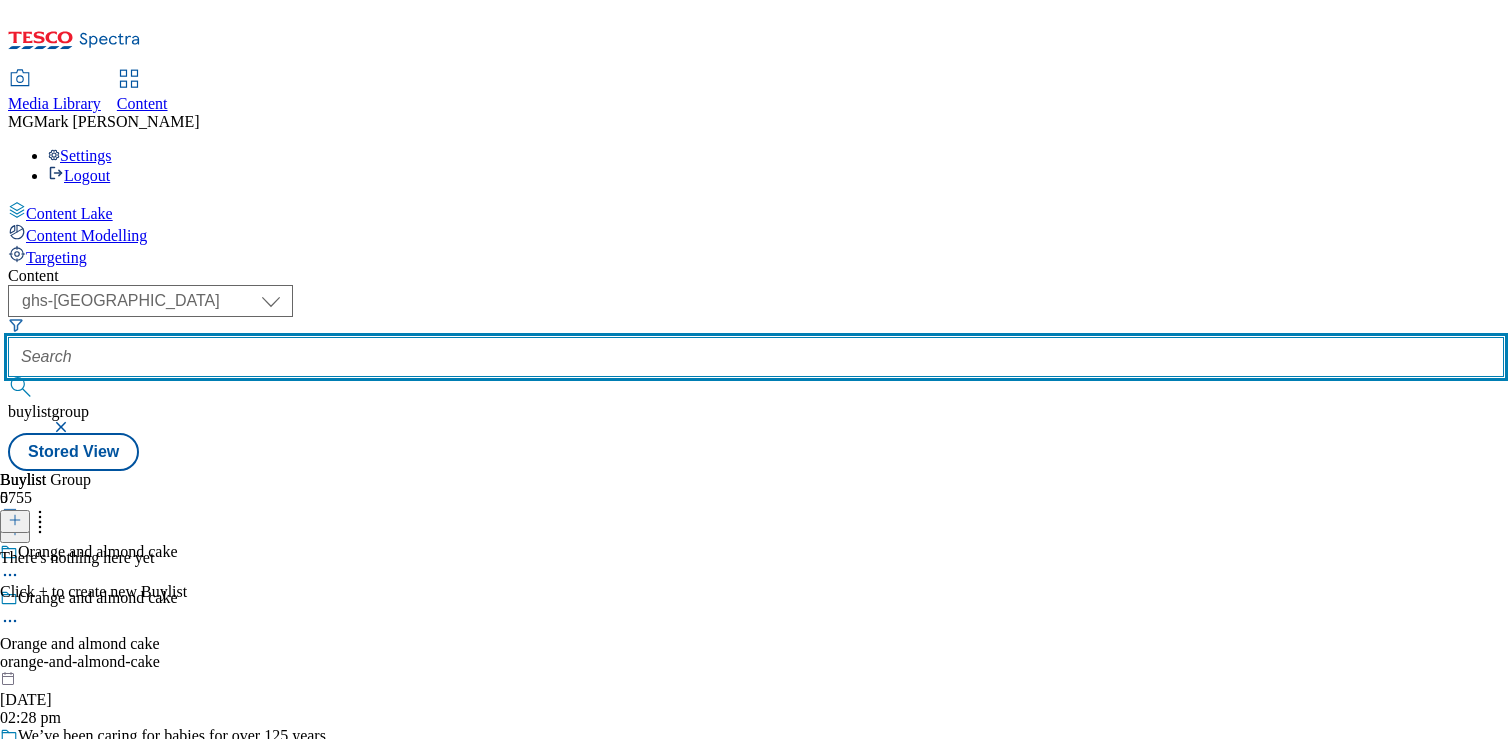 paste on "Roasting tin panzanella" 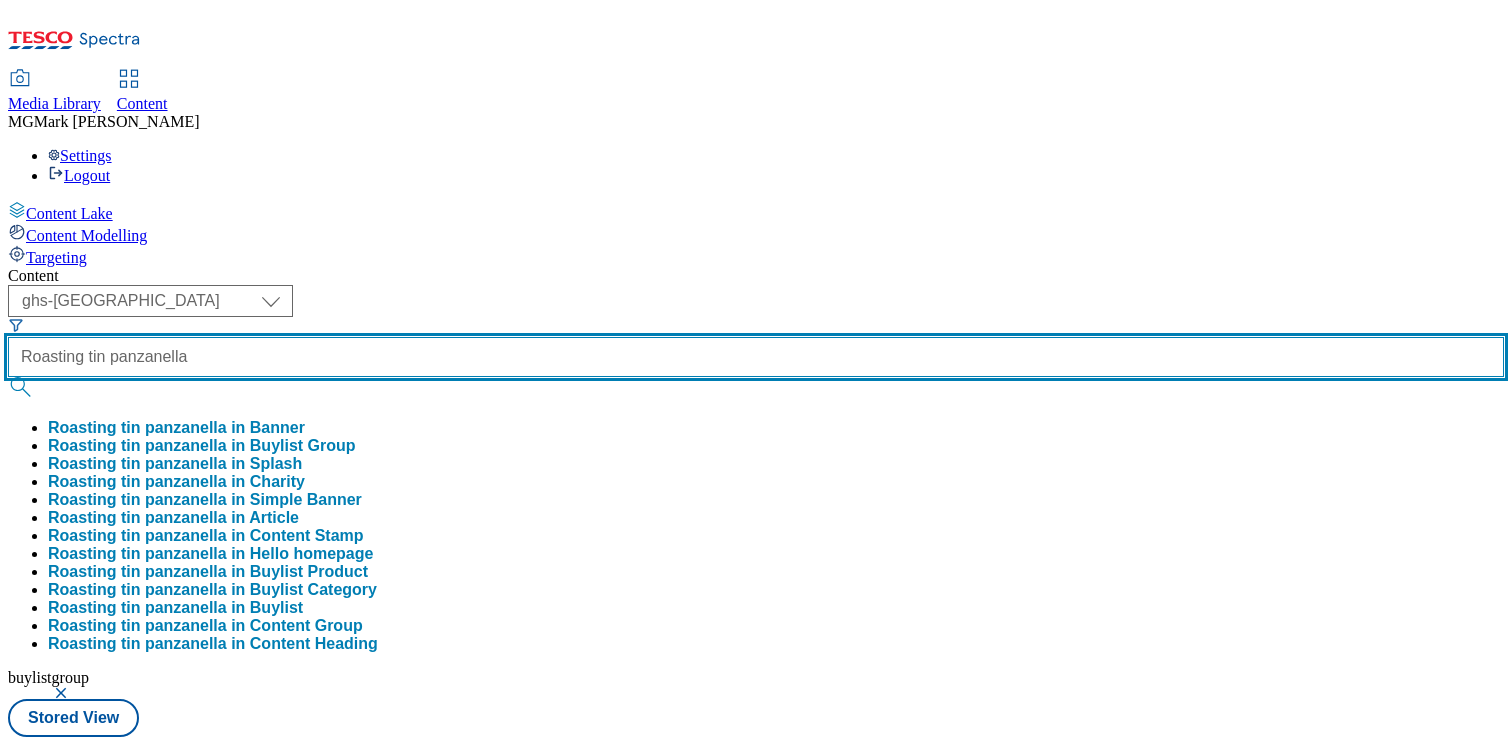 type on "Roasting tin panzanella" 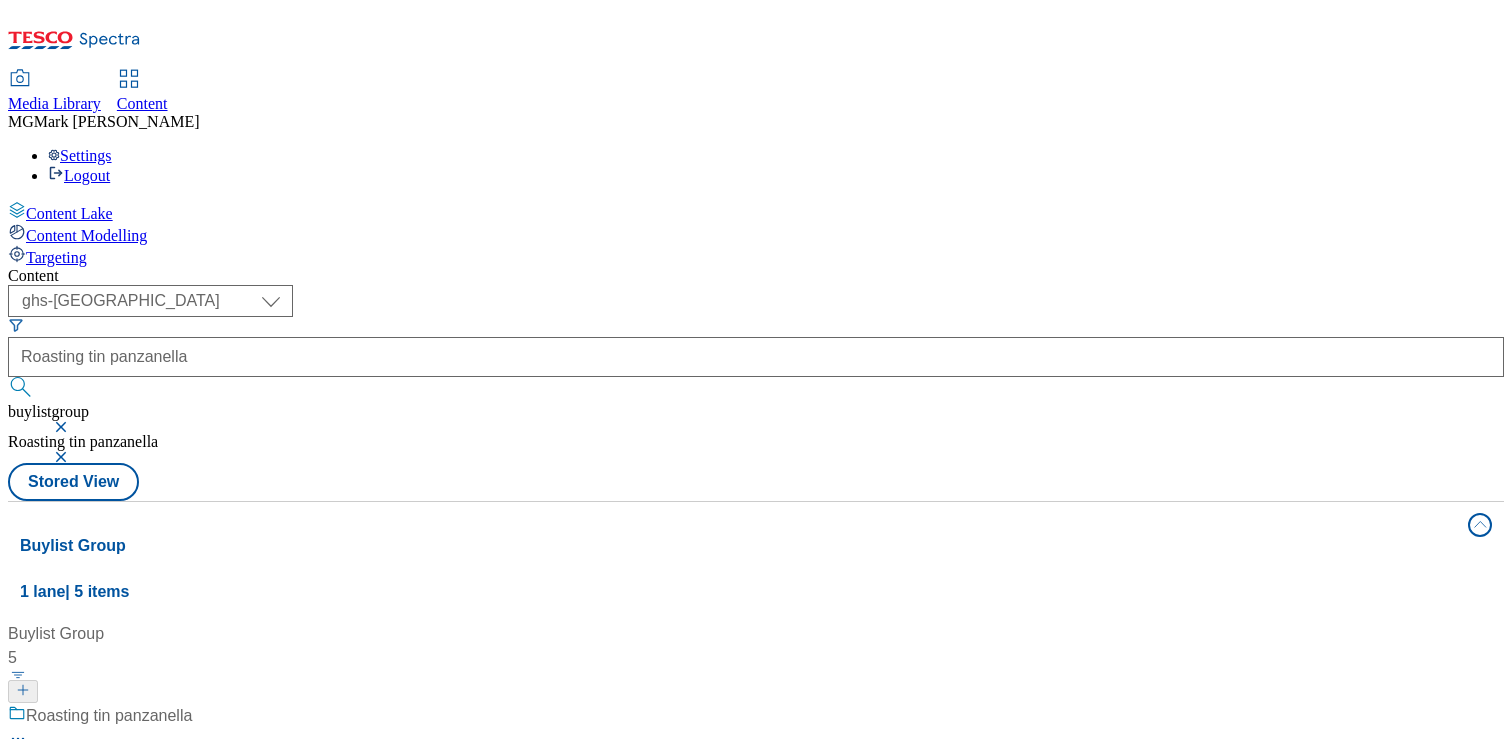 click on "/ panzanella" at bounding box center (133, 792) 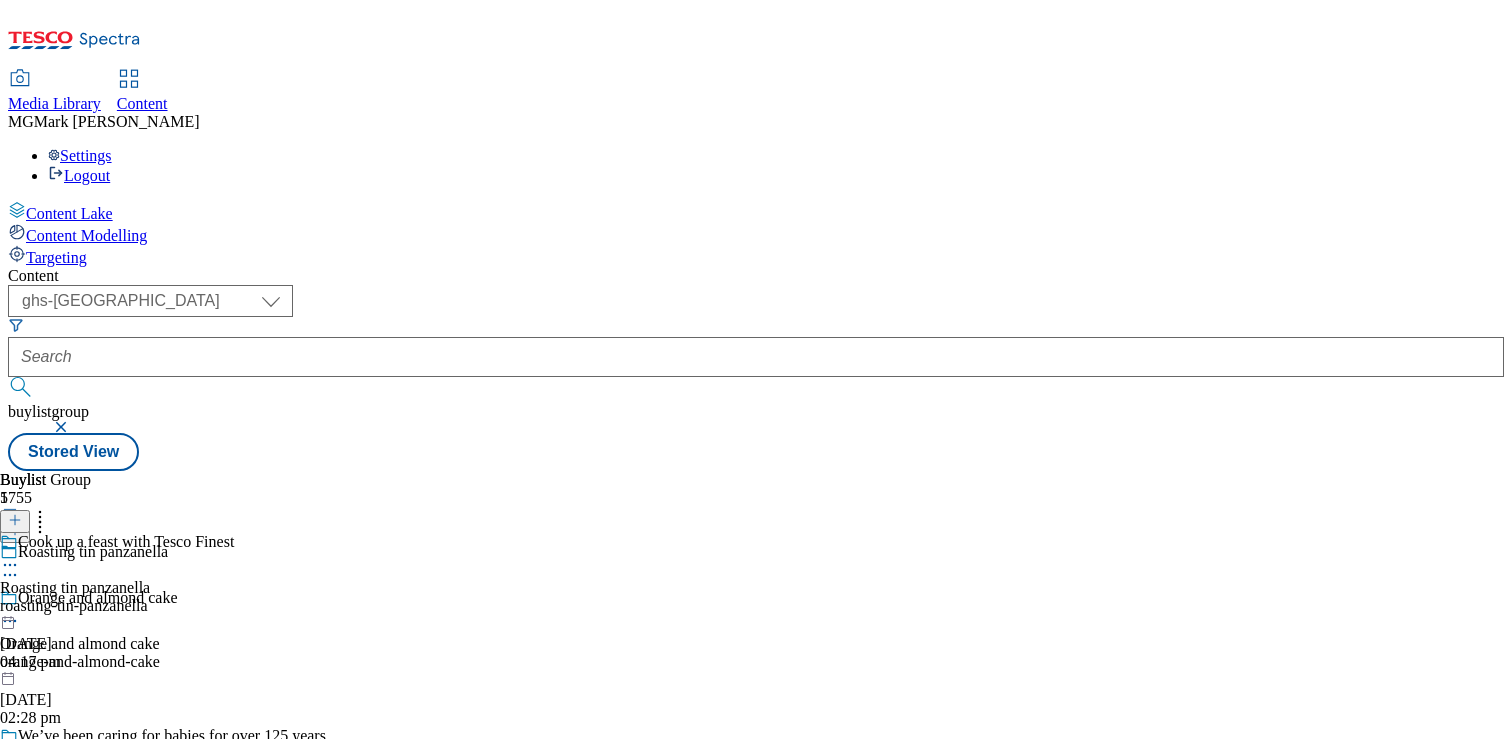 click on "roasting-tin-panzanella" at bounding box center [117, 606] 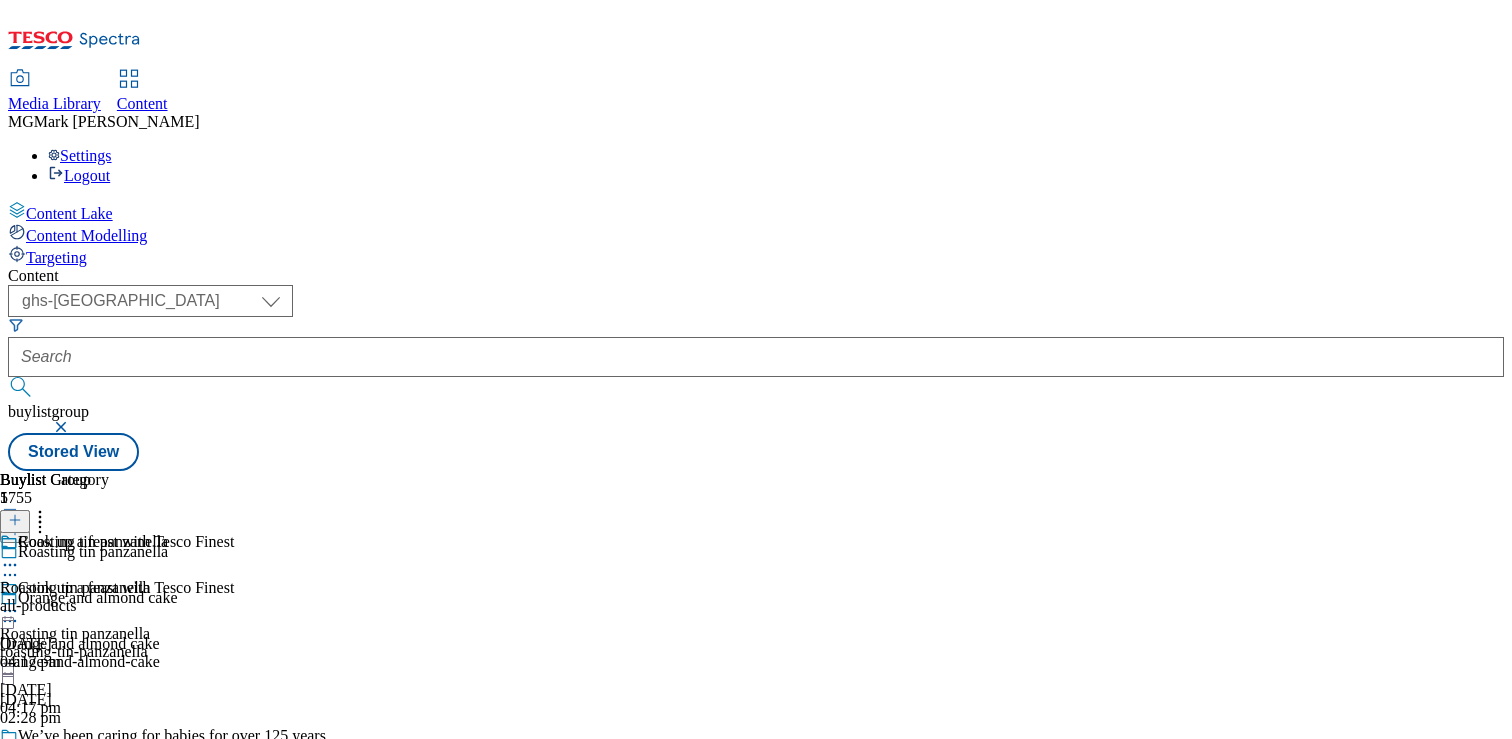 click on "all-products" at bounding box center [84, 606] 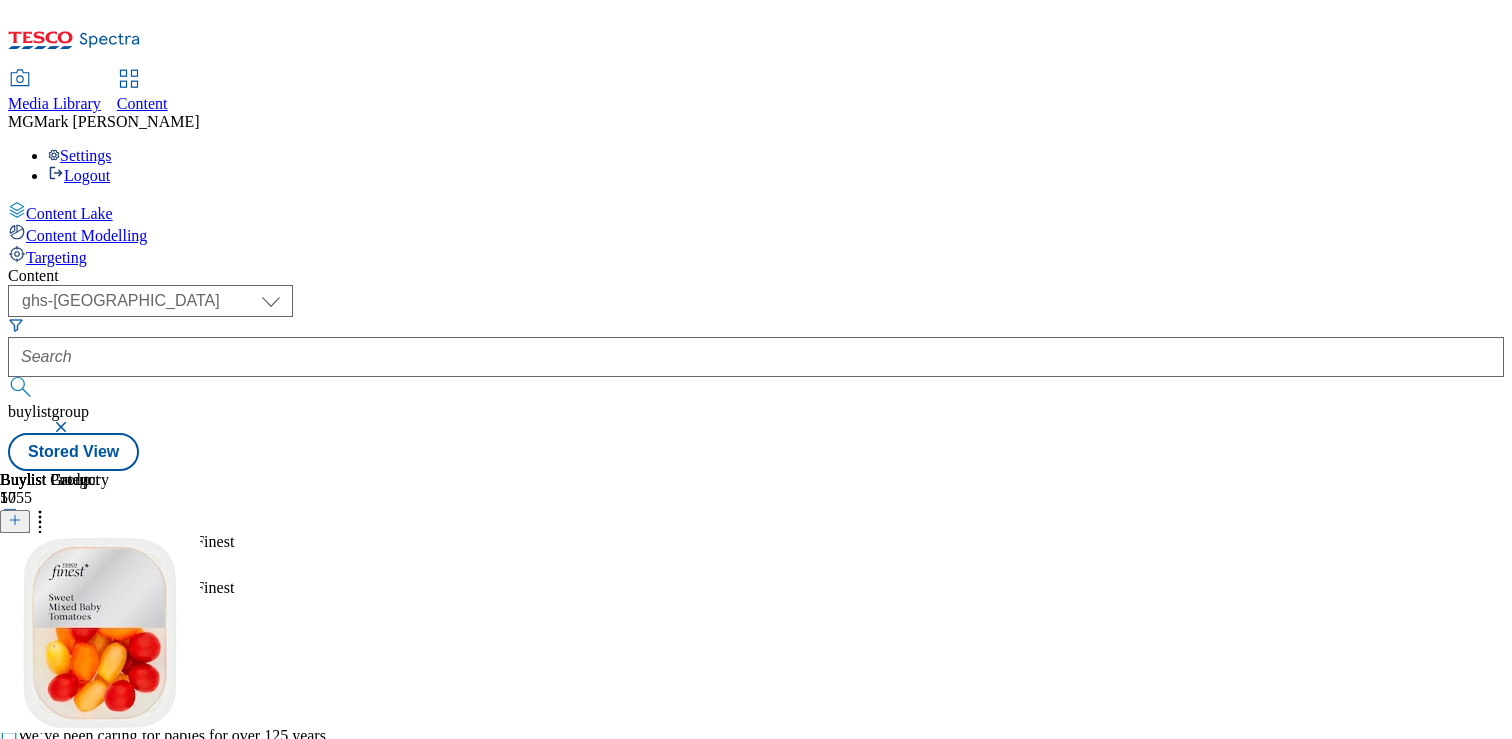 scroll, scrollTop: 0, scrollLeft: 0, axis: both 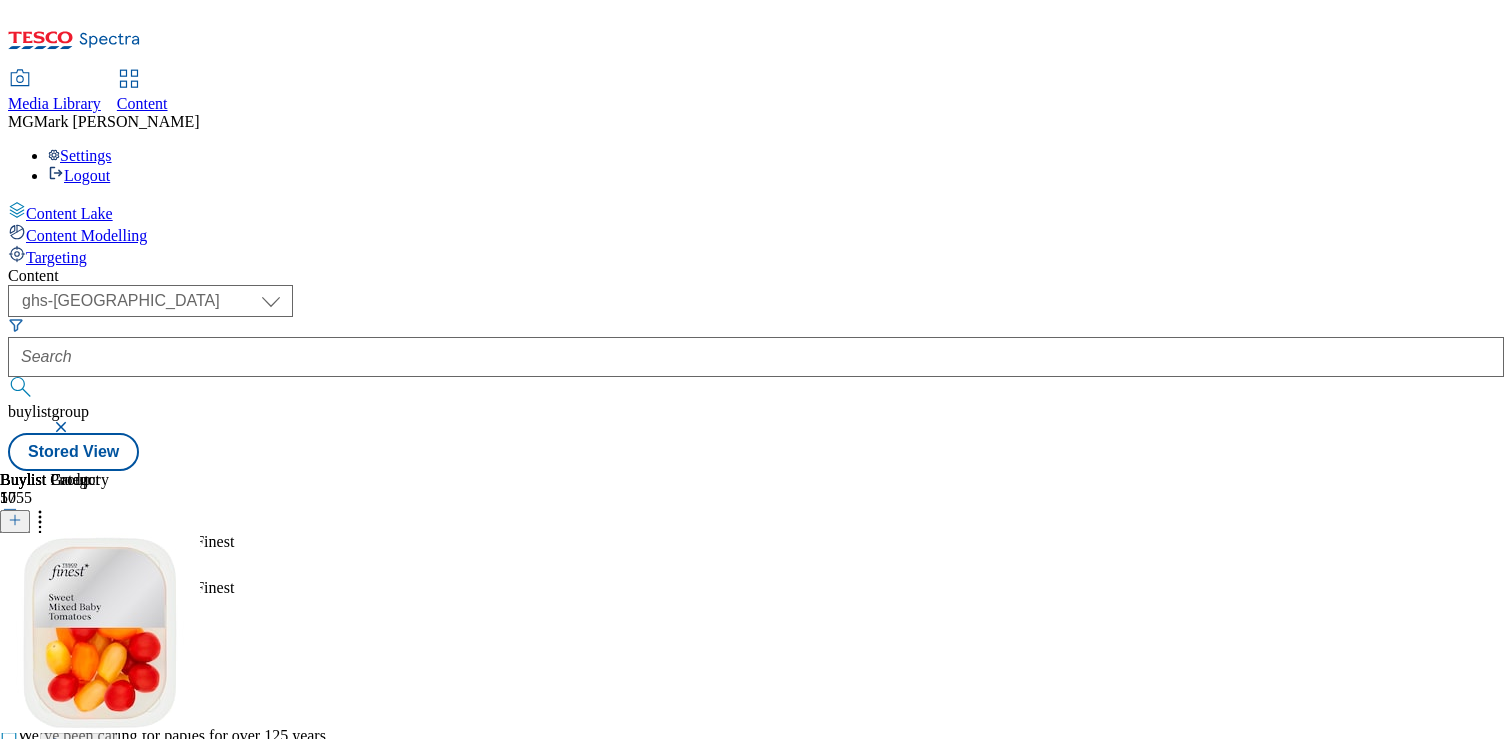 click on "Edit" at bounding box center (137, 652) 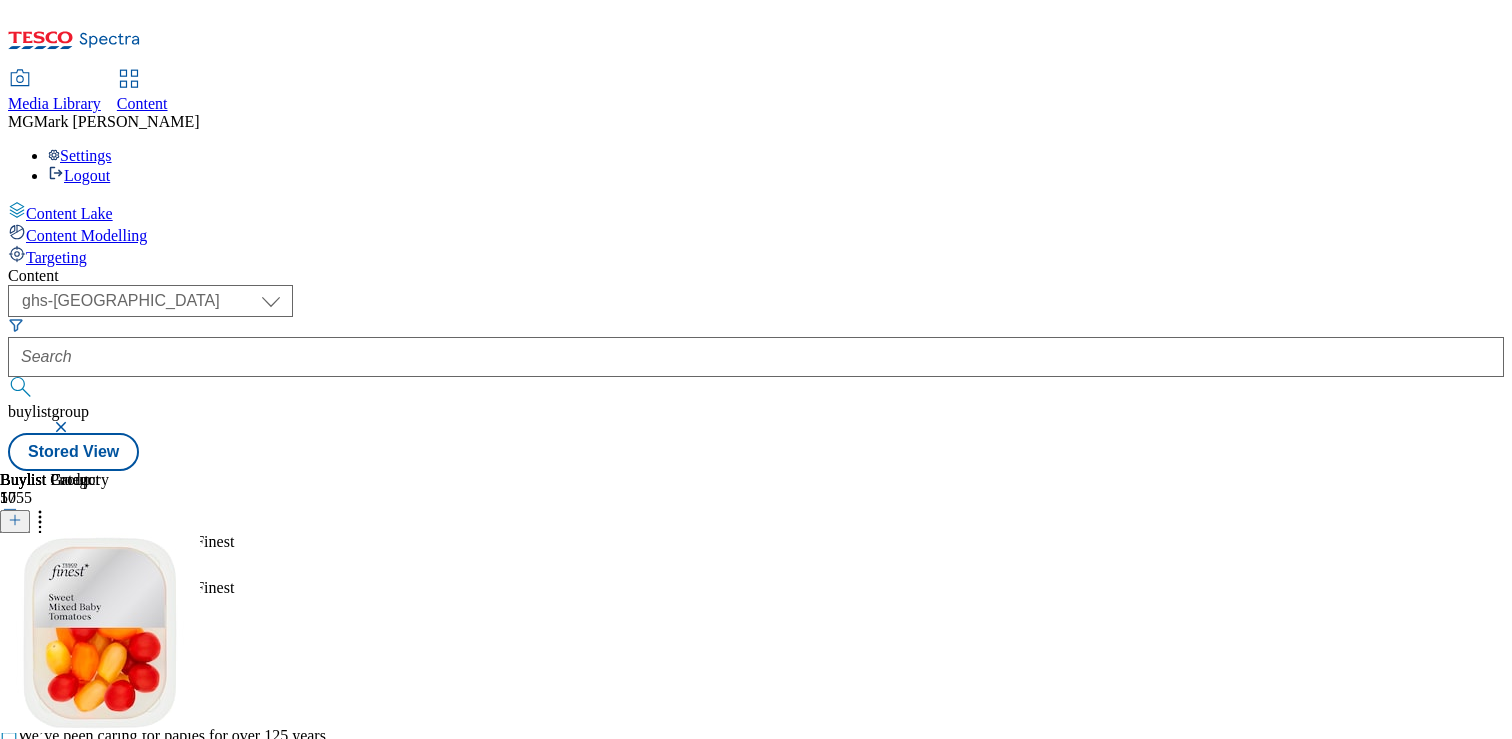 click 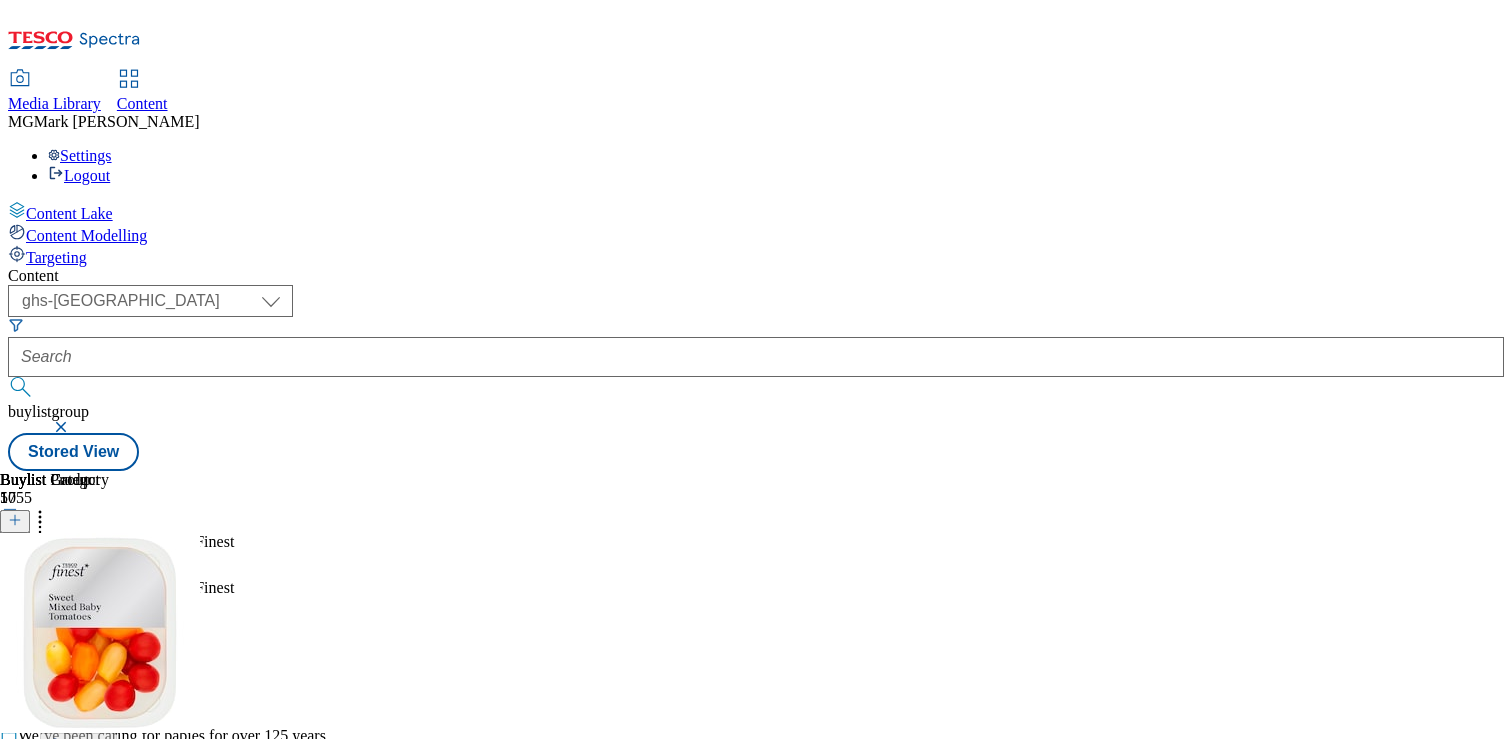 click on "Edit" at bounding box center [73, 653] 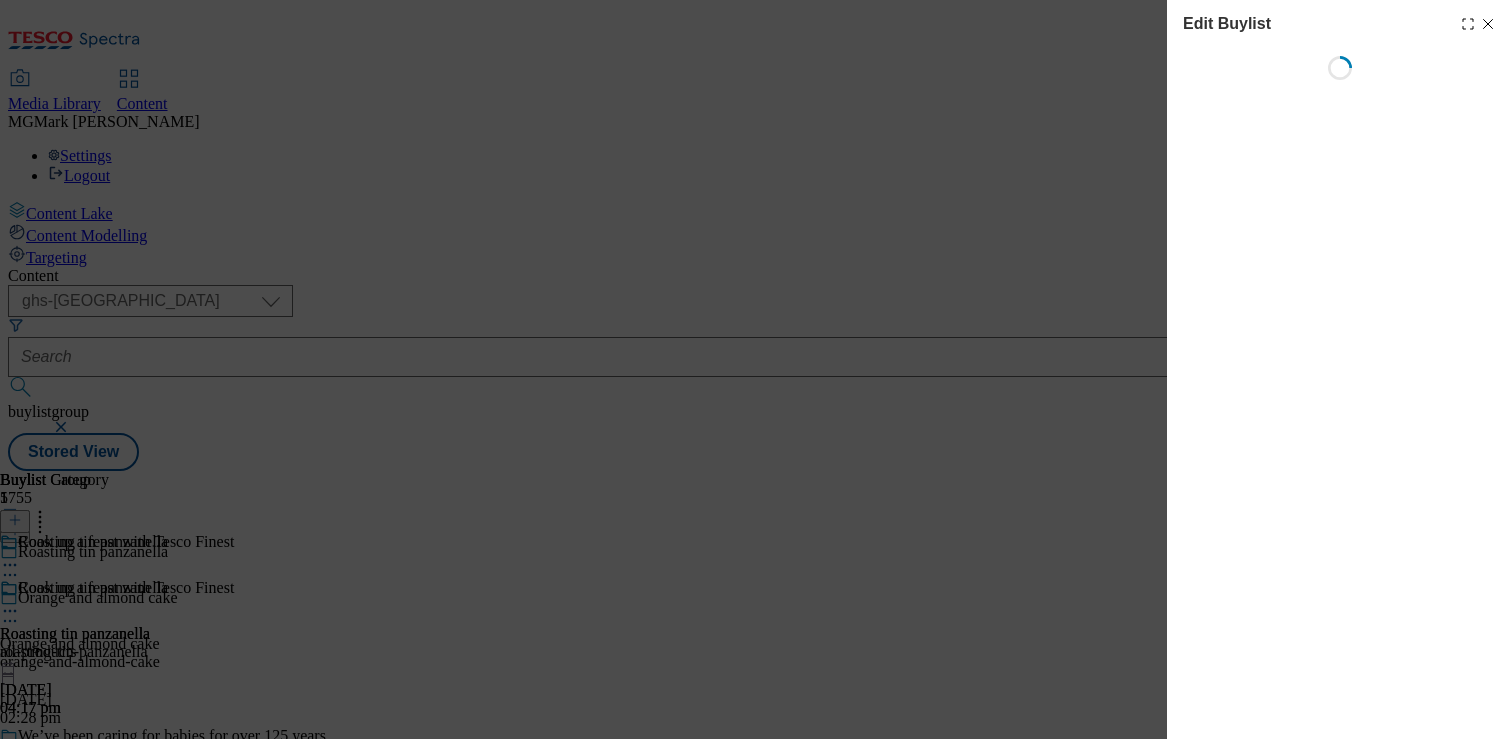 select on "evergreen" 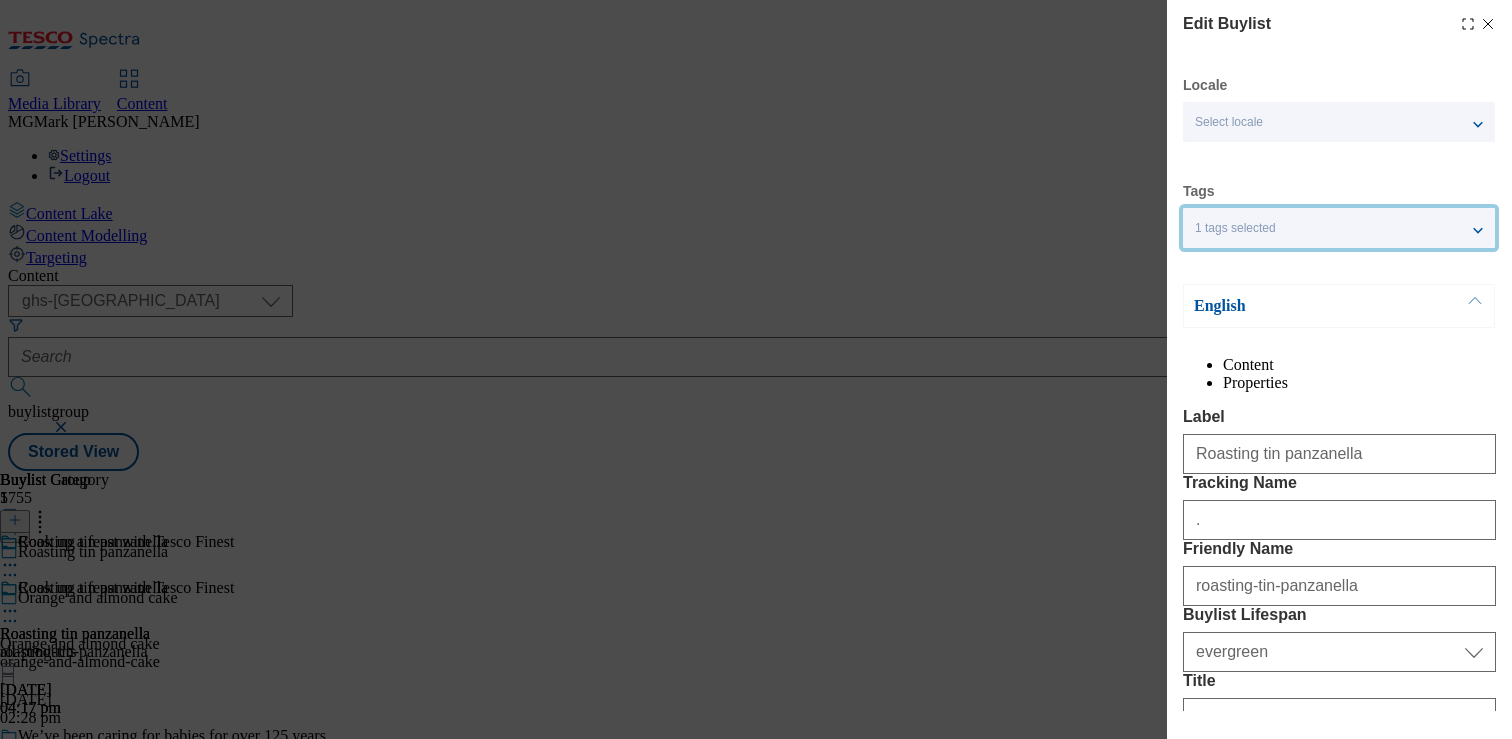 click on "1 tags selected" at bounding box center (1339, 228) 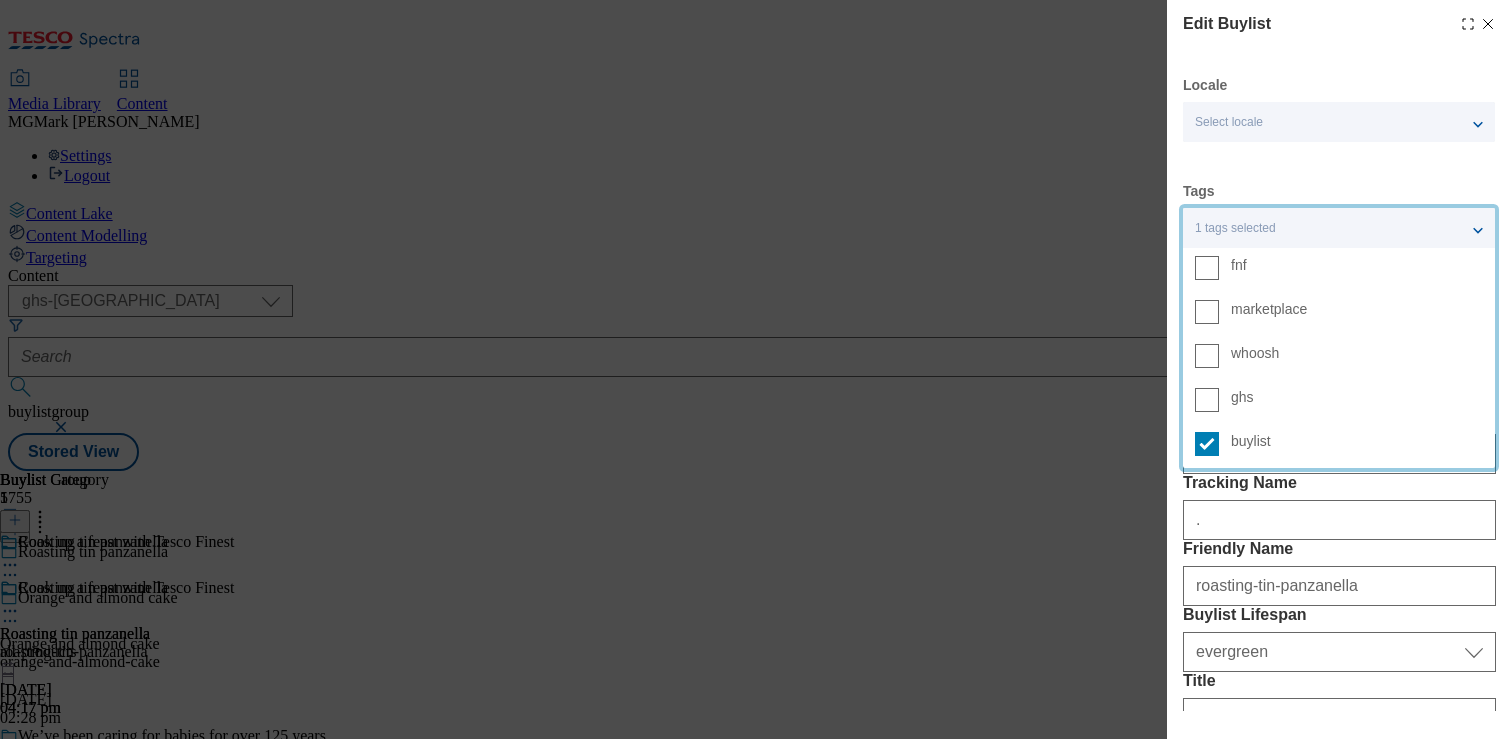 click on "Locale   Select locale English Welsh Tags   1 tags selected fnf marketplace whoosh ghs buylist English Content Properties Label Roasting tin panzanella Tracking Name . Friendly Name roasting-tin-panzanella Buylist Lifespan Select Buylist Lifespan evergreen seasonal tactical evergreen Title Cook up a feast with Tesco Finest Sibling Buylists Displayed by Default? Thumbnail URL   ( optional ) Enter the buyList type   ( optional ) Select Enter the buyList type event supplier funded long term >4 weeks supplier funded short term 1-3 weeks tesco trade lists zone Select Enter the buyList type Event   ( optional ) Tesco Week   ( optional ) Primary Ownership   ( optional ) Select Primary Ownership tesco dunnhumby Select Primary Ownership AD ID   ( optional ) Description All the ingredients and method you need for roasting-tin panzanella, as seen in The Guardian. No Index Canonical URL   ( optional ) Page Title Override   ( optional ) Buylist Component Type   ( optional ) Select Buylist Component Type Banner Meal Meal" at bounding box center (1339, 1450) 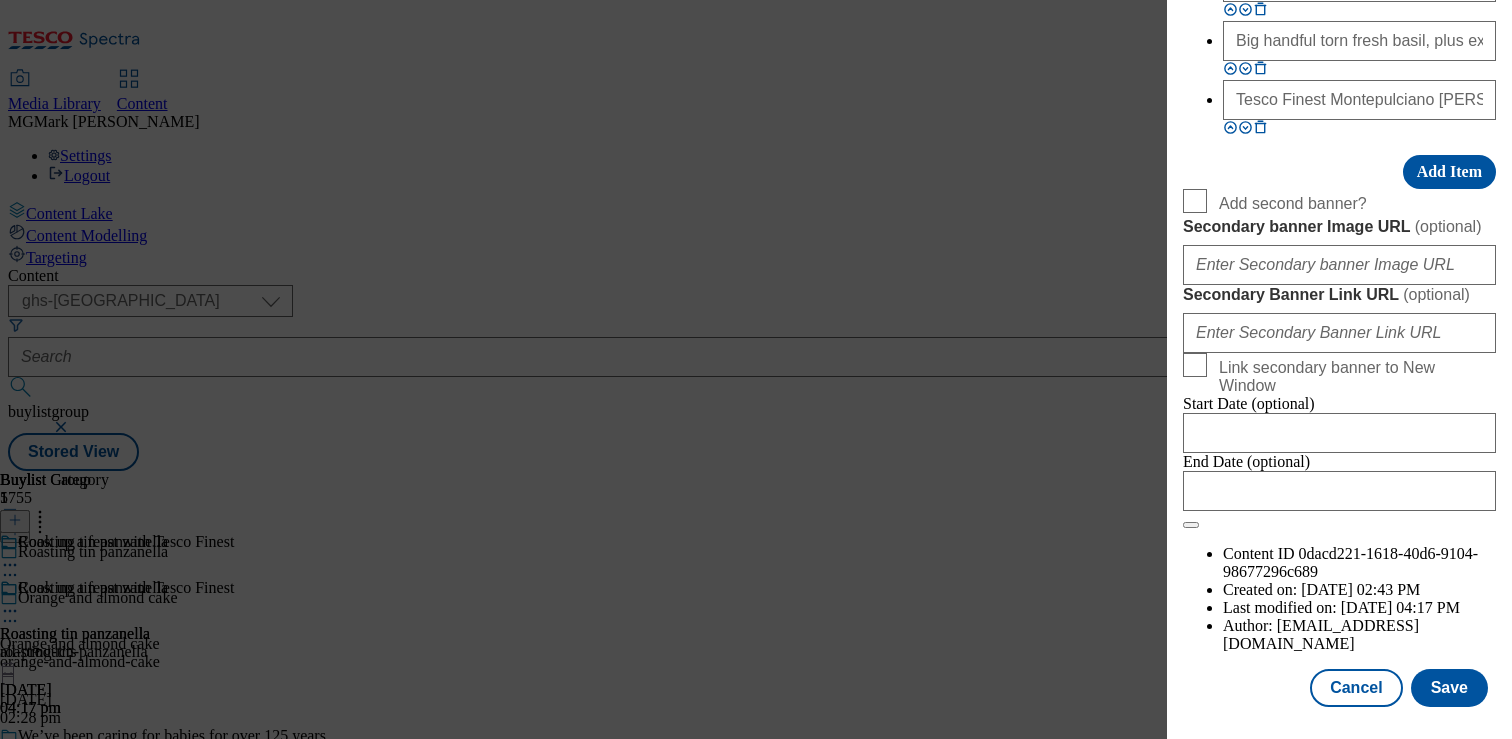 scroll, scrollTop: 2152, scrollLeft: 0, axis: vertical 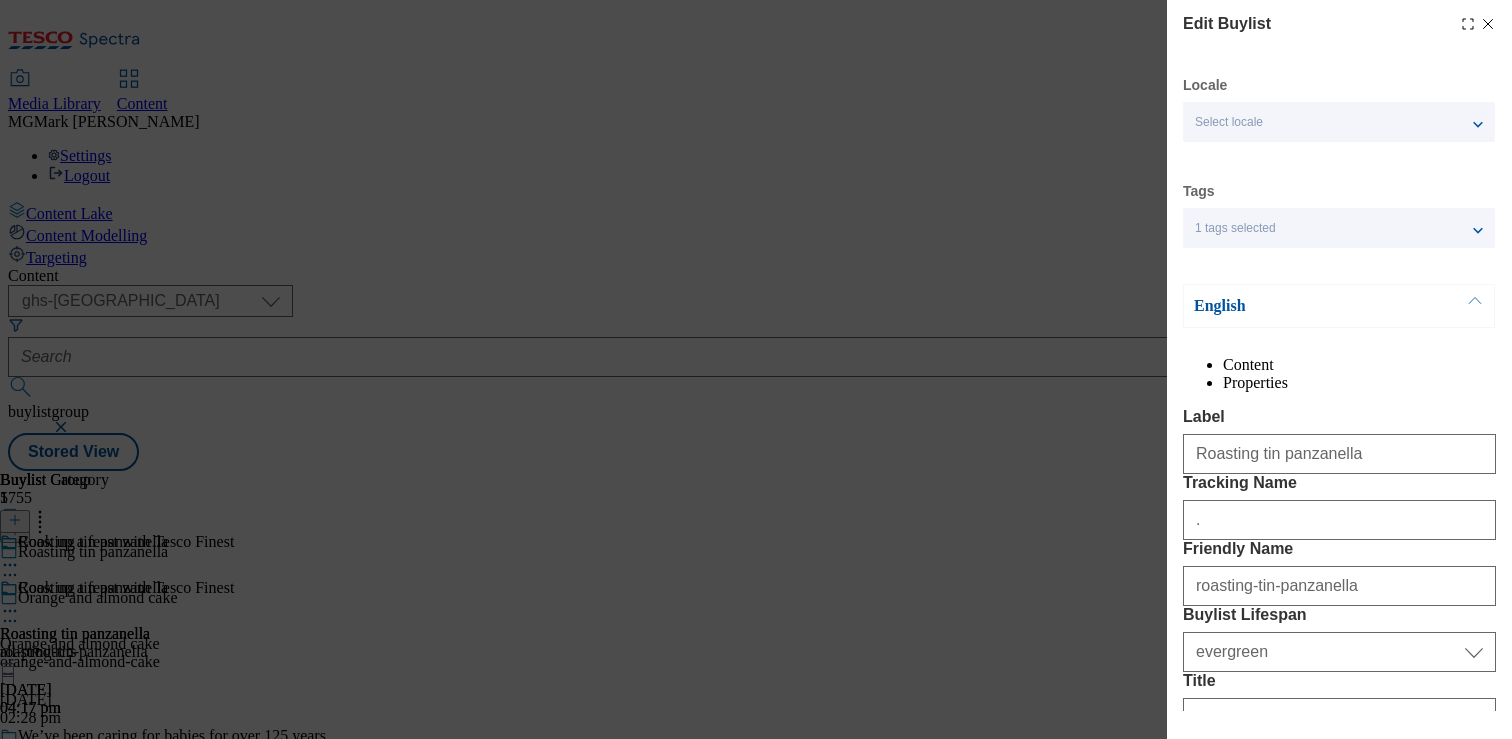 click on "Edit Buylist Locale   Select locale English Welsh Tags   1 tags selected fnf marketplace whoosh ghs buylist English Content Properties Label Roasting tin panzanella Tracking Name . Friendly Name roasting-tin-panzanella Buylist Lifespan Select Buylist Lifespan evergreen seasonal tactical evergreen Title Cook up a feast with Tesco Finest Sibling Buylists Displayed by Default? Thumbnail URL   ( optional ) Enter the buyList type   ( optional ) Select Enter the buyList type event supplier funded long term >4 weeks supplier funded short term 1-3 weeks tesco trade lists zone Select Enter the buyList type Event   ( optional ) Tesco Week   ( optional ) Primary Ownership   ( optional ) Select Primary Ownership tesco dunnhumby Select Primary Ownership AD ID   ( optional ) Description All the ingredients and method you need for roasting-tin panzanella, as seen in The Guardian. No Index Canonical URL   ( optional ) Page Title Override   ( optional ) Buylist Component Type   ( optional ) Select Buylist Component Type Meal" at bounding box center (756, 369) 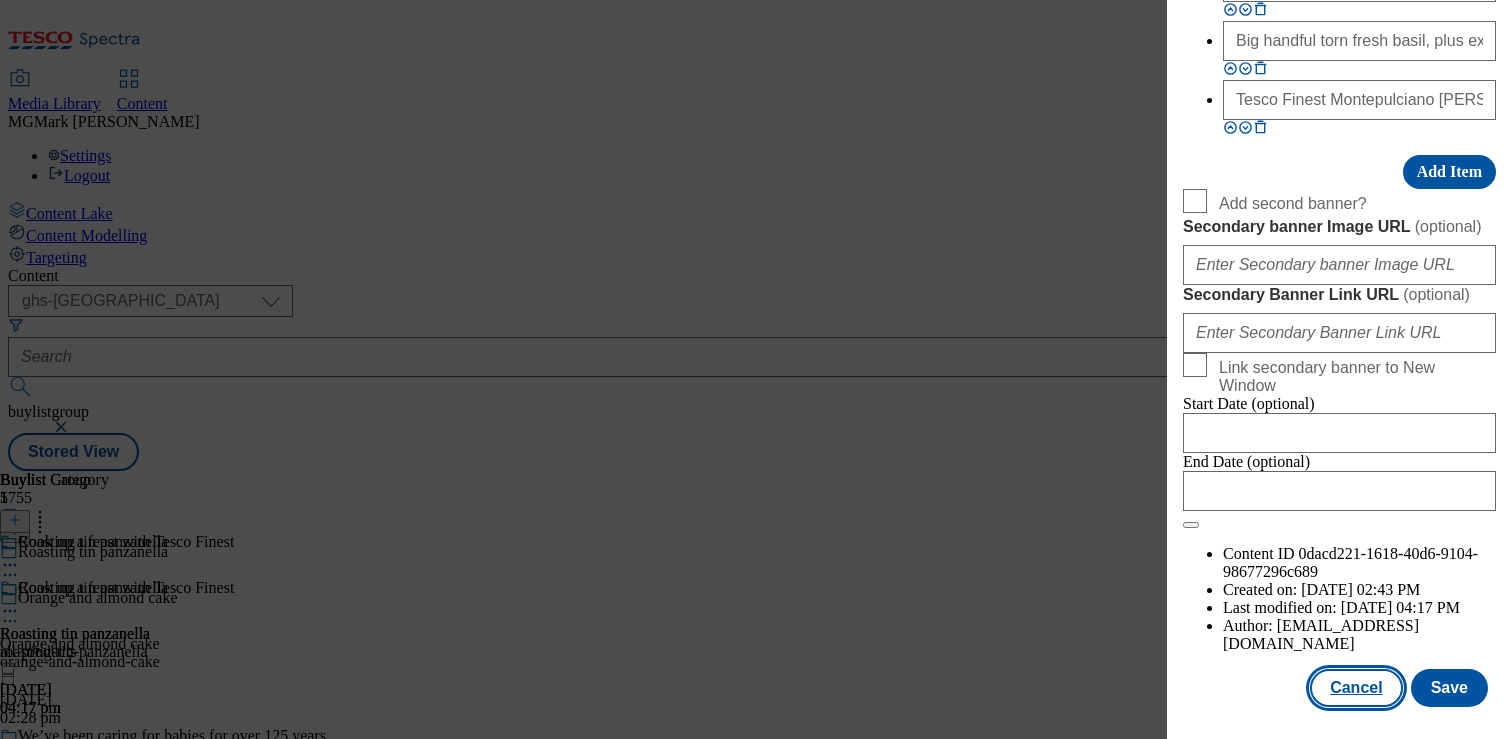click on "Cancel" at bounding box center [1356, 688] 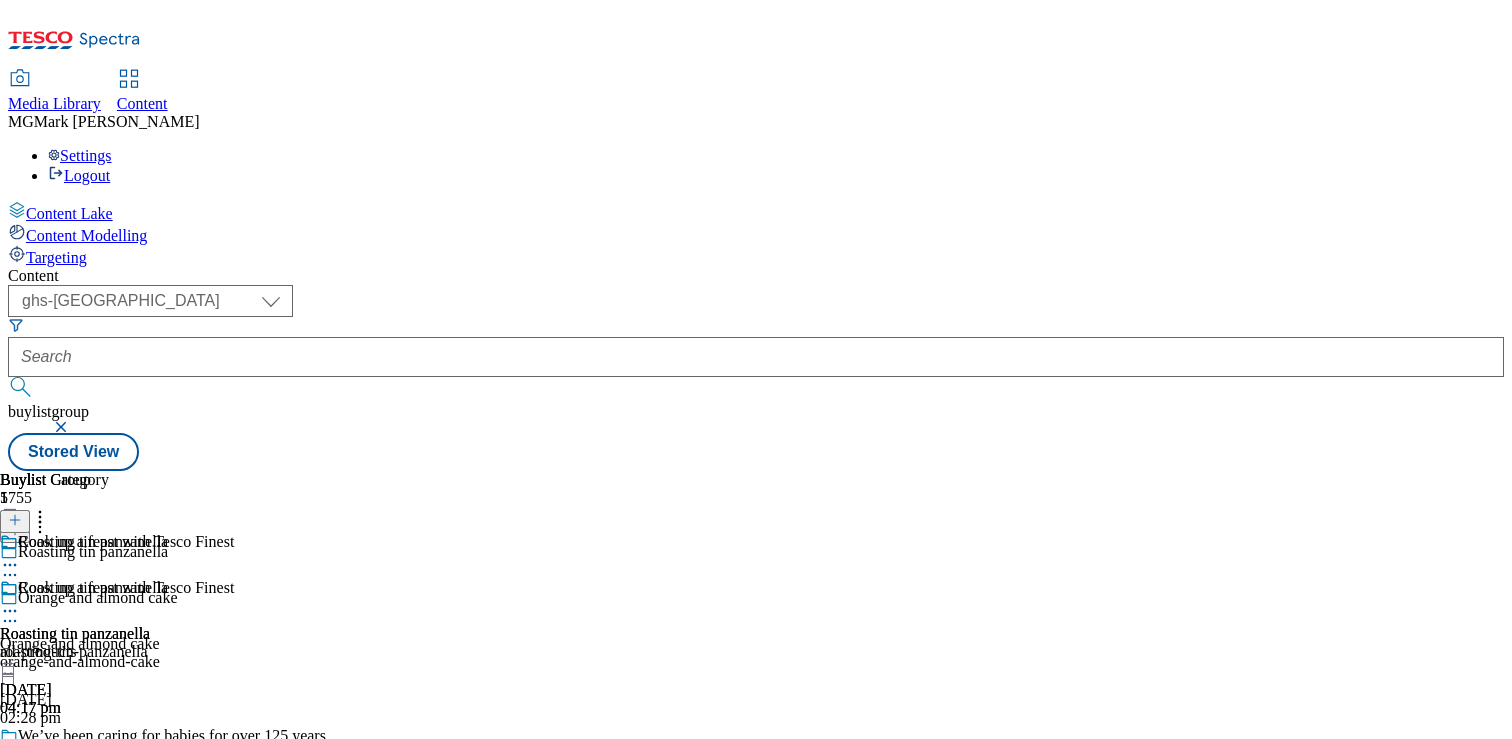 scroll, scrollTop: 1813, scrollLeft: 0, axis: vertical 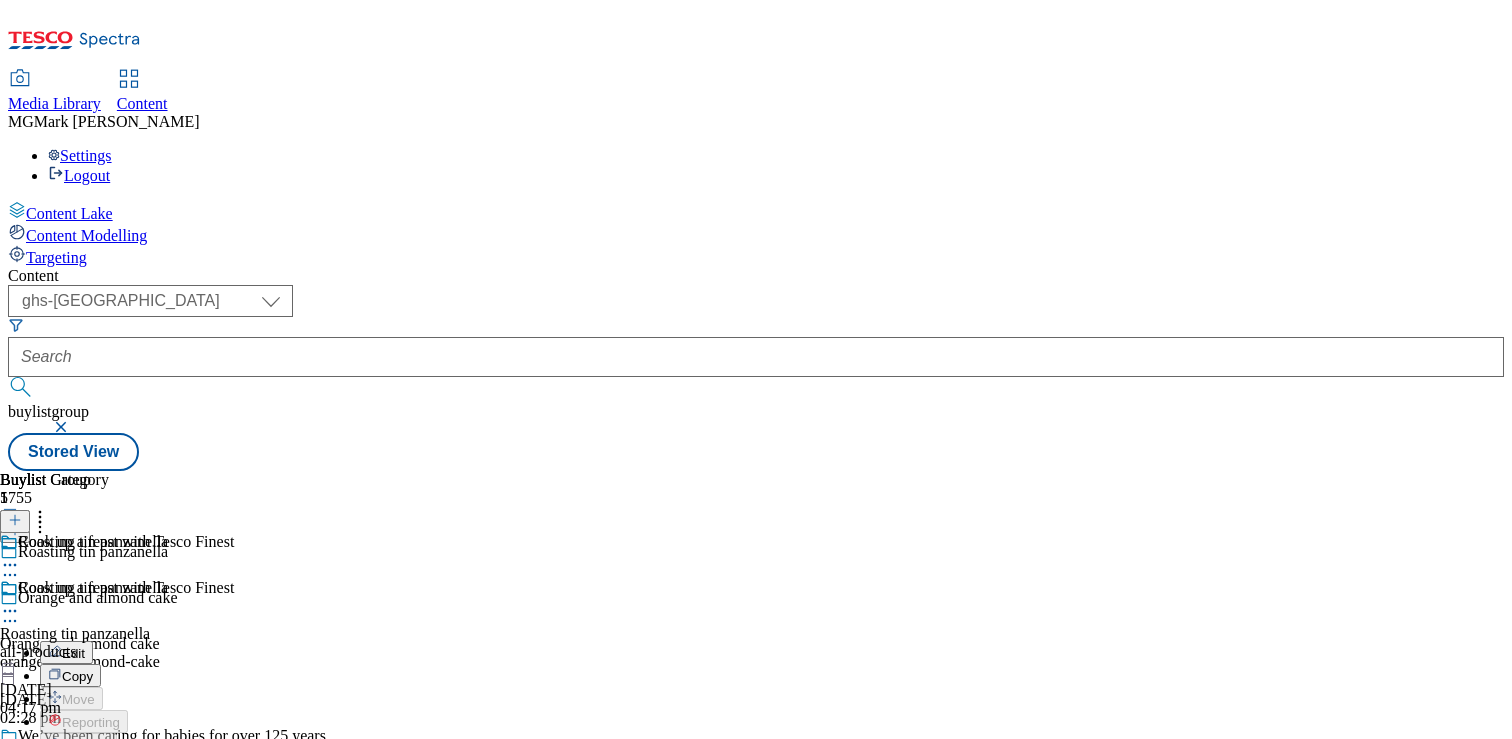 click on "Edit" at bounding box center (66, 652) 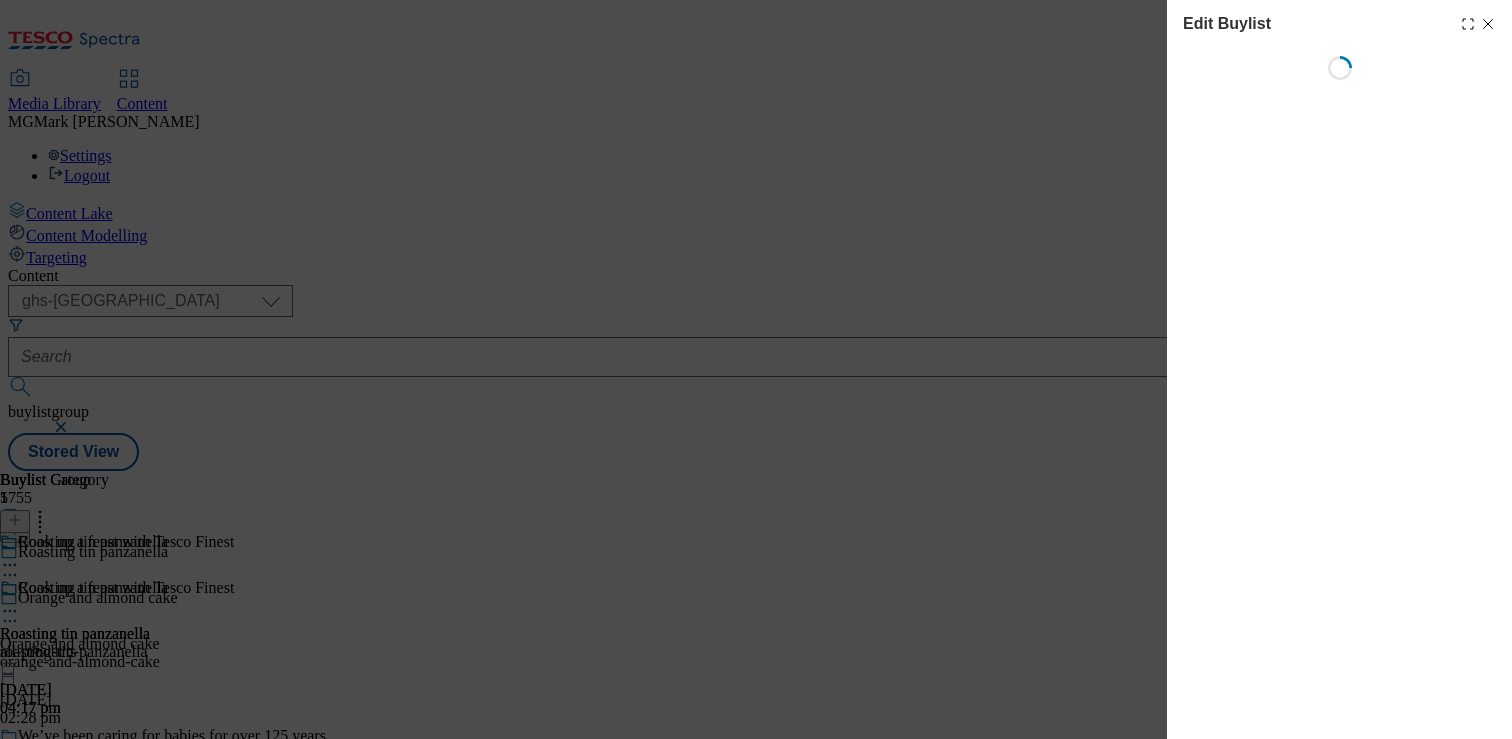 select on "evergreen" 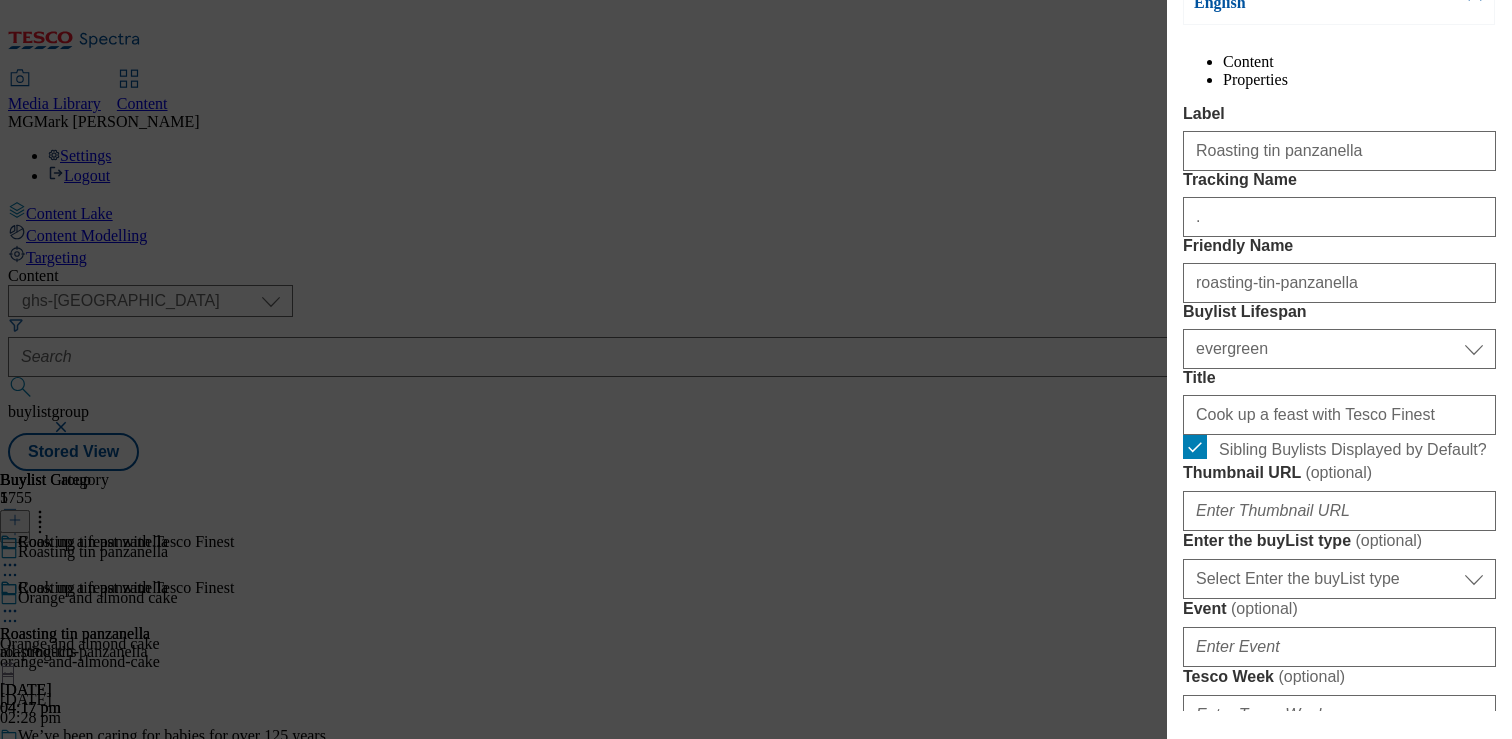 scroll, scrollTop: 304, scrollLeft: 0, axis: vertical 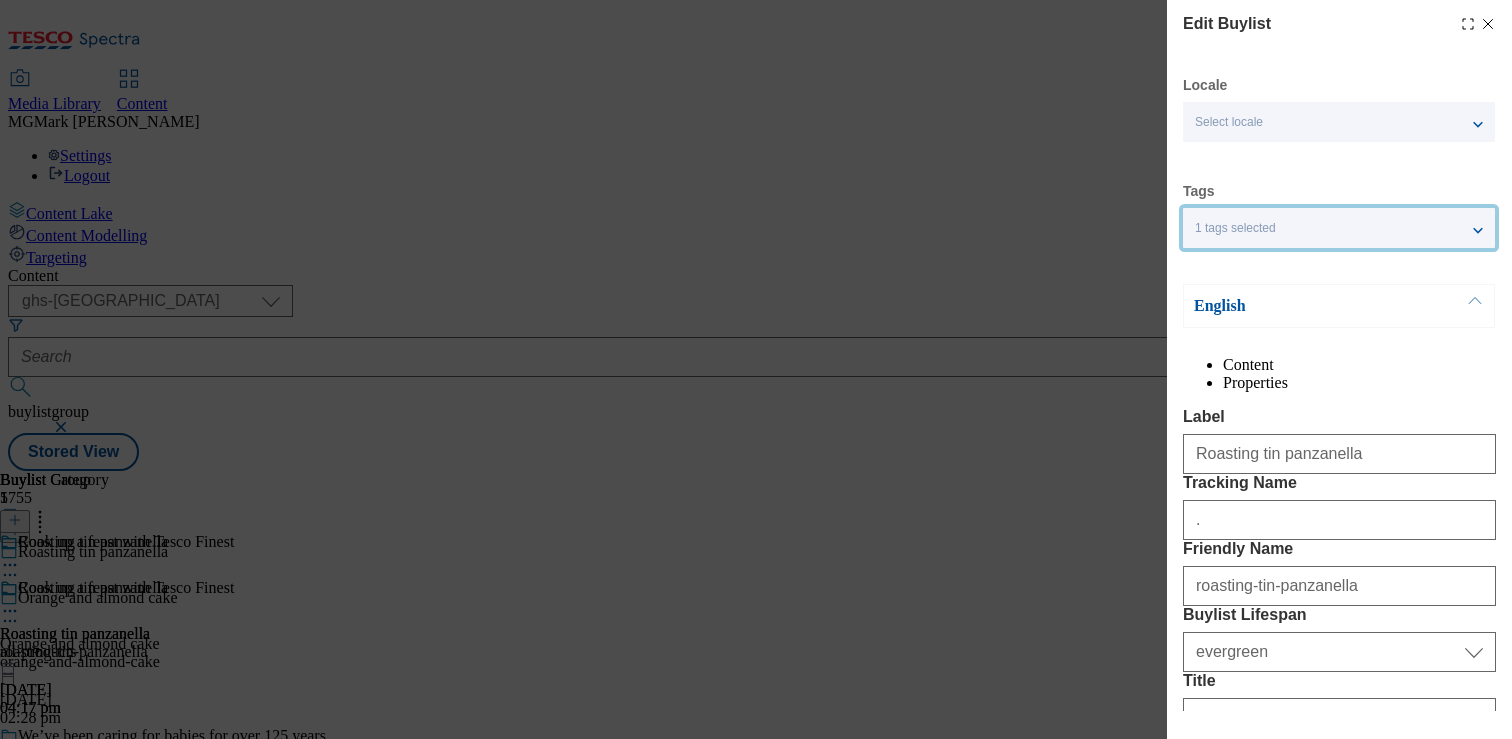 click on "1 tags selected" at bounding box center [1339, 228] 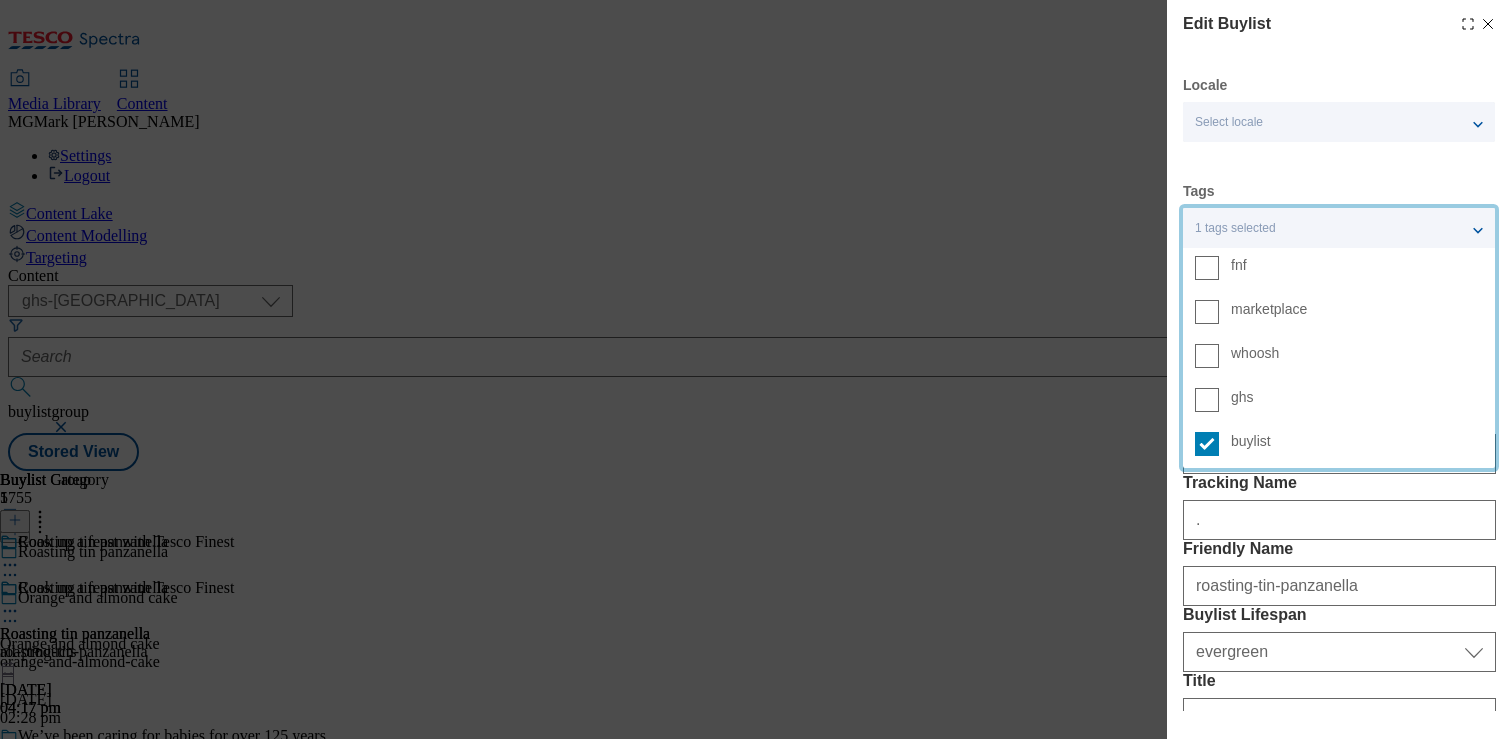 click on "1 tags selected" at bounding box center (1339, 228) 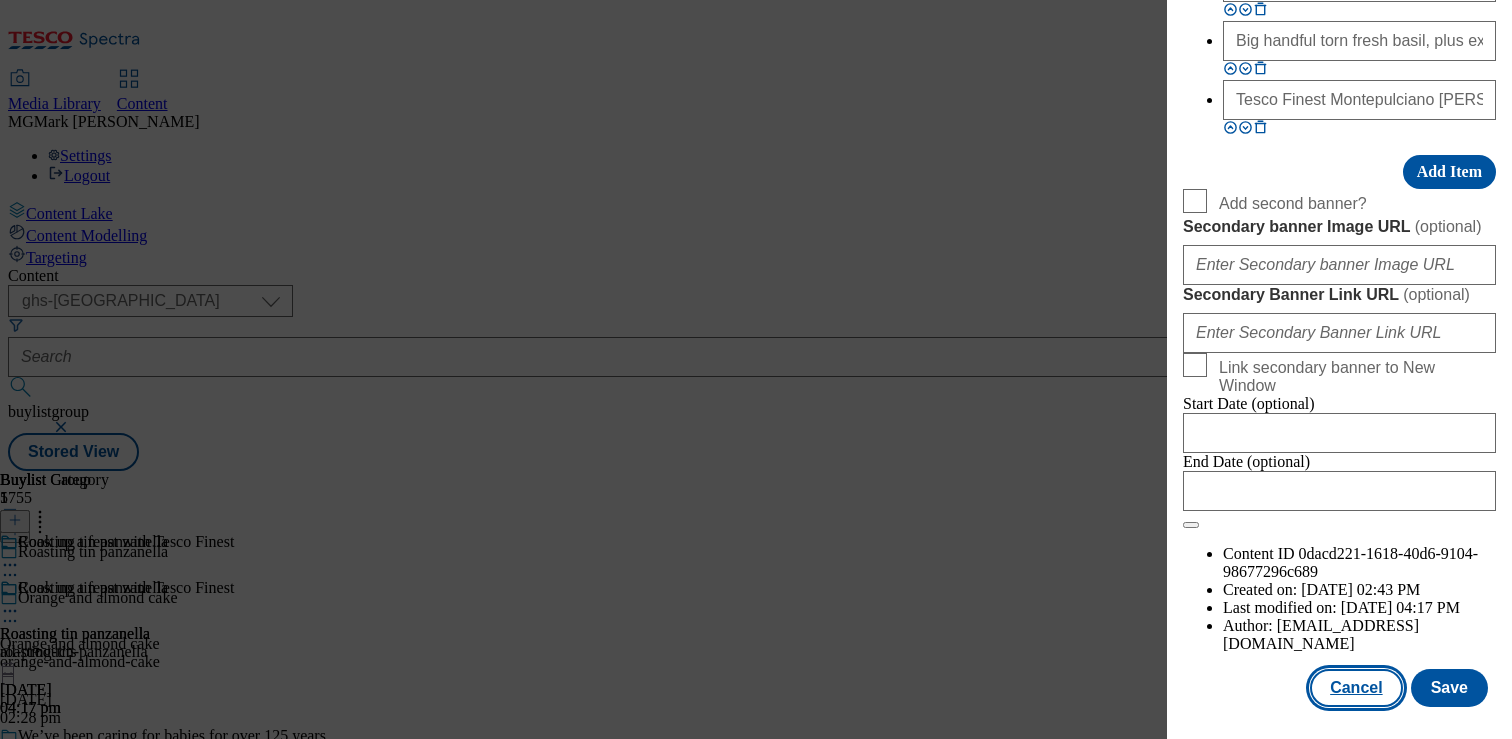 click on "Cancel" at bounding box center (1356, 688) 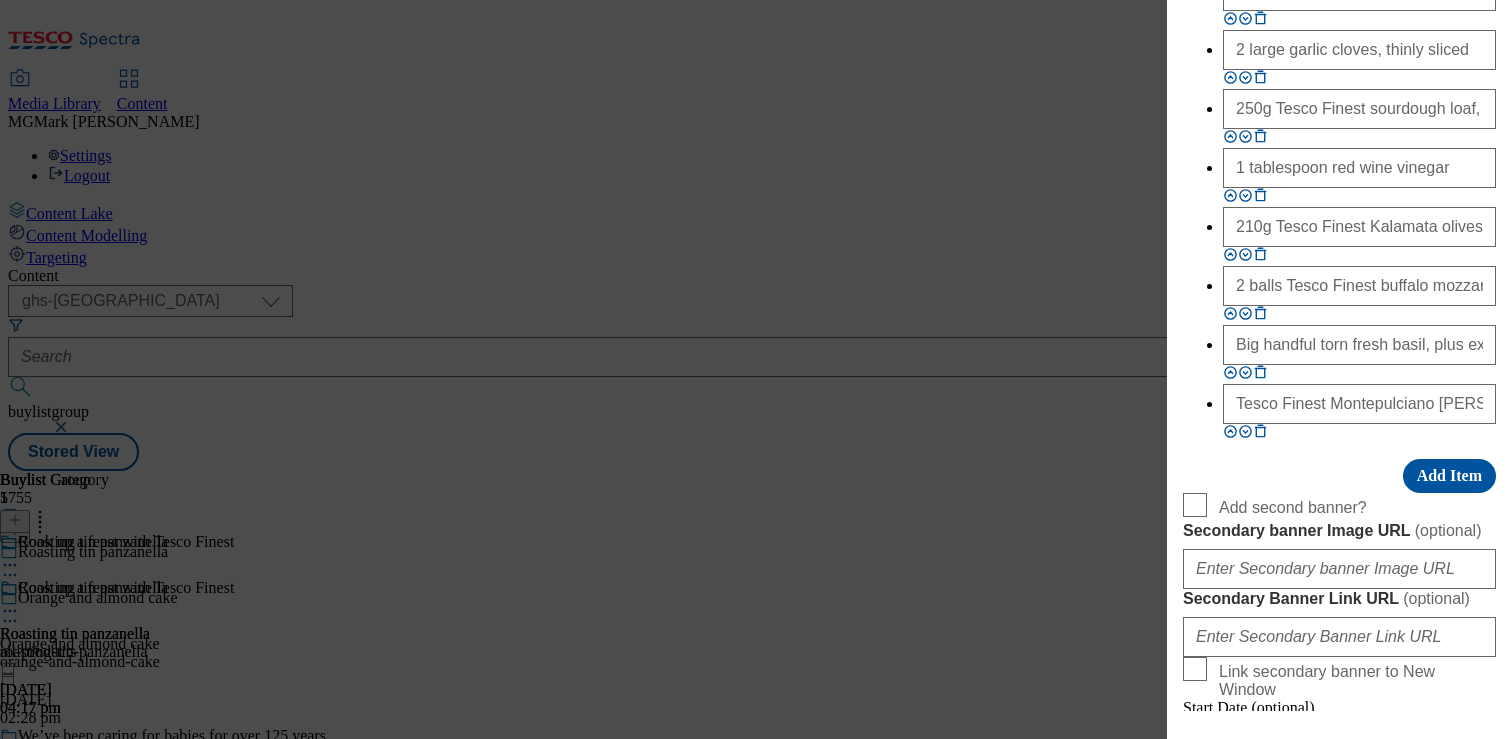 select on "evergreen" 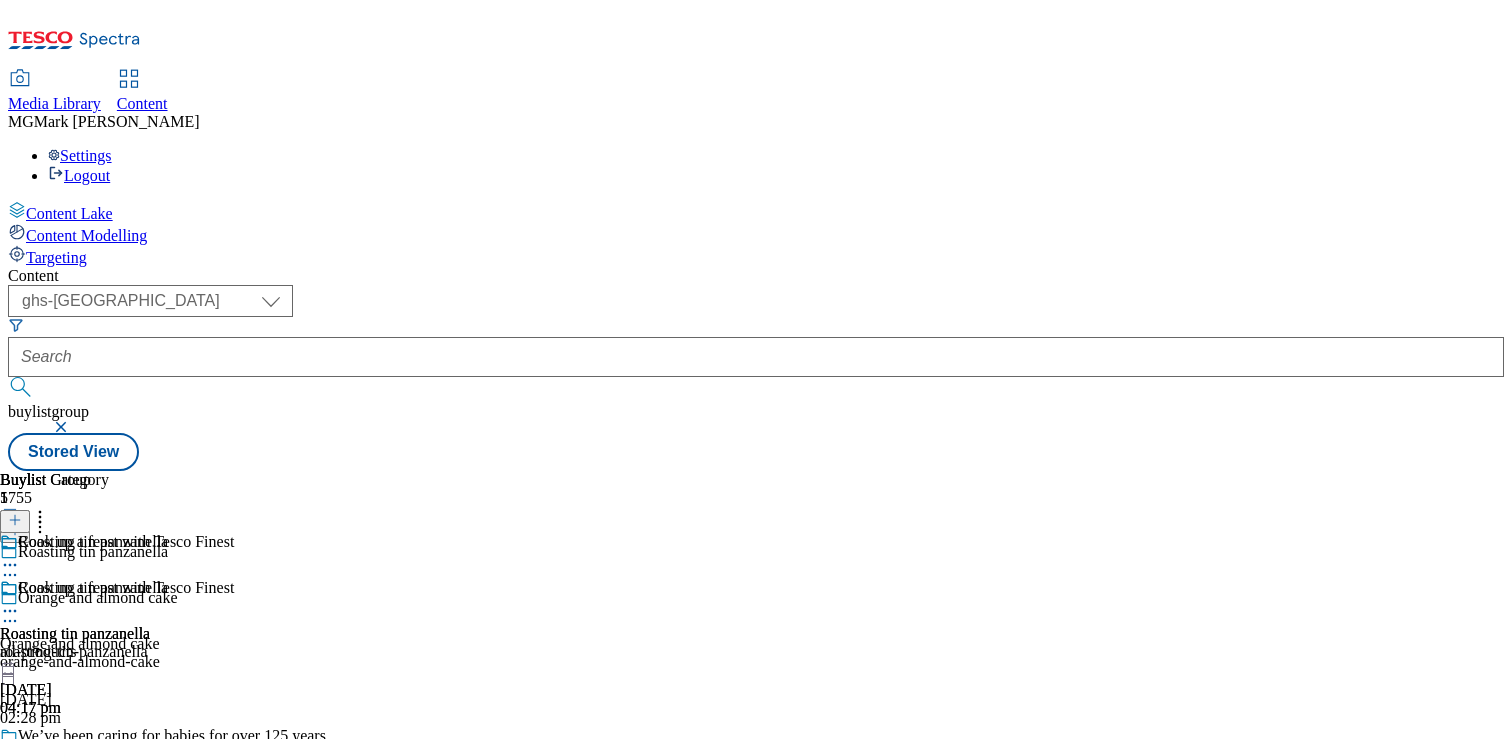 click 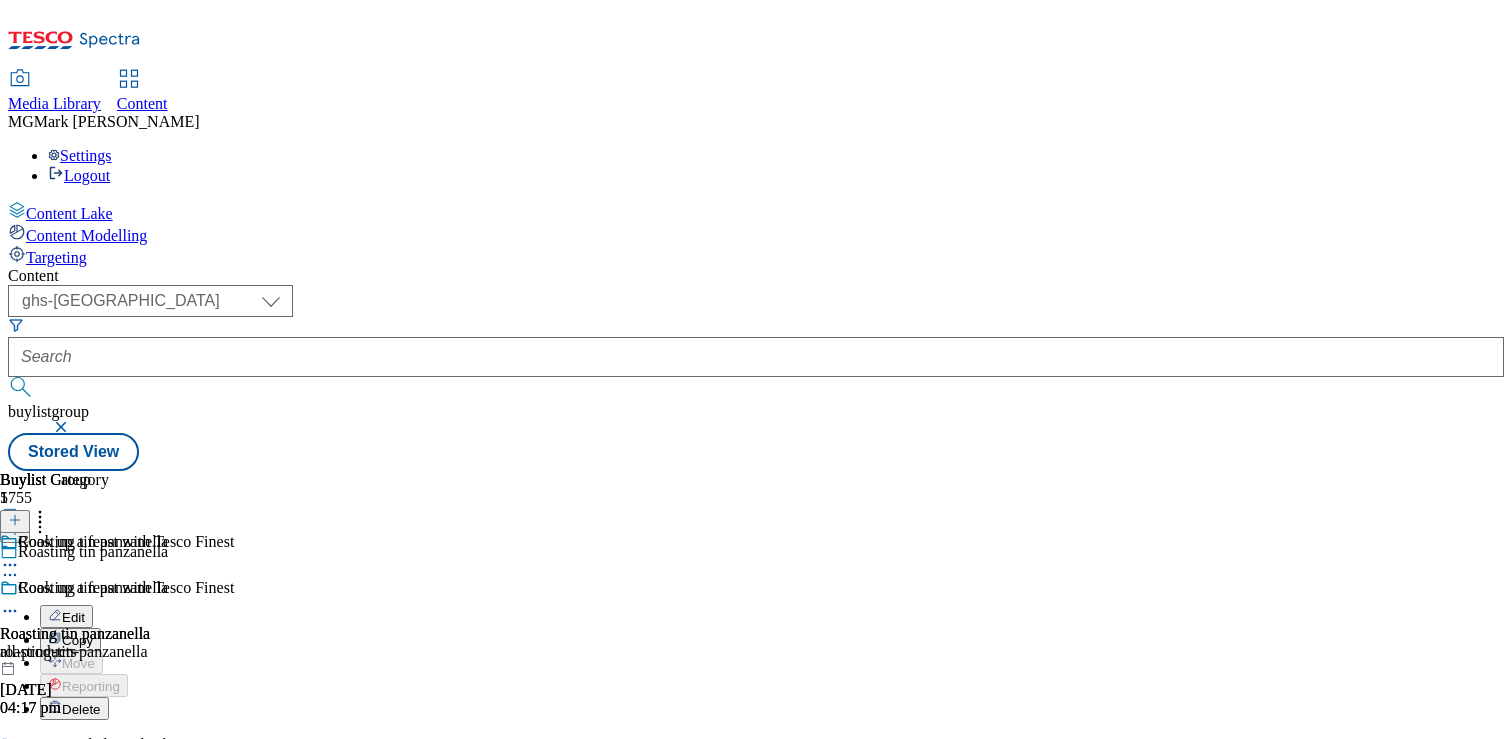 click on "Edit" at bounding box center (66, 616) 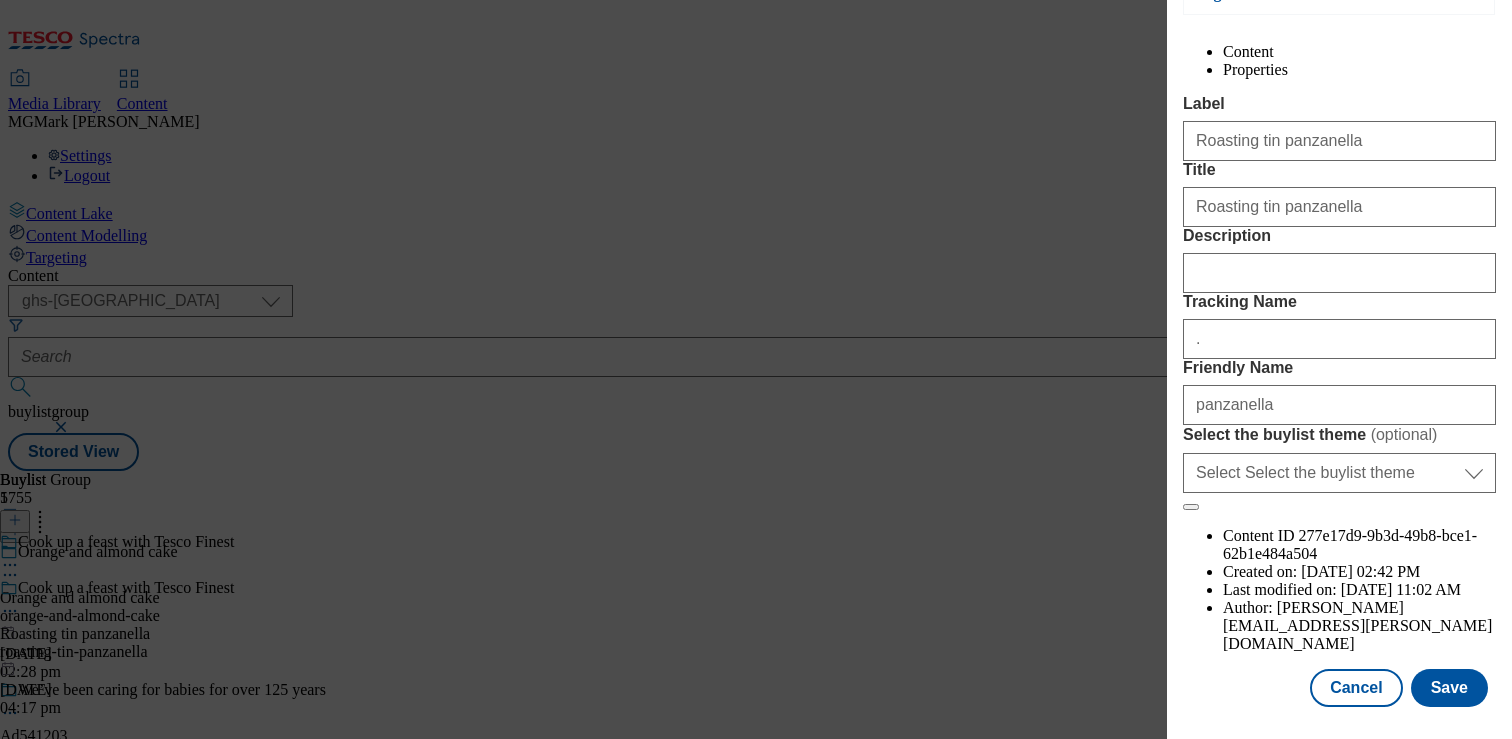 scroll, scrollTop: 0, scrollLeft: 0, axis: both 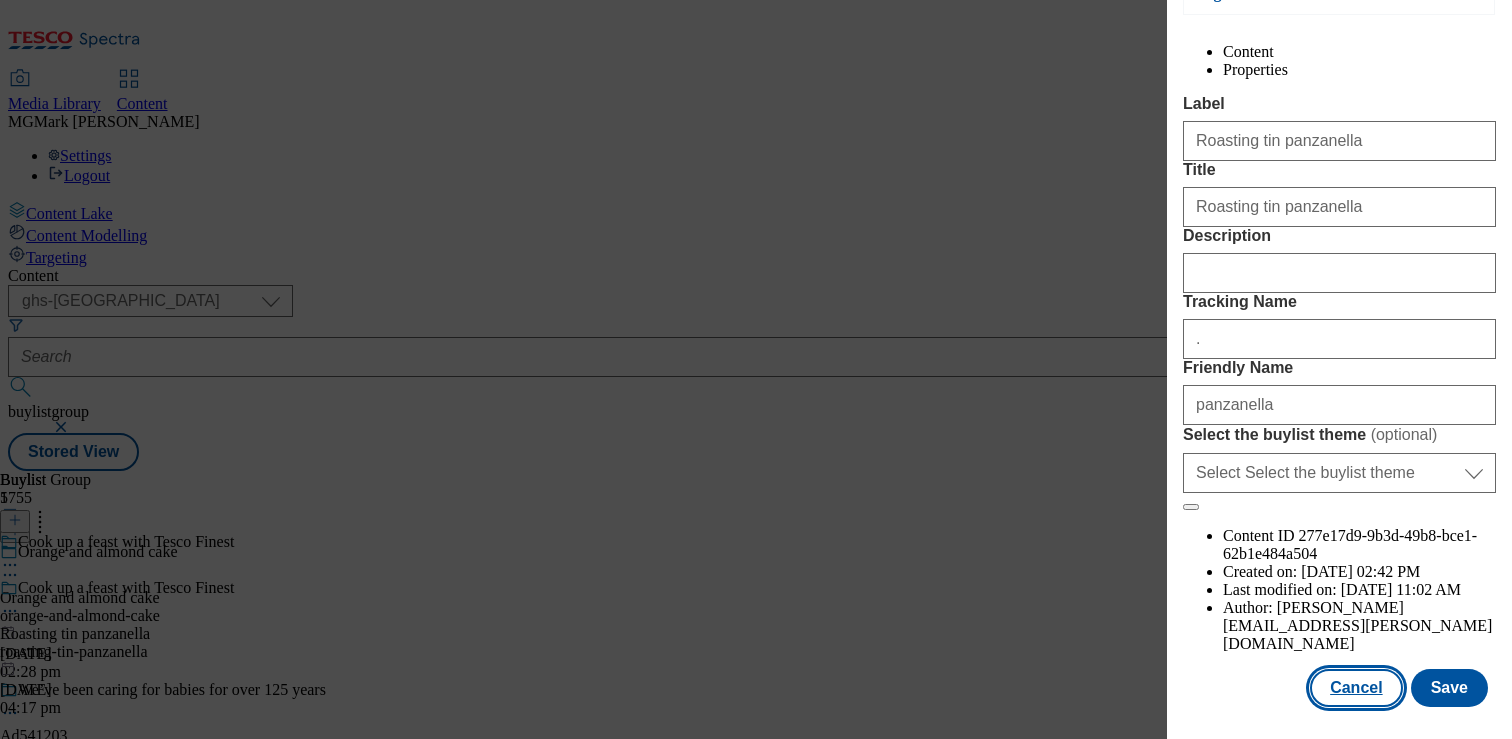 click on "Cancel" at bounding box center [1356, 688] 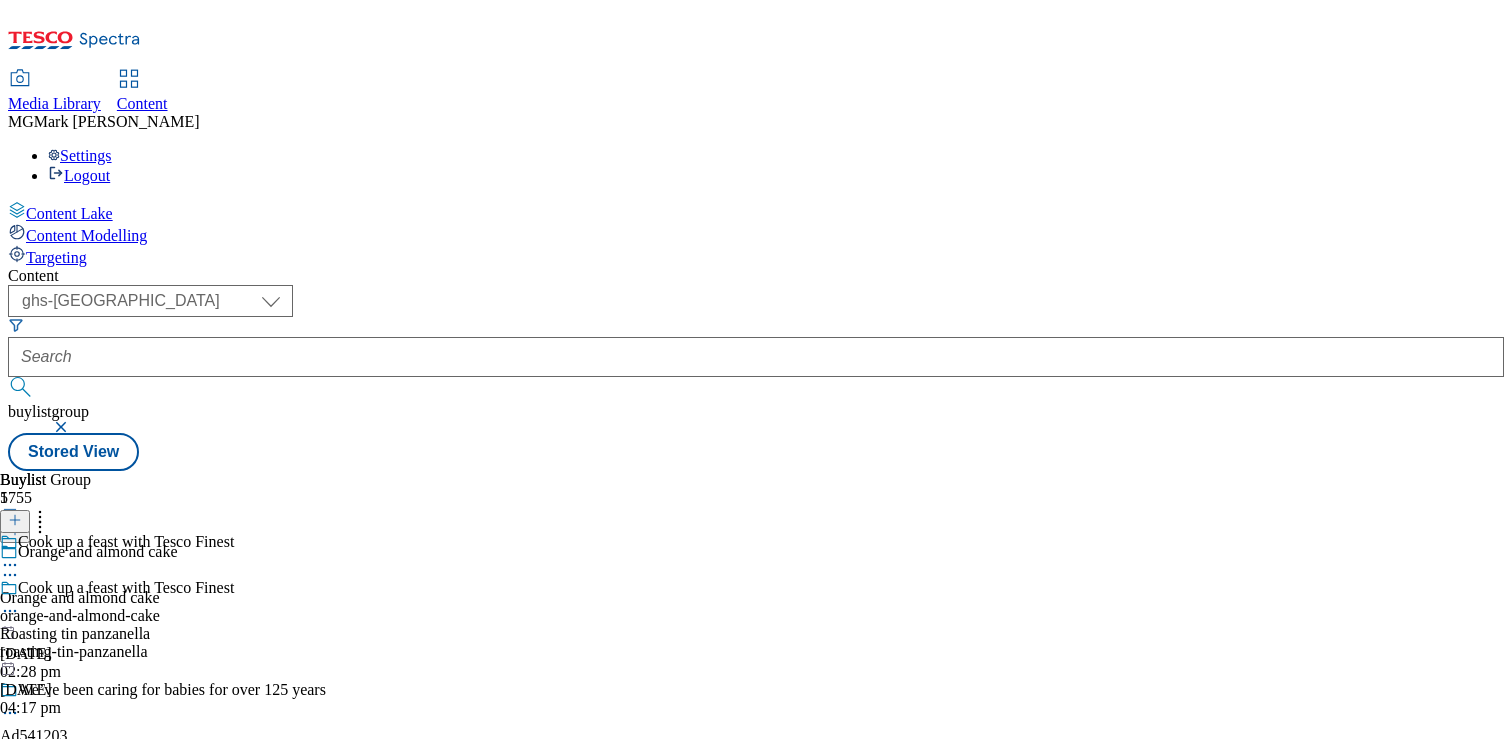 scroll, scrollTop: 194, scrollLeft: 0, axis: vertical 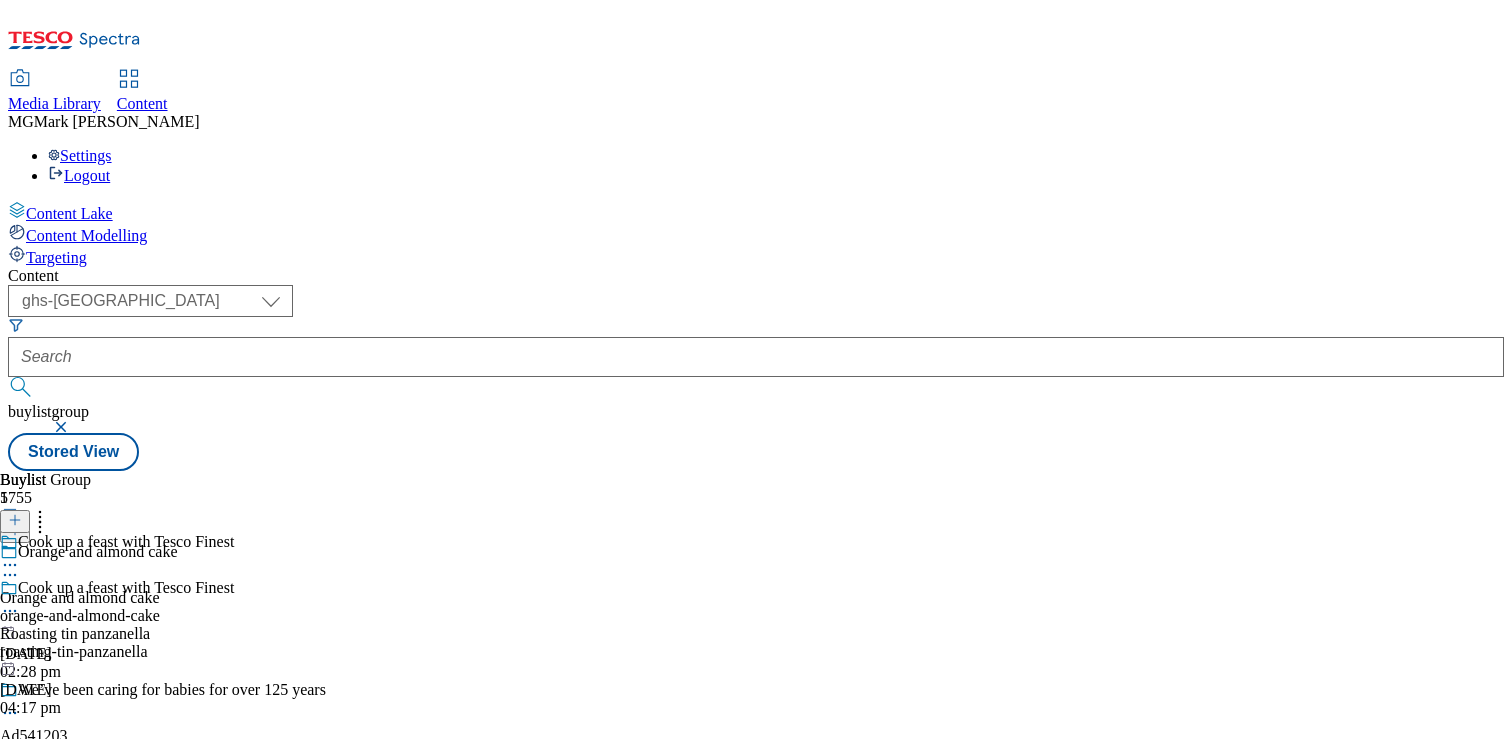 click 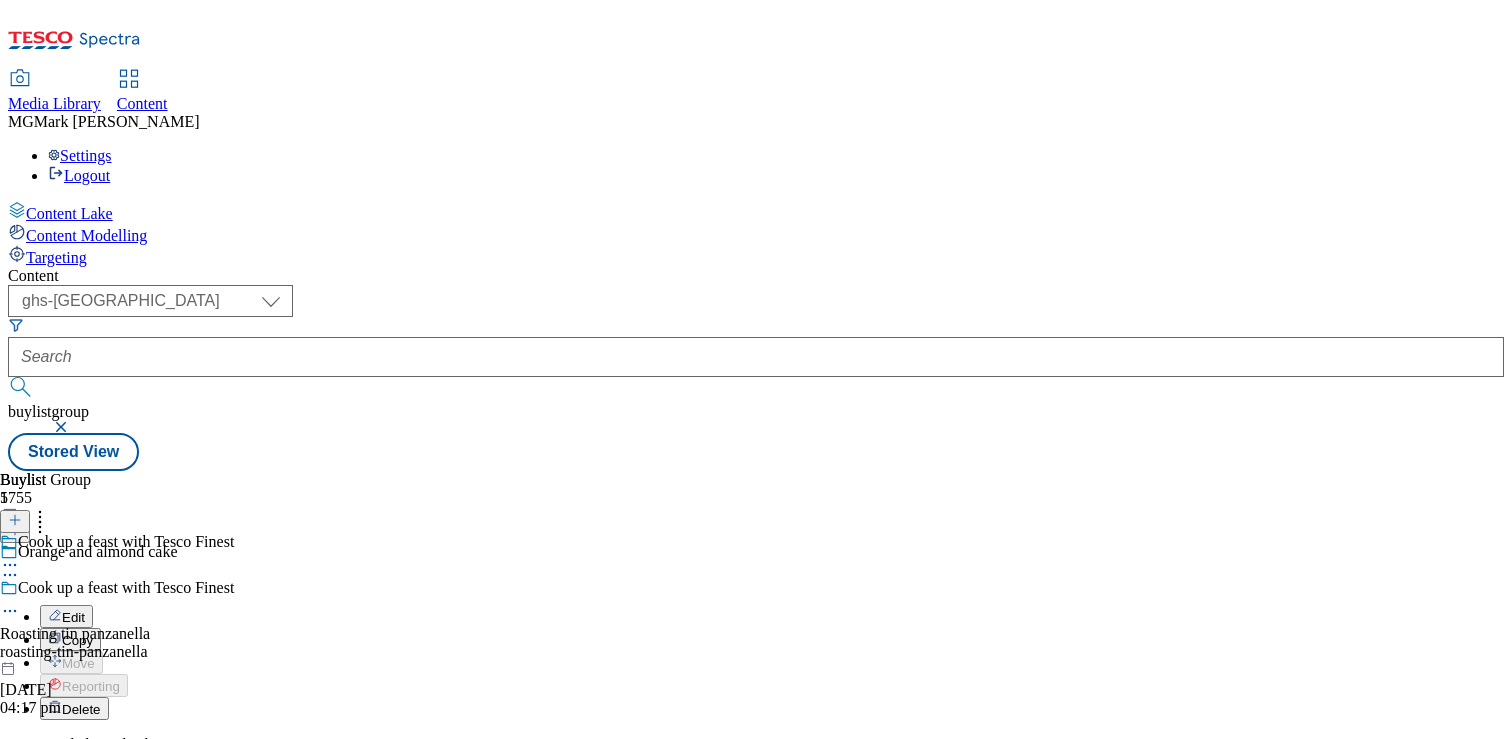 click on "Buylist Group 5755 Orange and almond cake Edit Copy Move Reporting Delete Orange and almond cake orange-and-almond-cake 23 Jul 2025 02:28 pm We’ve been caring for babies for over 125 years   Ad541203 hipp-organic-25tw24 23 Jul 2025 01:21 pm Spice up your summer BBQ Ad541500 enco-products-grace-25tw24 23 Jul 2025 01:07 pm Discover italy’s secret to perfect pasta Ad541610 giovanni-rana giovanni-rana-25tw23 23 Jul 2025 12:35 pm Transform your sandwich, salad or burger Ad541595 darbyco-vadasz-25tw23 23 Jul 2025 12:21 pm Win a Jet2holidays family getaway every week Ad541289 warburtons-bread-range-25tw24 23 Jul 2025 12:06 pm Plenish Kids Vitamin Shots. Big benefits for little people. Ad541303 britvic britvic-plenish-25tw25 23 Jul 2025 08:07 am Stock a taste supreme Ad541275 carlsberg-biere-25tw25 23 Jul 2025 07:49 am Yeo Valley     TUK011298 yeovalley-25tw22 22 Jul 2025 04:38 pm Support her Ad541330 mars-kind-25tw22 22 Jul 2025 12:26 pm Buylist 1 Cook up a feast with Tesco Finest Roasting tin panzanella" at bounding box center [756, 471] 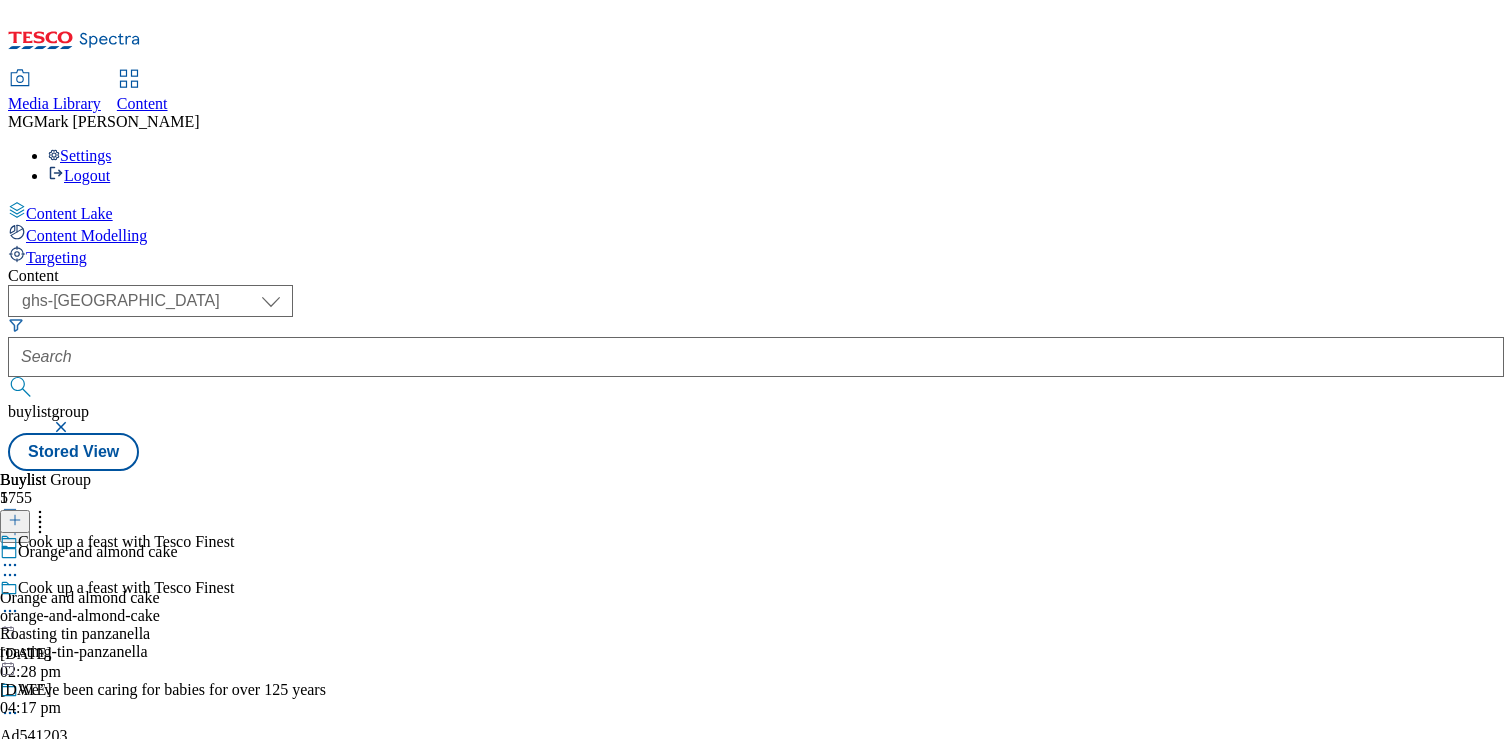click on "orange-and-almond-cake" at bounding box center (193, 616) 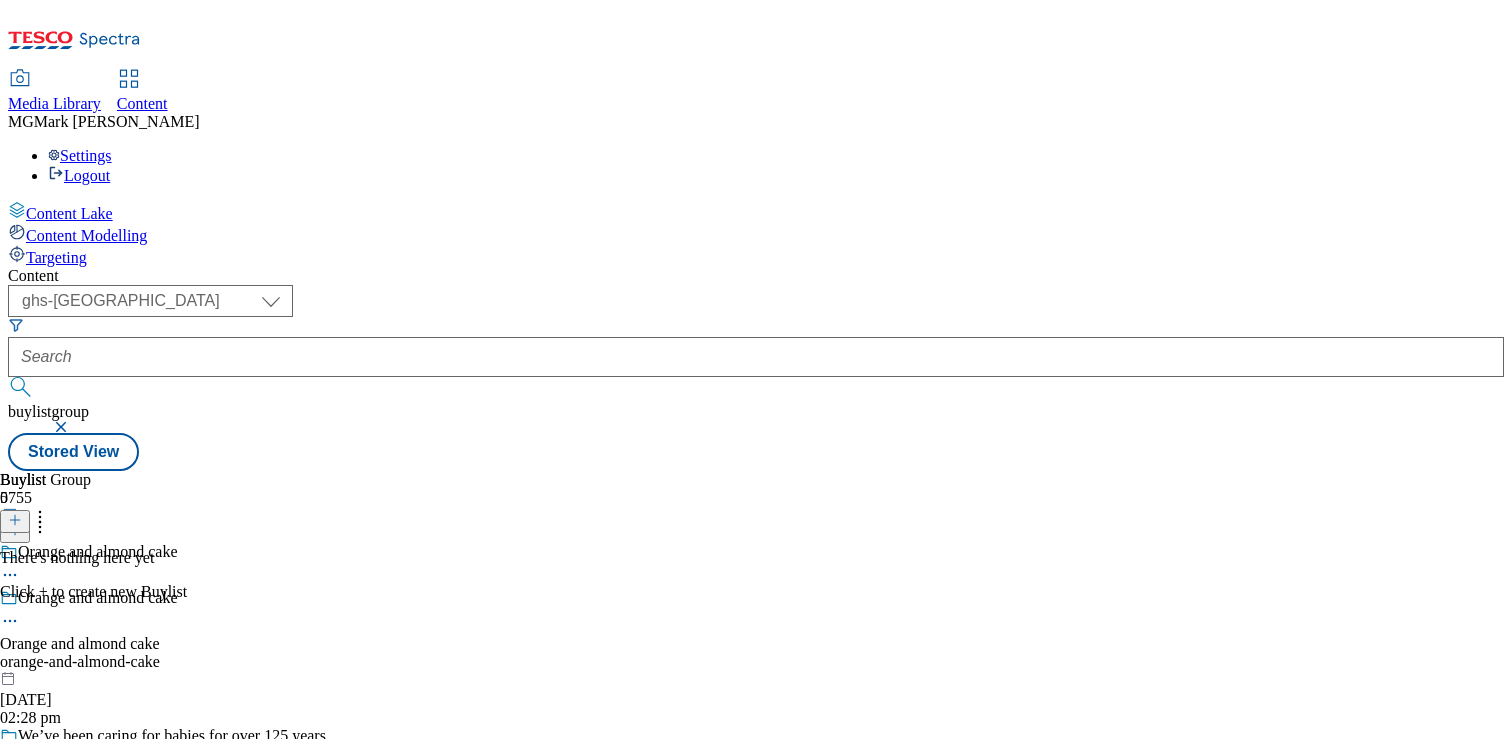 click 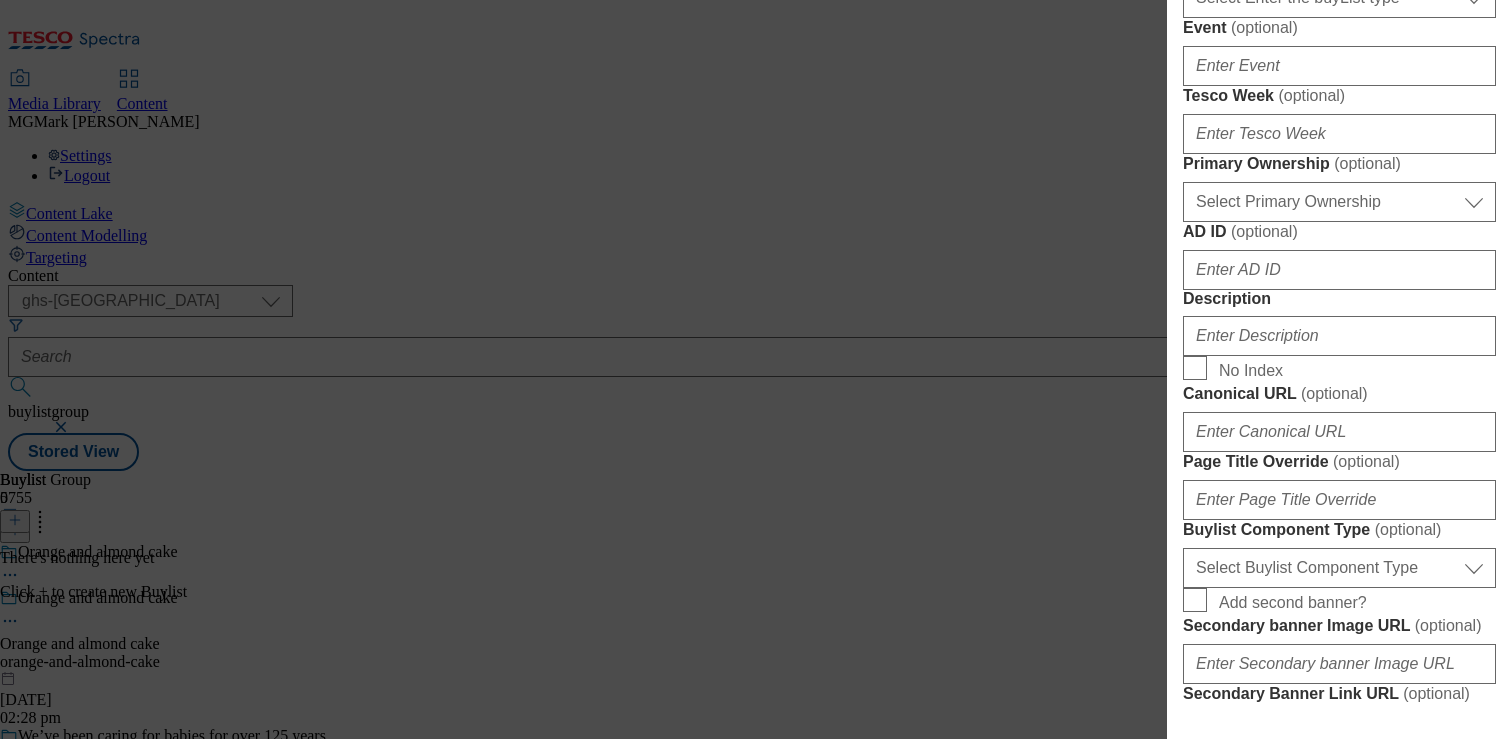 scroll, scrollTop: 795, scrollLeft: 0, axis: vertical 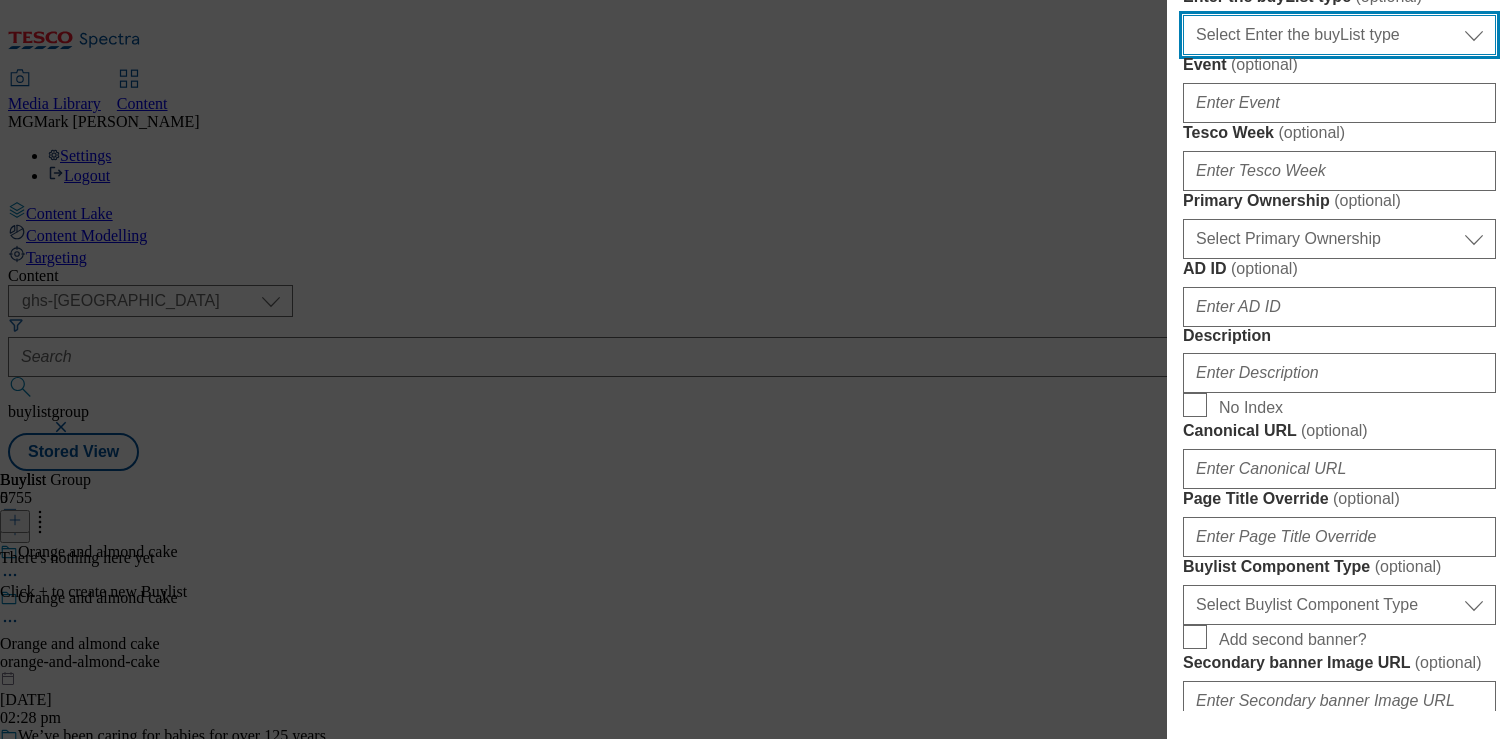 click on "Select Enter the buyList type event supplier funded long term >4 weeks supplier funded short term 1-3 weeks tesco trade lists zone" at bounding box center (1339, 35) 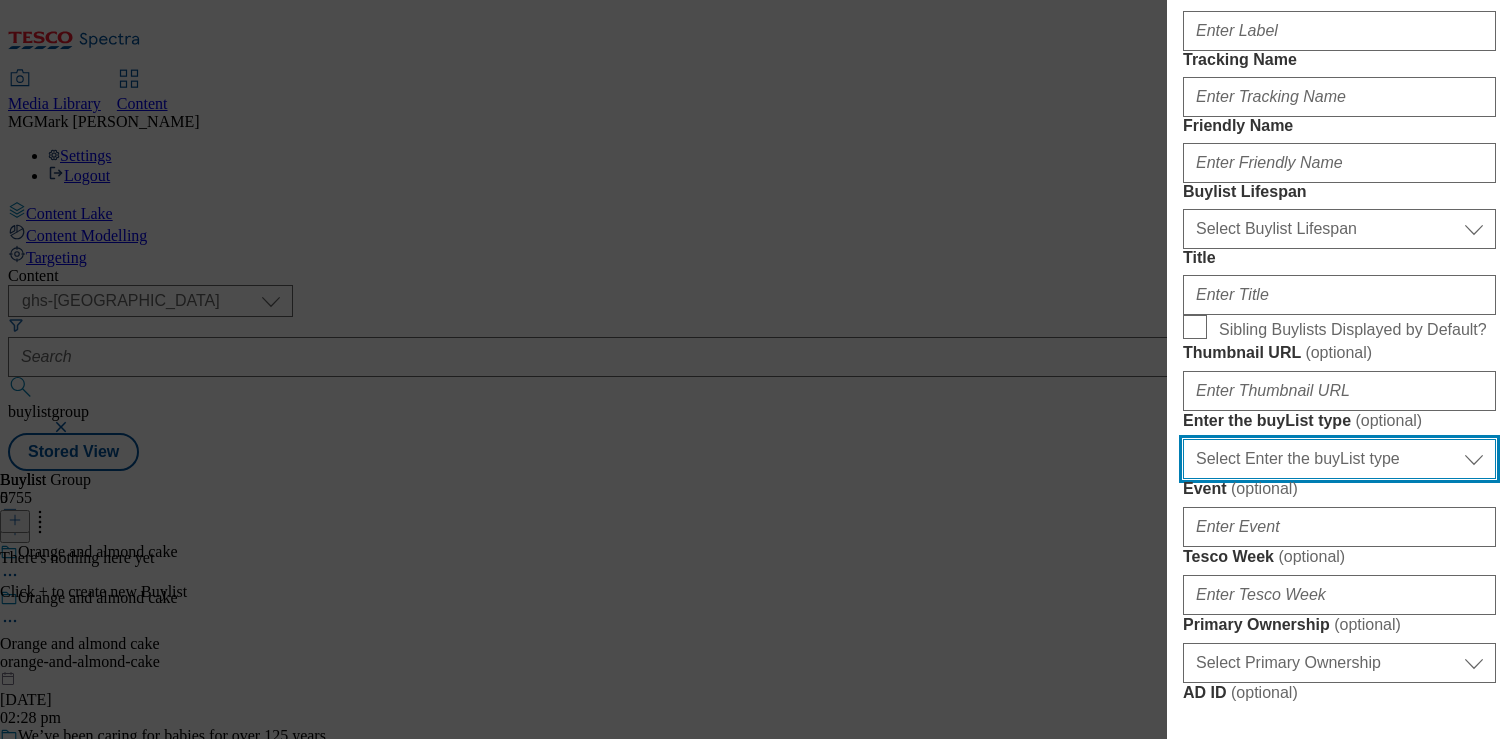 scroll, scrollTop: 365, scrollLeft: 0, axis: vertical 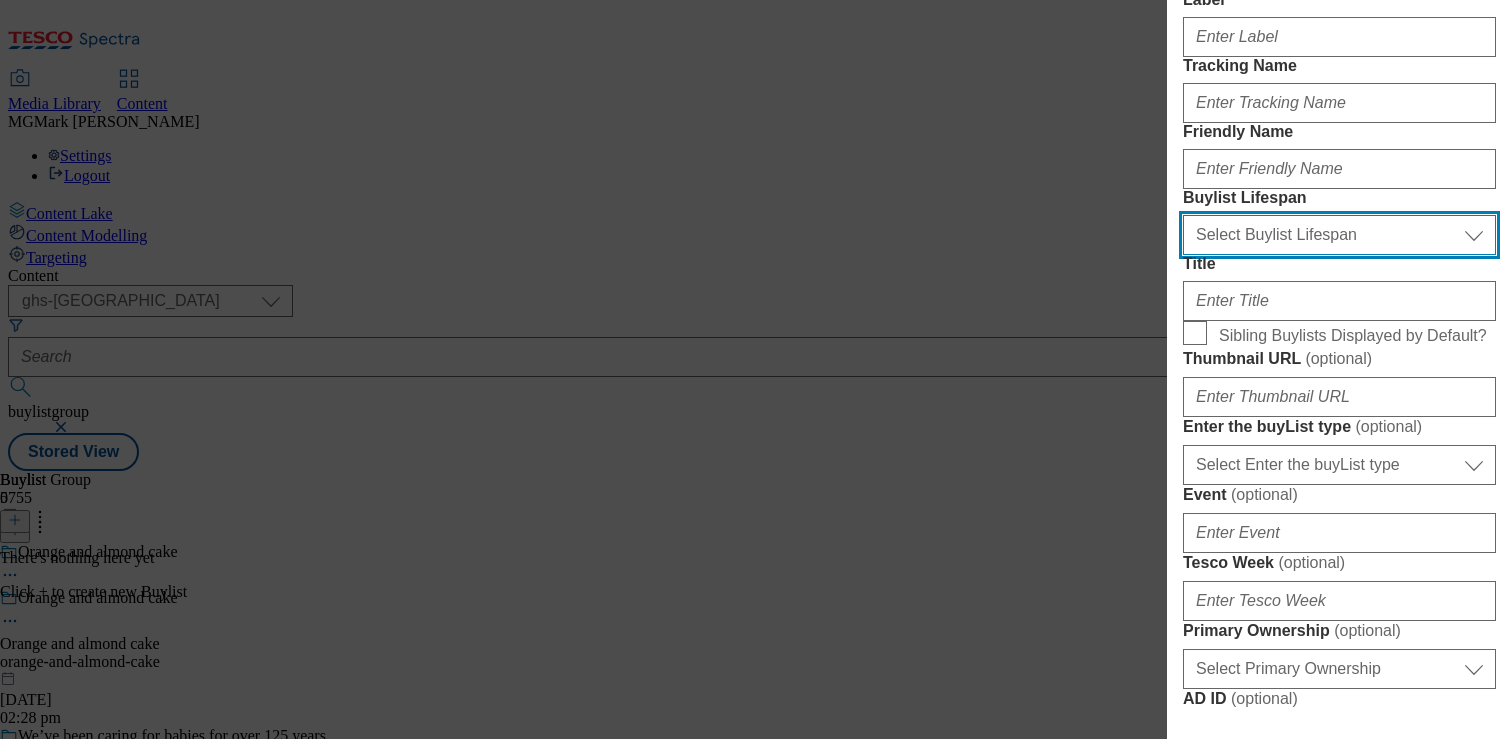 click on "Select Buylist Lifespan evergreen seasonal tactical" at bounding box center [1339, 235] 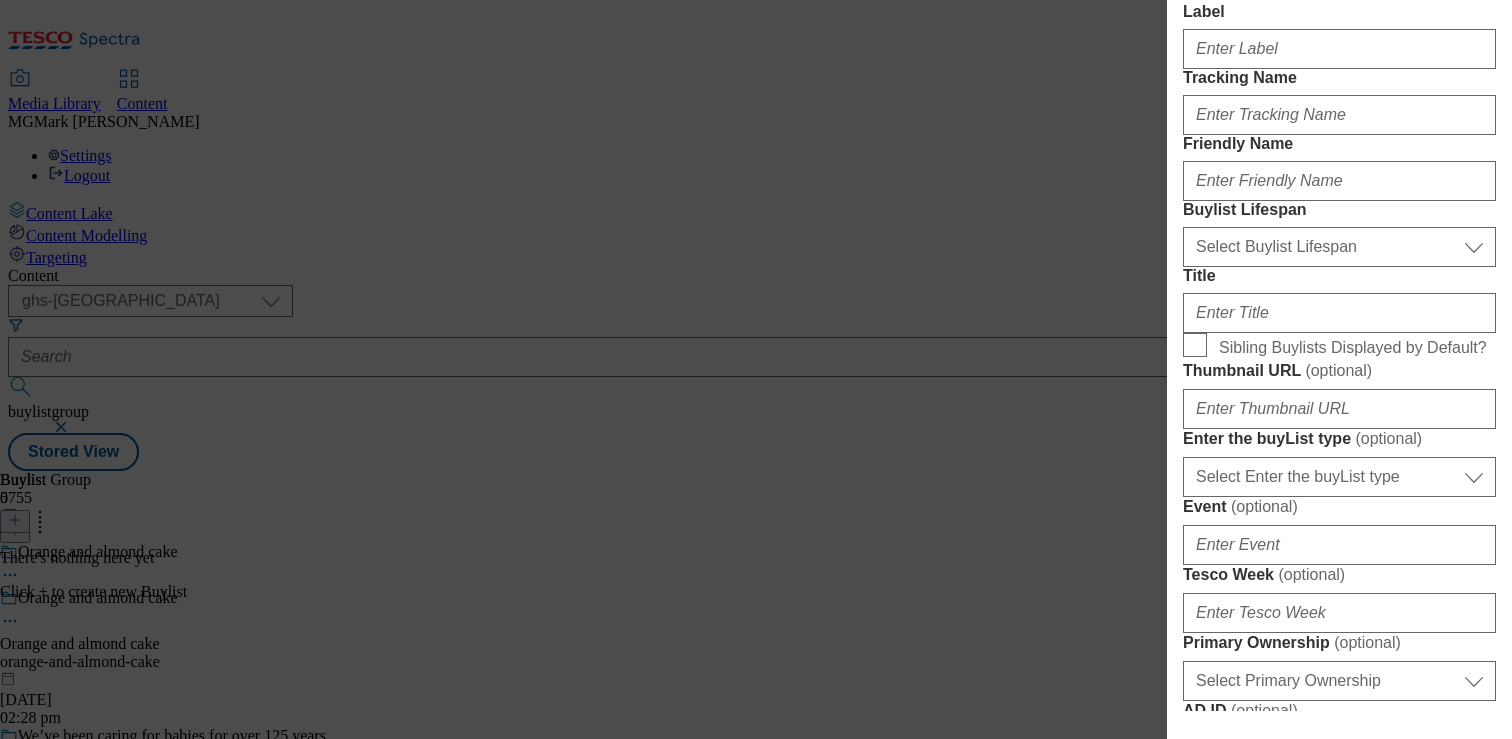 click on "Sibling Buylists Displayed by Default?" at bounding box center [1353, 348] 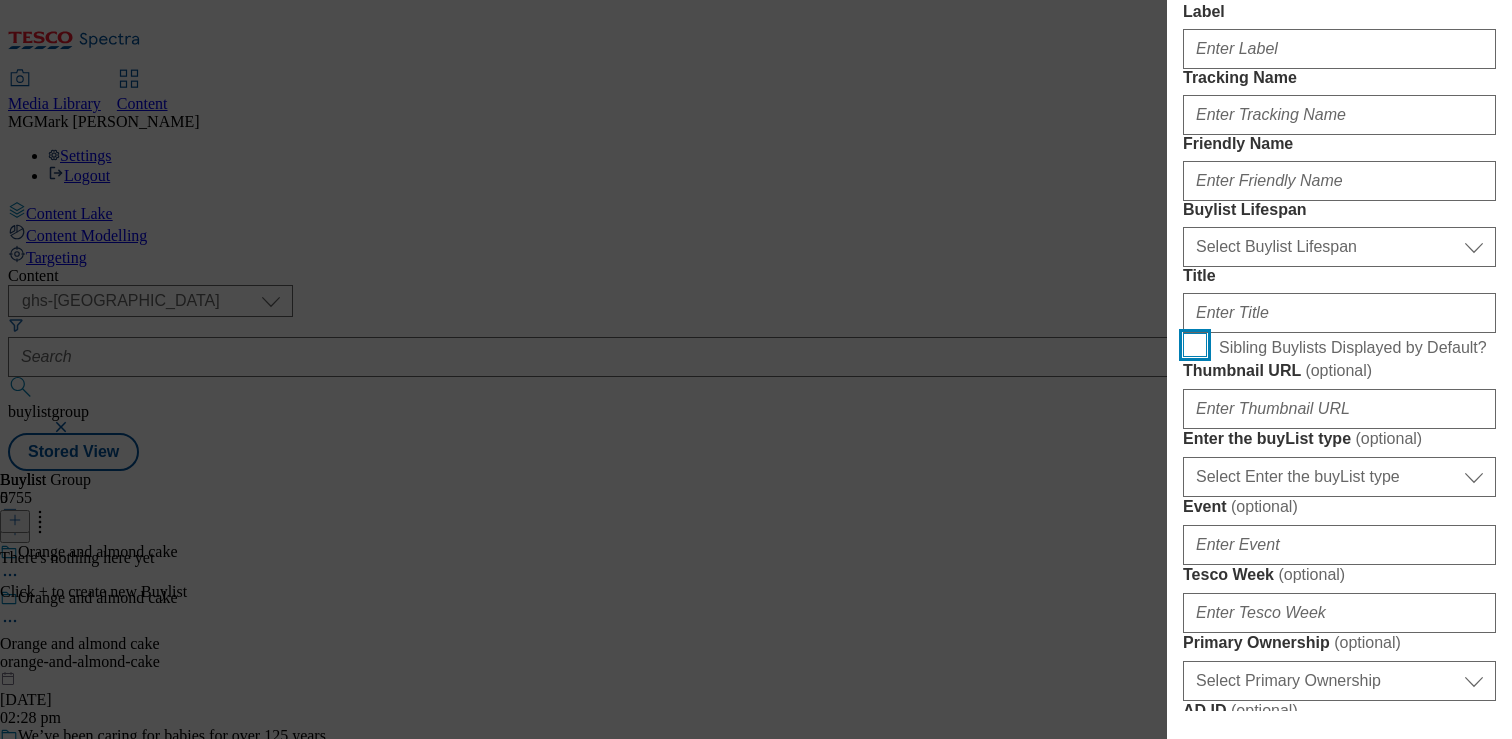 click on "Sibling Buylists Displayed by Default?" at bounding box center (1195, 345) 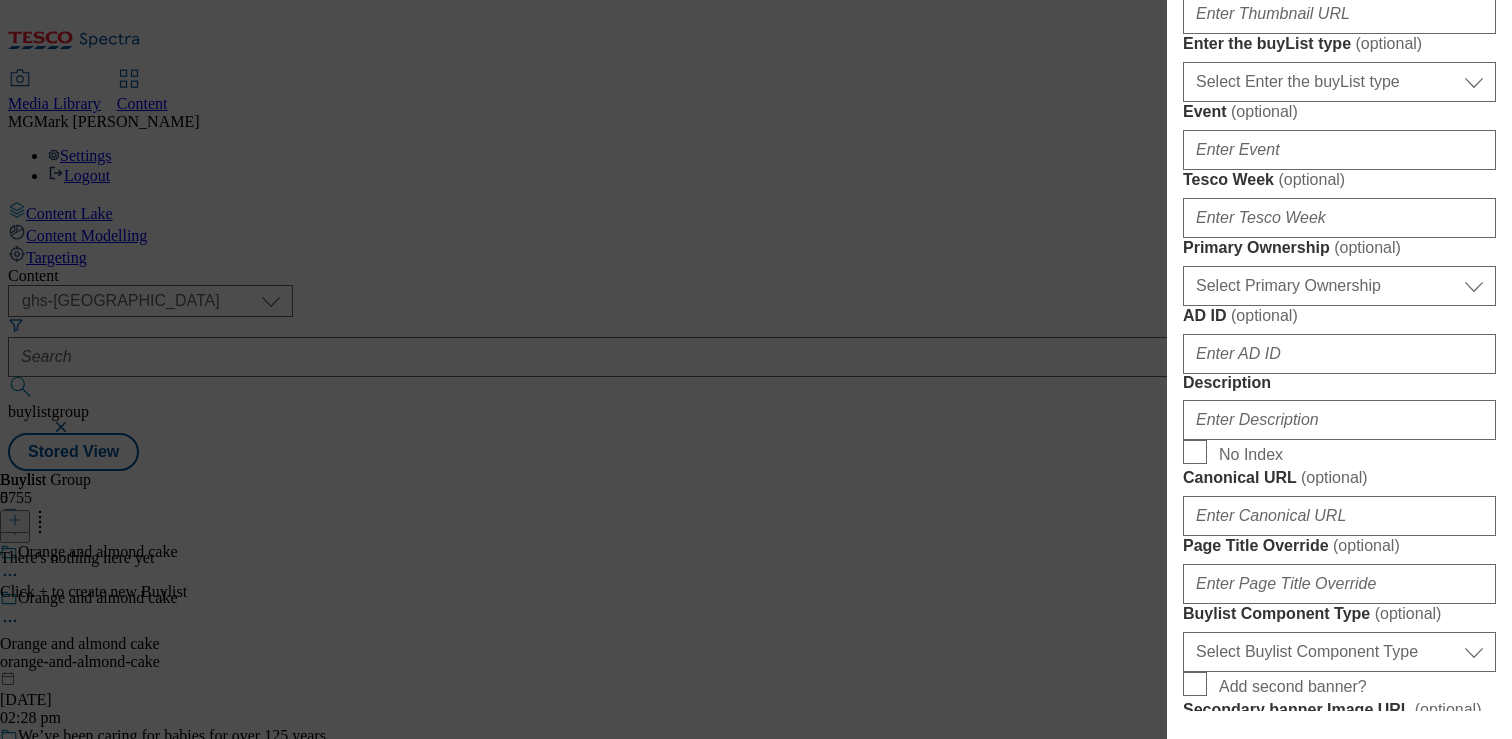 scroll, scrollTop: 769, scrollLeft: 0, axis: vertical 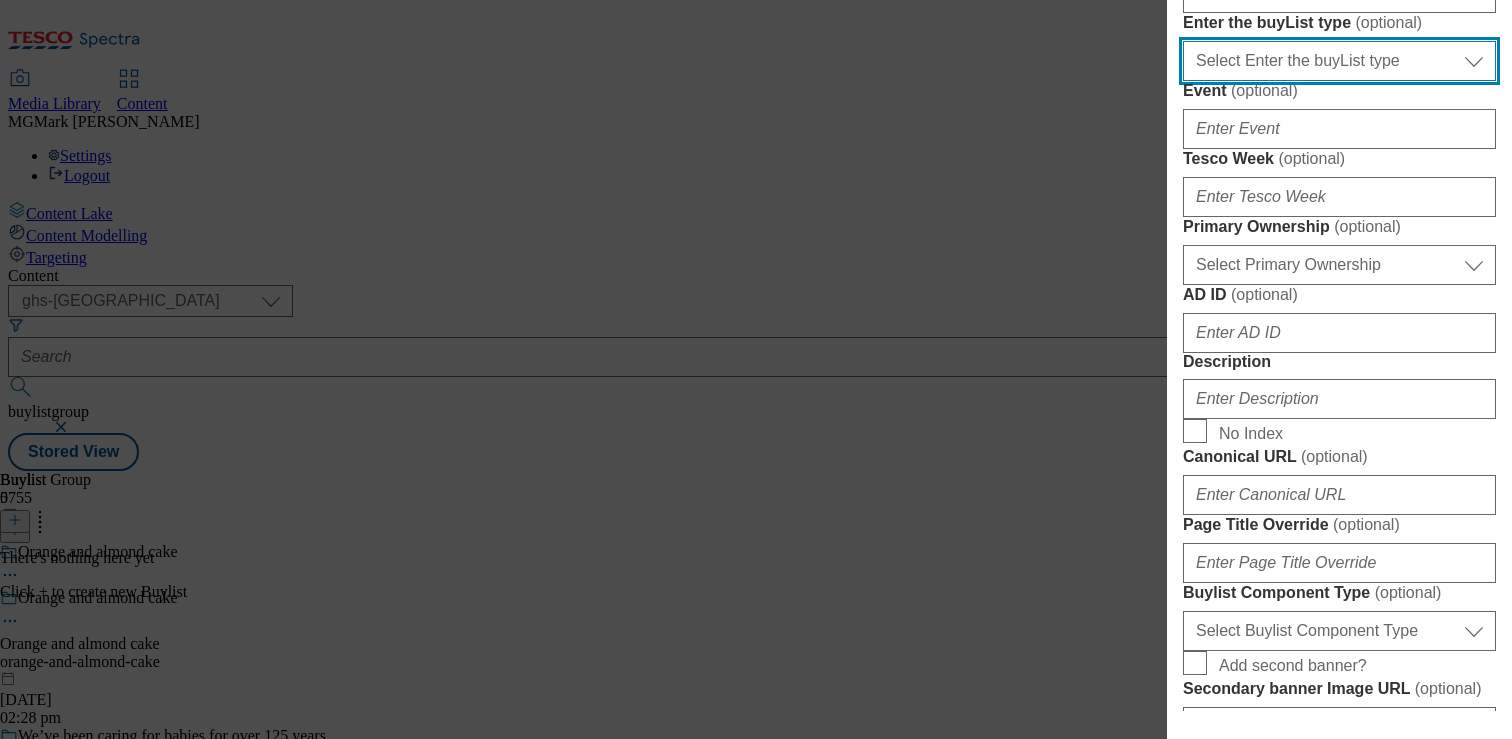 click on "Select Enter the buyList type event supplier funded long term >4 weeks supplier funded short term 1-3 weeks tesco trade lists zone" at bounding box center [1339, 61] 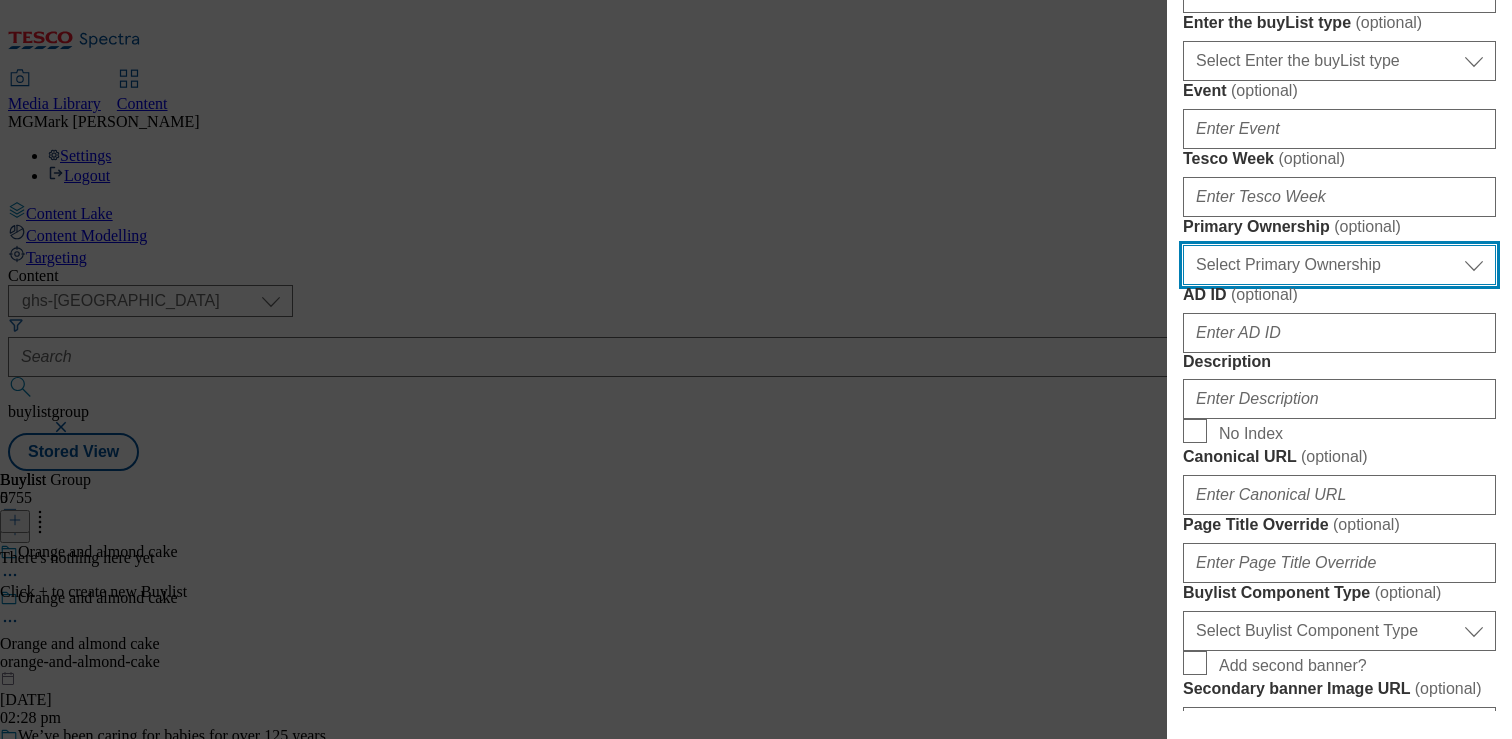 click on "Select Primary Ownership tesco dunnhumby" at bounding box center [1339, 265] 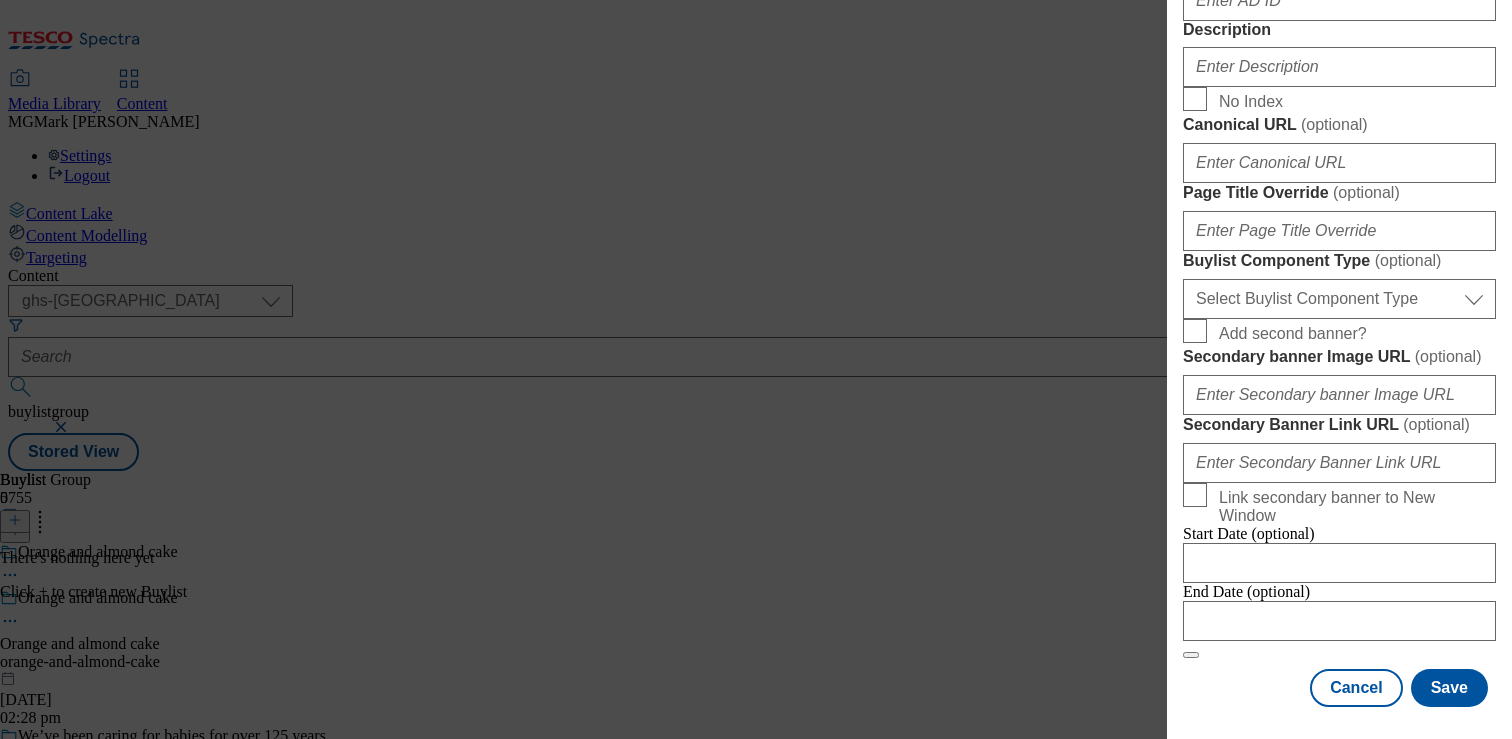 scroll, scrollTop: 1462, scrollLeft: 0, axis: vertical 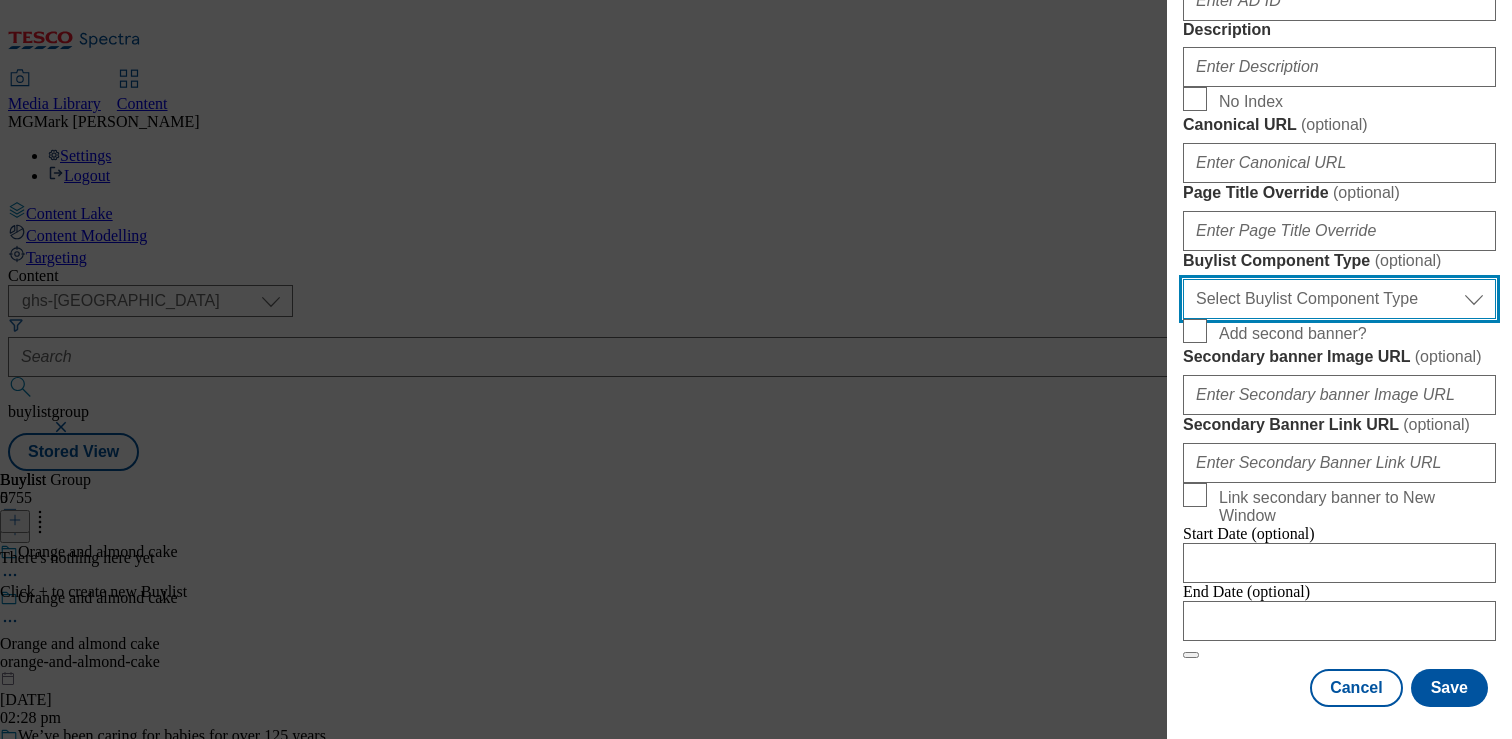 click on "Select Buylist Component Type Banner Competition Header Meal" at bounding box center (1339, 299) 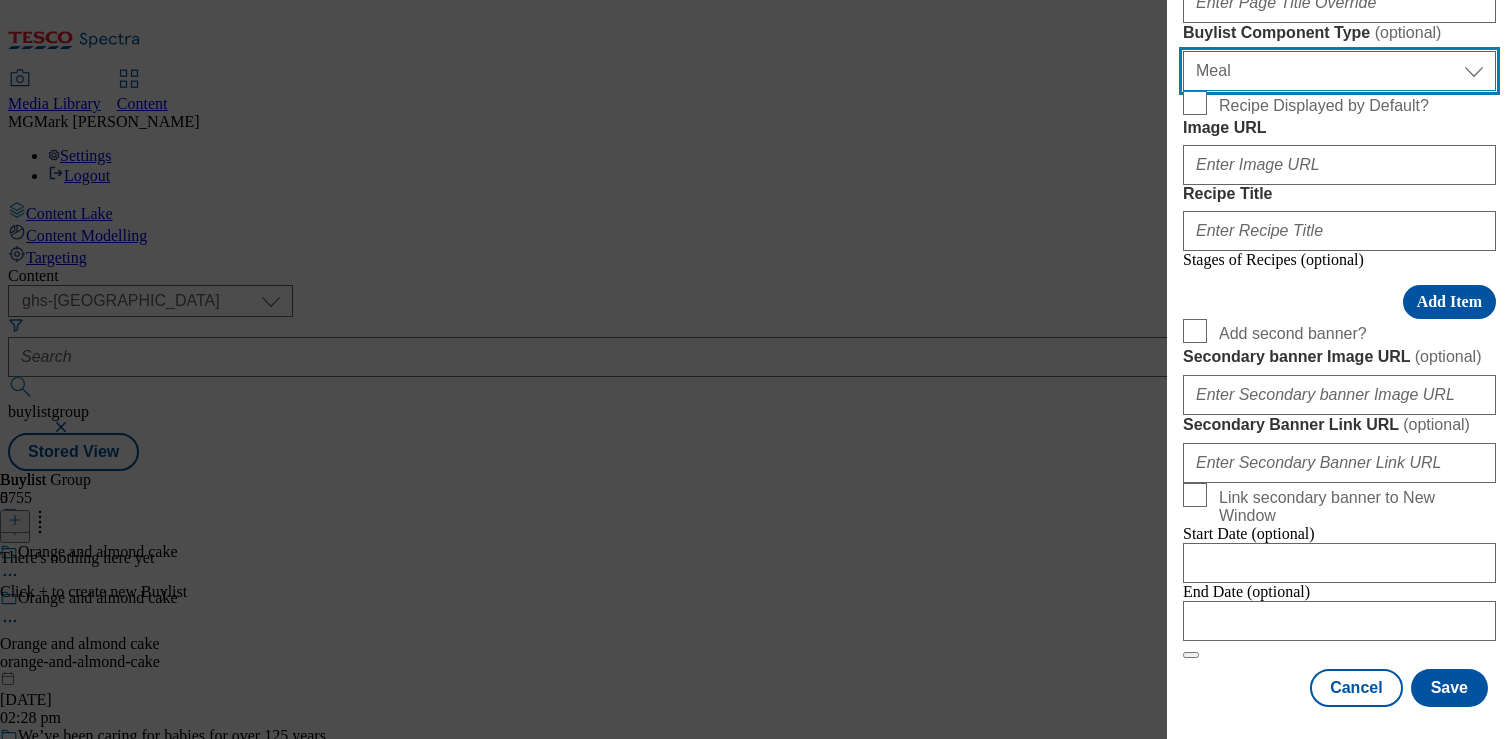 scroll, scrollTop: 1771, scrollLeft: 0, axis: vertical 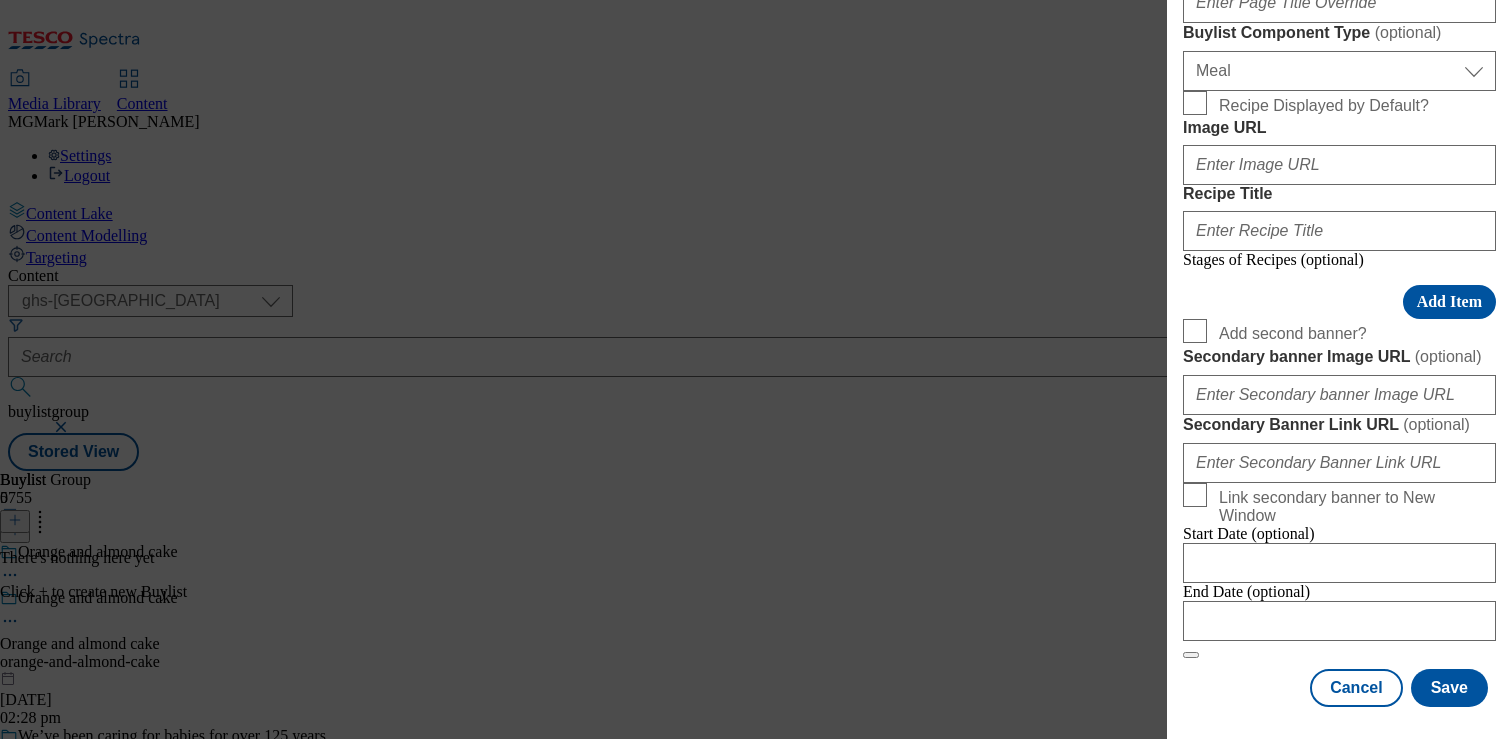click on "Recipe Displayed by Default?" at bounding box center (1324, 106) 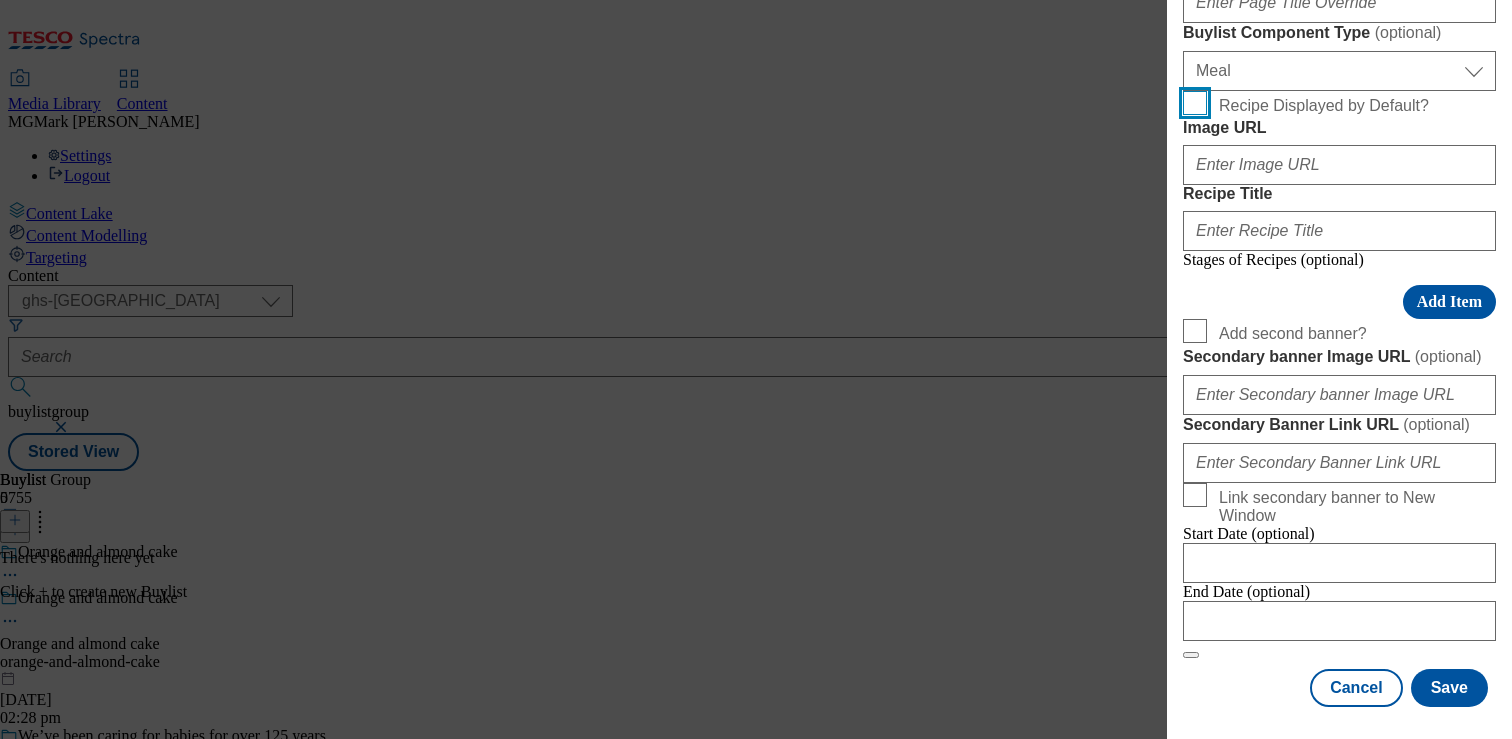 click on "Recipe Displayed by Default?" at bounding box center [1195, 103] 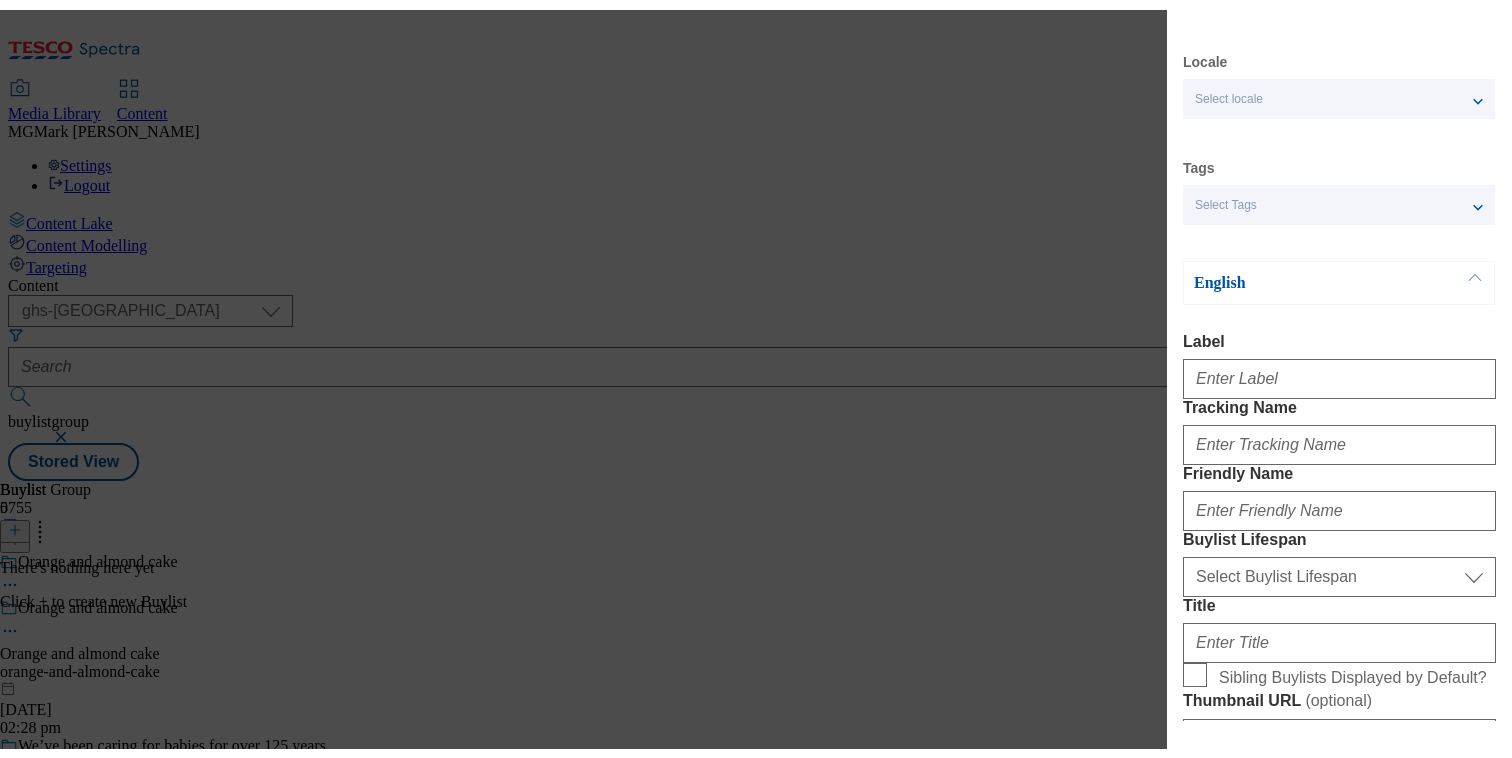 scroll, scrollTop: 0, scrollLeft: 0, axis: both 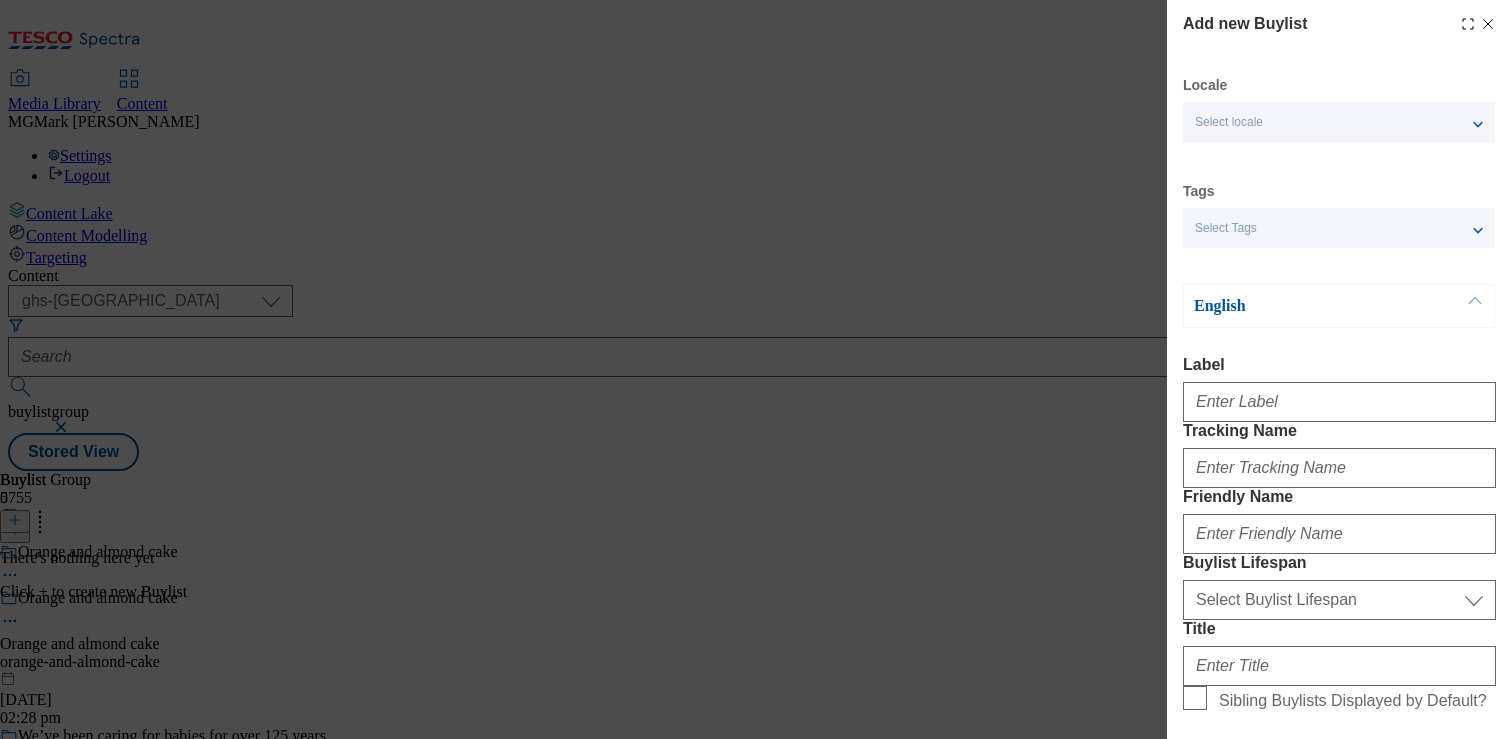 click on "Select Tags" at bounding box center [1339, 228] 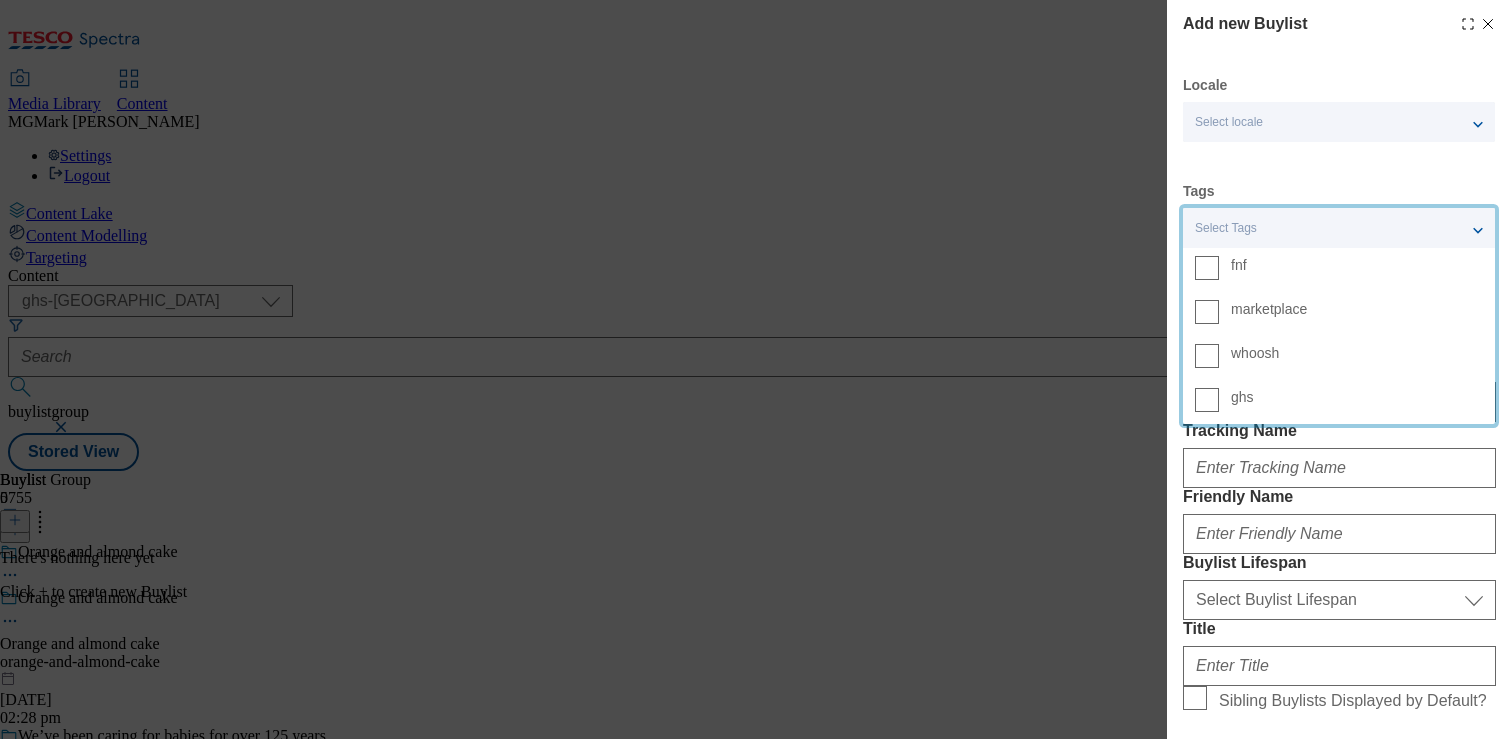 click on "Select Tags" at bounding box center (1339, 228) 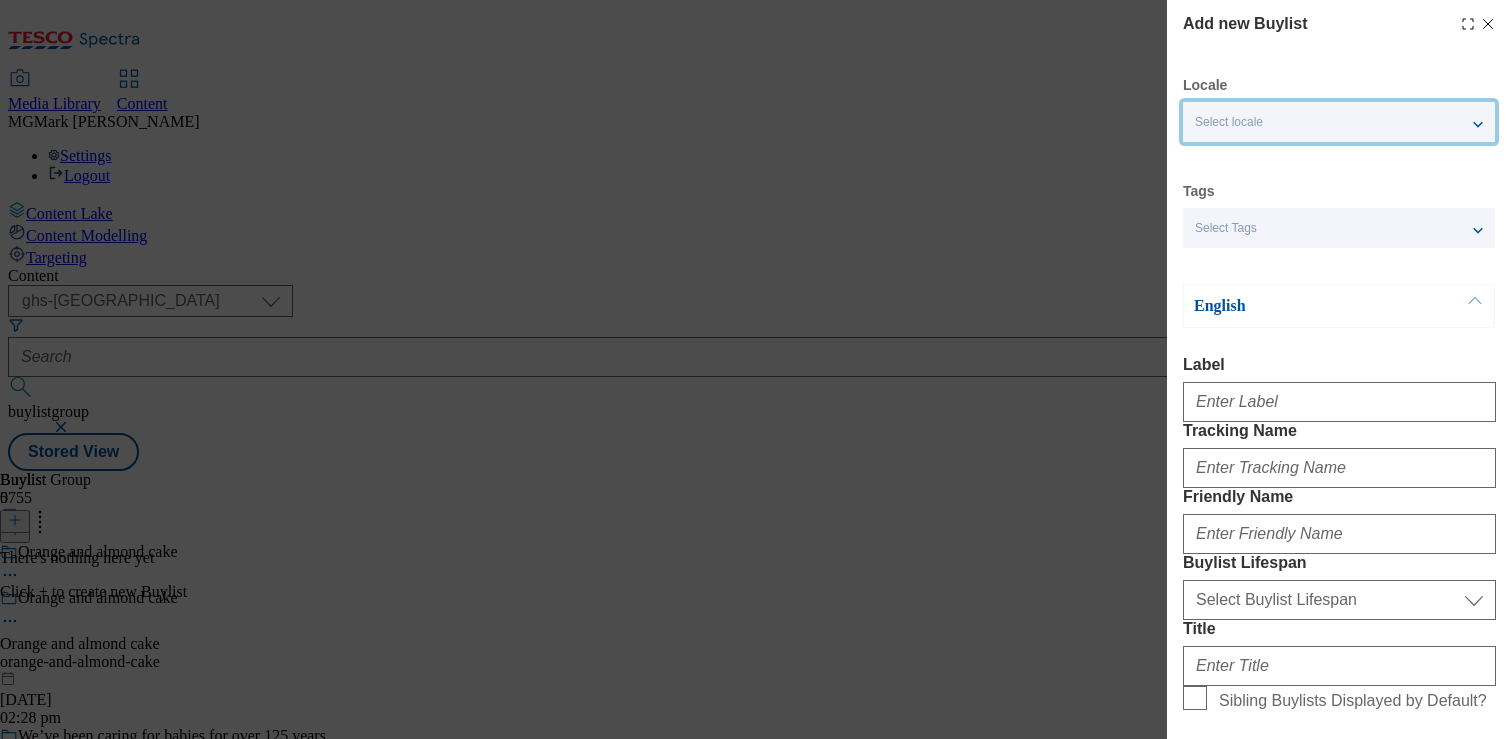 click on "Select locale" at bounding box center (1229, 122) 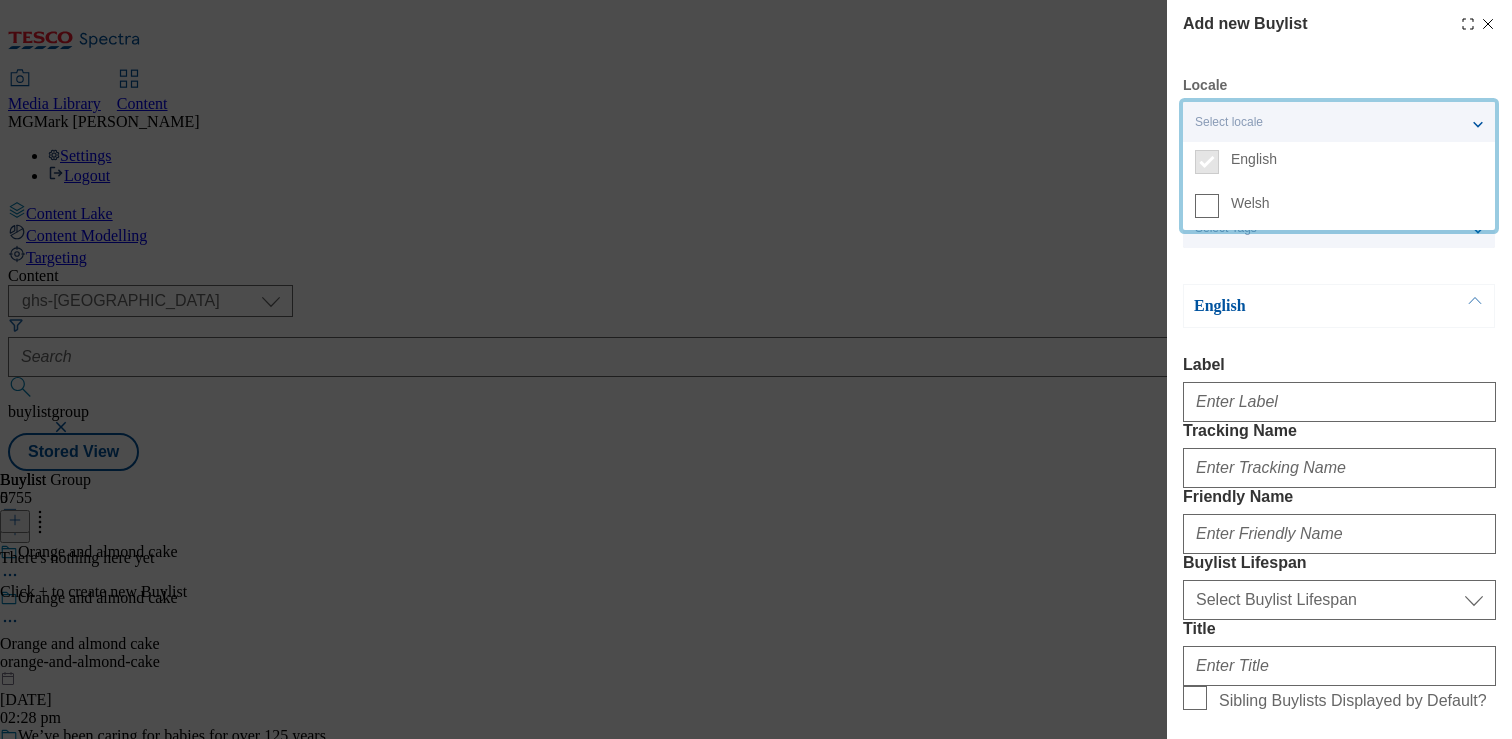 click on "Select locale" at bounding box center (1229, 122) 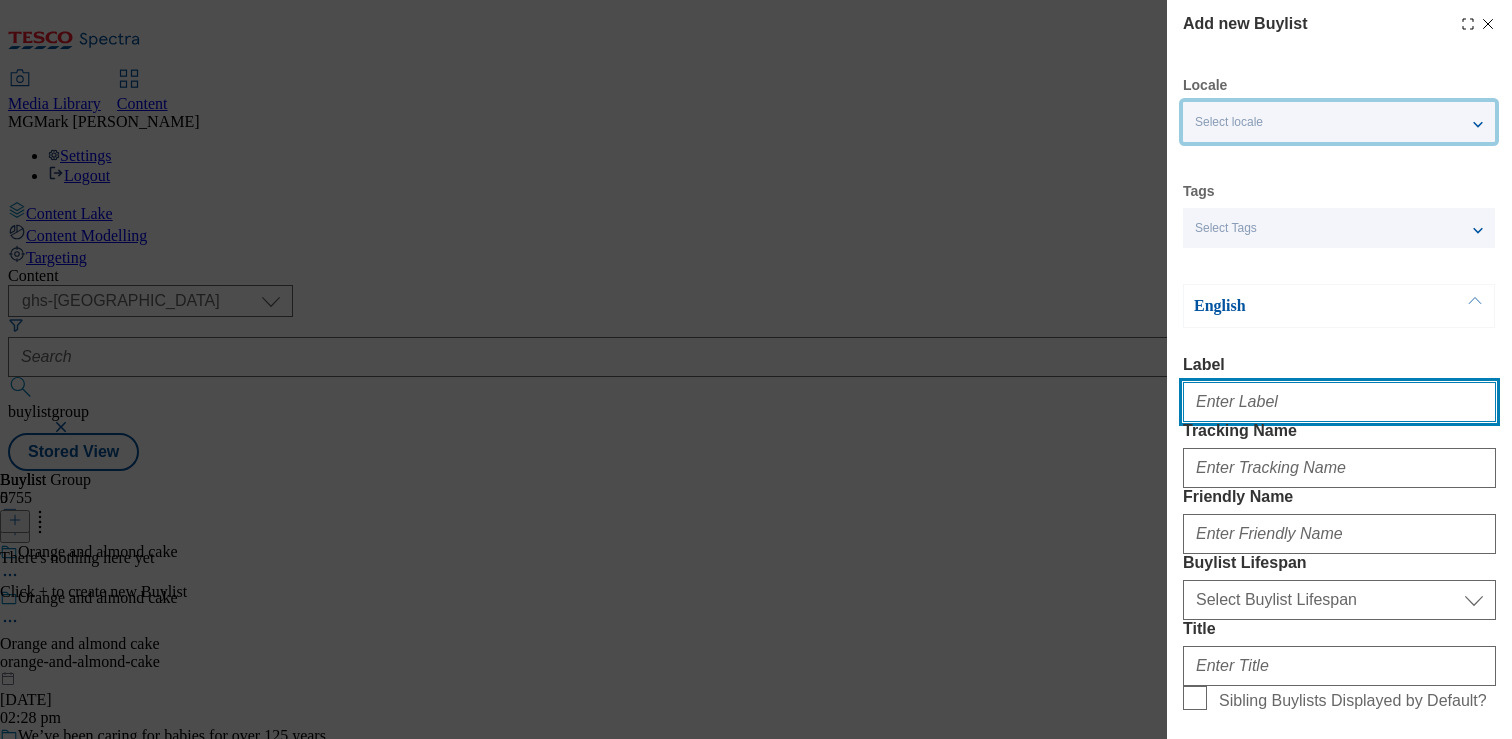 click on "Label" at bounding box center [1339, 402] 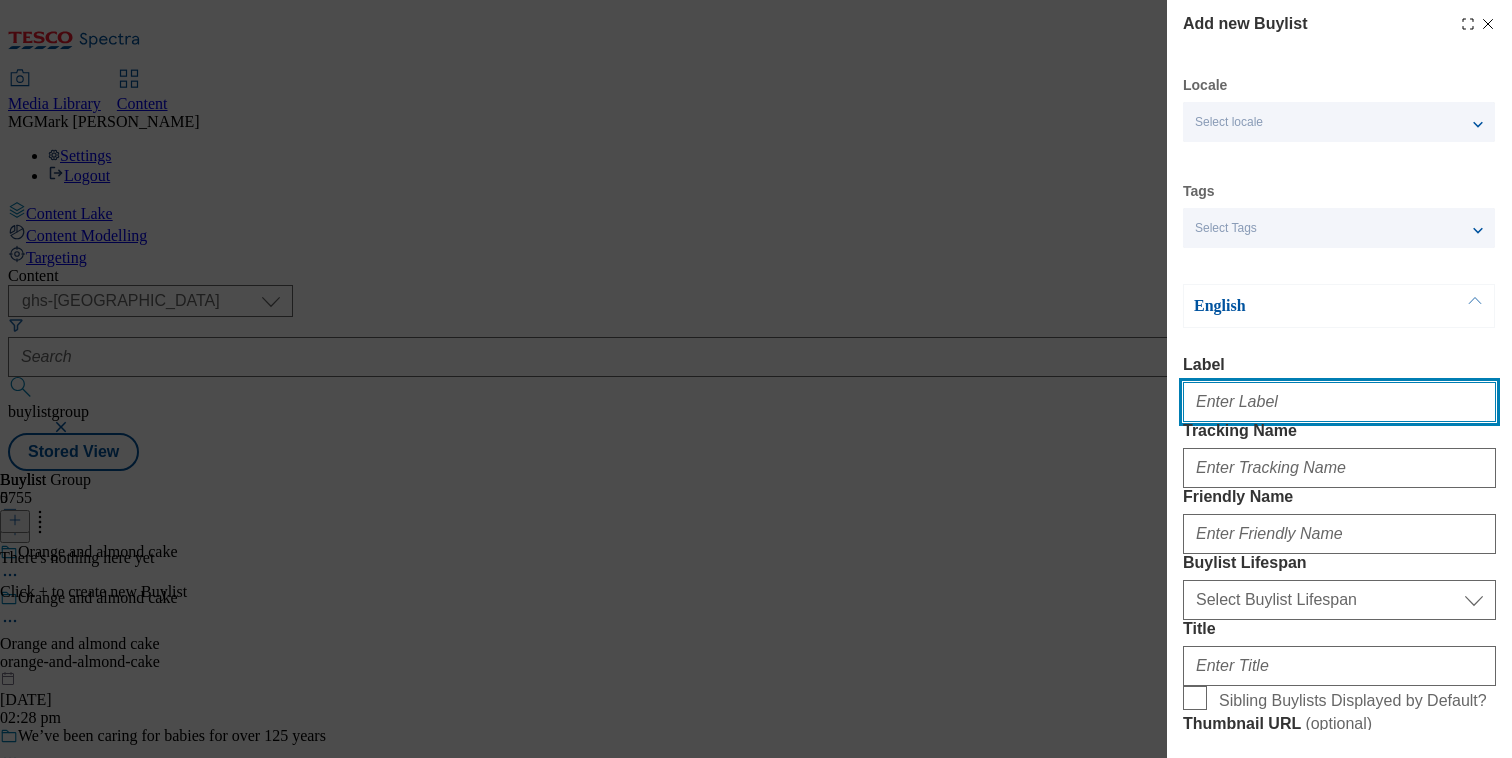 paste on "Orange and almond cake" 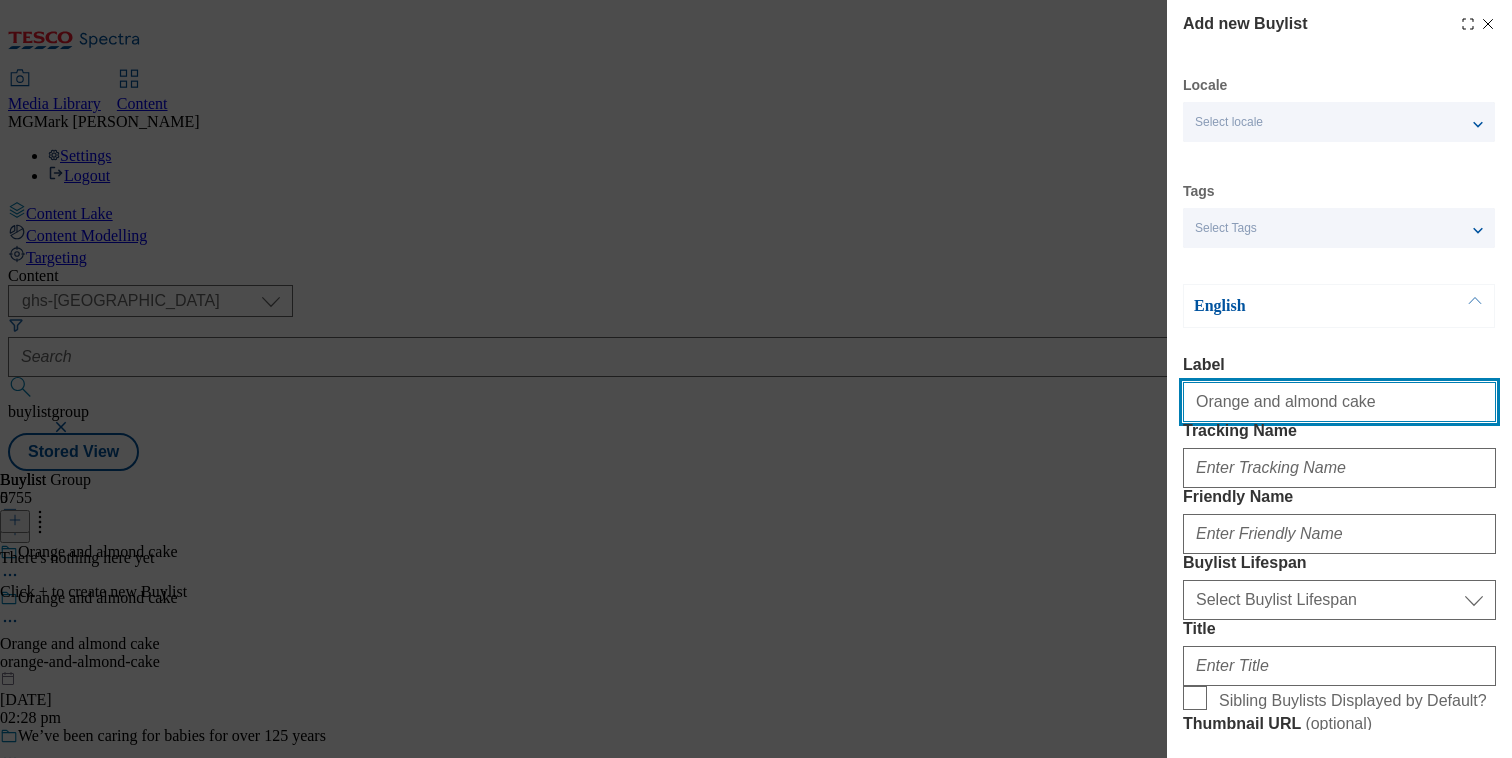 type on "Orange and almond cake" 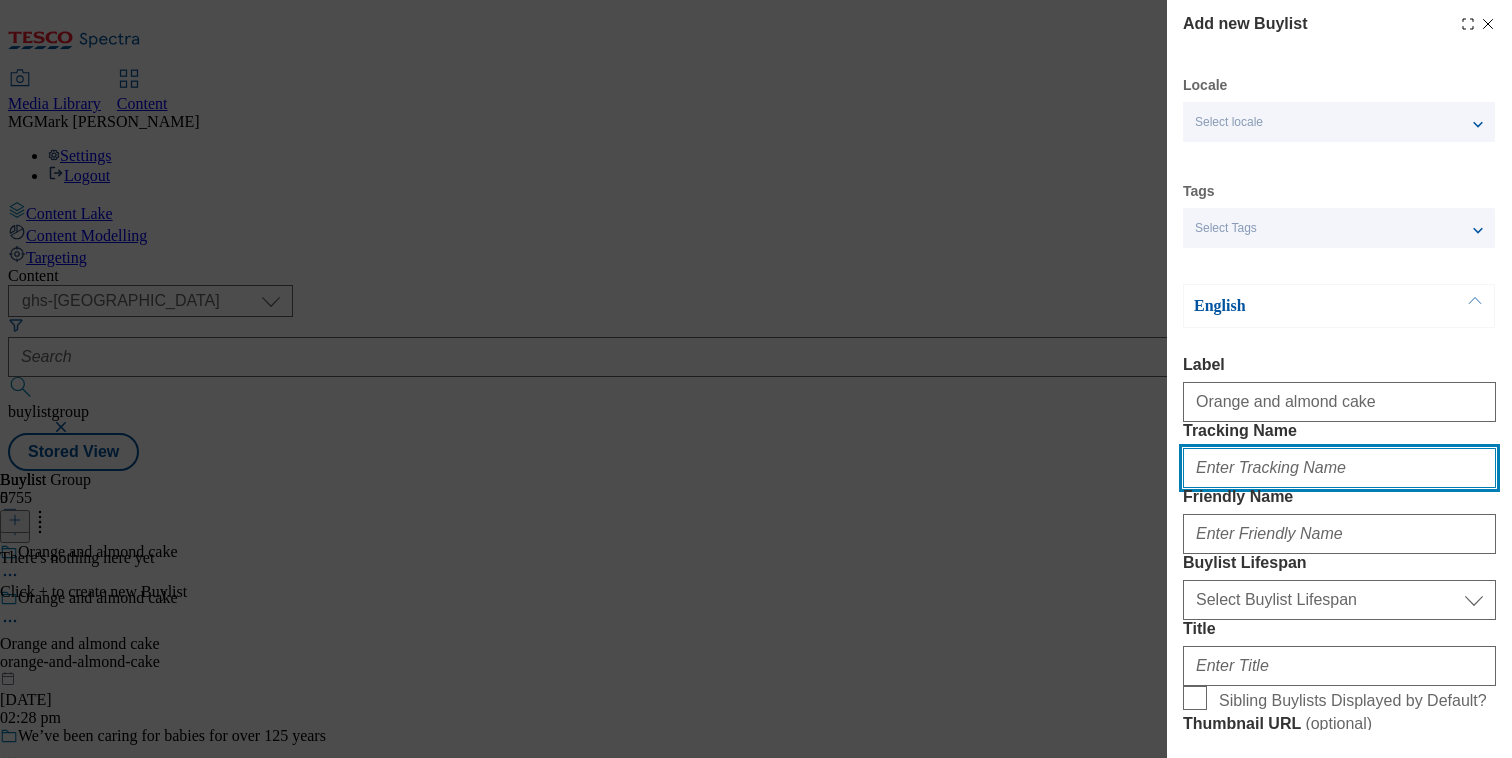click on "Tracking Name" at bounding box center [1339, 468] 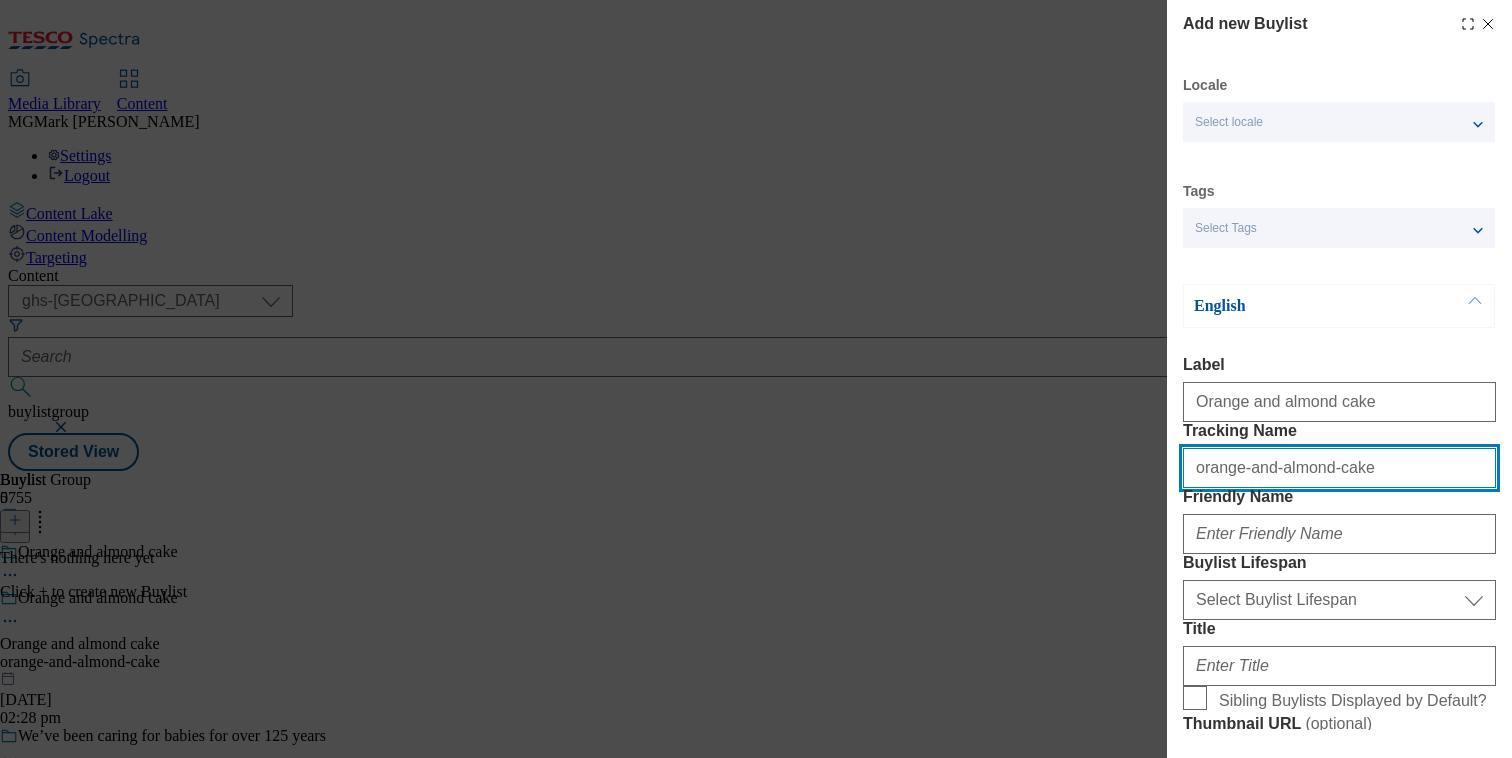 click on "orange-and-almond-cake" at bounding box center [1339, 468] 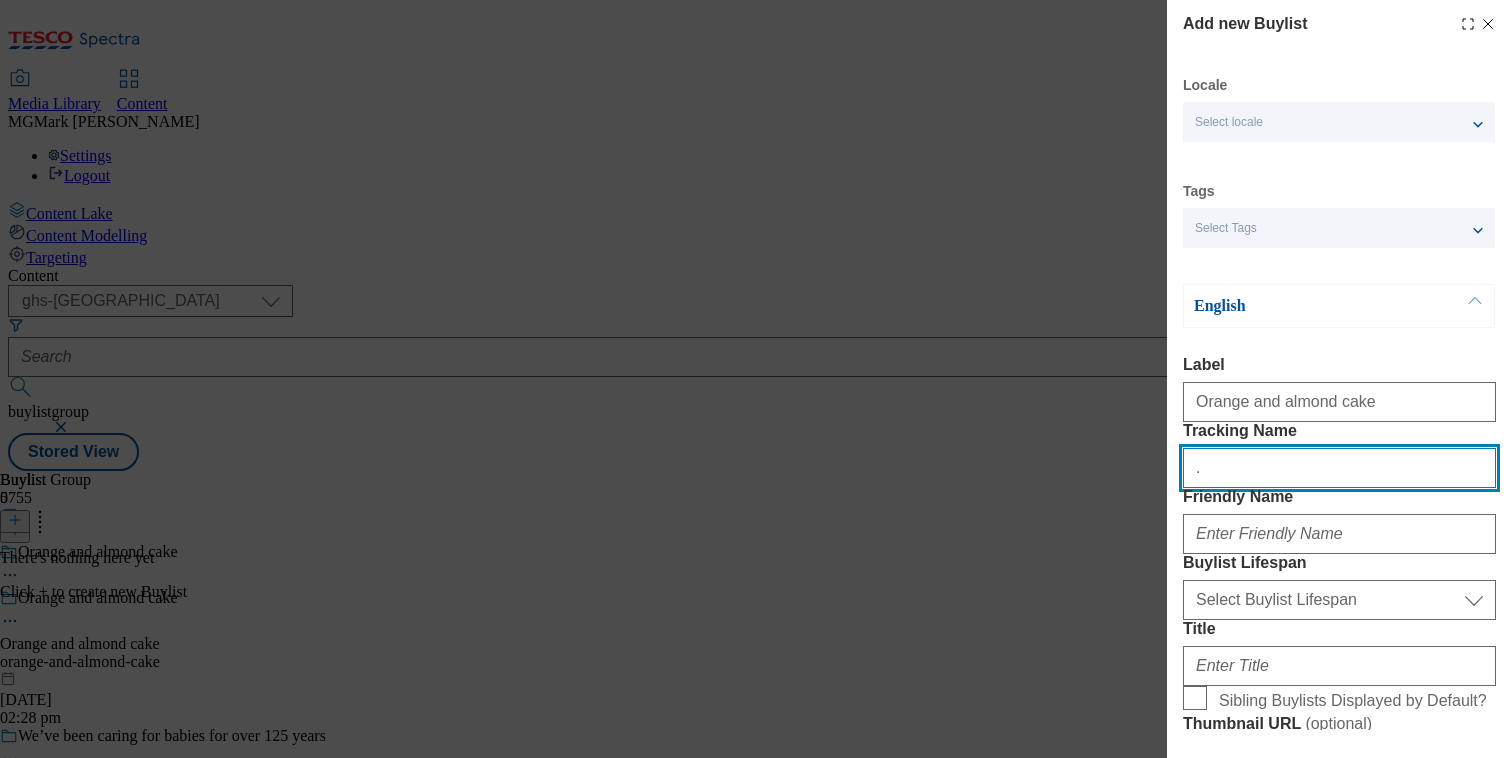 type on "." 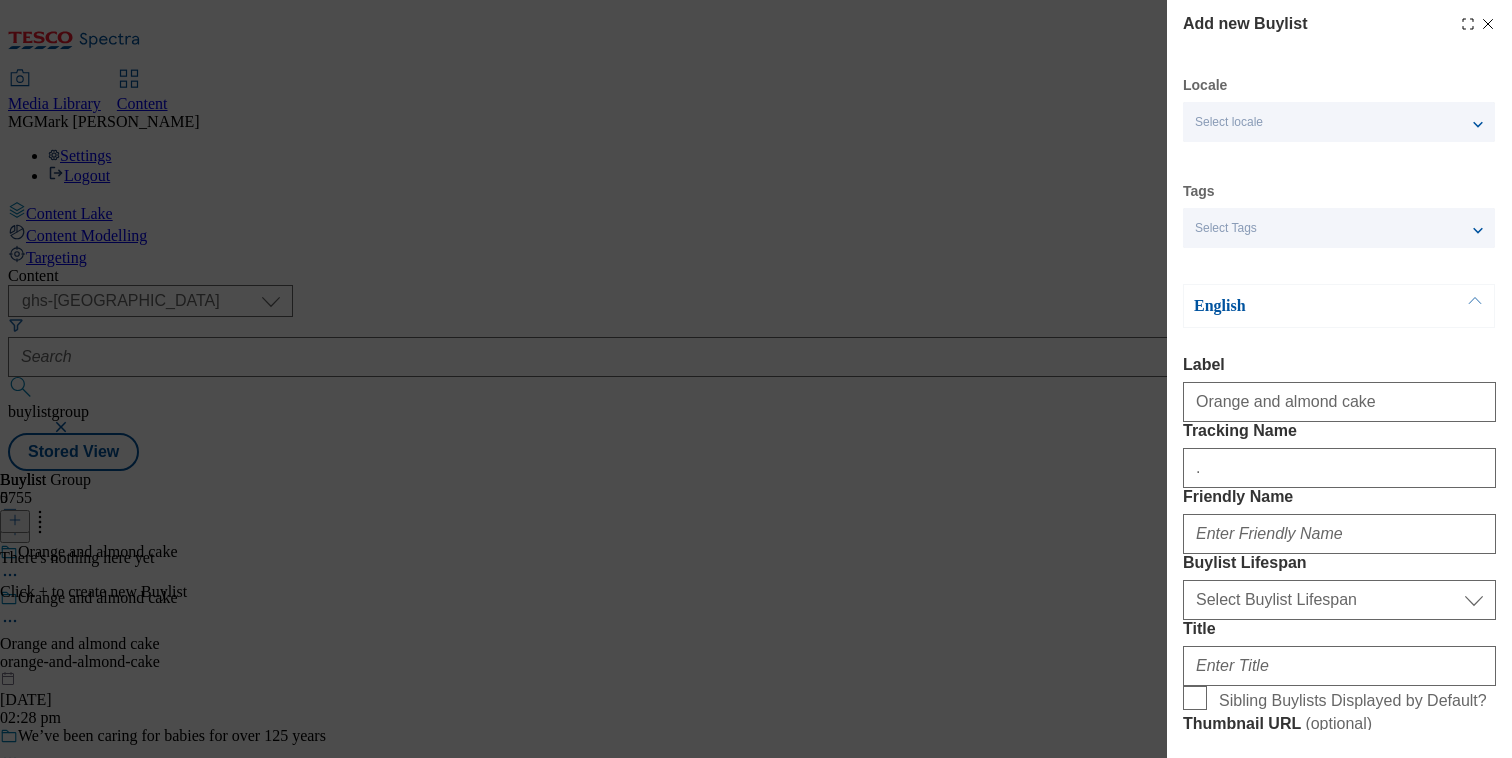 click at bounding box center (1339, 530) 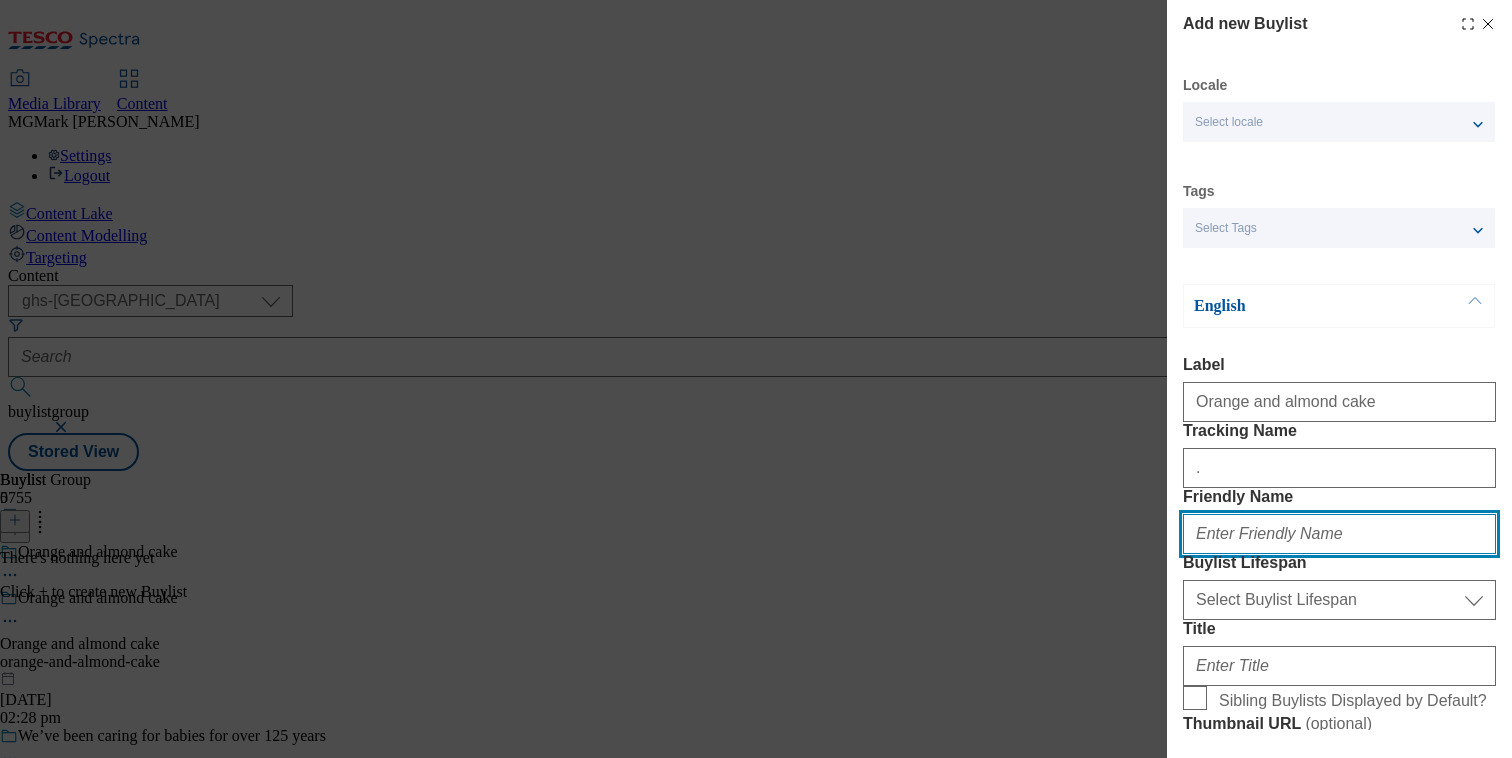 click on "Friendly Name" at bounding box center (1339, 534) 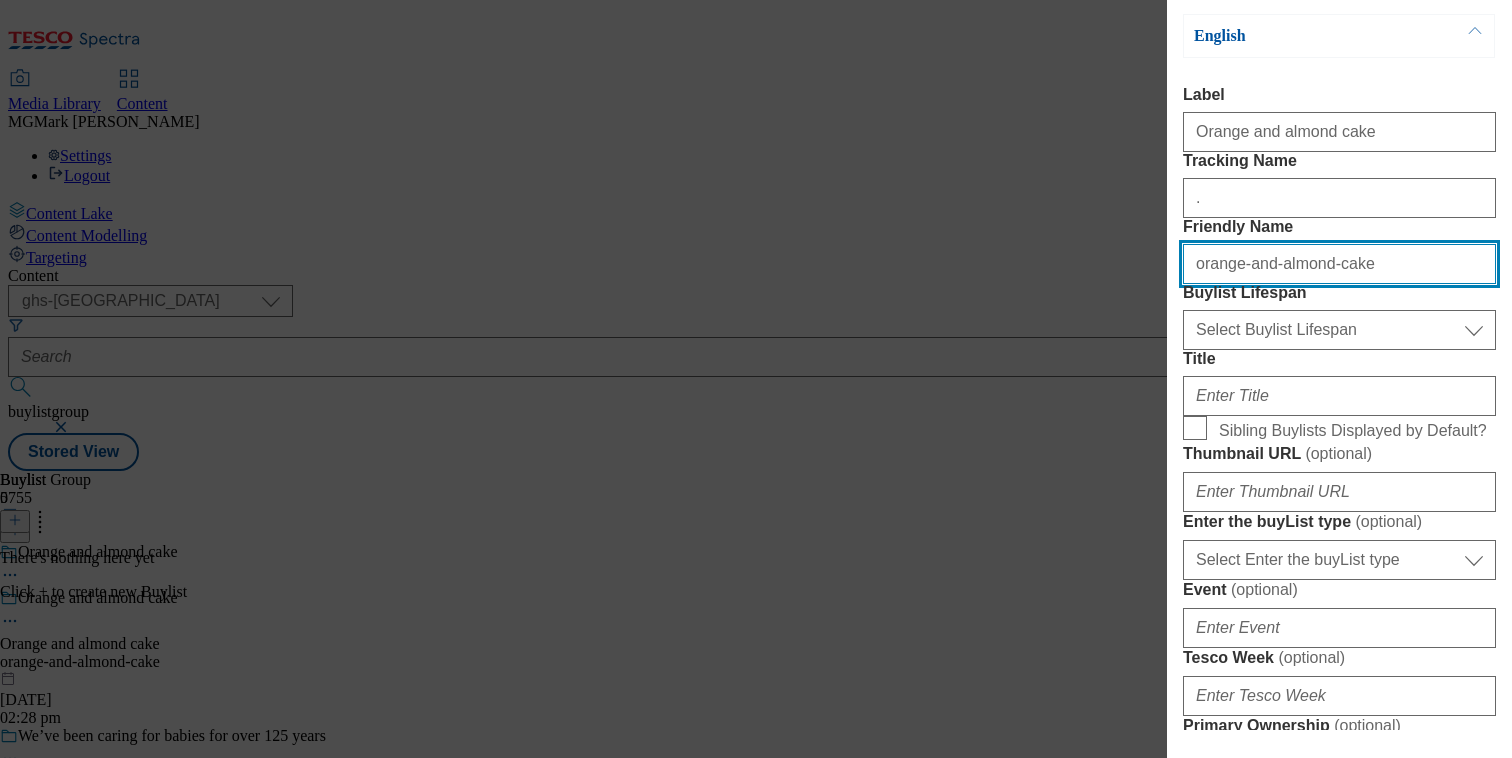 scroll, scrollTop: 279, scrollLeft: 0, axis: vertical 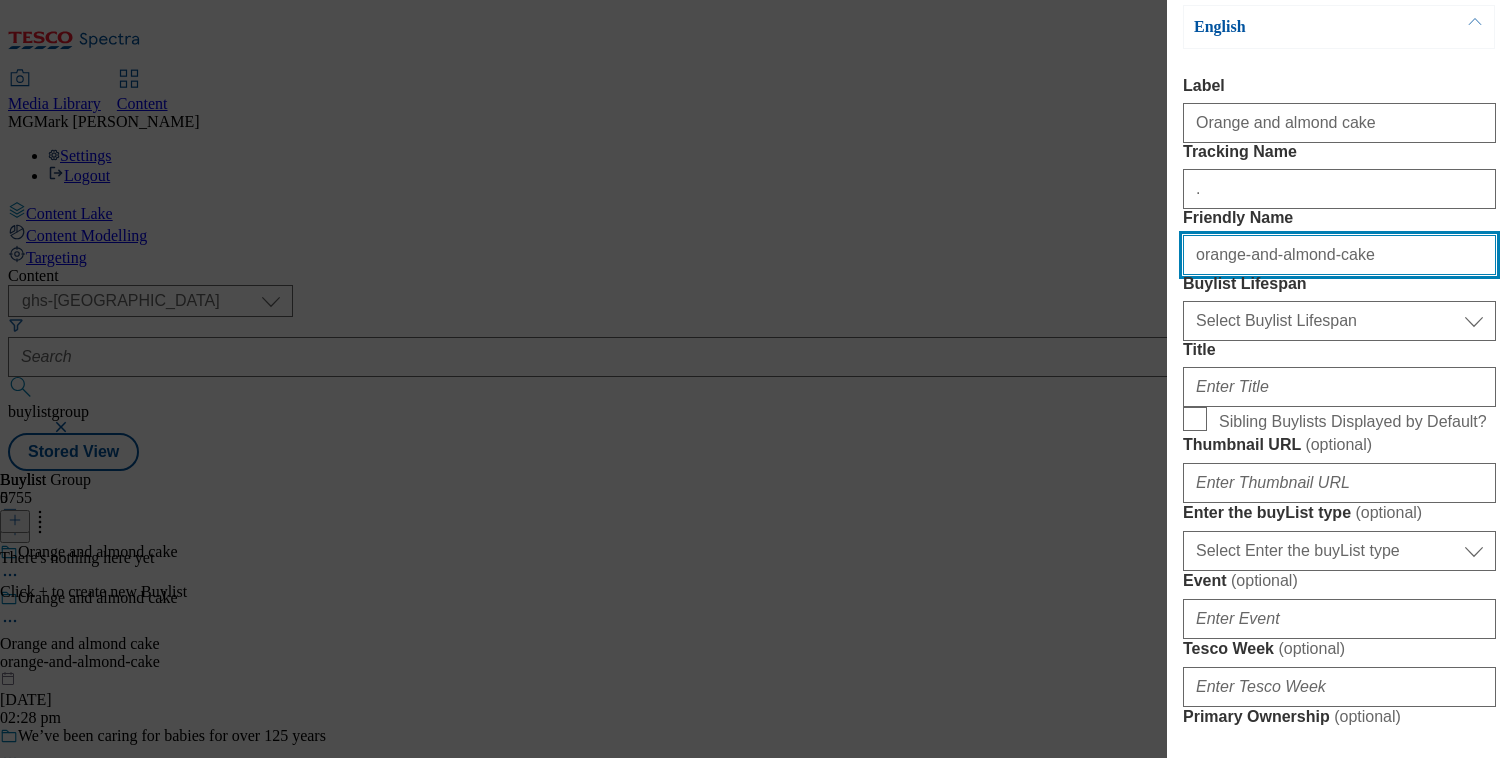 type on "orange-and-almond-cake" 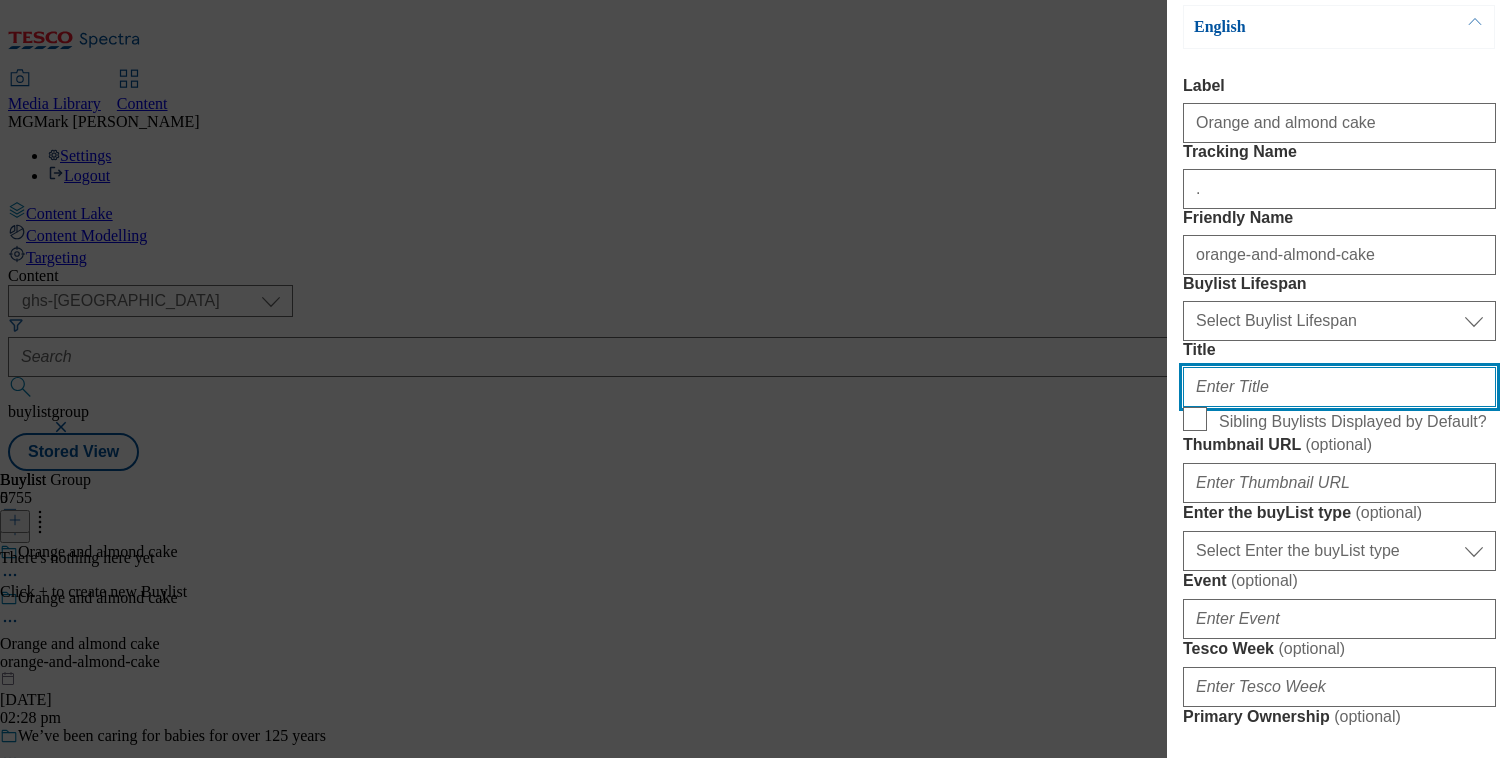click on "Title" at bounding box center [1339, 387] 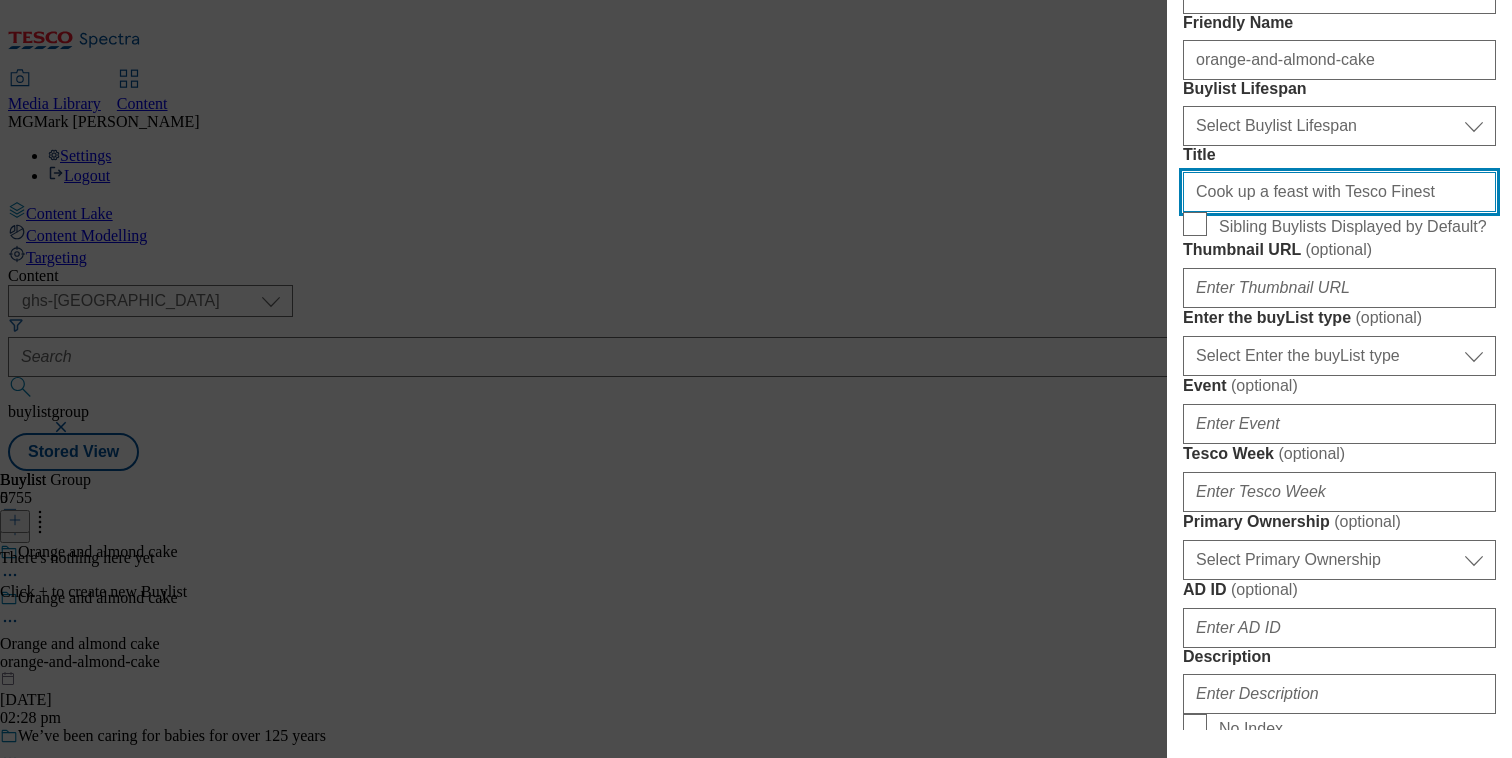 scroll, scrollTop: 471, scrollLeft: 0, axis: vertical 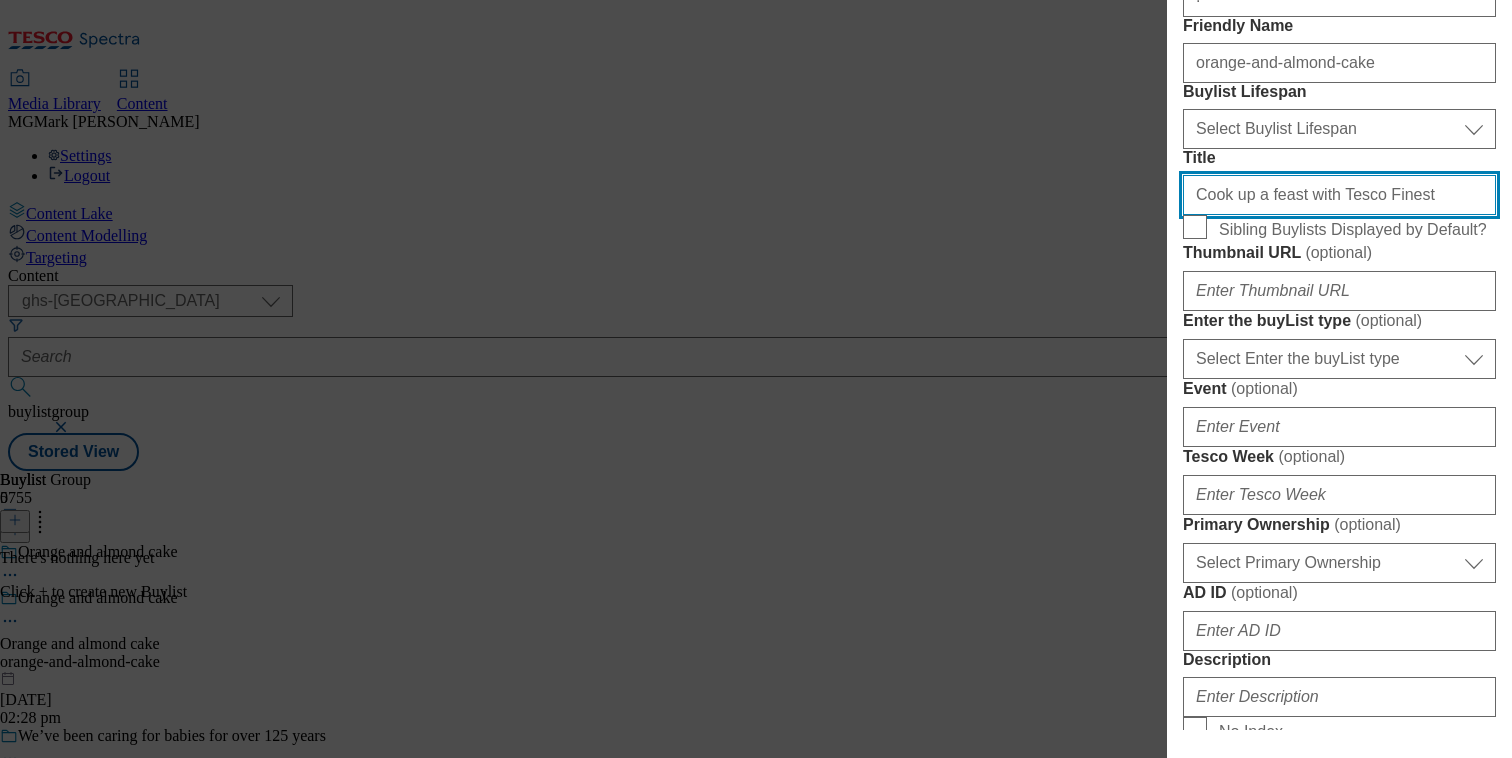 type on "Cook up a feast with Tesco Finest" 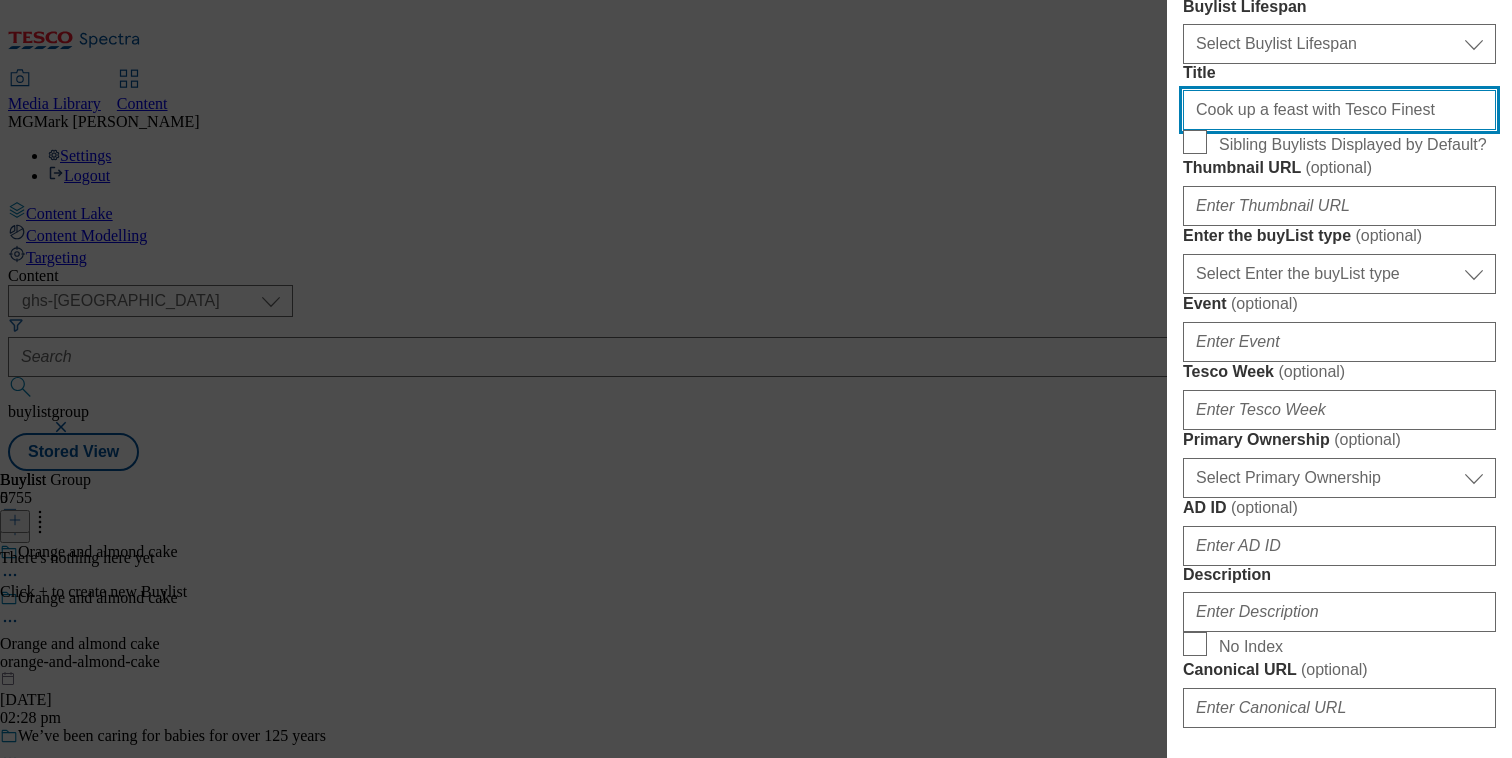 scroll, scrollTop: 510, scrollLeft: 0, axis: vertical 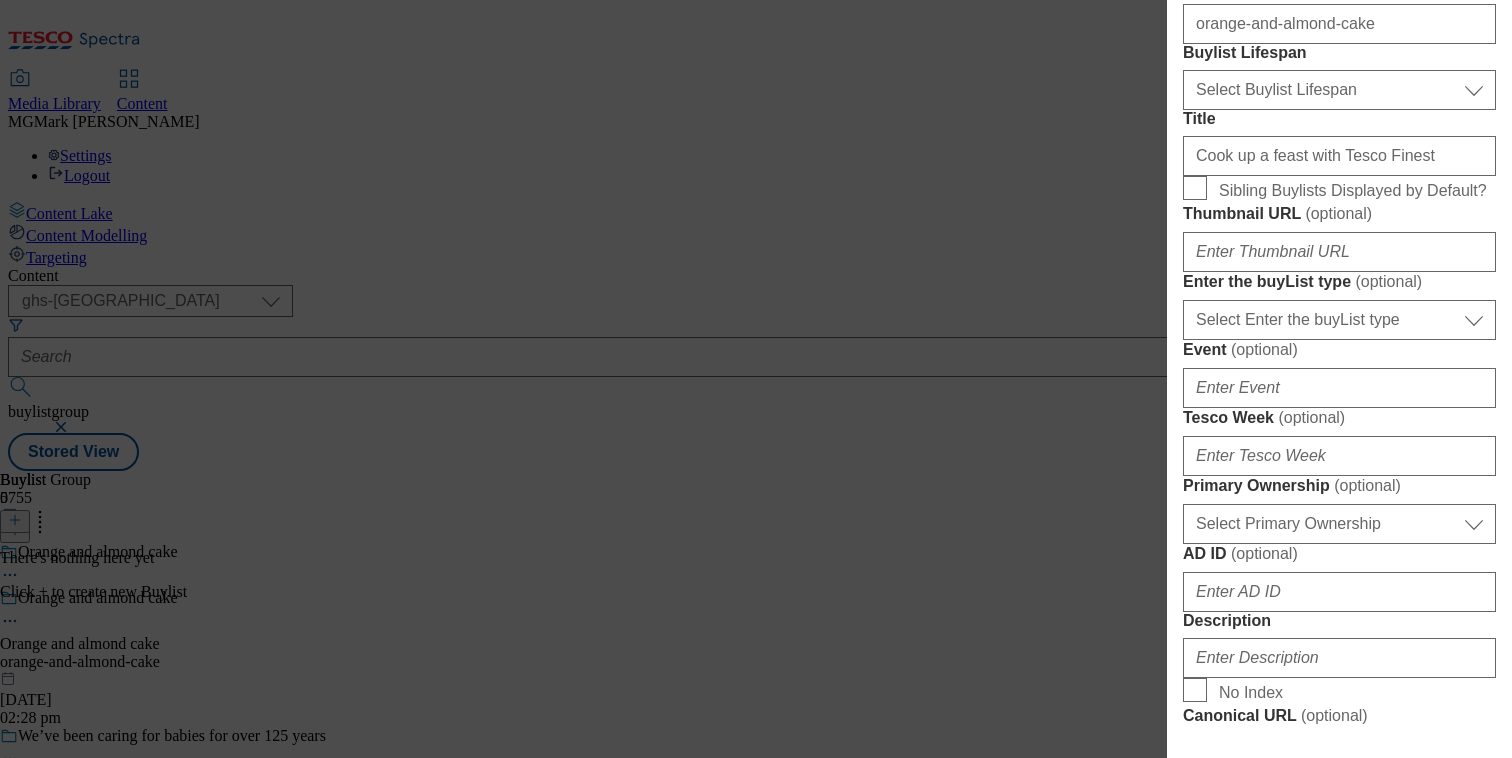 click on "Sibling Buylists Displayed by Default?" at bounding box center [1353, 191] 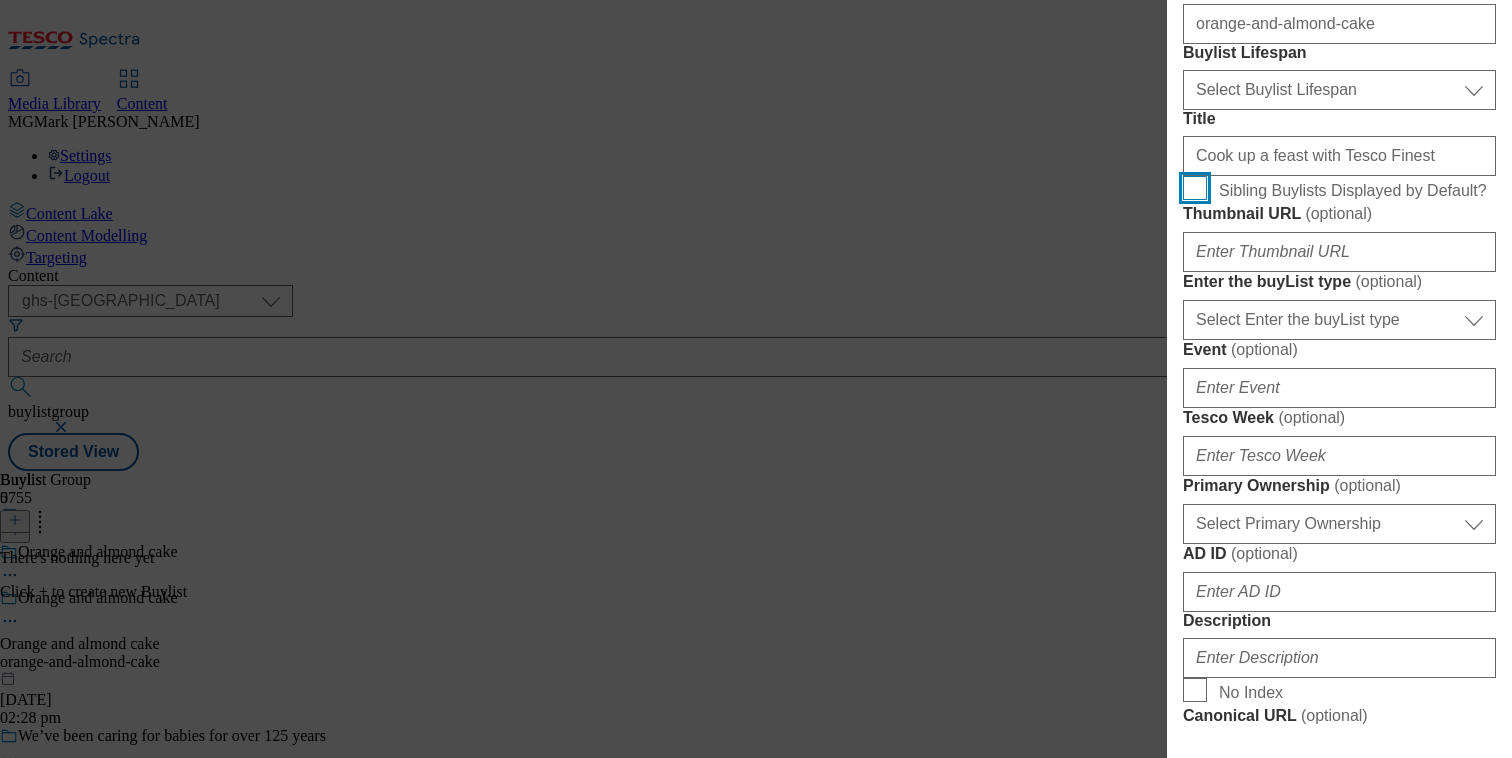 click on "Sibling Buylists Displayed by Default?" at bounding box center (1195, 188) 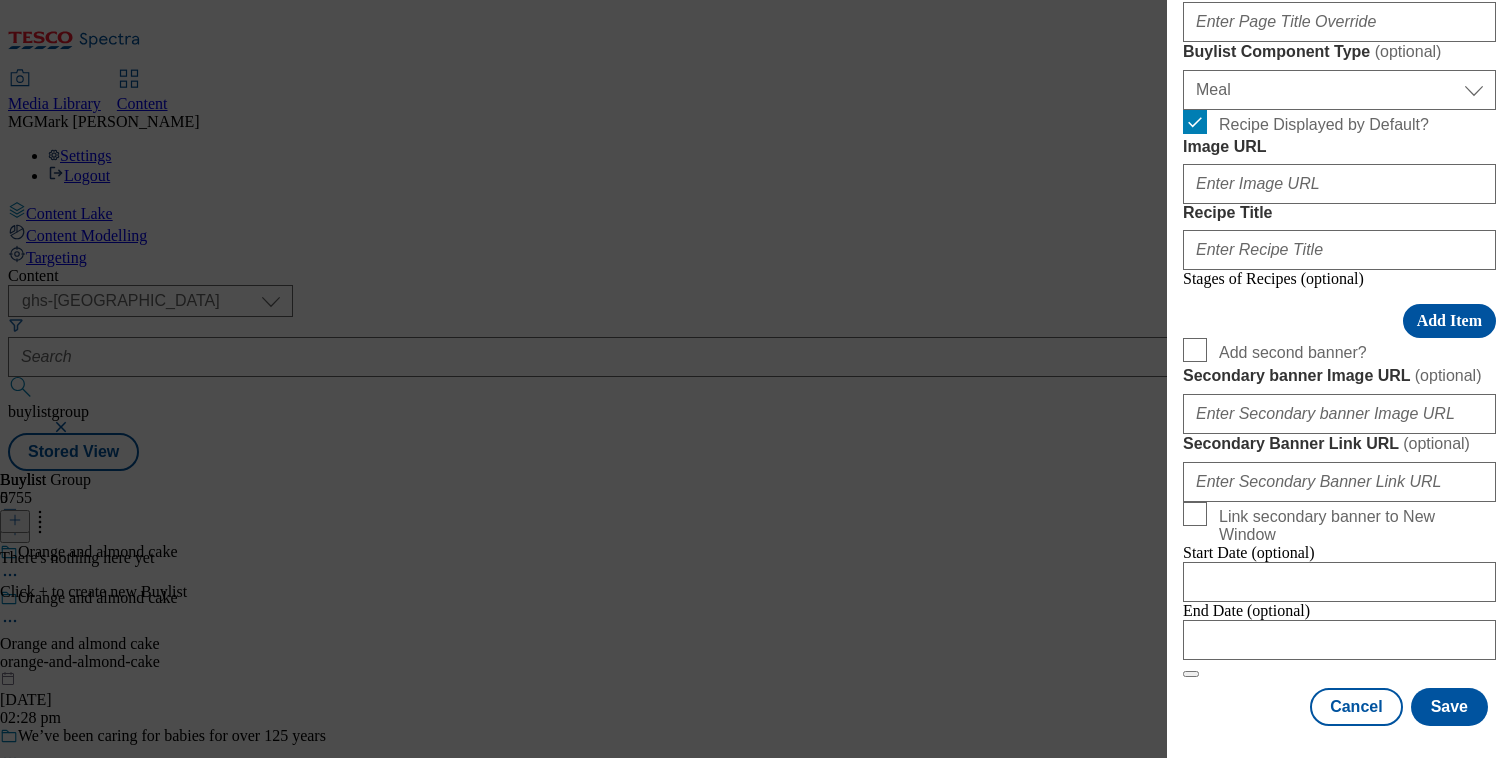 scroll, scrollTop: 1784, scrollLeft: 0, axis: vertical 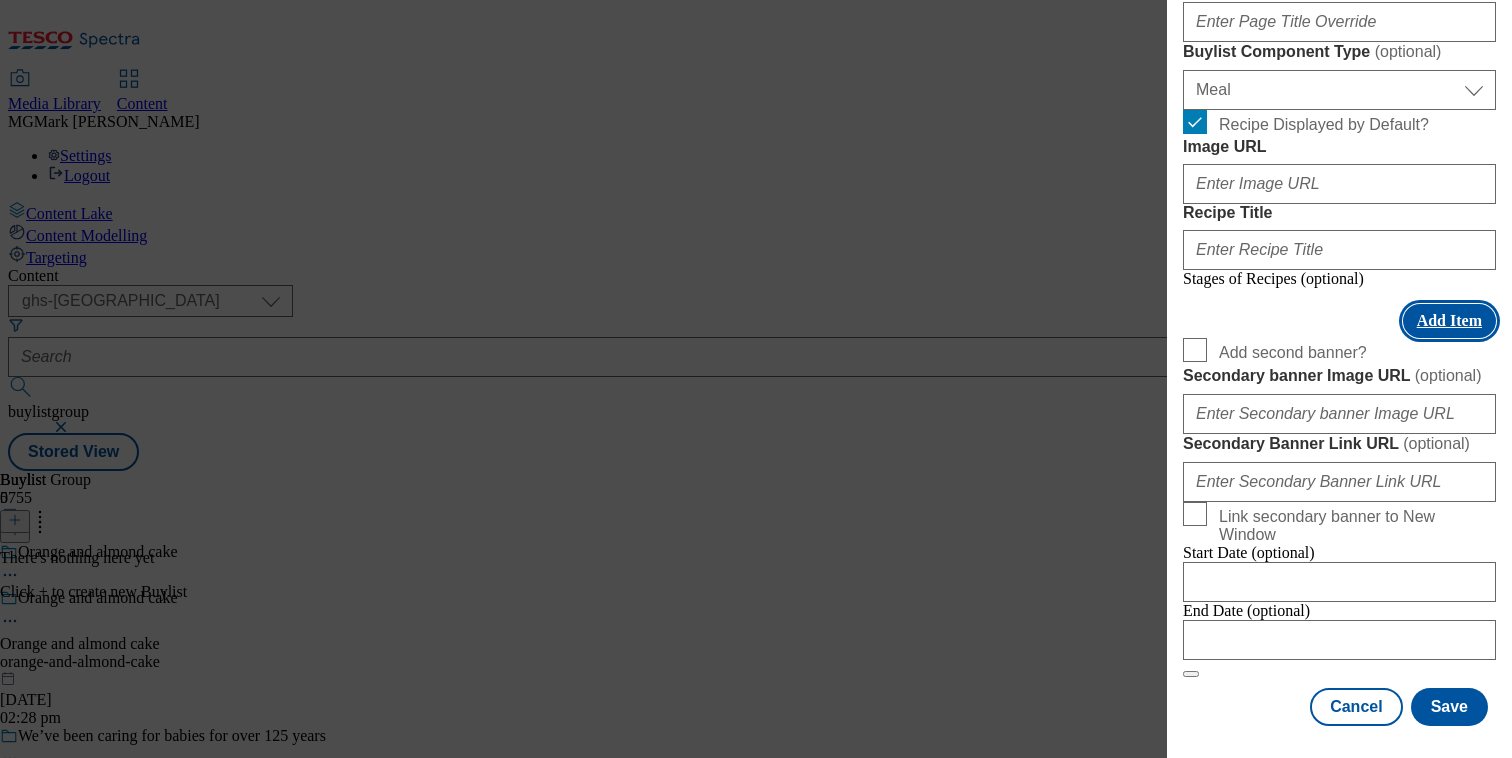 click on "Add Item" at bounding box center (1449, 321) 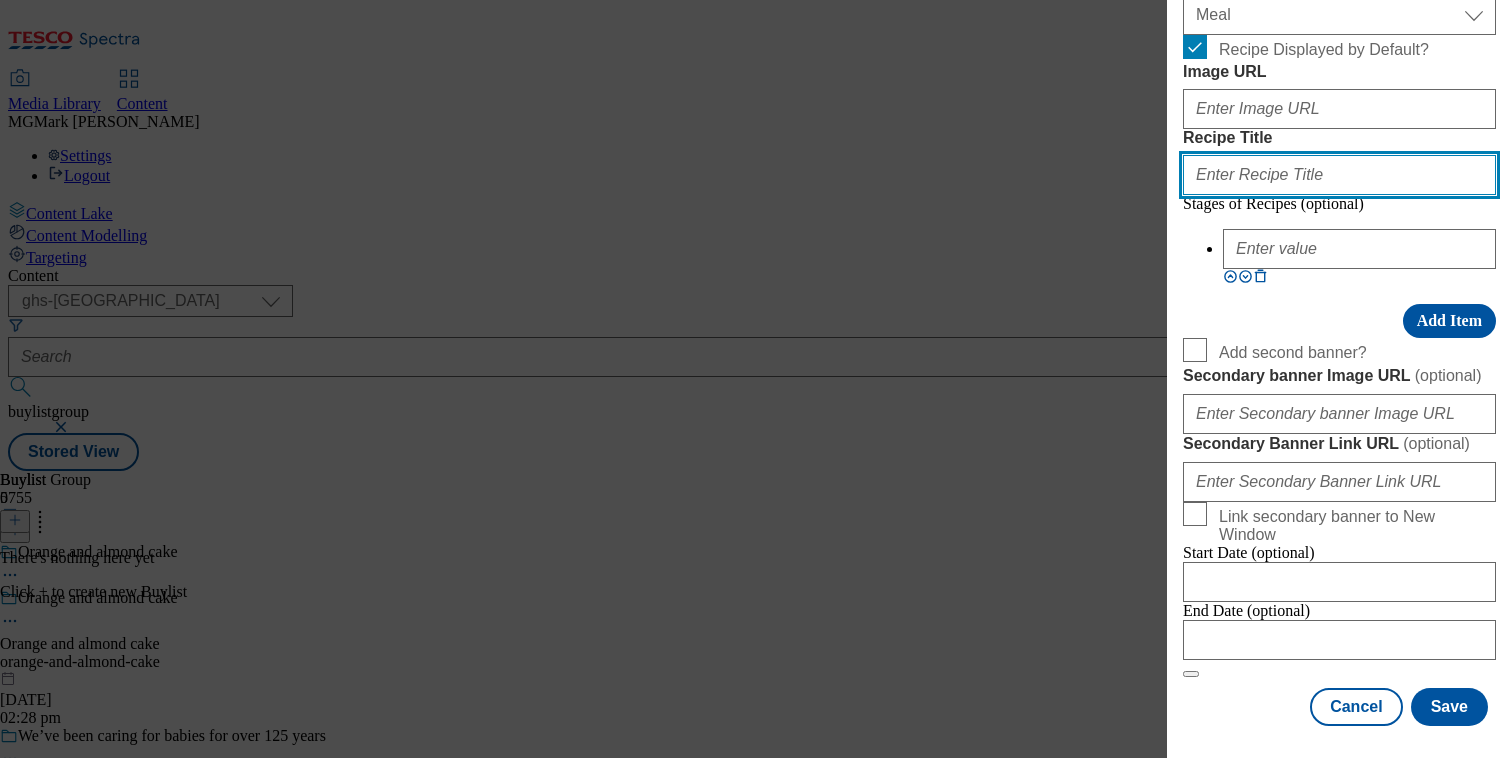 click on "Recipe Title" at bounding box center [1339, 175] 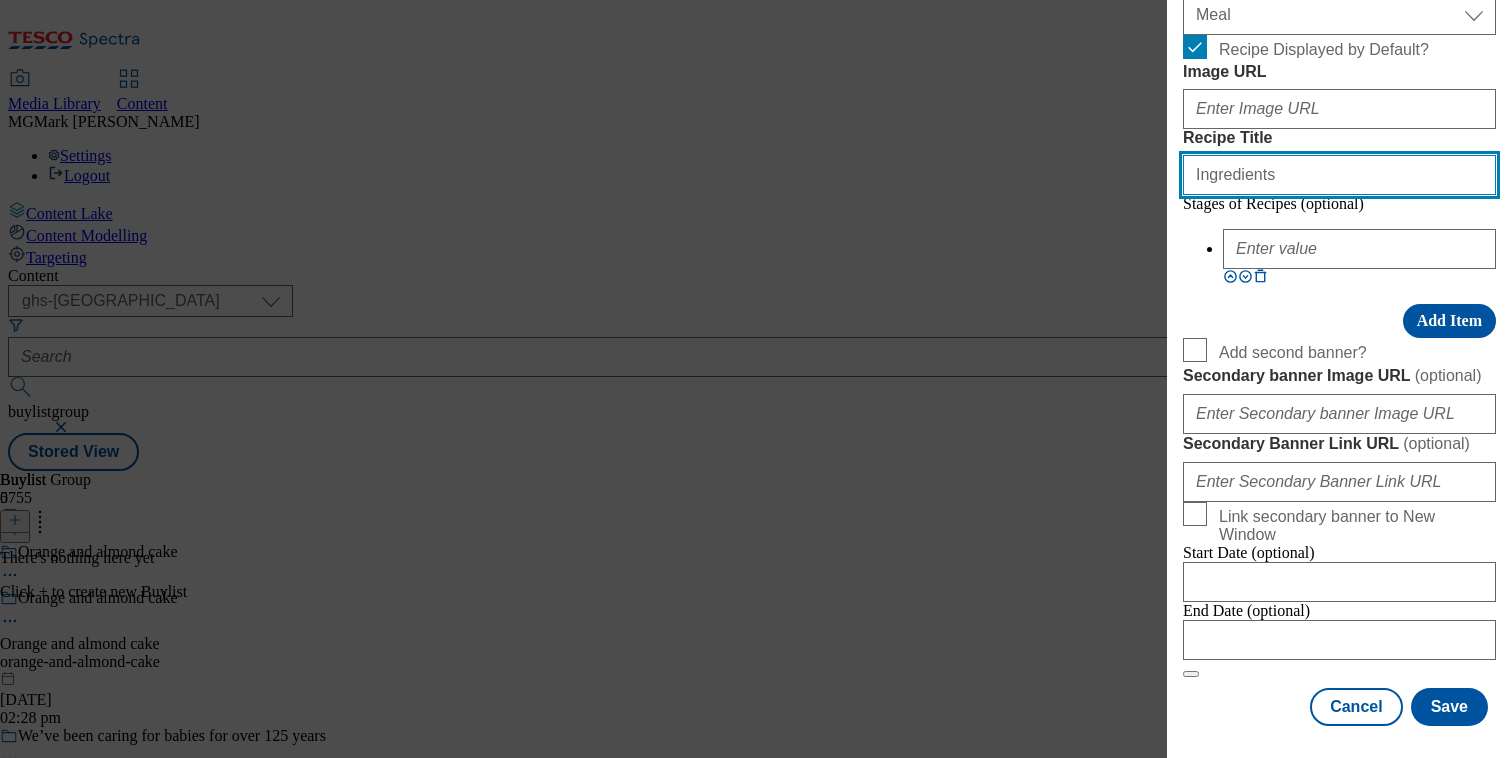 type on "Ingredients" 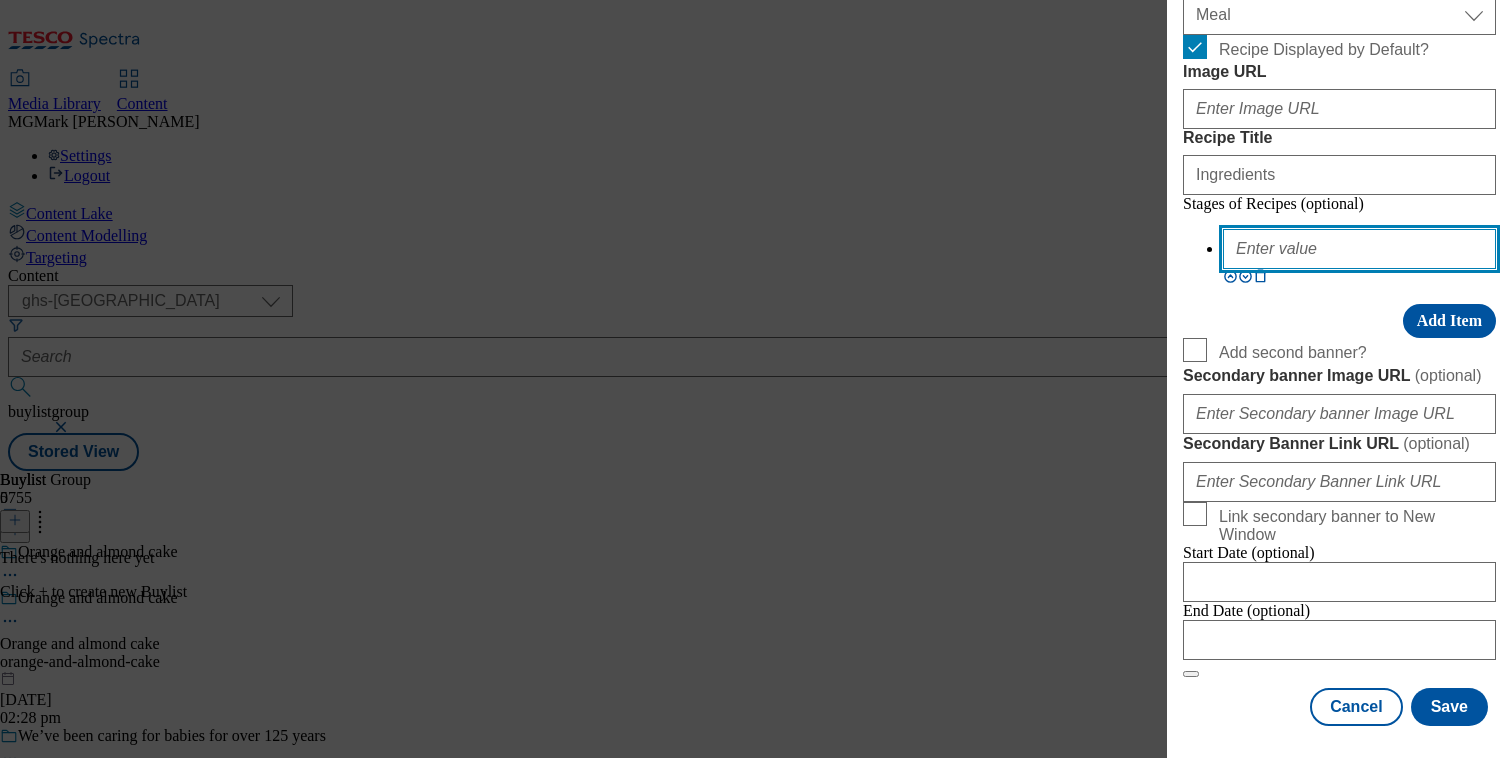 click at bounding box center [1359, 249] 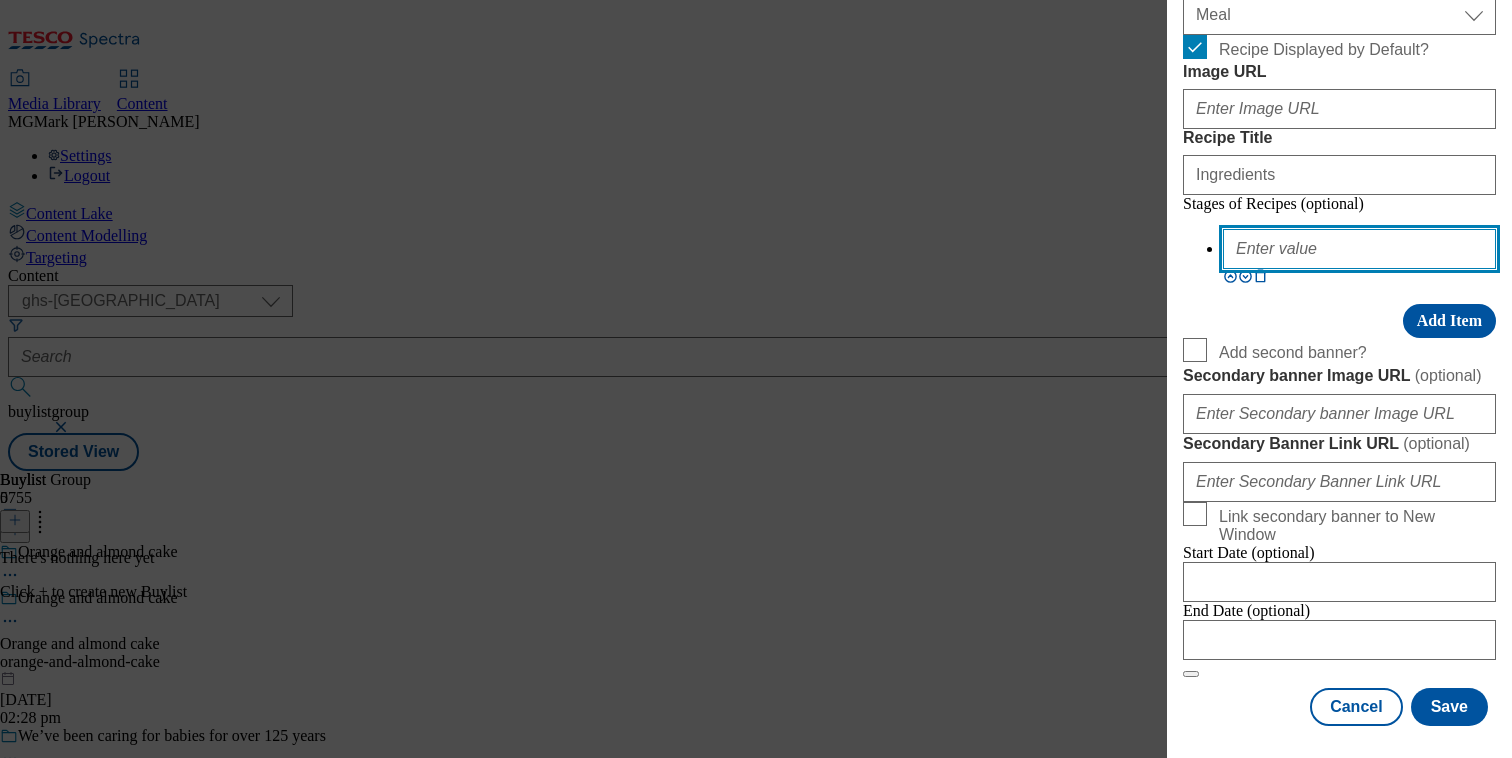 paste on "3 oranges" 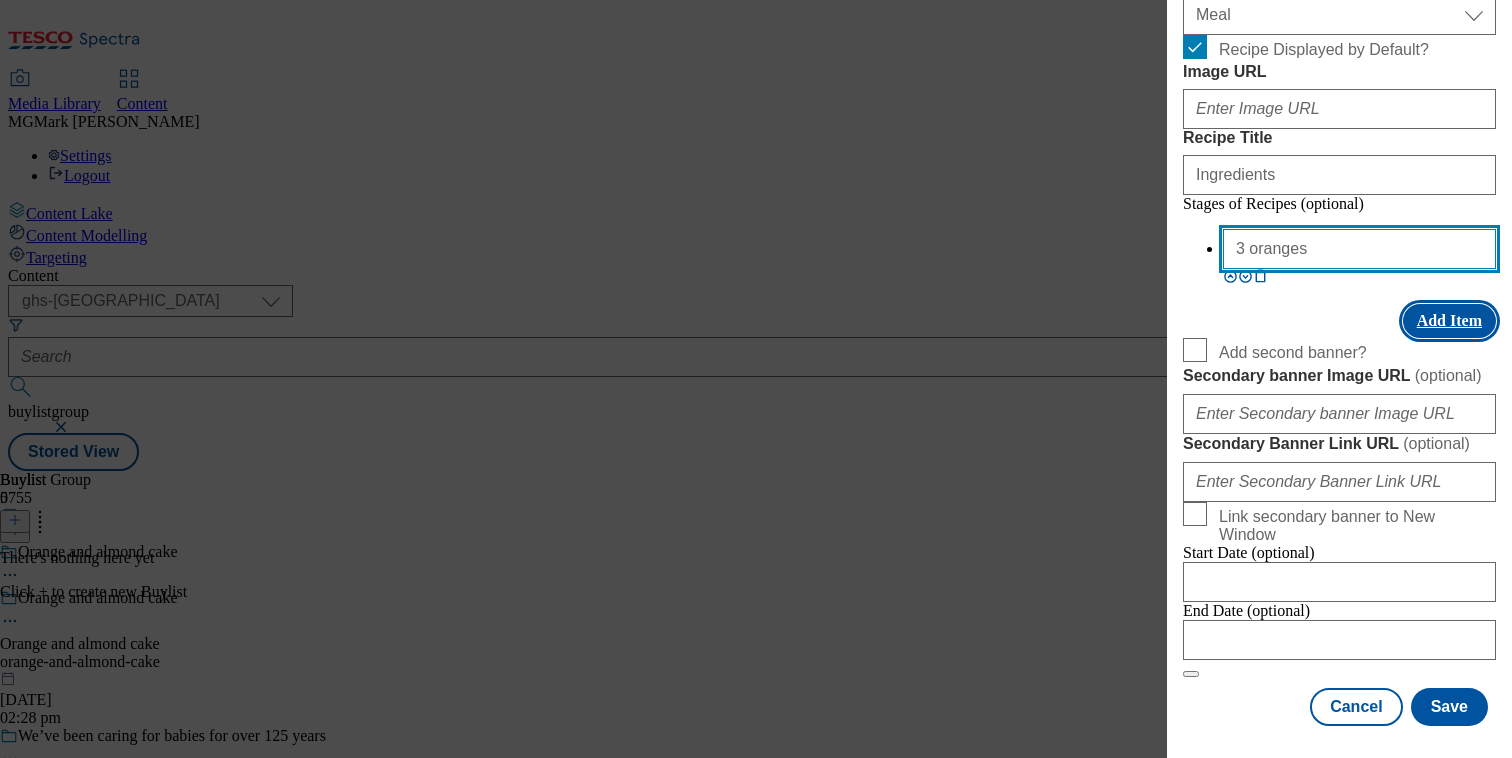 type on "3 oranges" 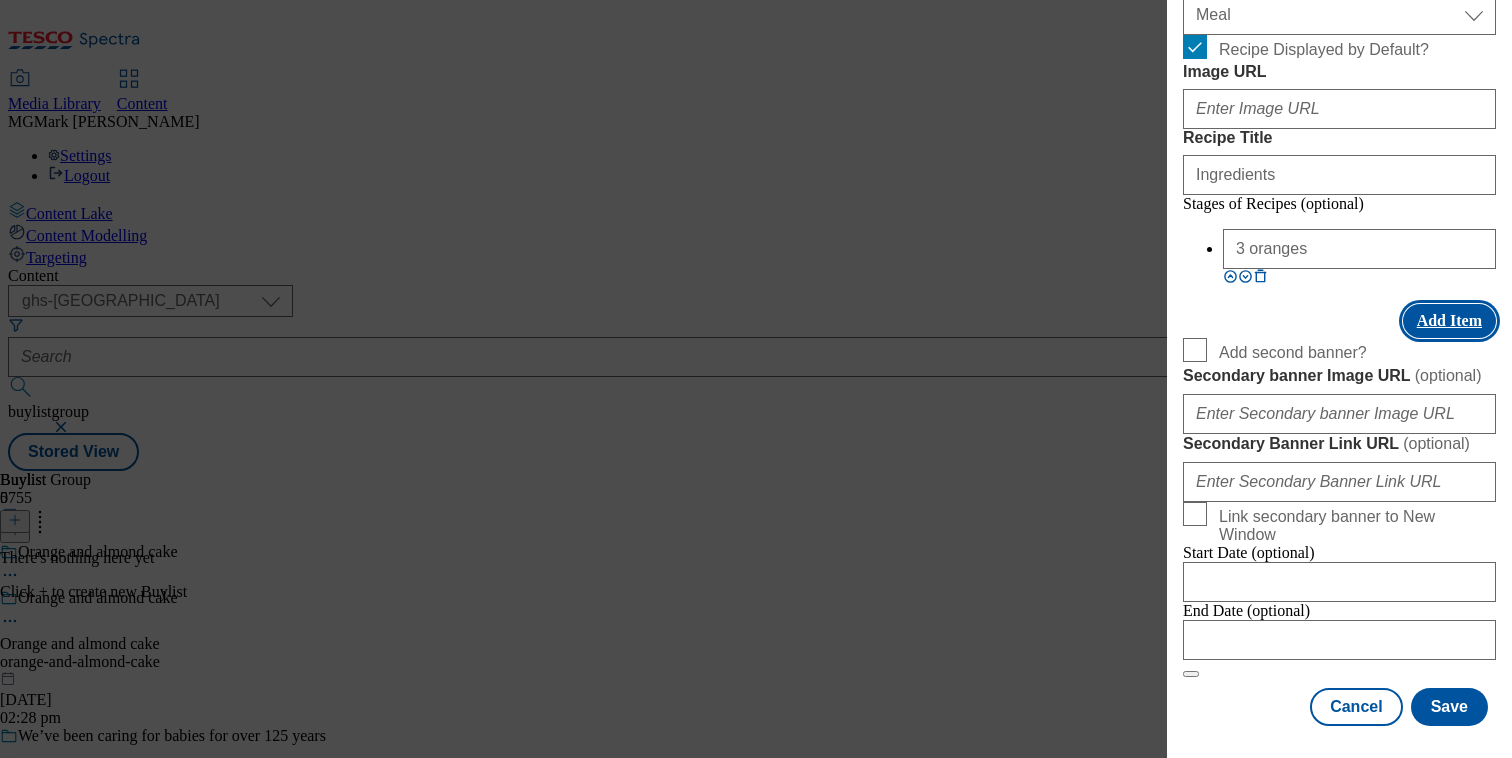 click on "Add Item" at bounding box center [1449, 321] 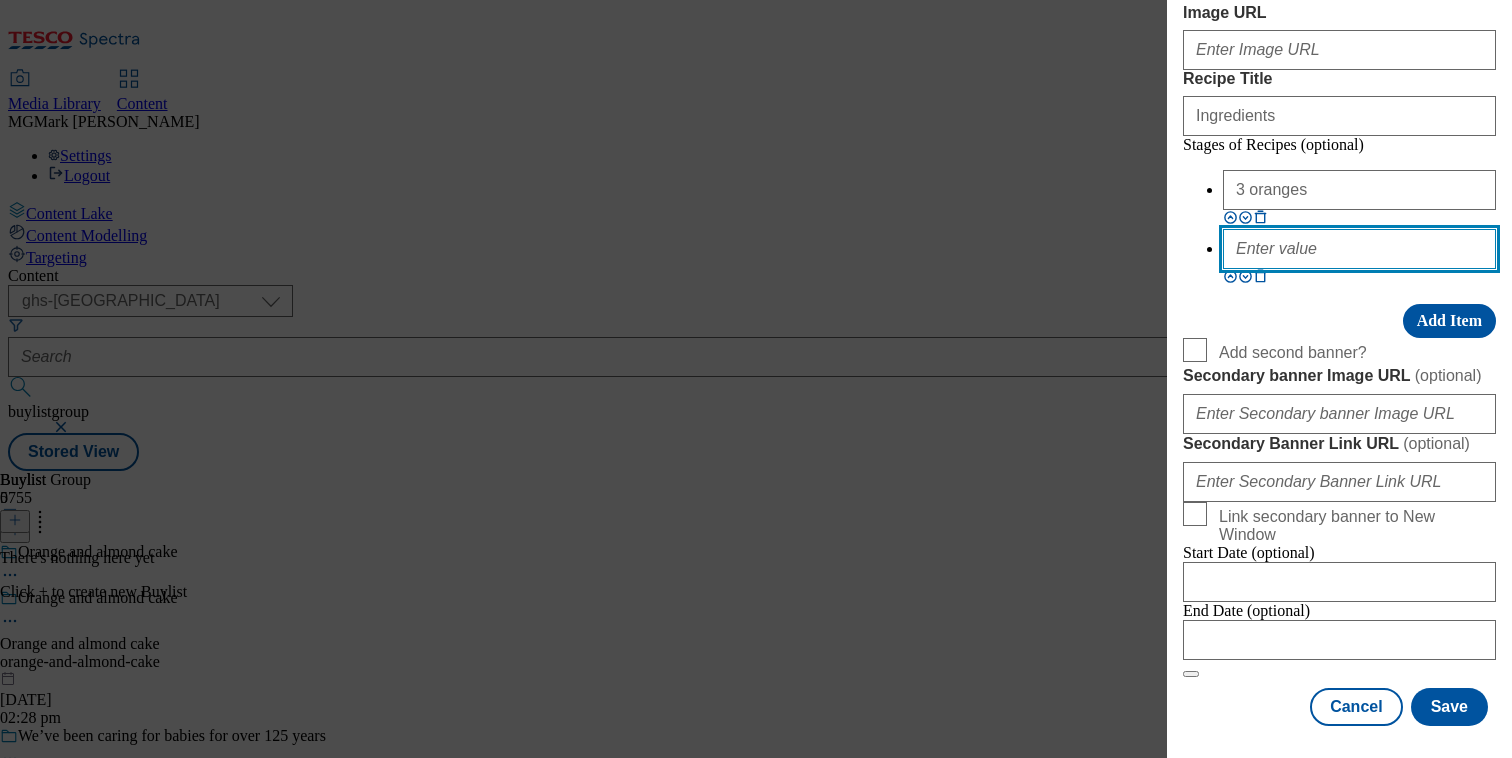 click at bounding box center (1359, 249) 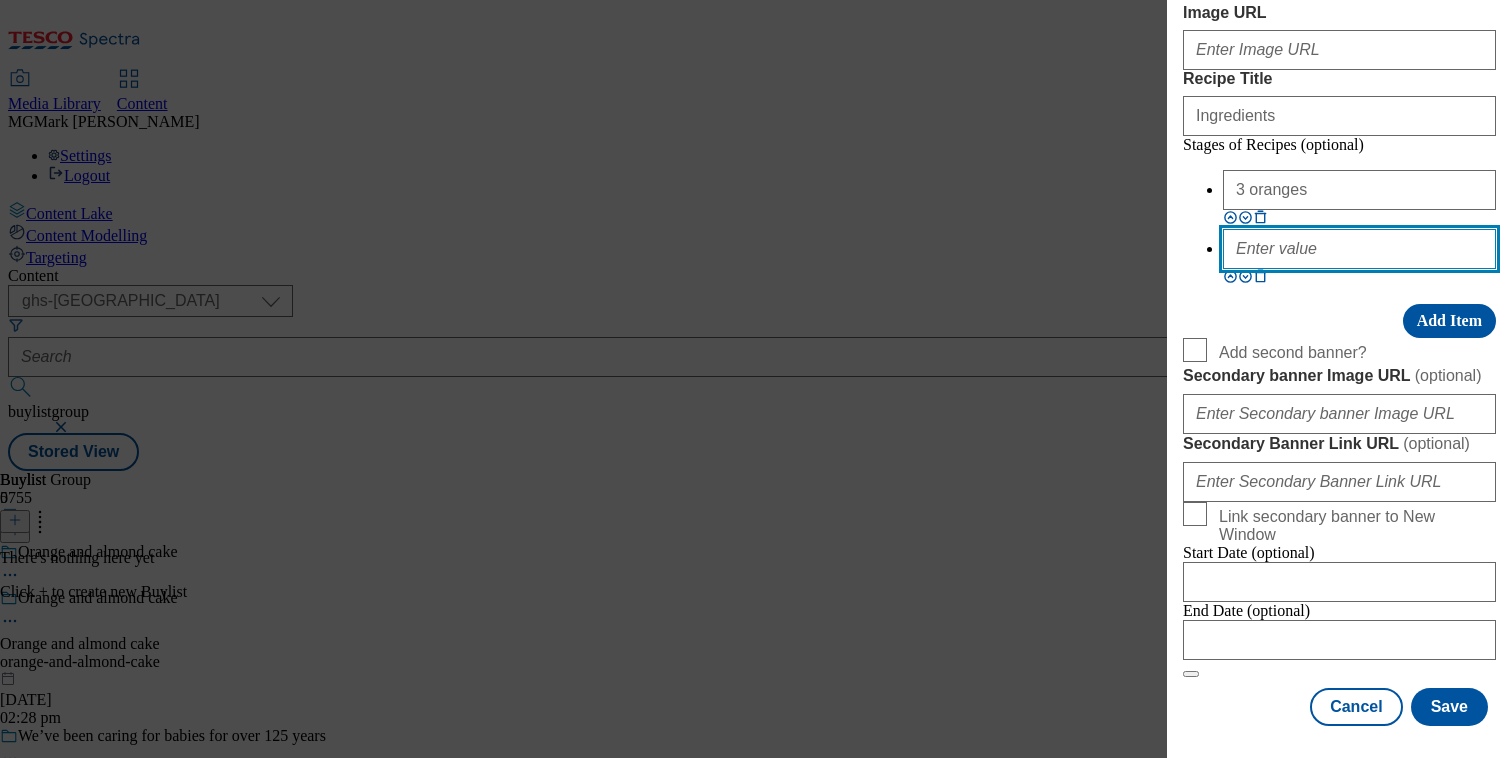 paste on "4 Tesco Finest free range chestnut maran eggs" 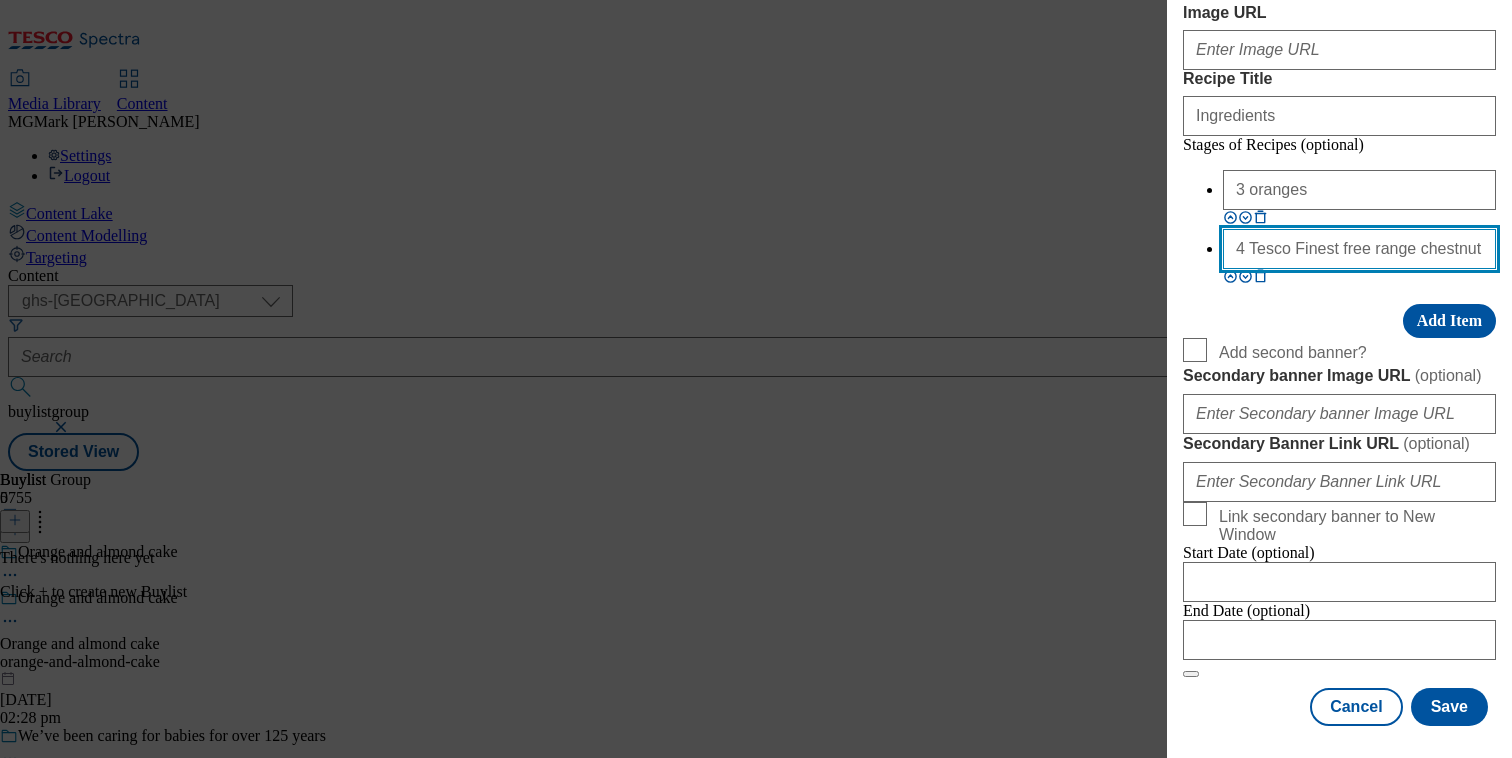 scroll, scrollTop: 0, scrollLeft: 57, axis: horizontal 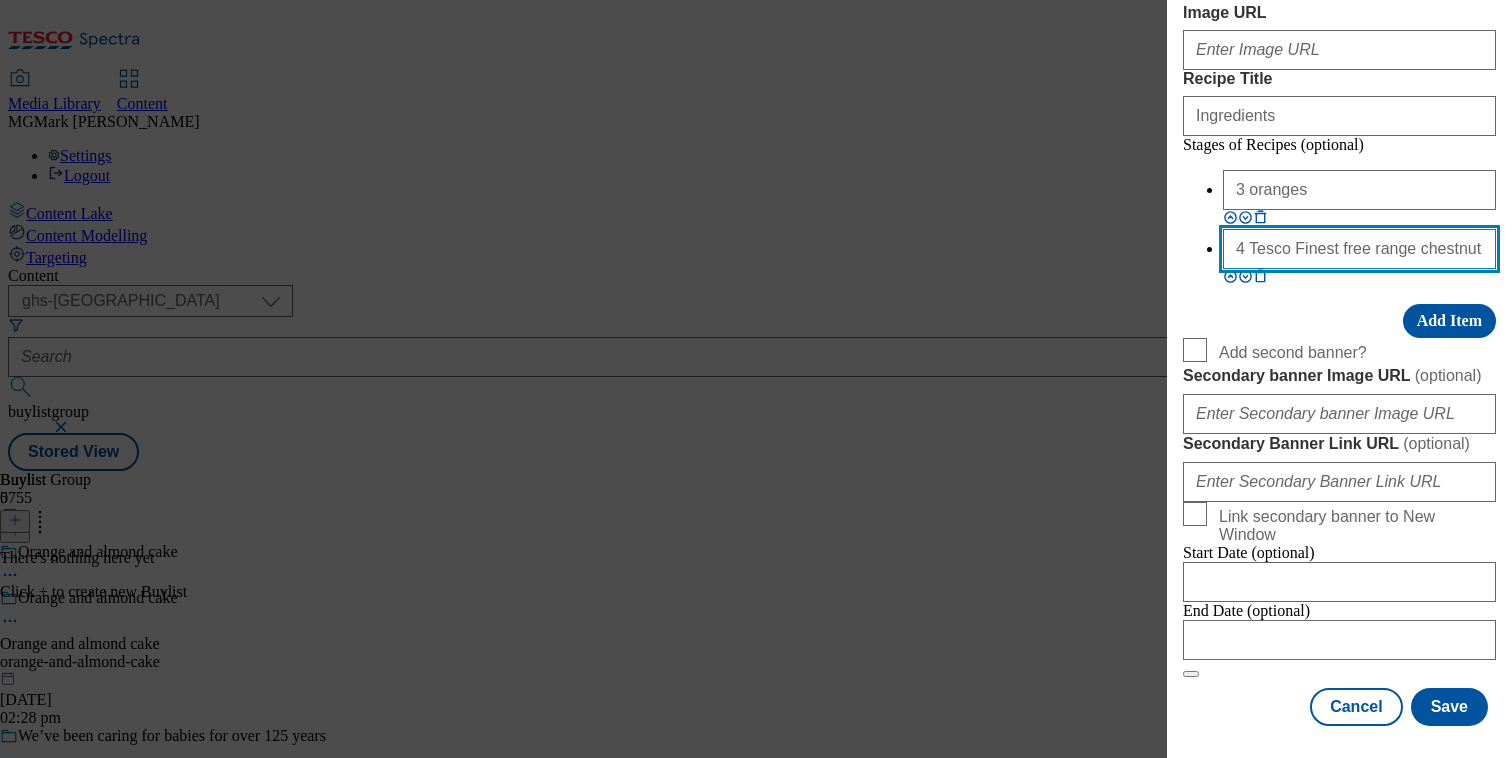 drag, startPoint x: 1345, startPoint y: 428, endPoint x: 1070, endPoint y: 431, distance: 275.01636 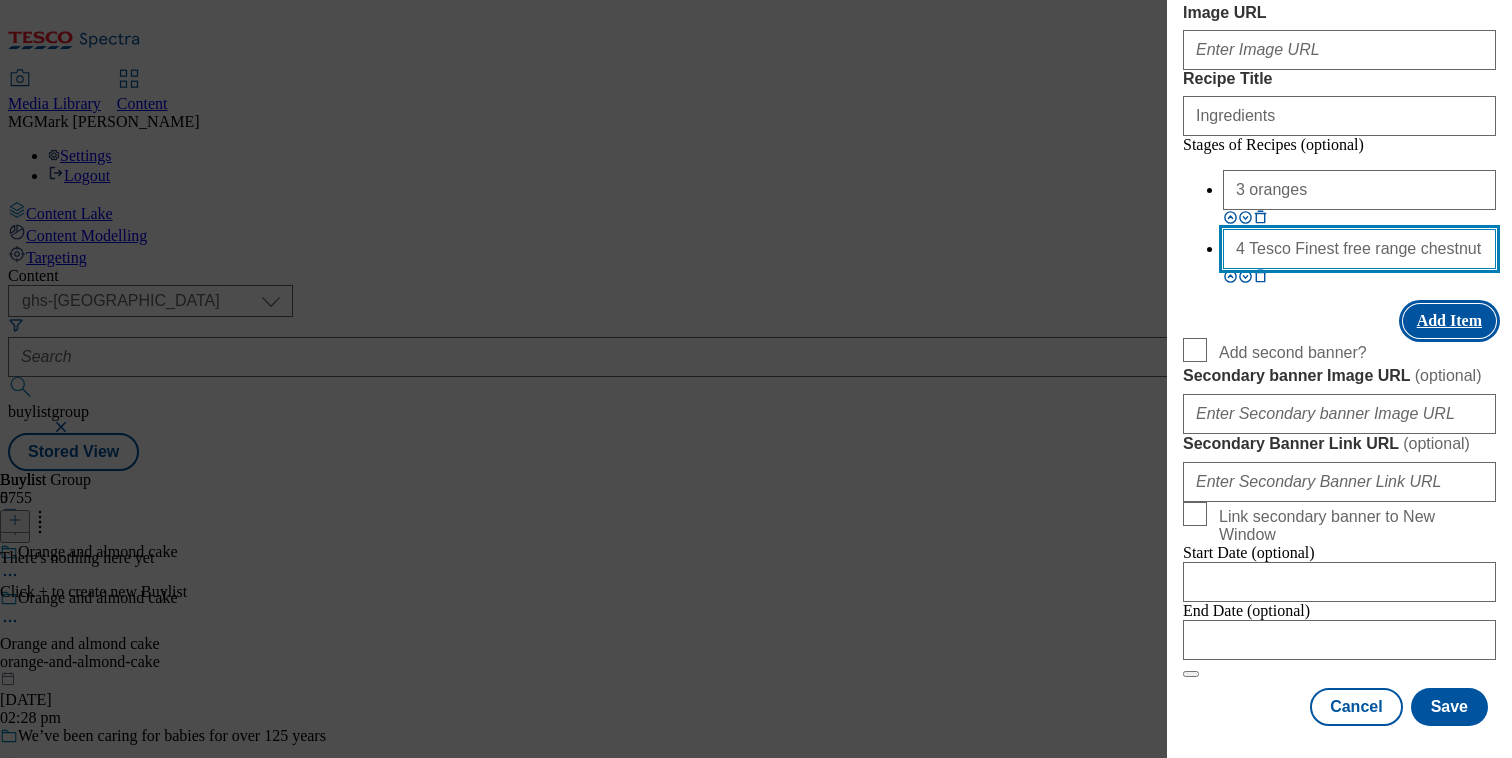 type on "4 Tesco Finest free range chestnut maran eggs" 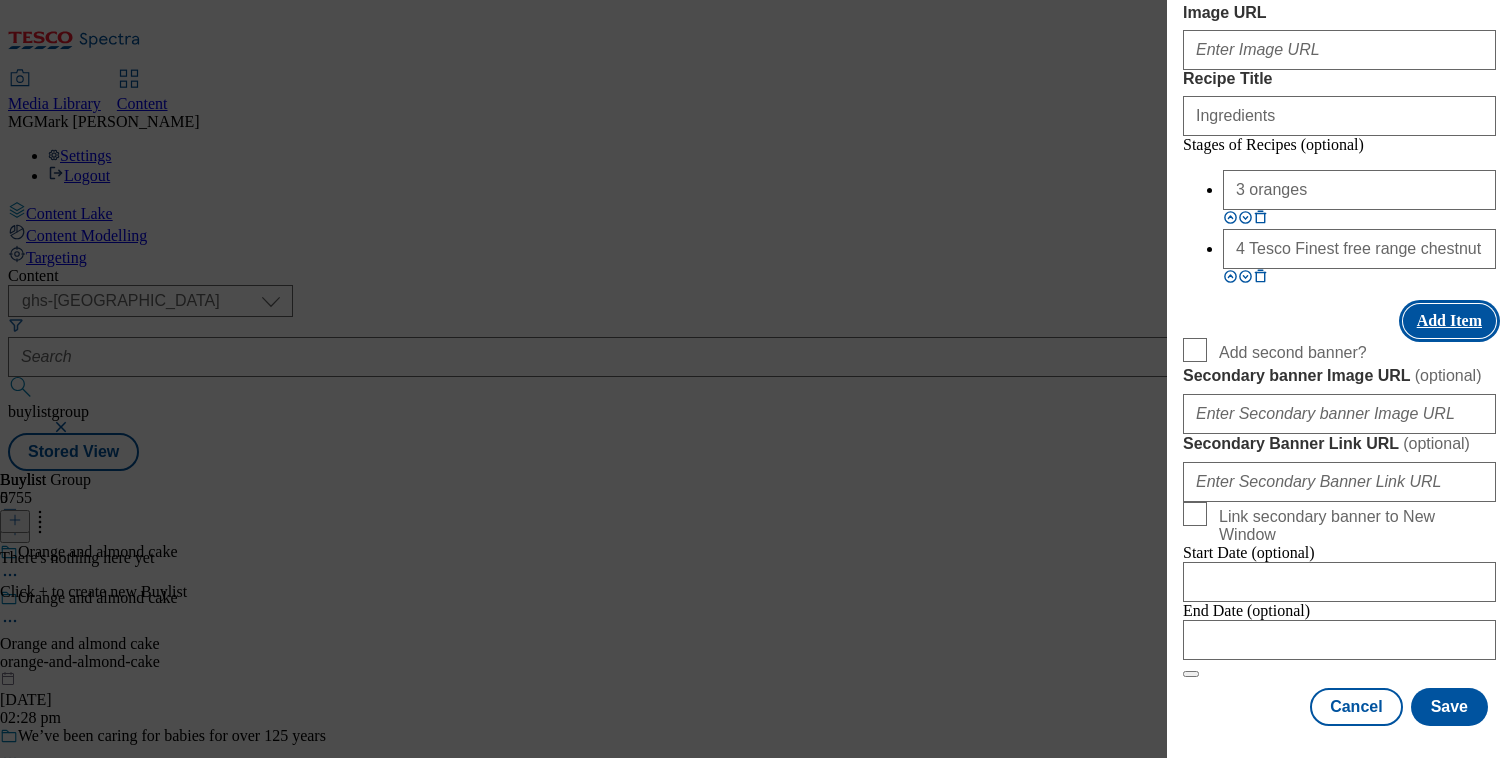 click on "Add Item" at bounding box center [1449, 321] 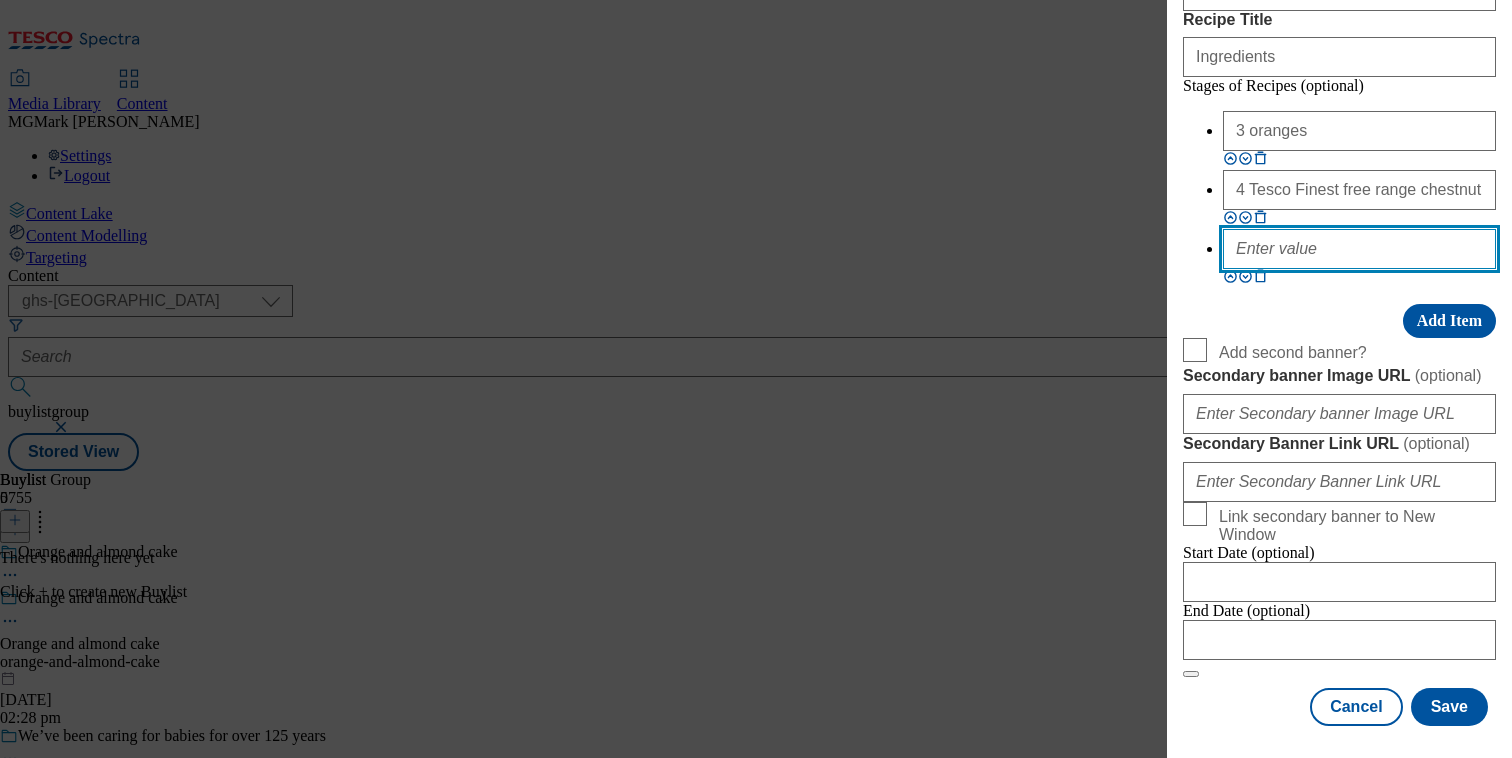 click at bounding box center (1359, 249) 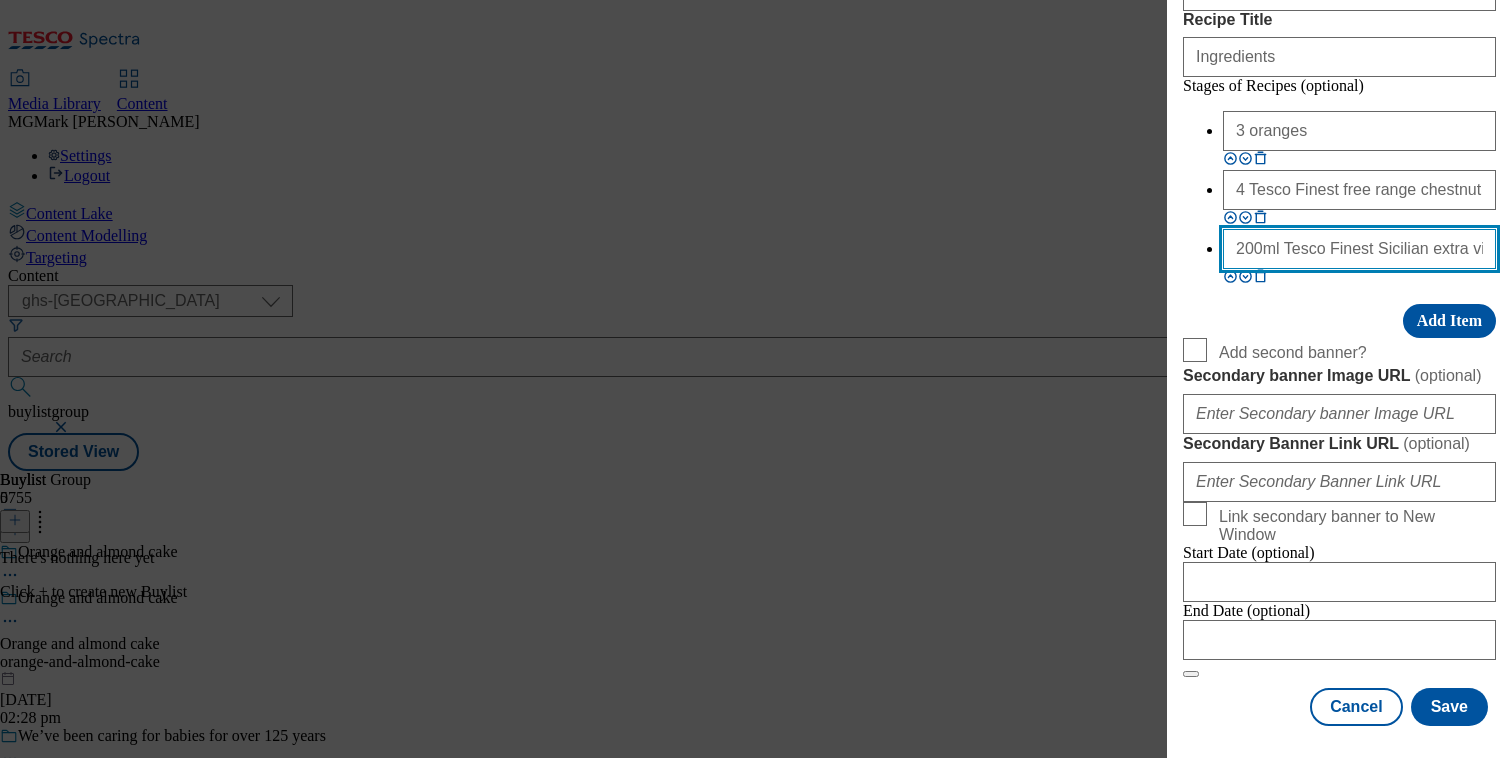 scroll, scrollTop: 0, scrollLeft: 60, axis: horizontal 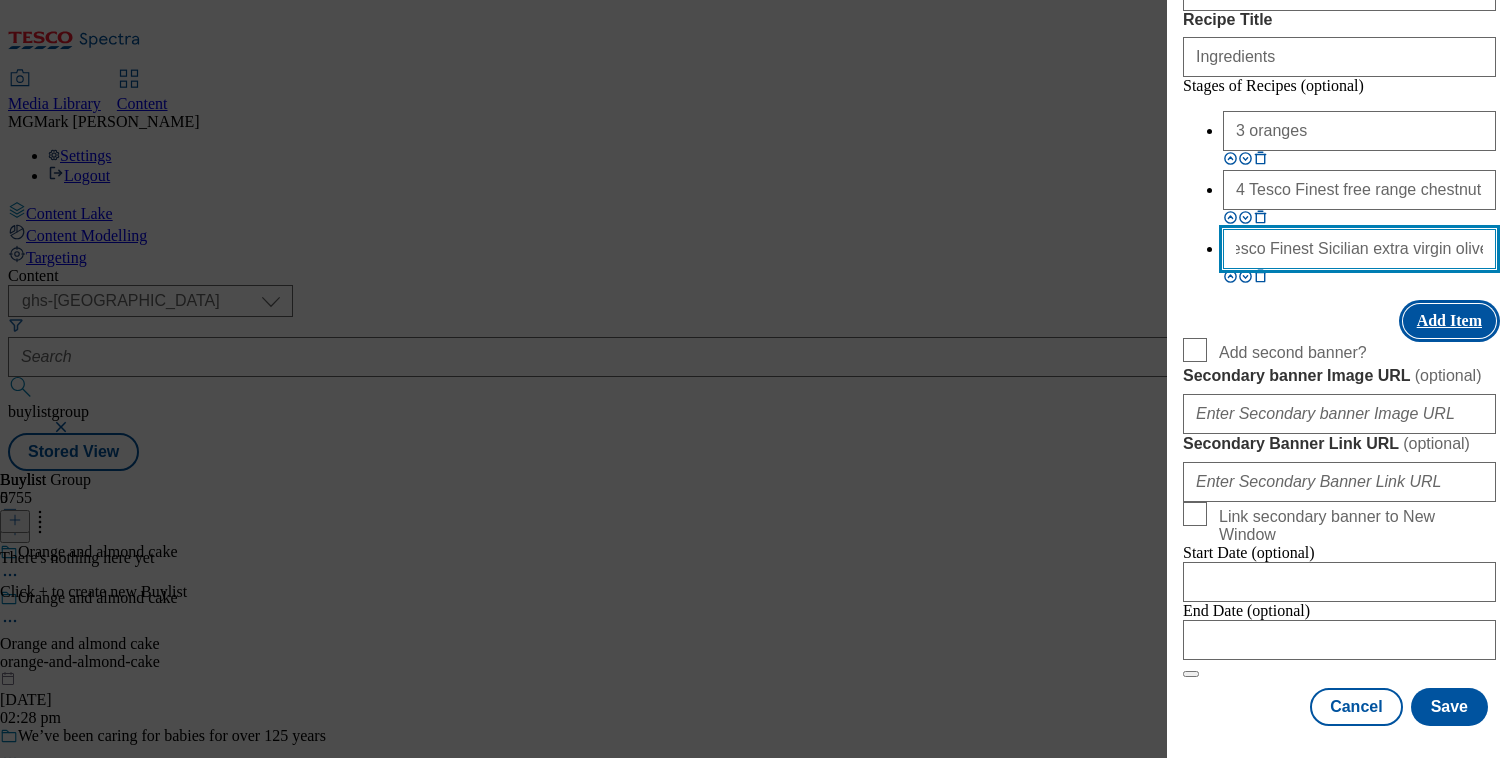 type on "200ml Tesco Finest Sicilian extra virgin olive oil" 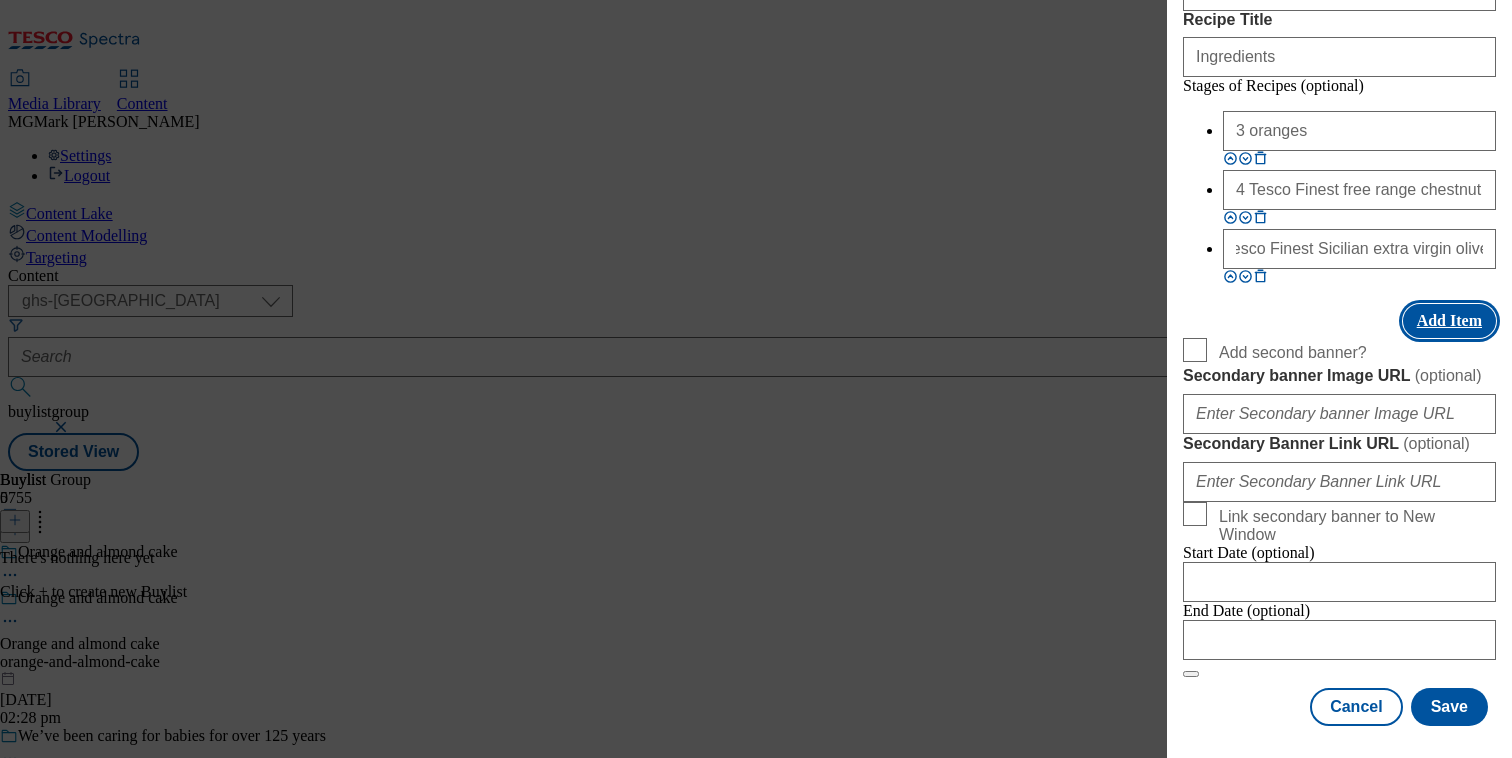 scroll, scrollTop: 0, scrollLeft: 0, axis: both 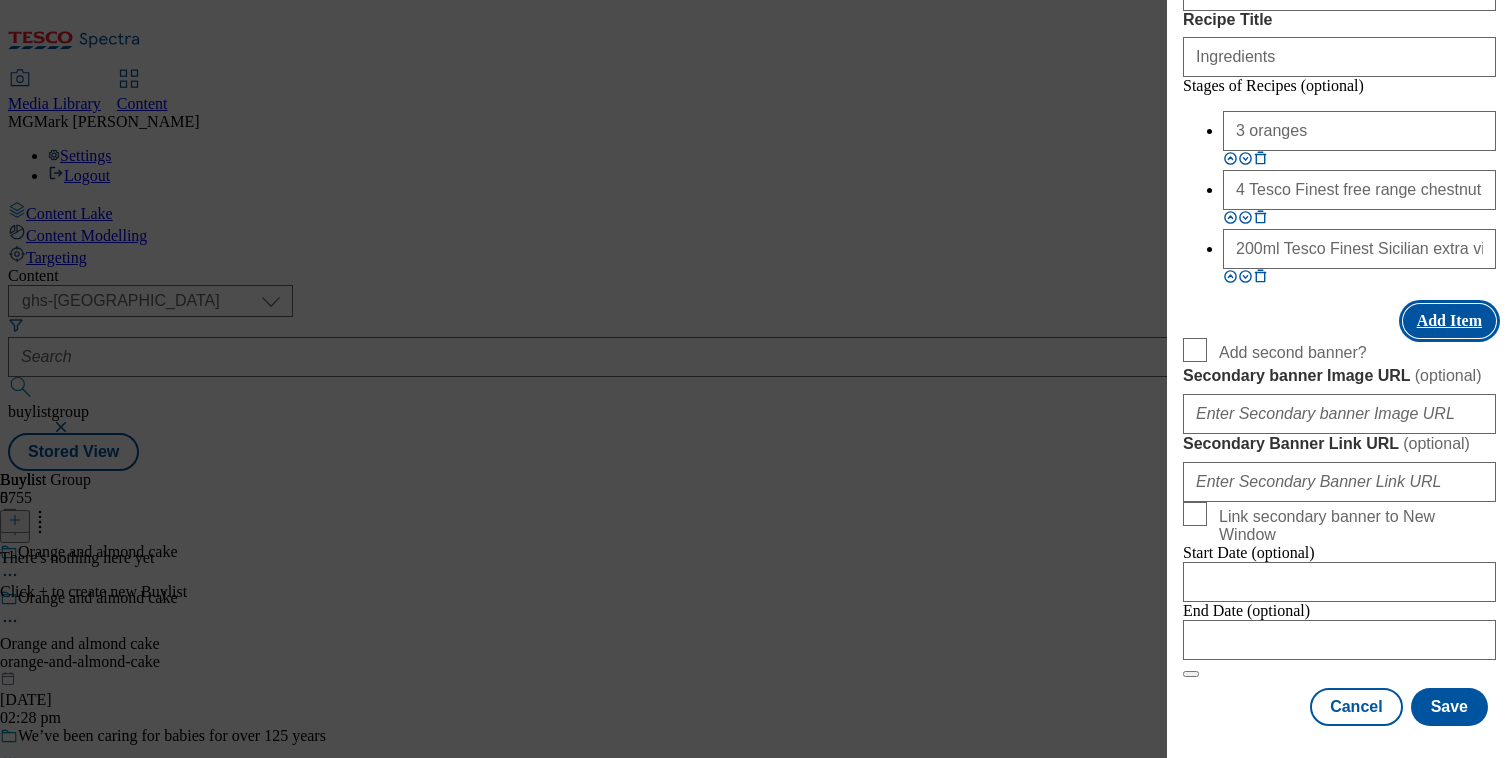 click on "Add Item" at bounding box center (1449, 321) 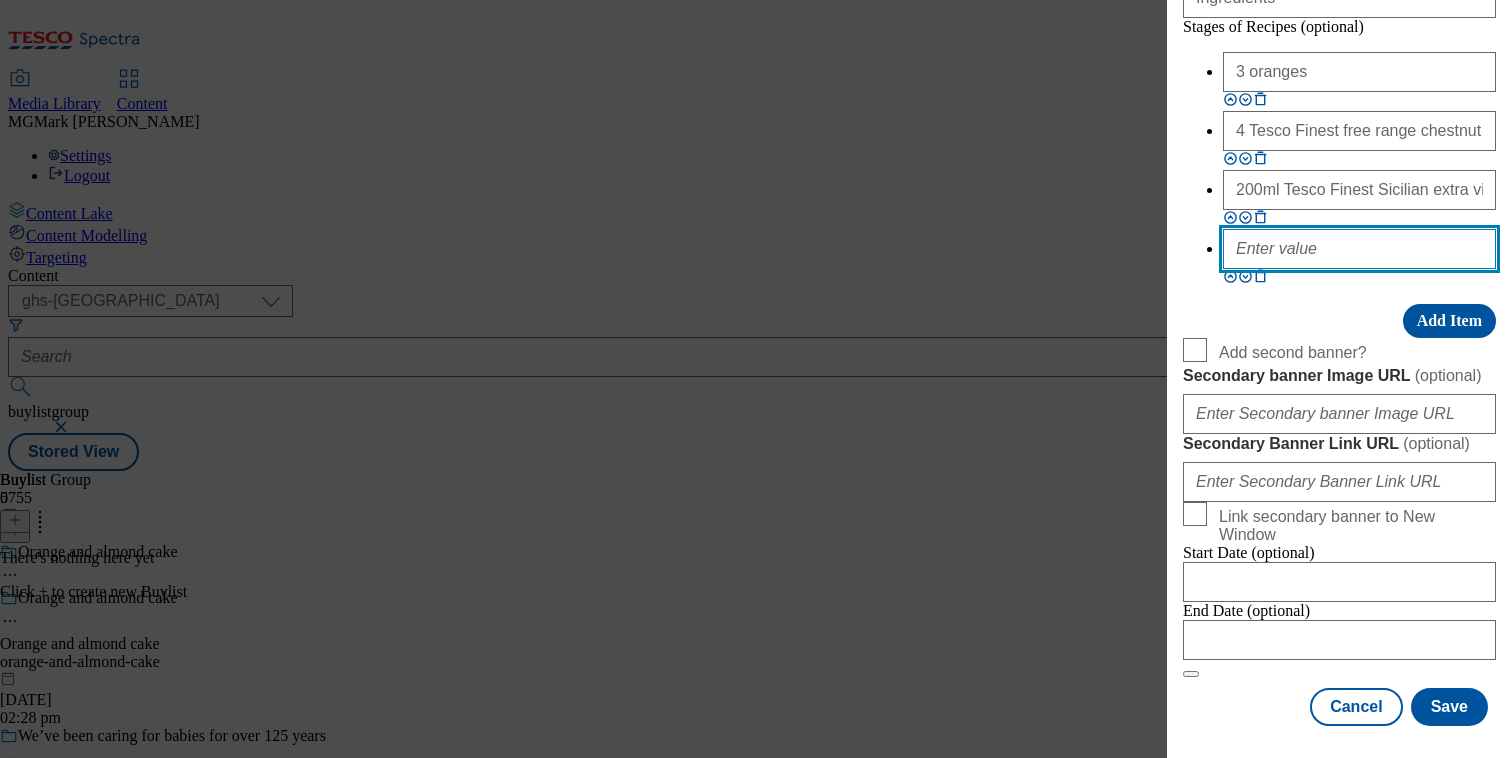 click at bounding box center (1359, 249) 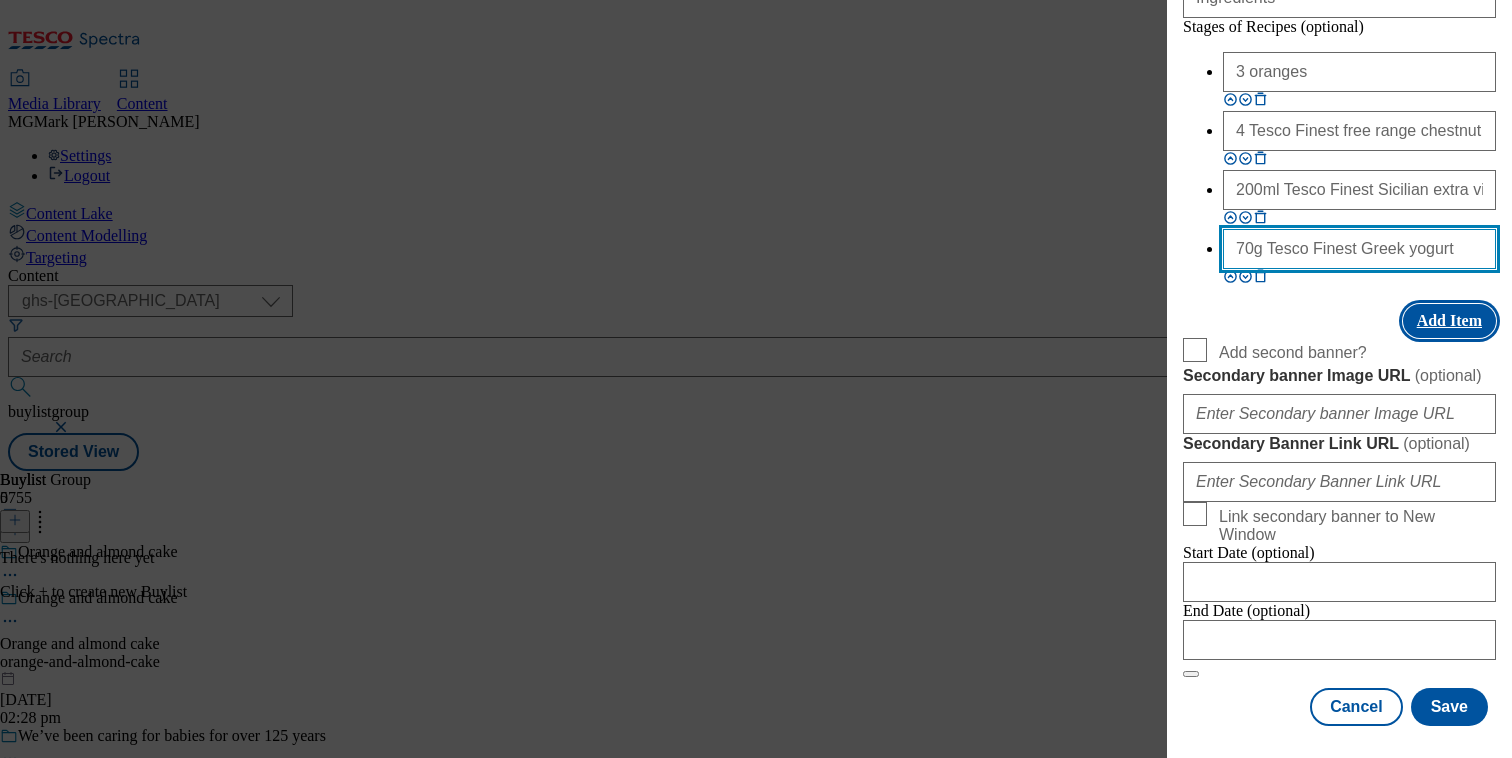type on "70g Tesco Finest Greek yogurt" 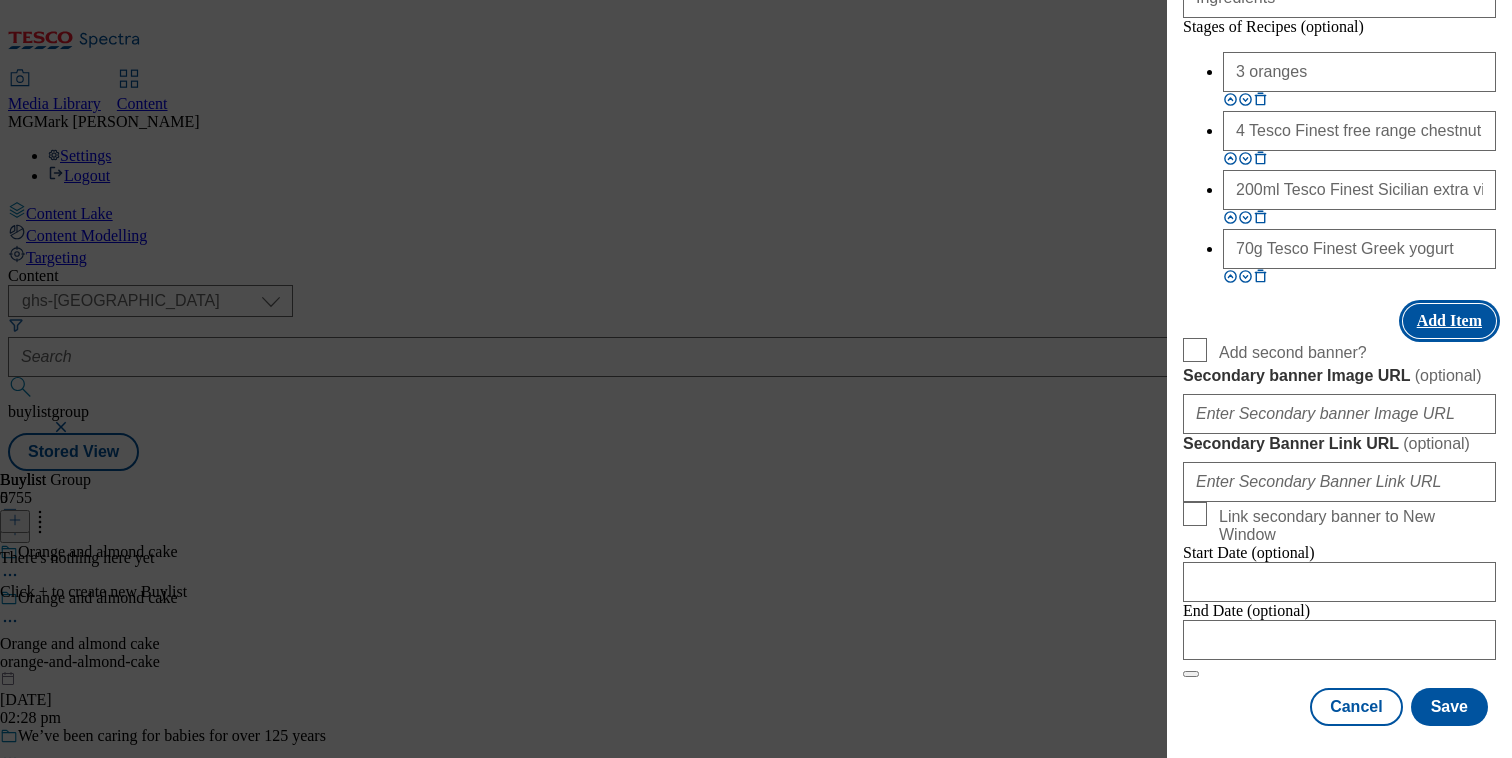 click on "Add Item" at bounding box center [1449, 321] 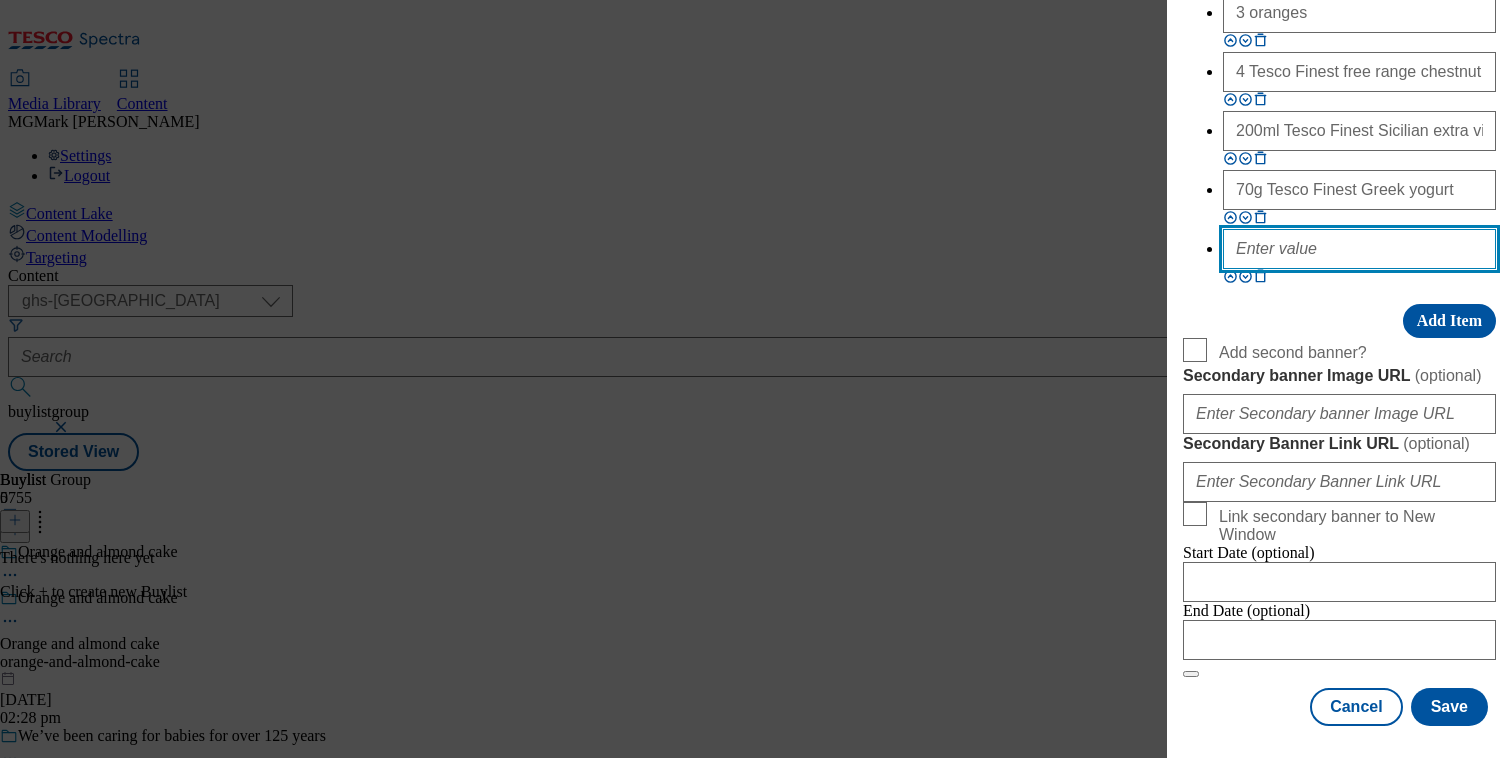 click at bounding box center (1359, 249) 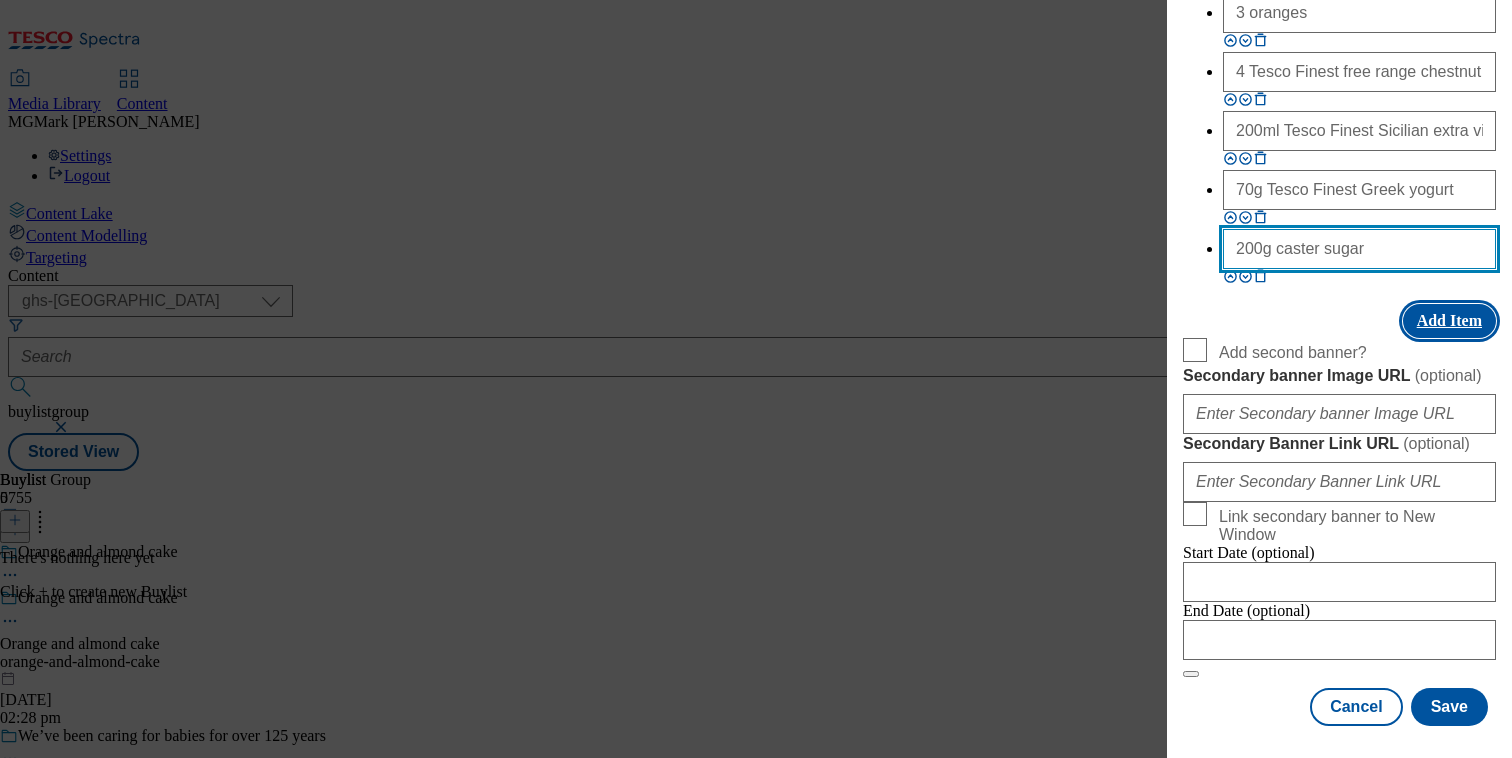 type on "200g caster sugar" 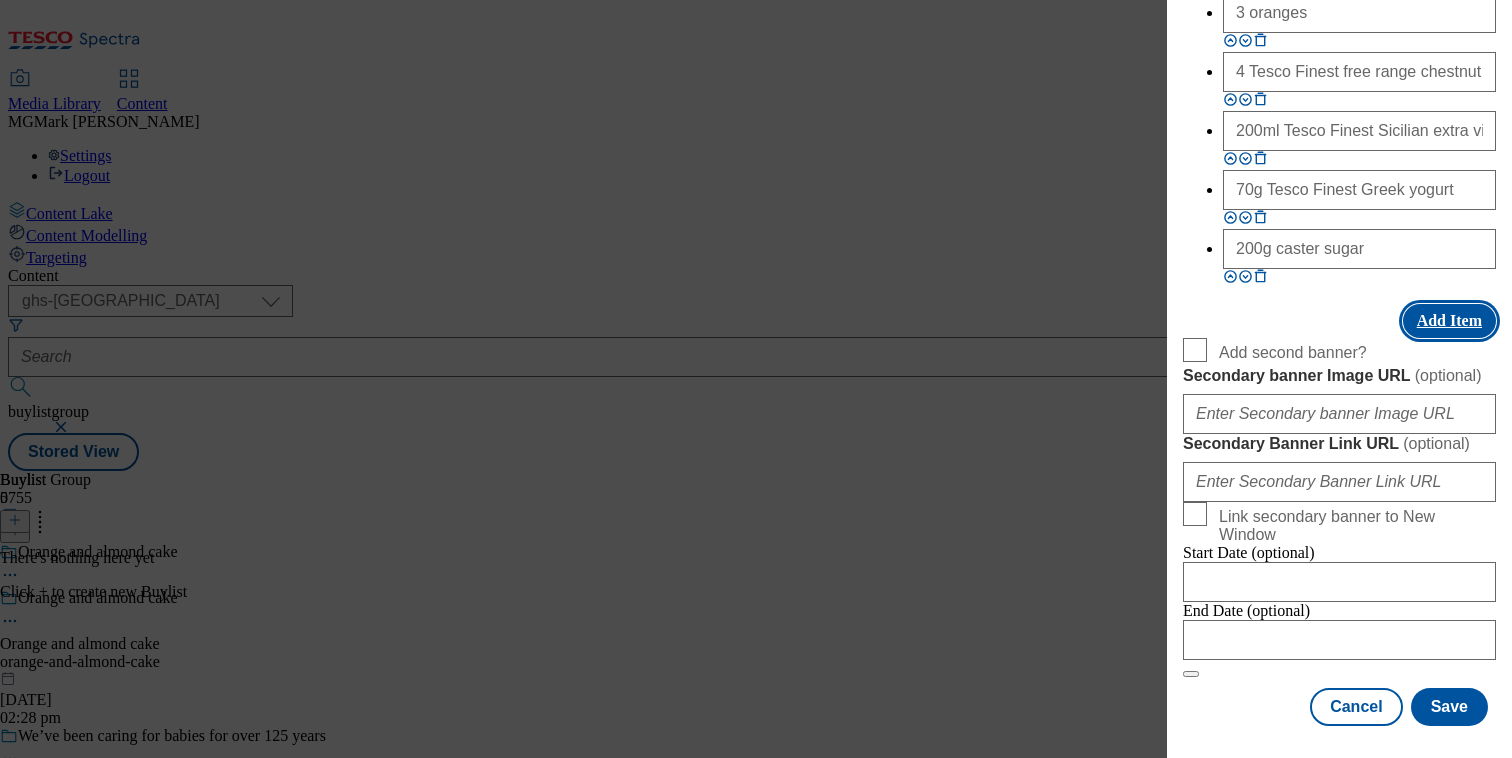 click on "Add Item" at bounding box center [1449, 321] 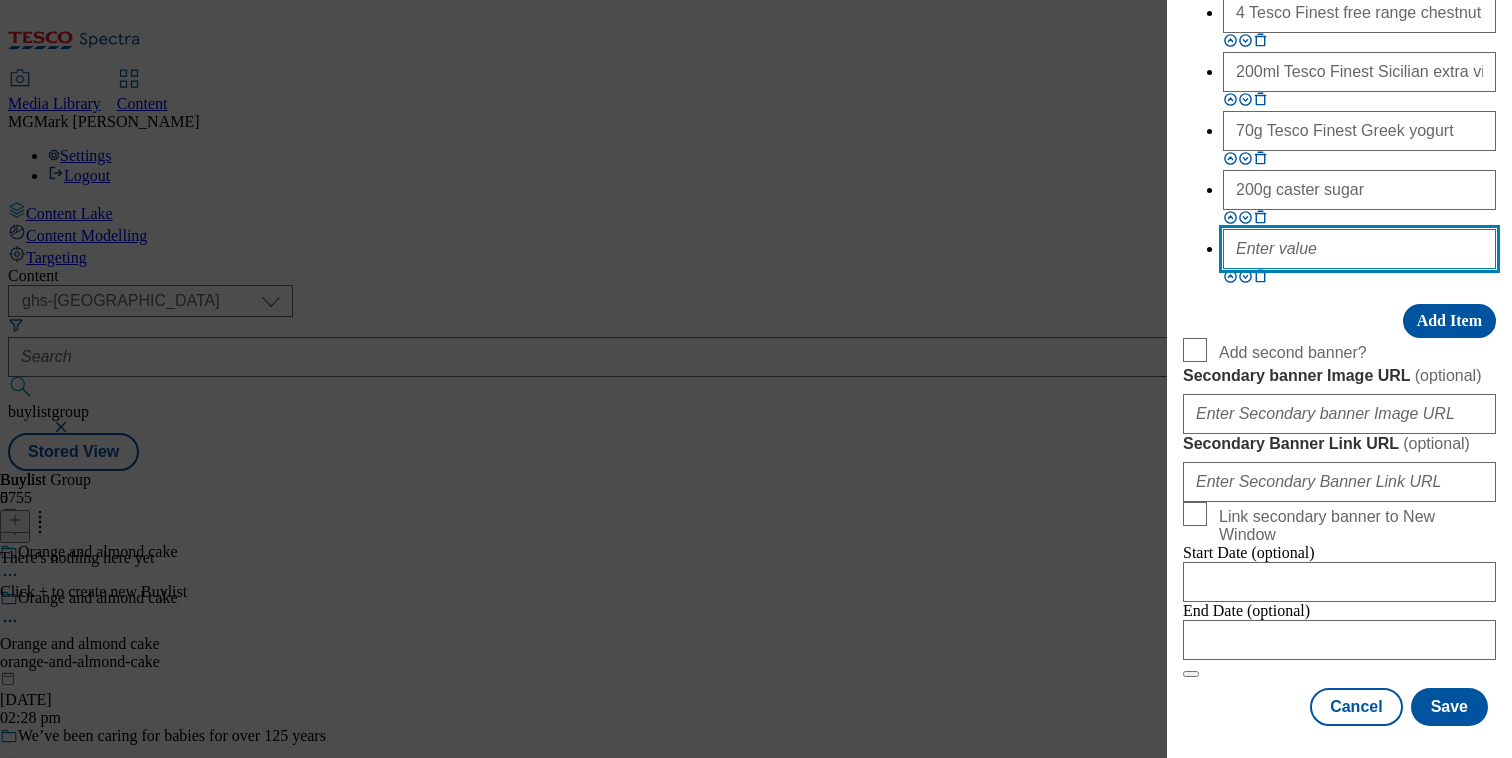 click at bounding box center (1359, 249) 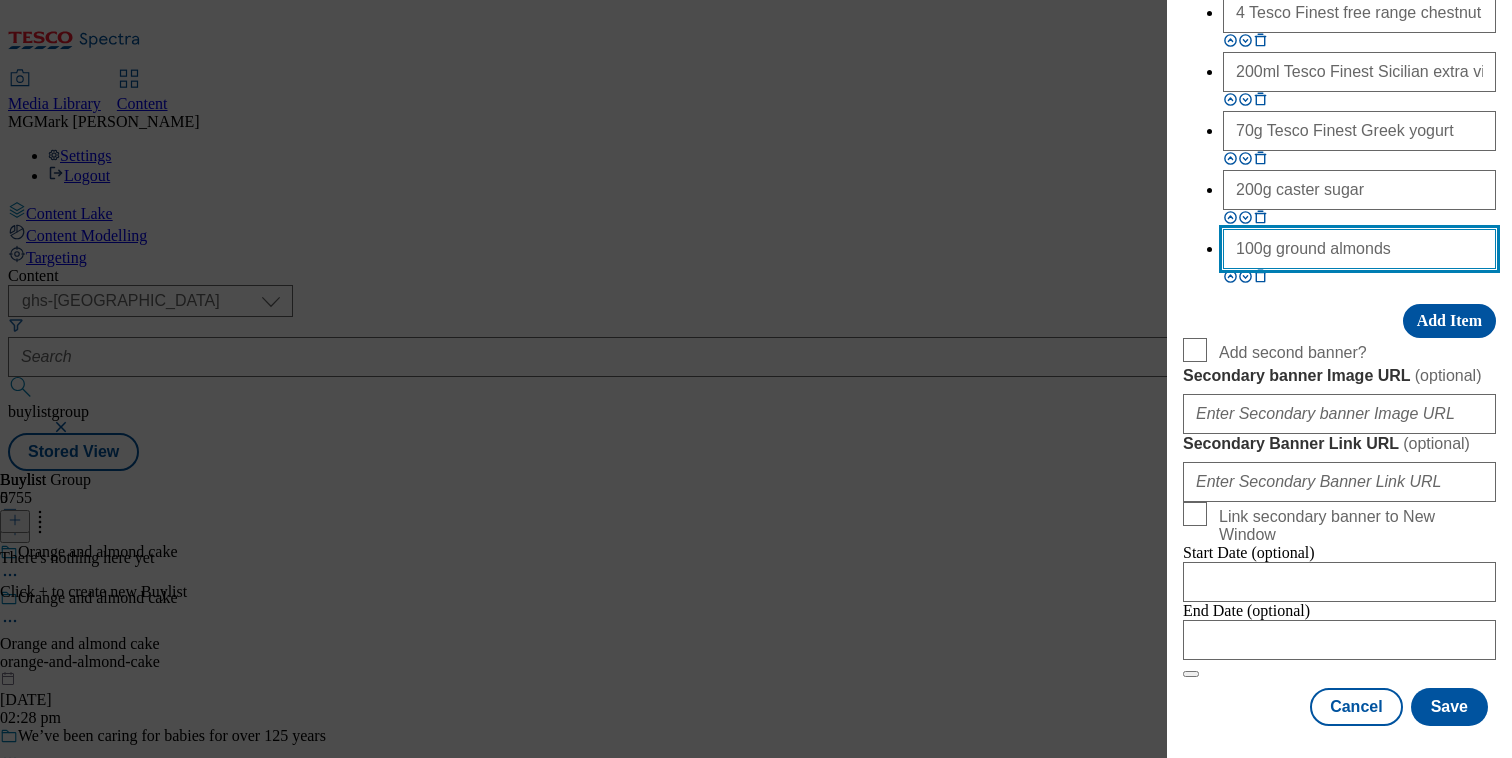type on "100g ground almonds" 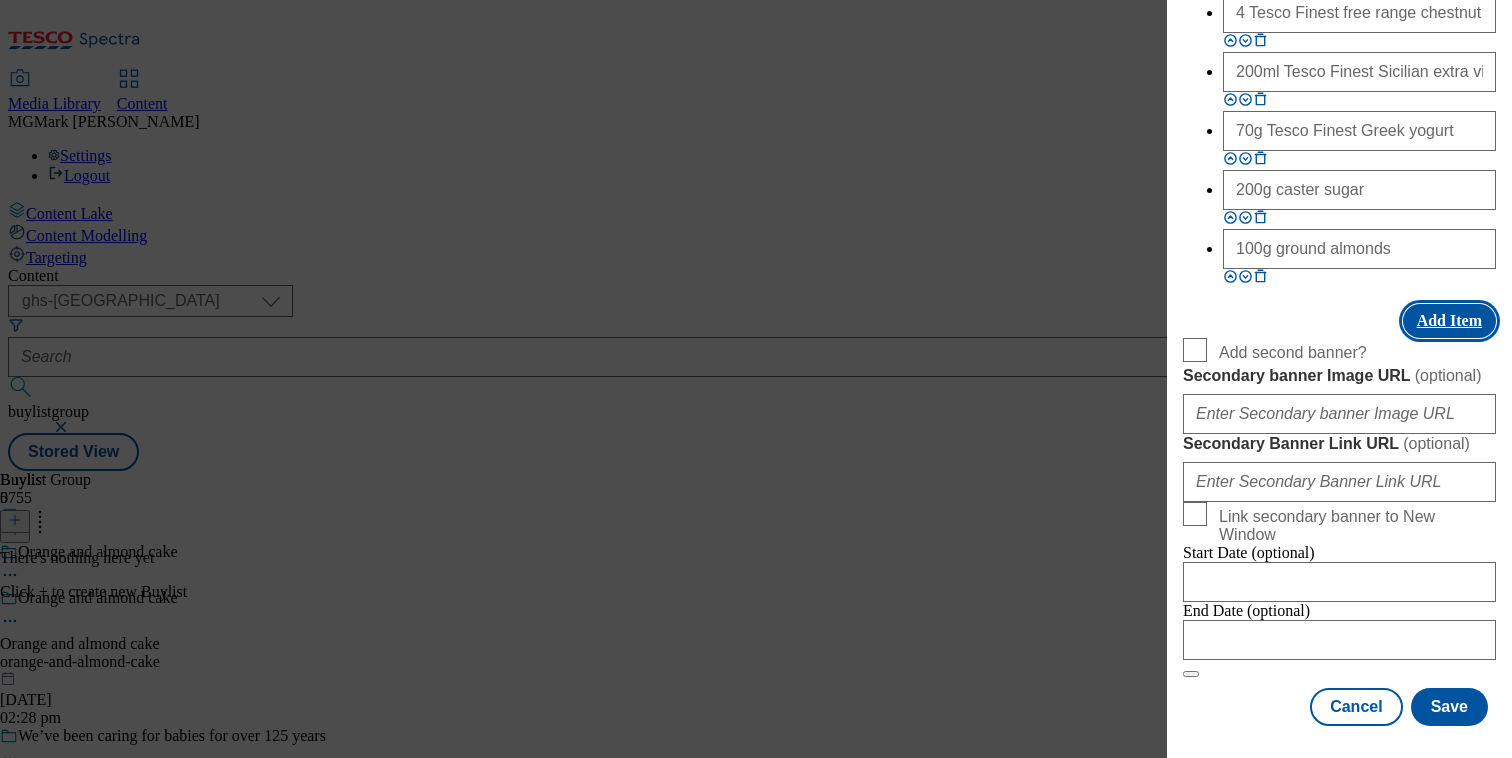 click on "Add Item" at bounding box center [1449, 321] 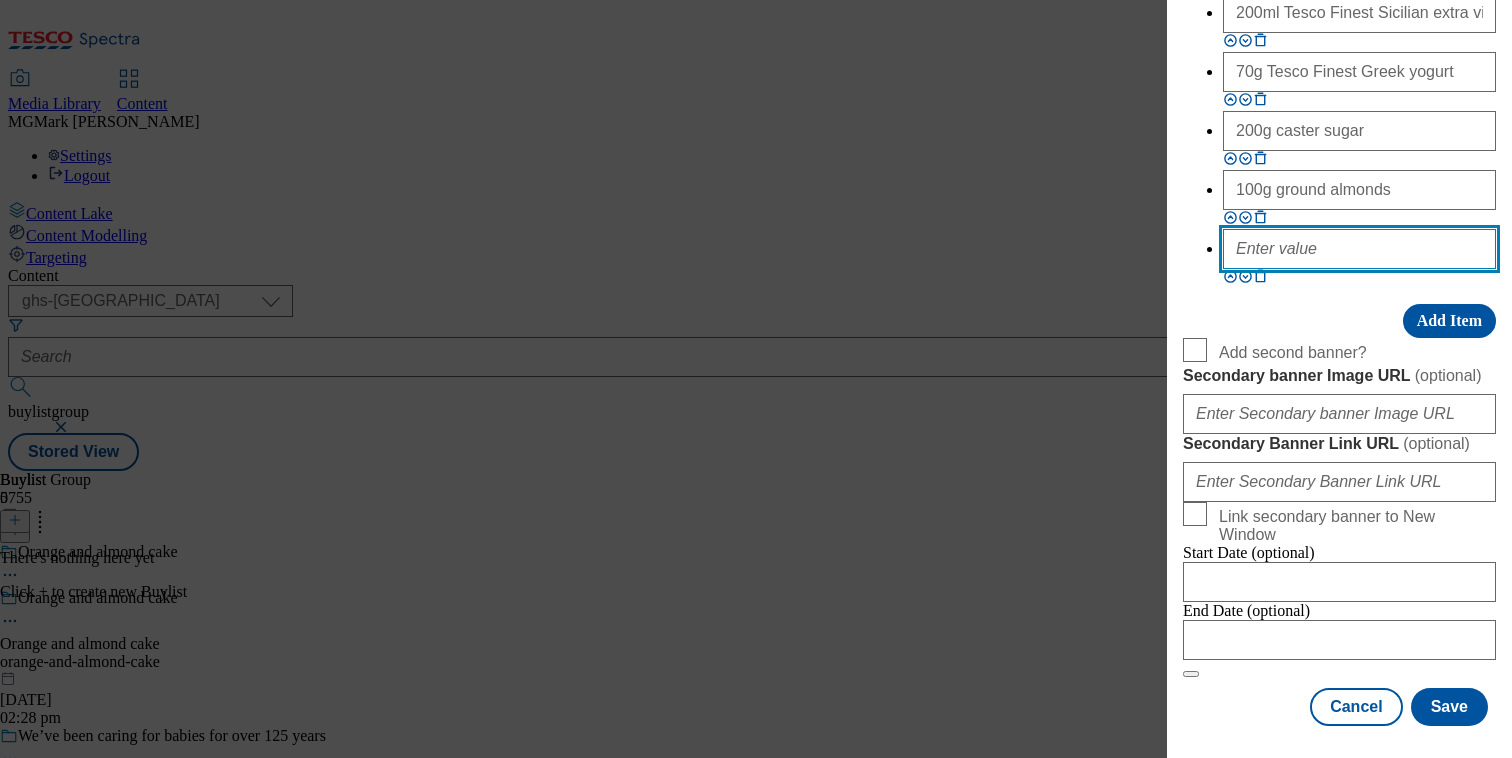 click at bounding box center (1359, 249) 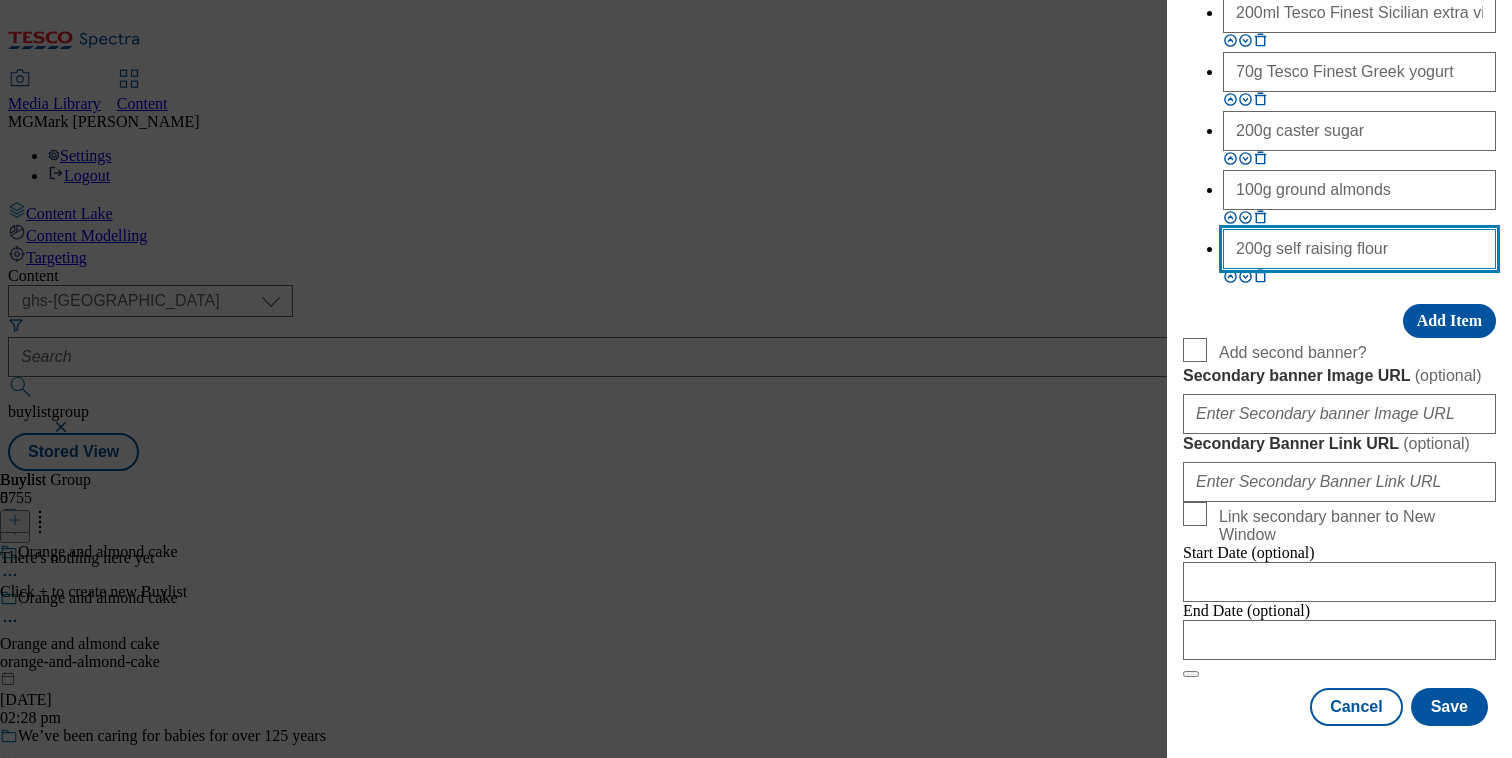 type on "200g self raising flour" 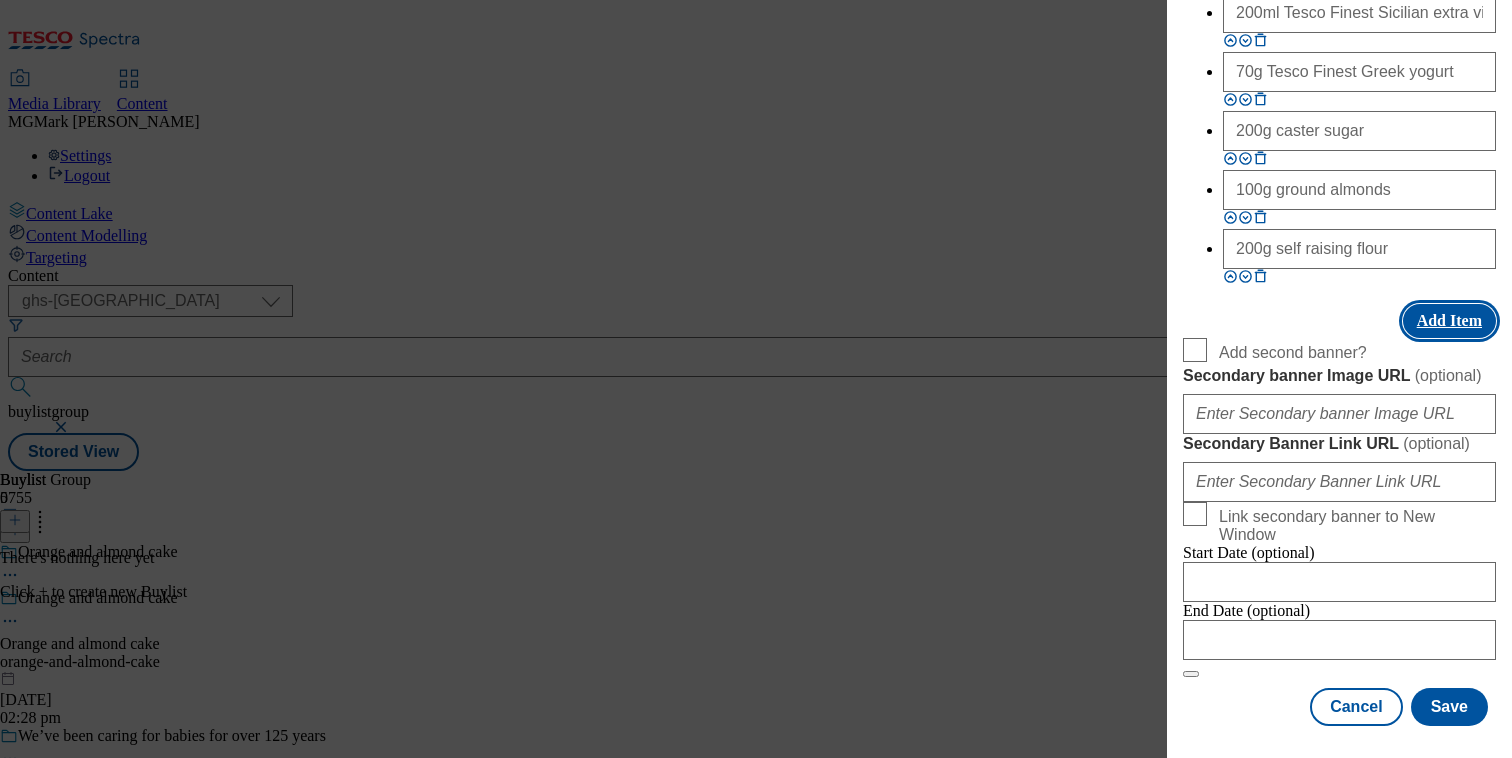 click on "Add Item" at bounding box center (1449, 321) 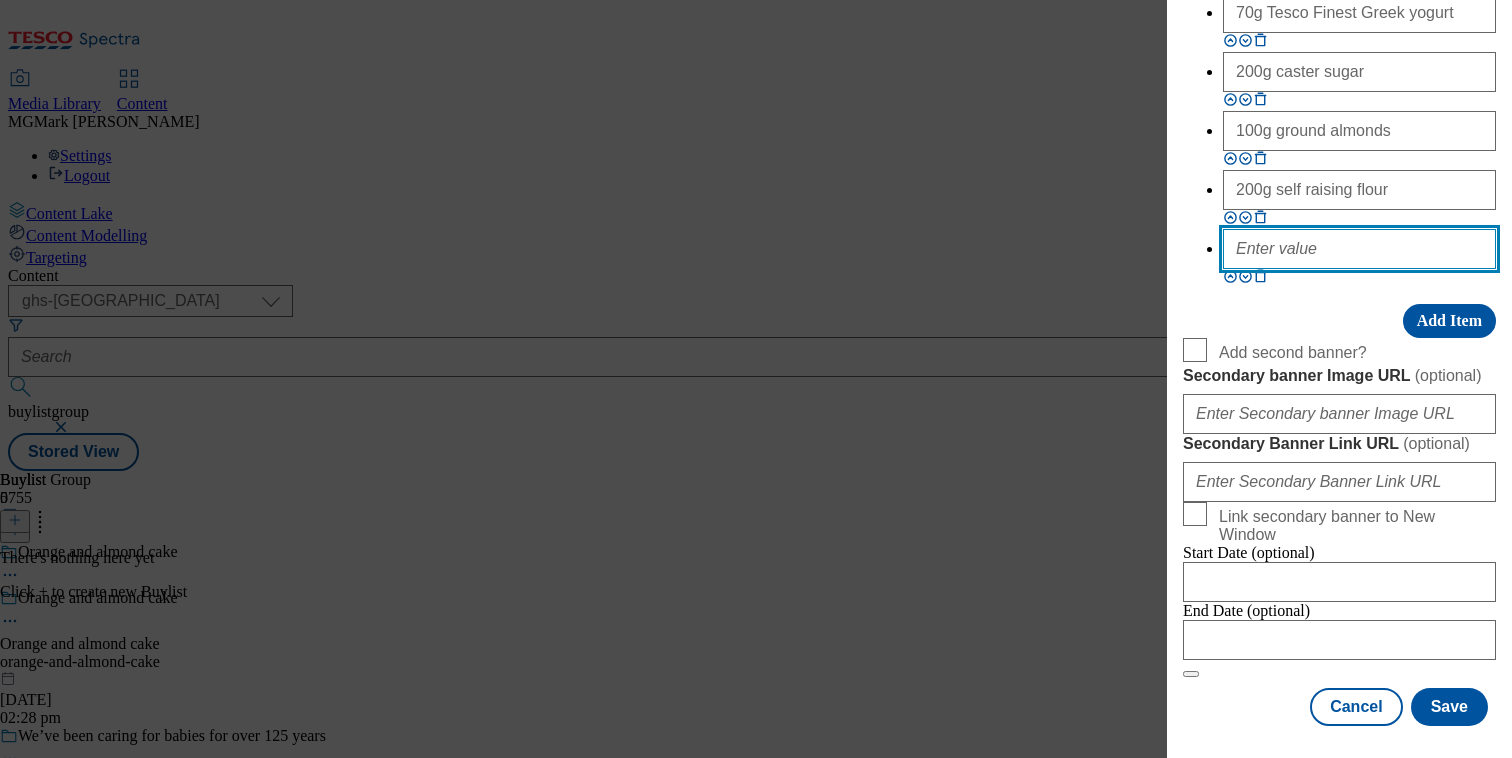 click at bounding box center (1359, 249) 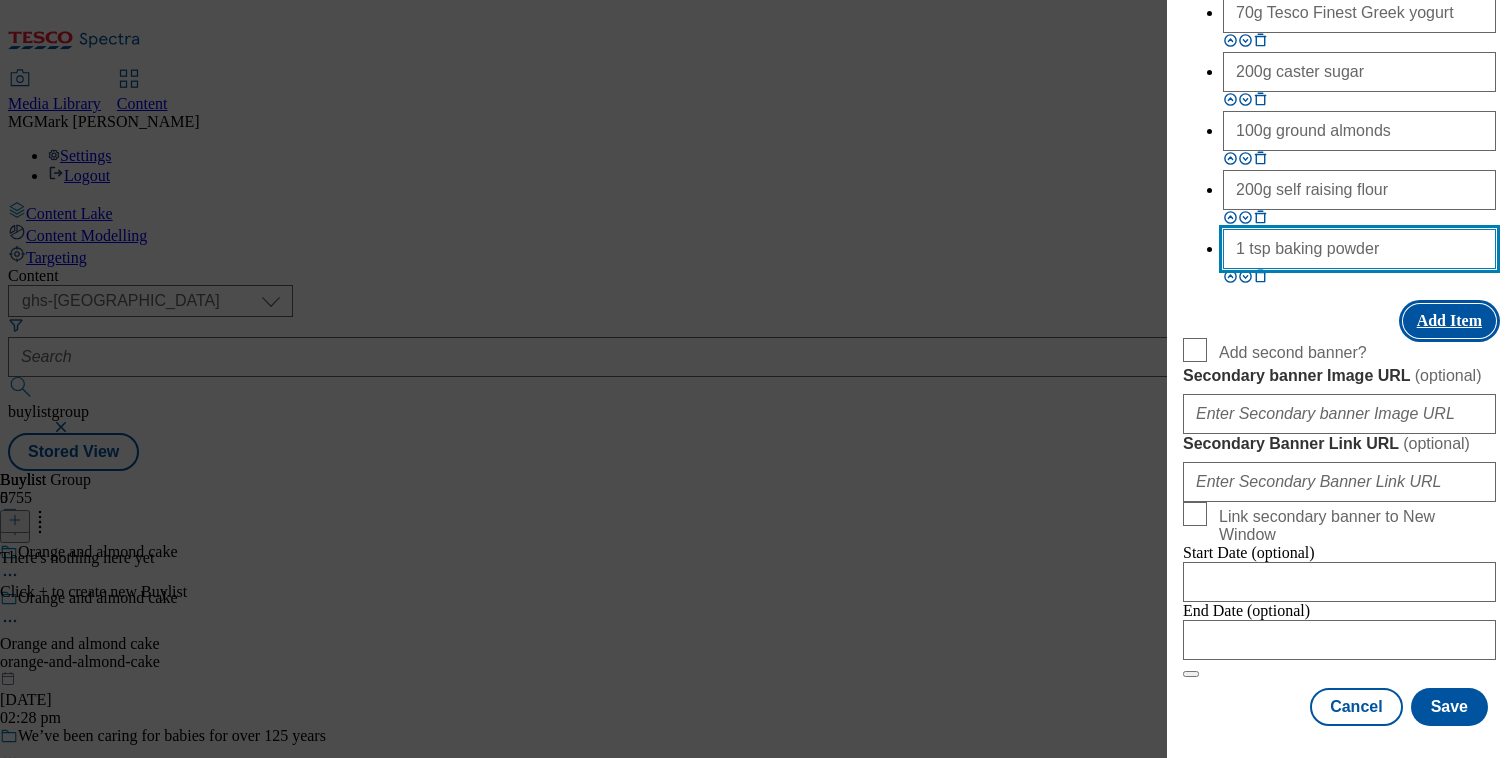 type on "1 tsp baking powder" 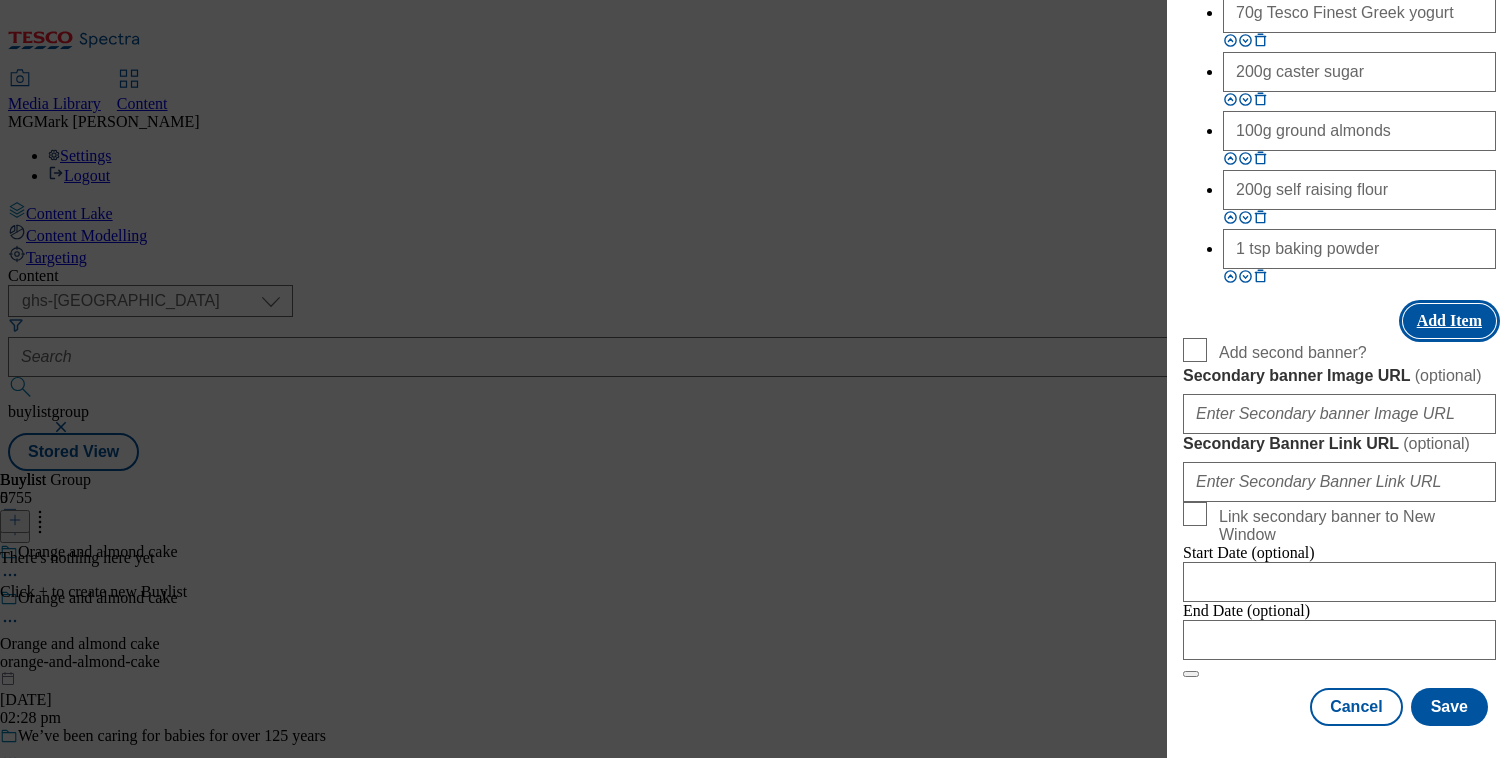 click on "Add Item" at bounding box center [1449, 321] 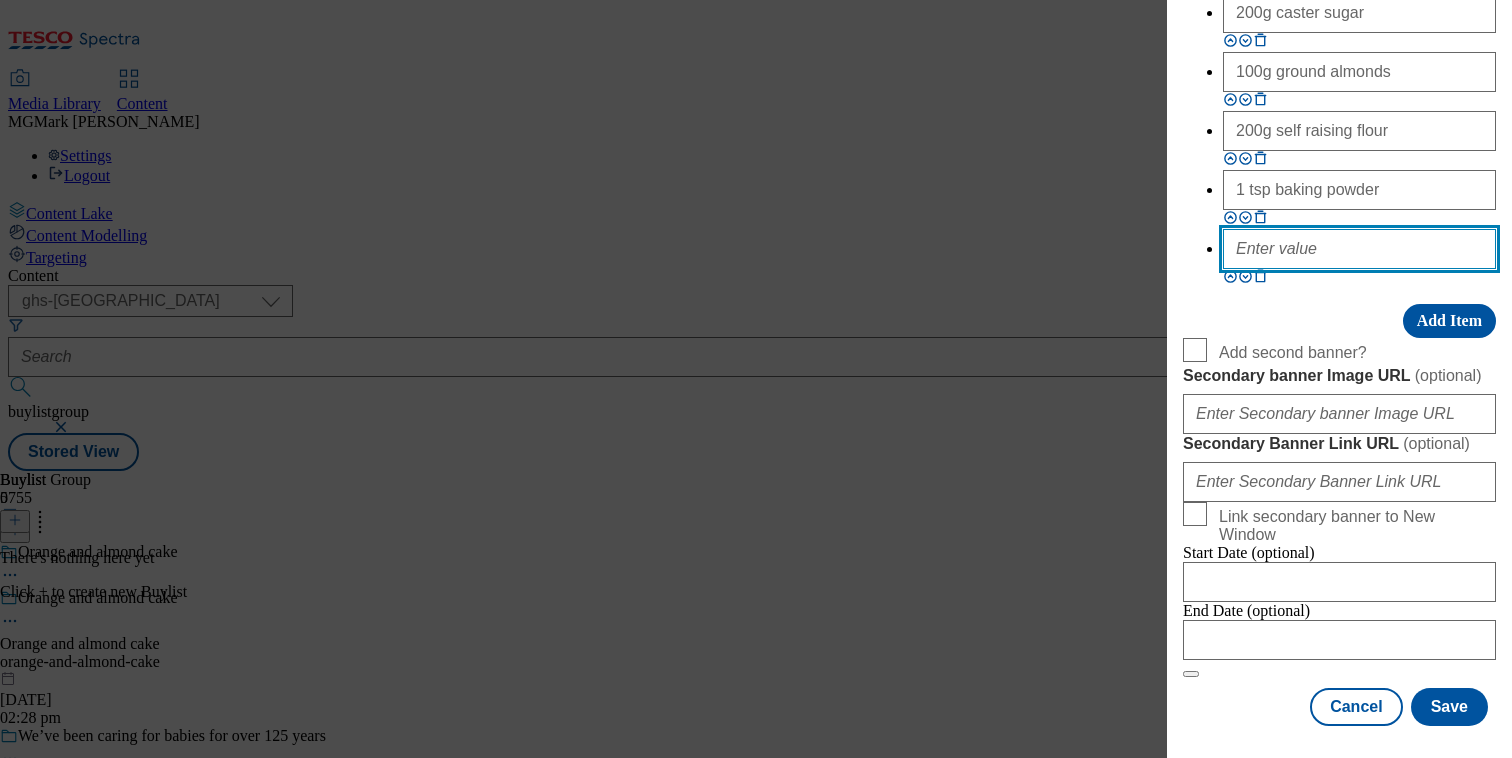 click at bounding box center [1359, 249] 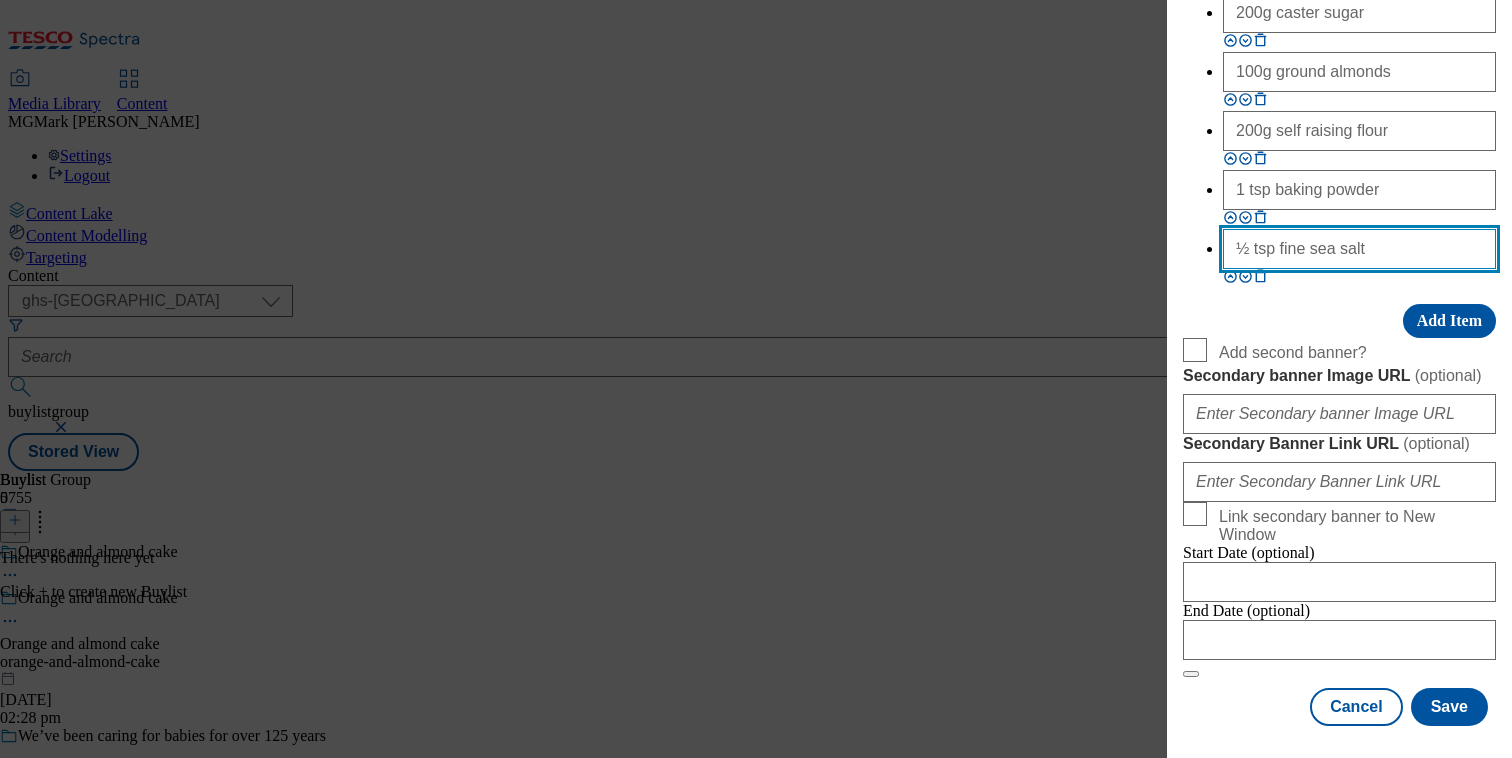 scroll, scrollTop: 2322, scrollLeft: 0, axis: vertical 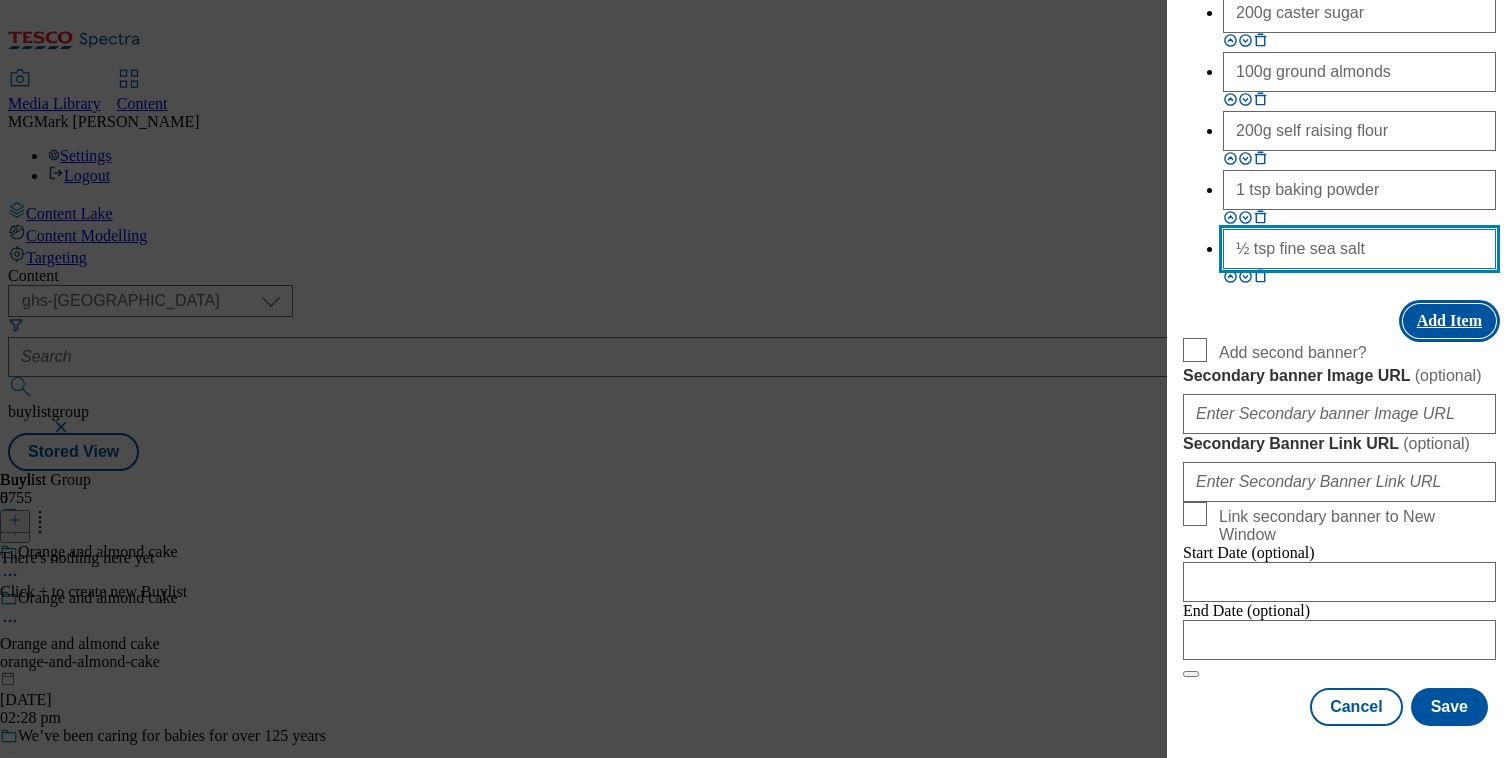 type on "½ tsp fine sea salt" 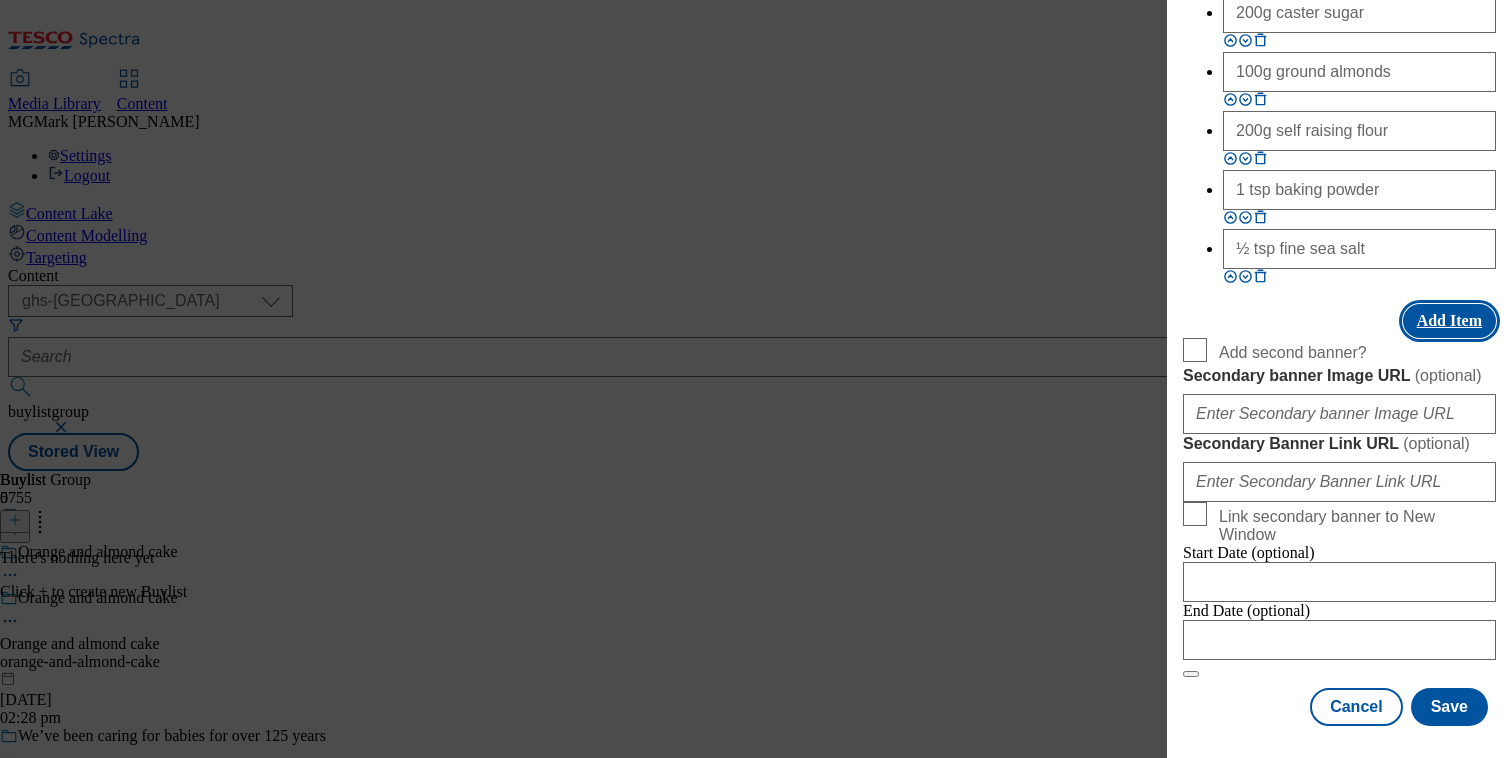 click on "Add Item" at bounding box center [1449, 321] 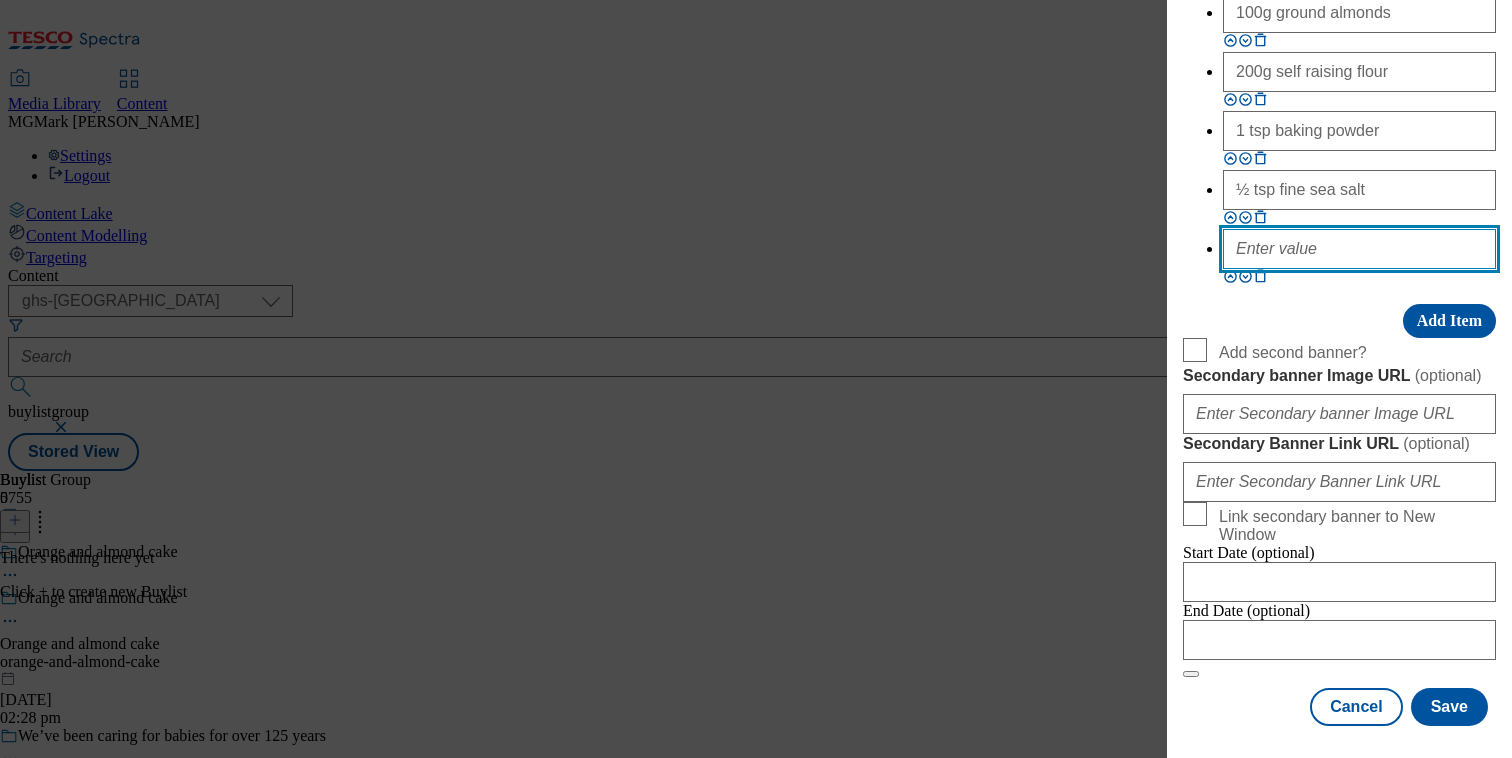 click at bounding box center [1359, 249] 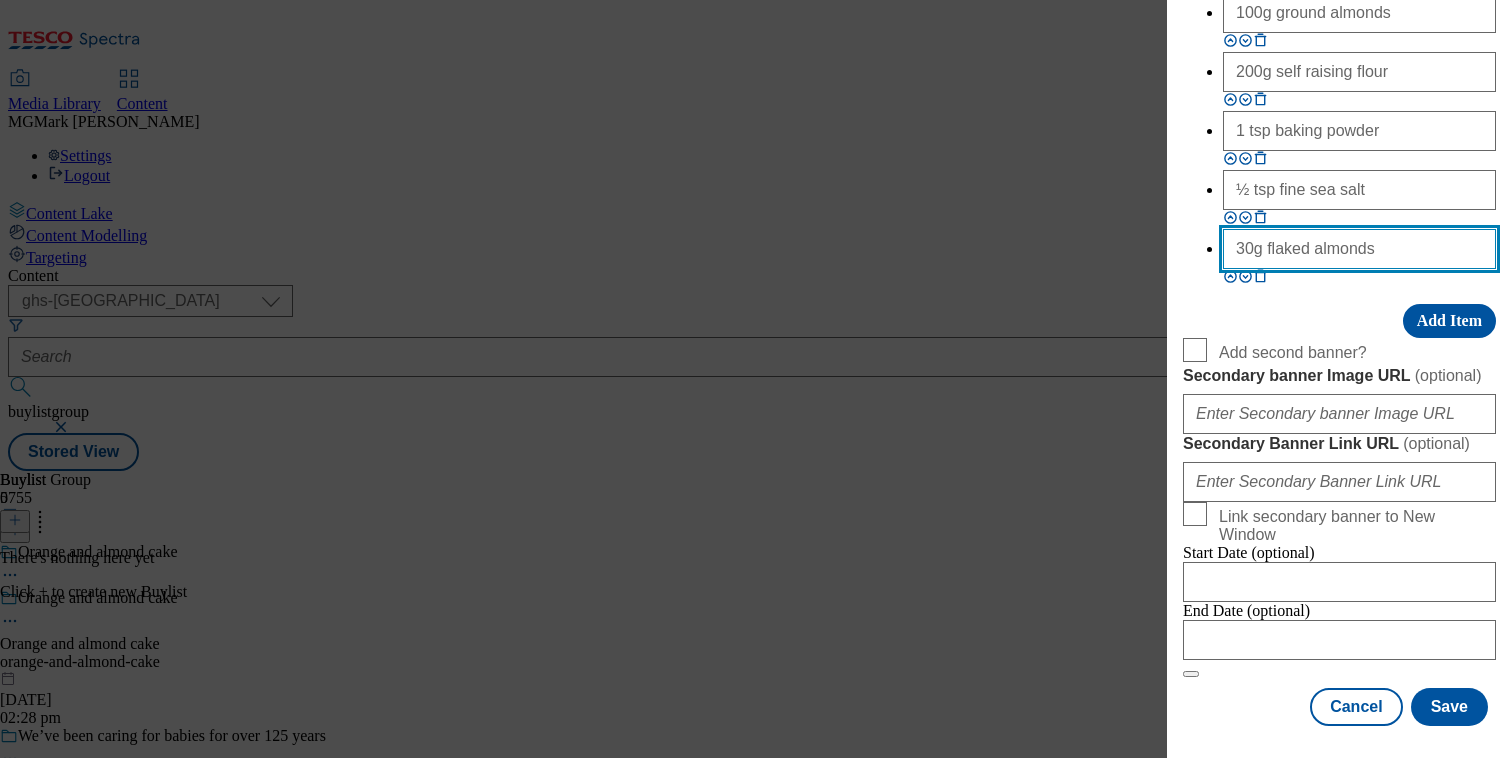 type on "30g flaked almonds" 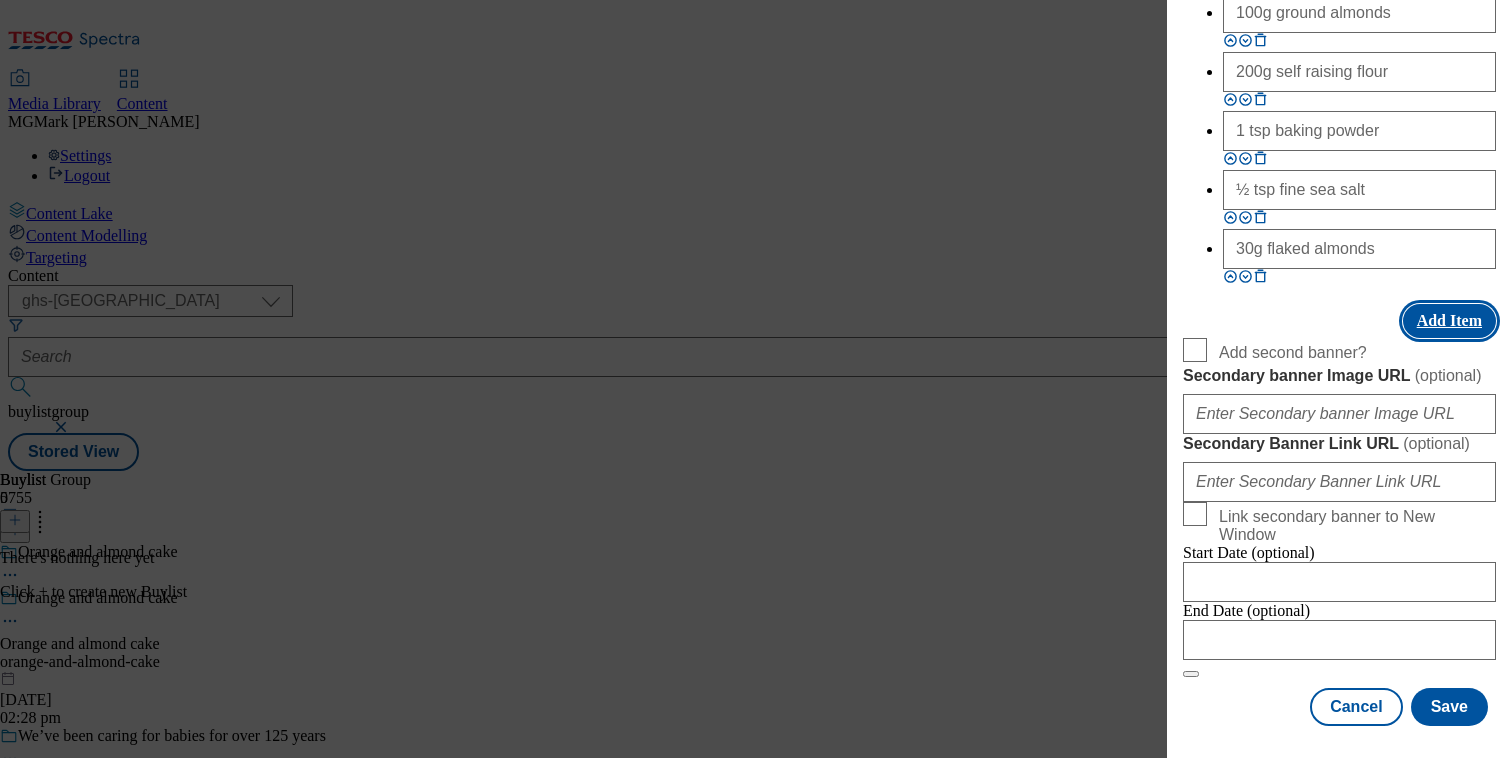 click on "Add Item" at bounding box center [1449, 321] 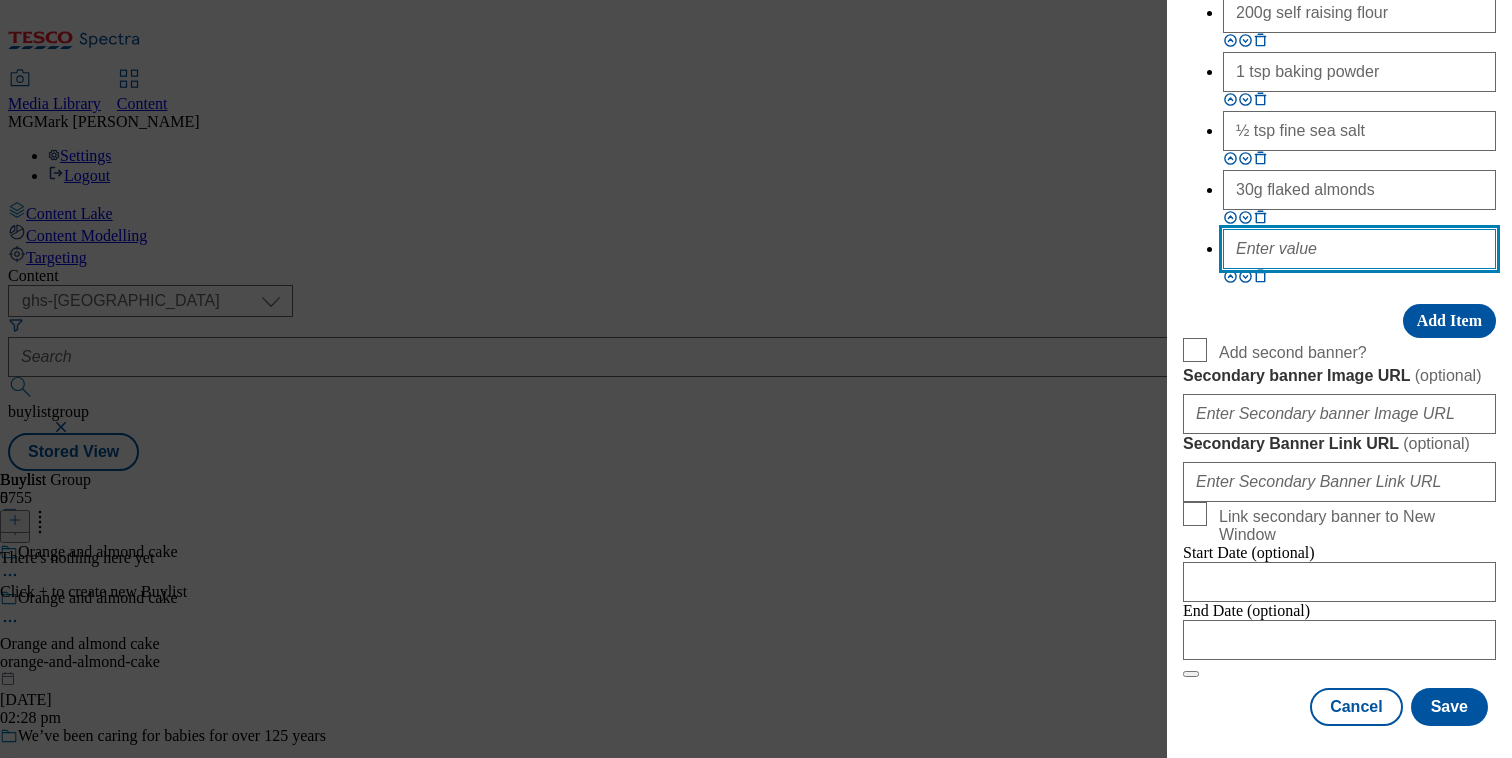 click at bounding box center [1359, 249] 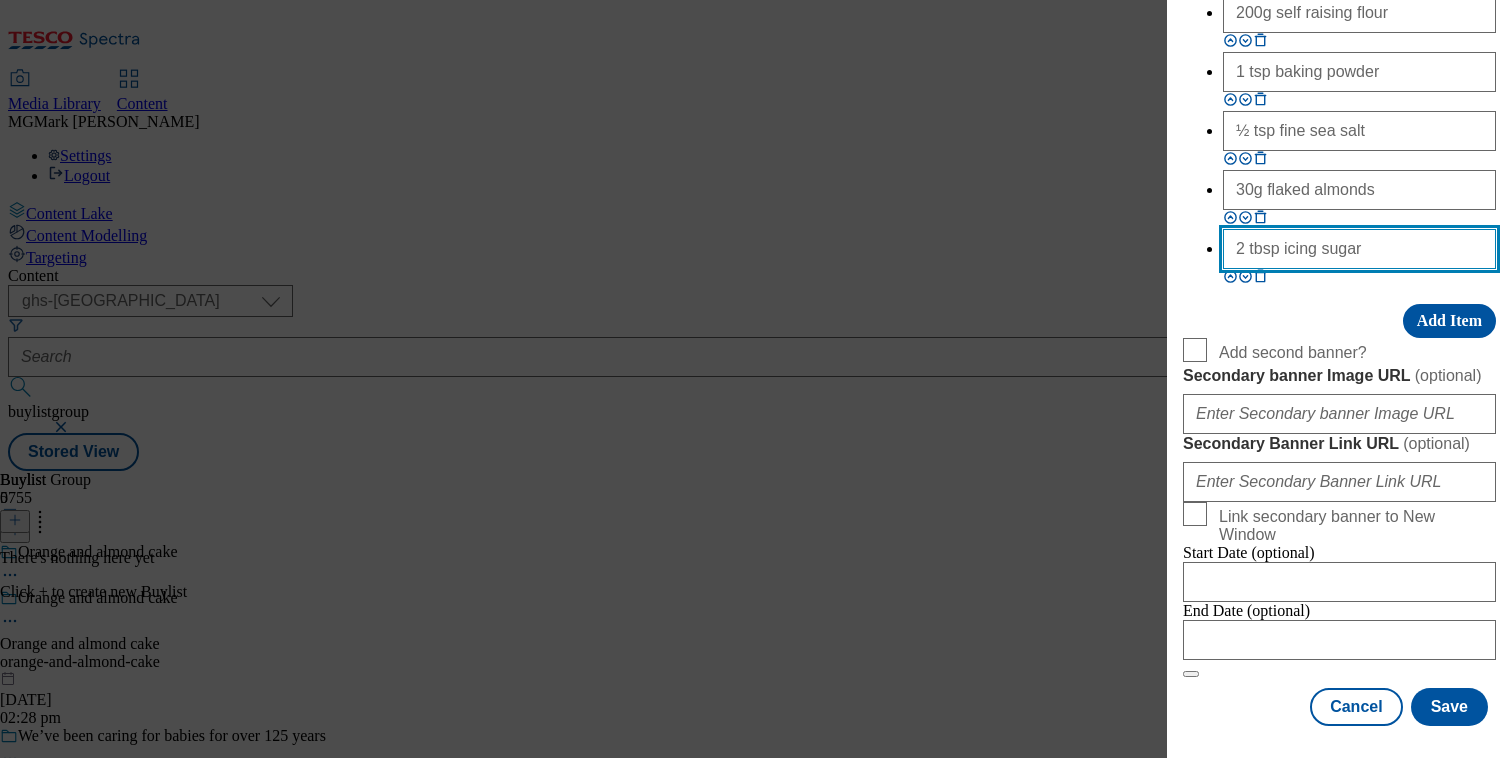 type on "2 tbsp icing sugar" 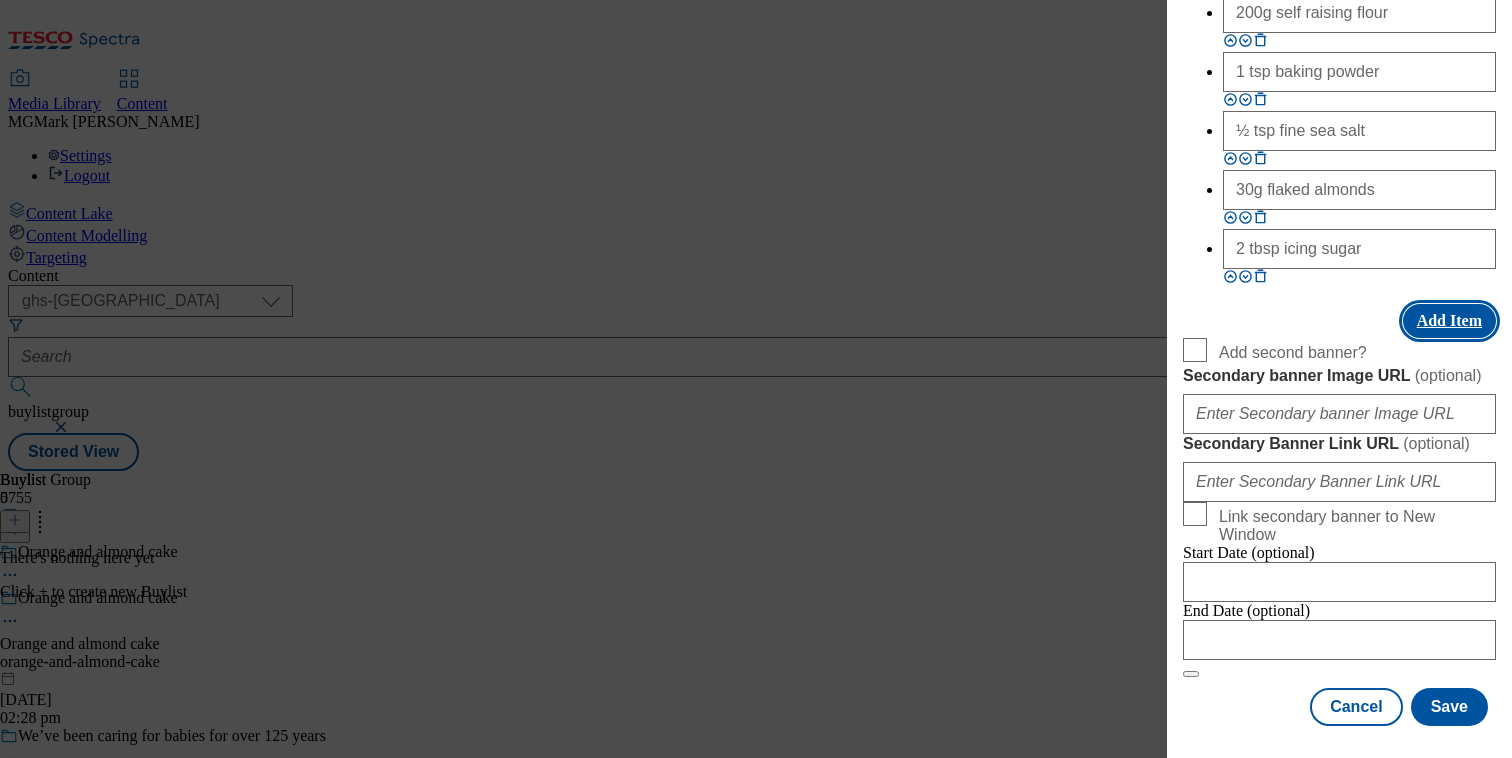 click on "Add Item" at bounding box center (1449, 321) 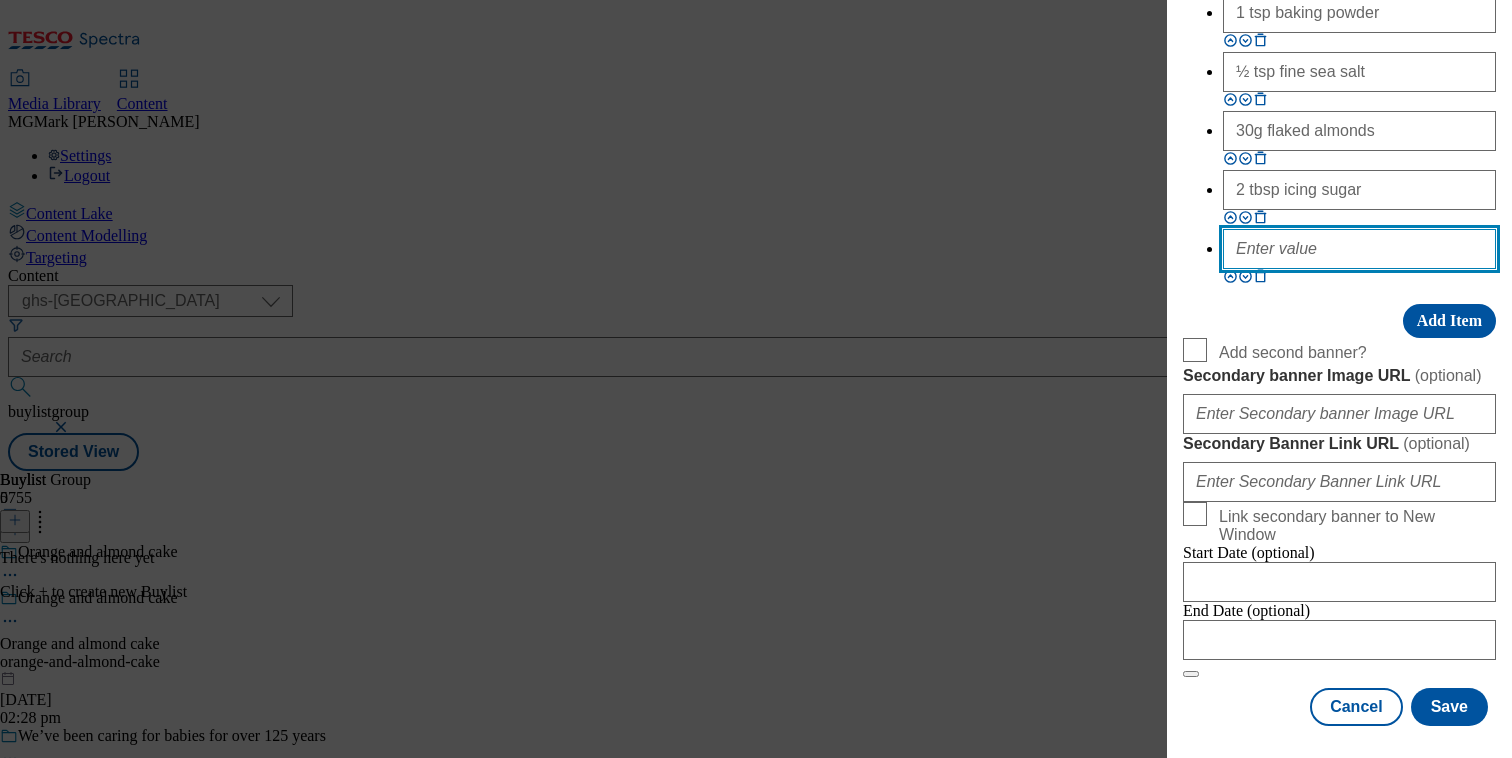 click at bounding box center (1359, 249) 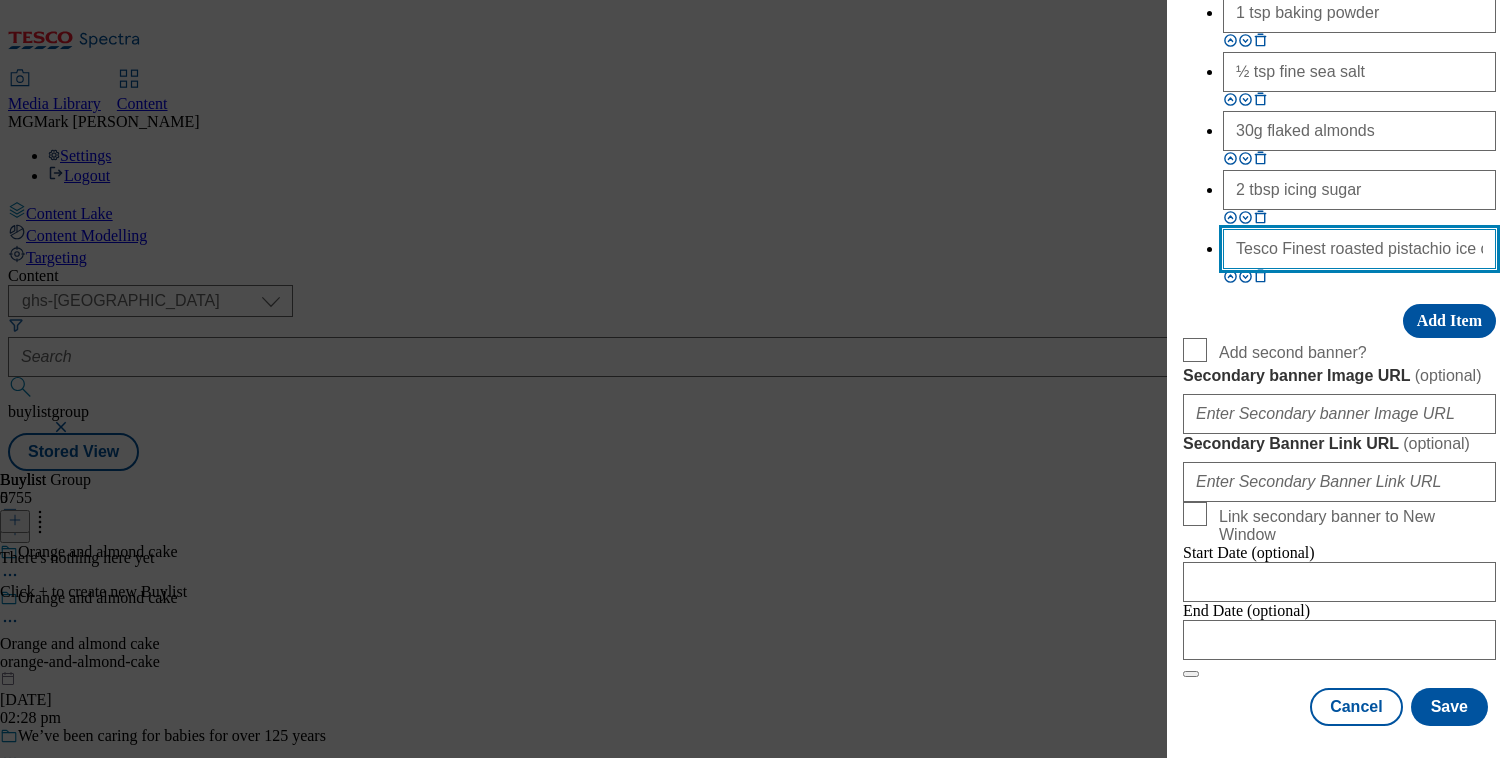 scroll, scrollTop: 0, scrollLeft: 26, axis: horizontal 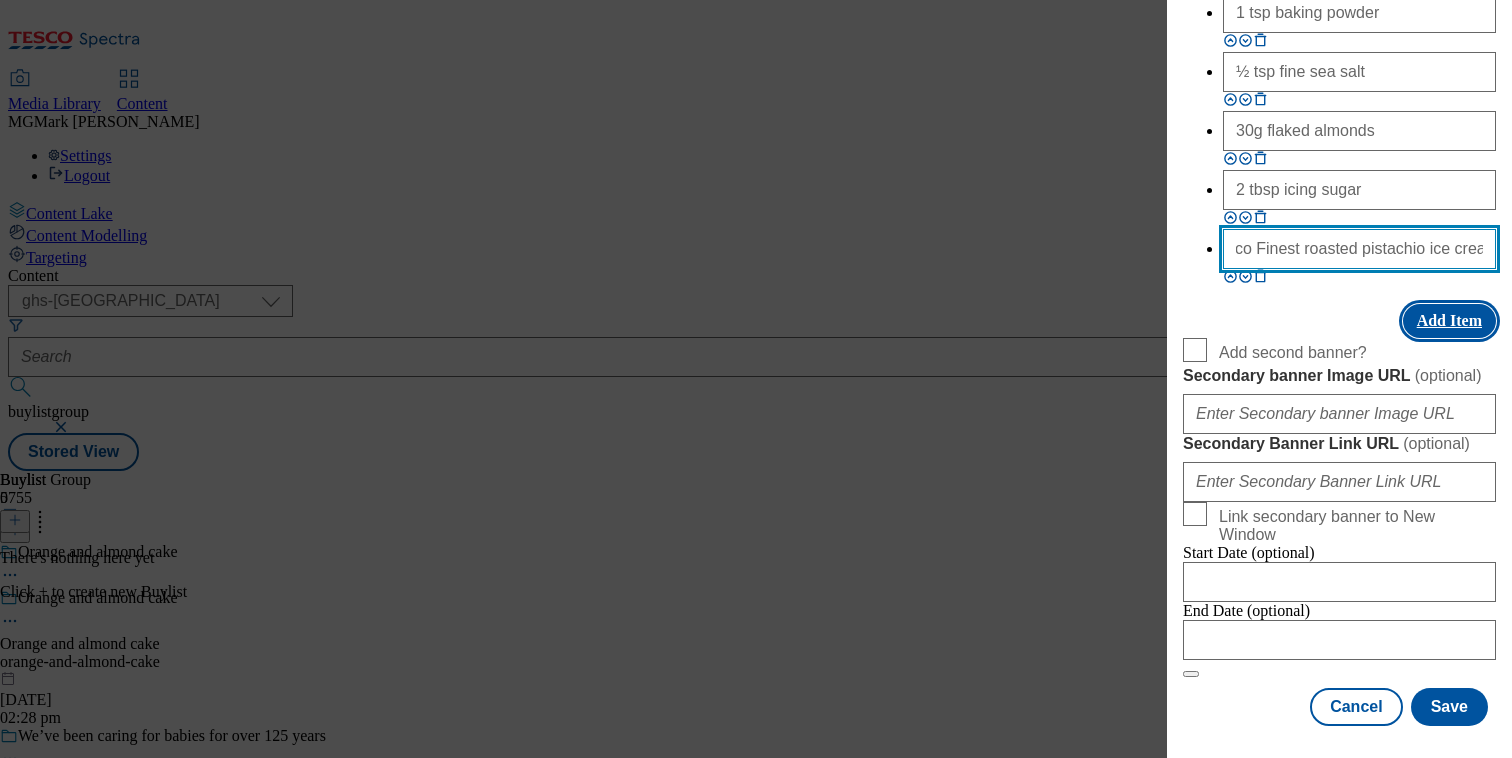 type on "Tesco Finest roasted pistachio ice cream" 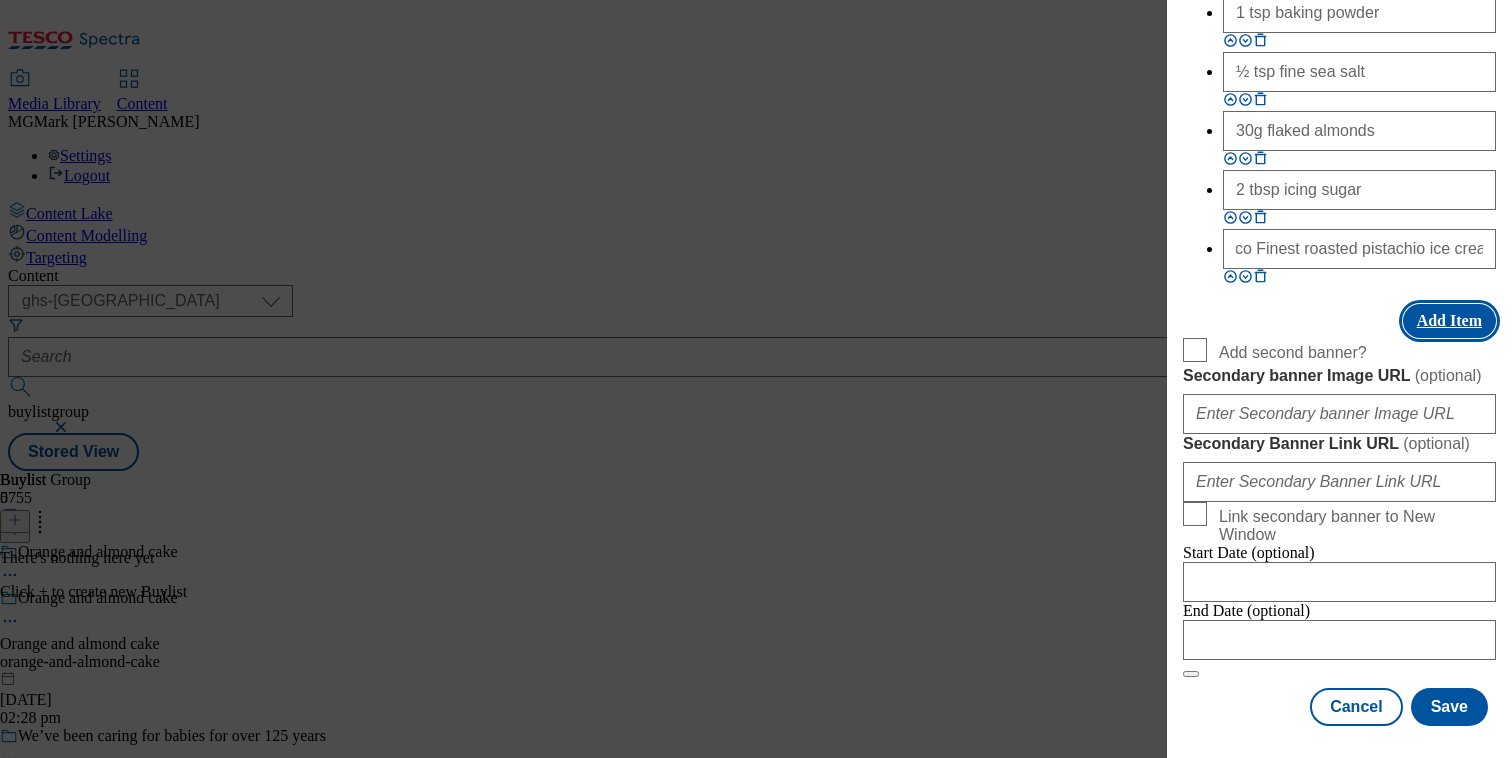 scroll, scrollTop: 0, scrollLeft: 0, axis: both 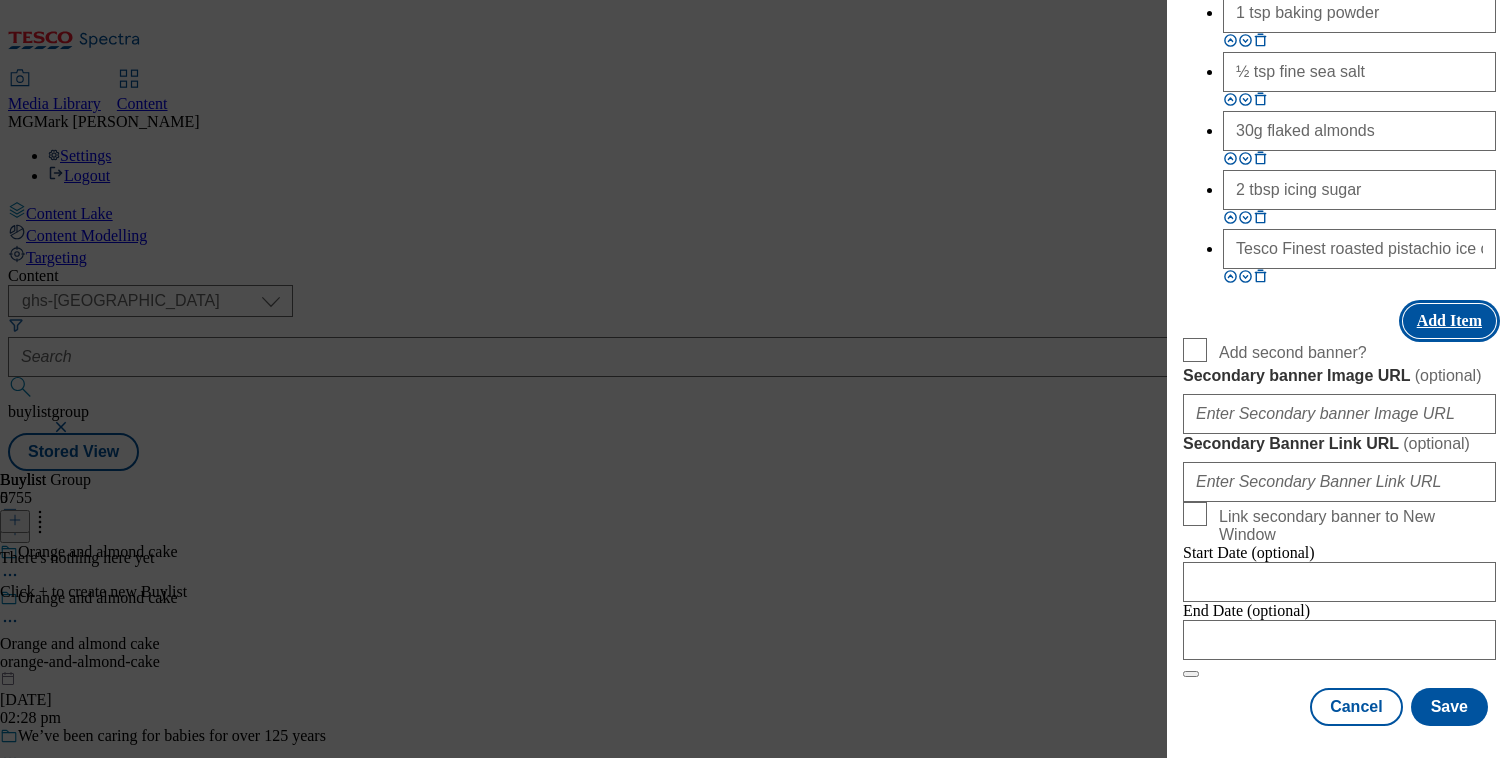 click on "Add Item" at bounding box center [1449, 321] 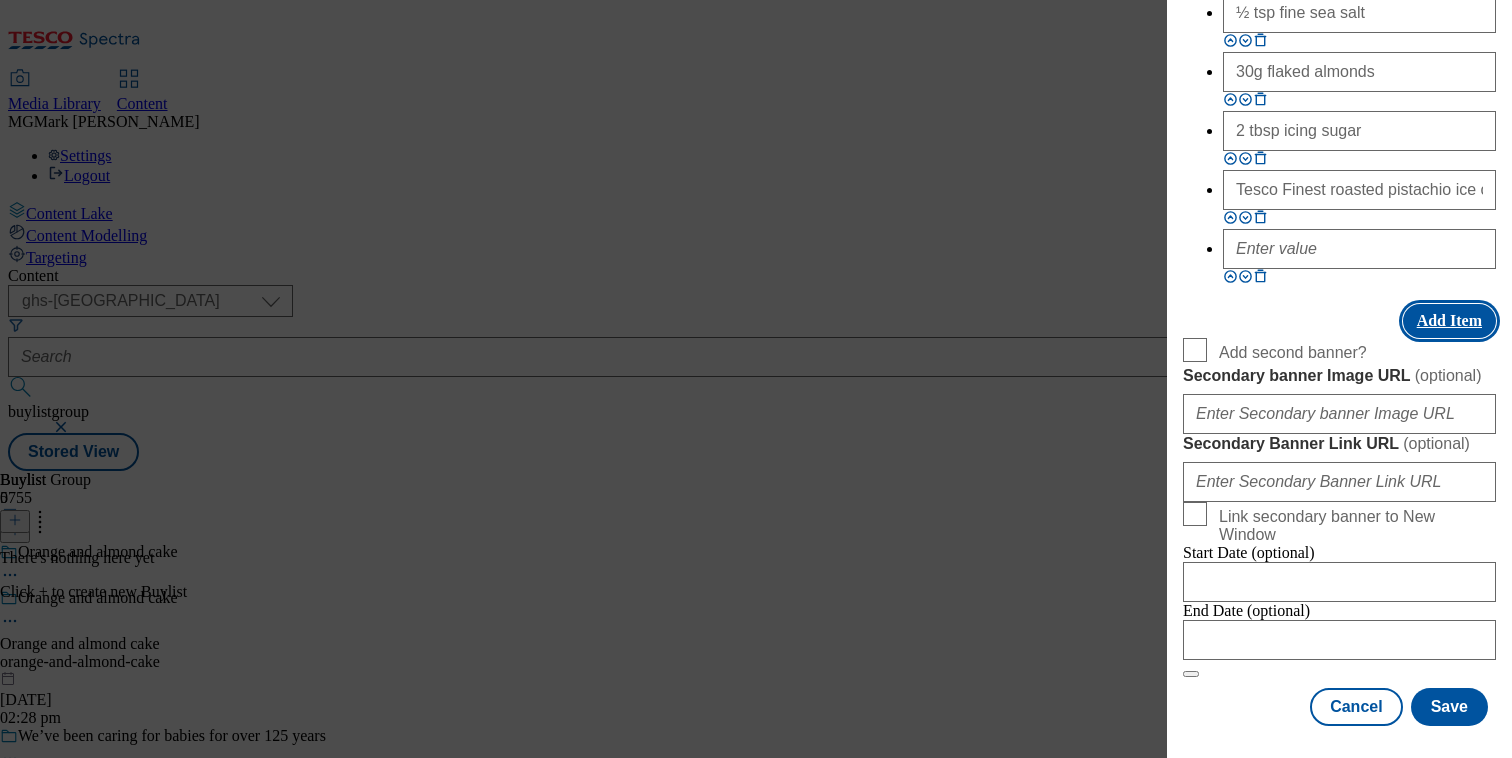 scroll, scrollTop: 2504, scrollLeft: 0, axis: vertical 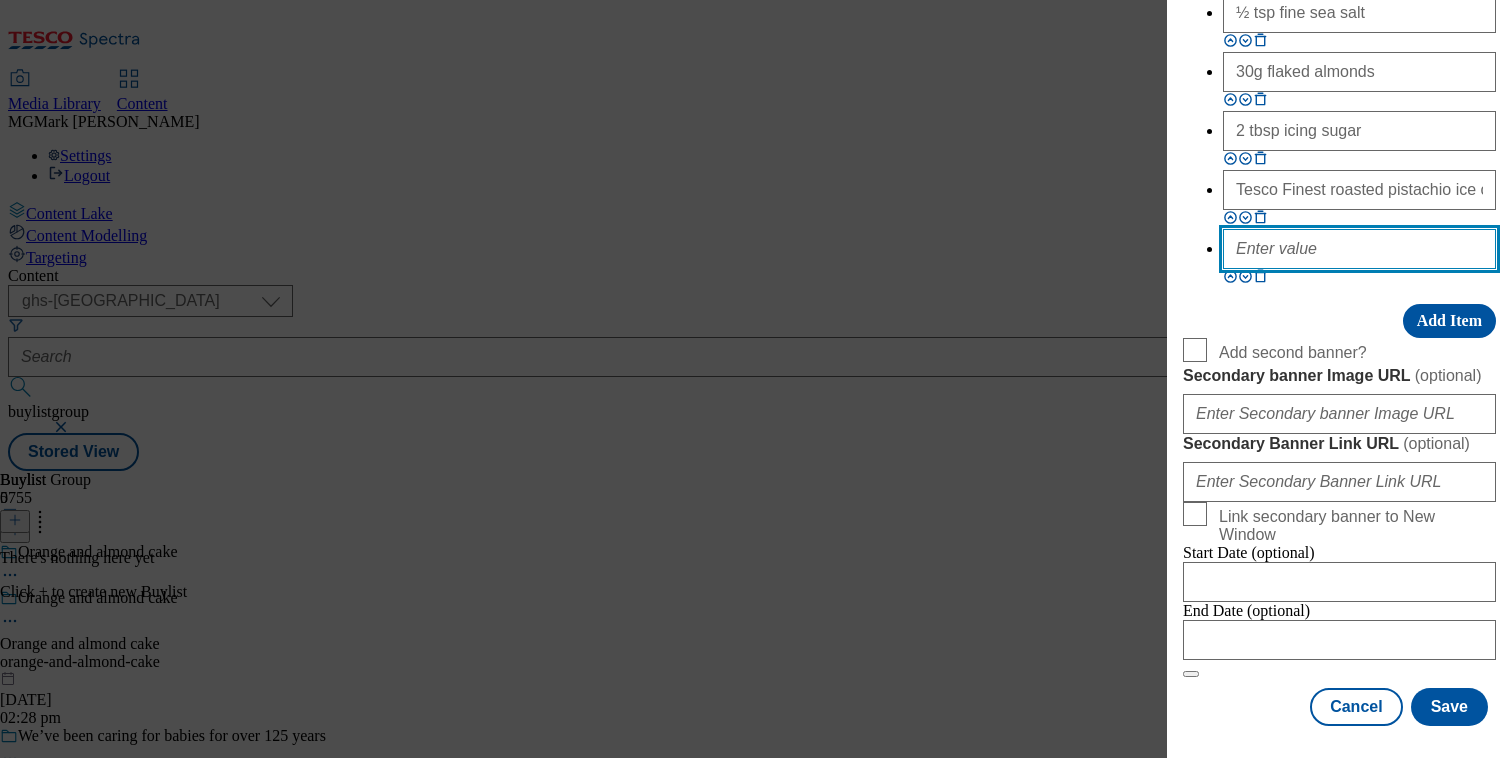 click at bounding box center [1359, 249] 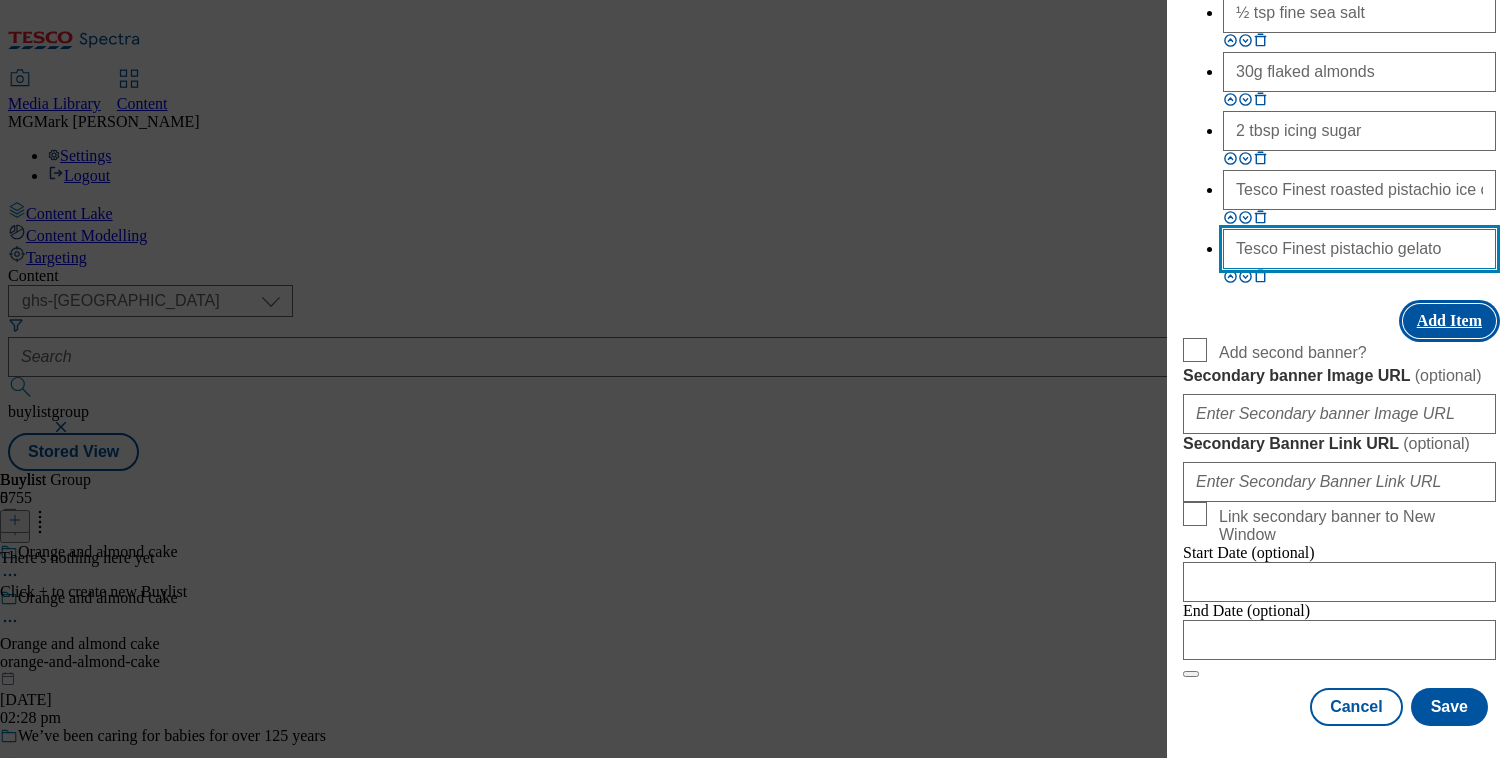 type on "Tesco Finest pistachio gelato" 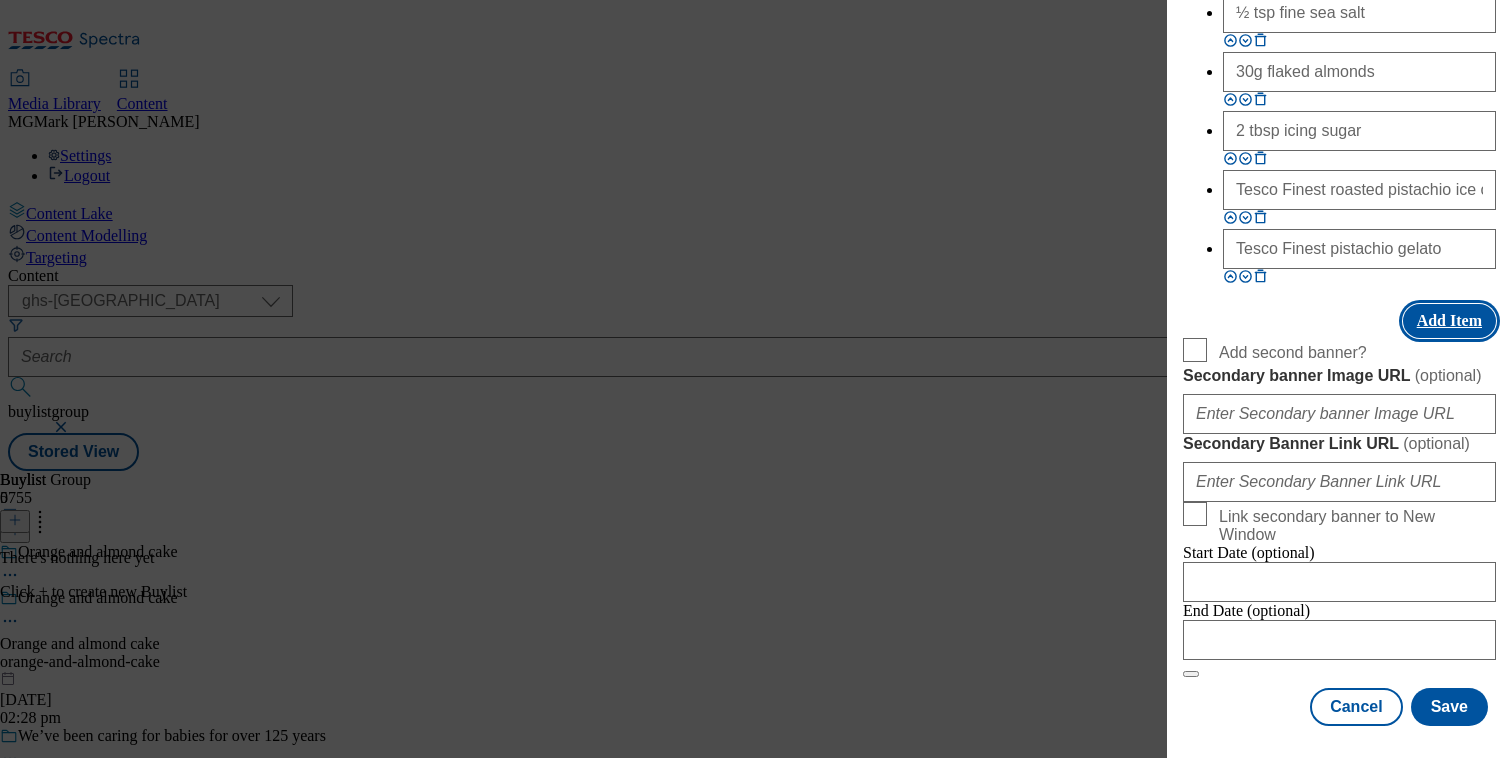 click on "Add Item" at bounding box center [1449, 321] 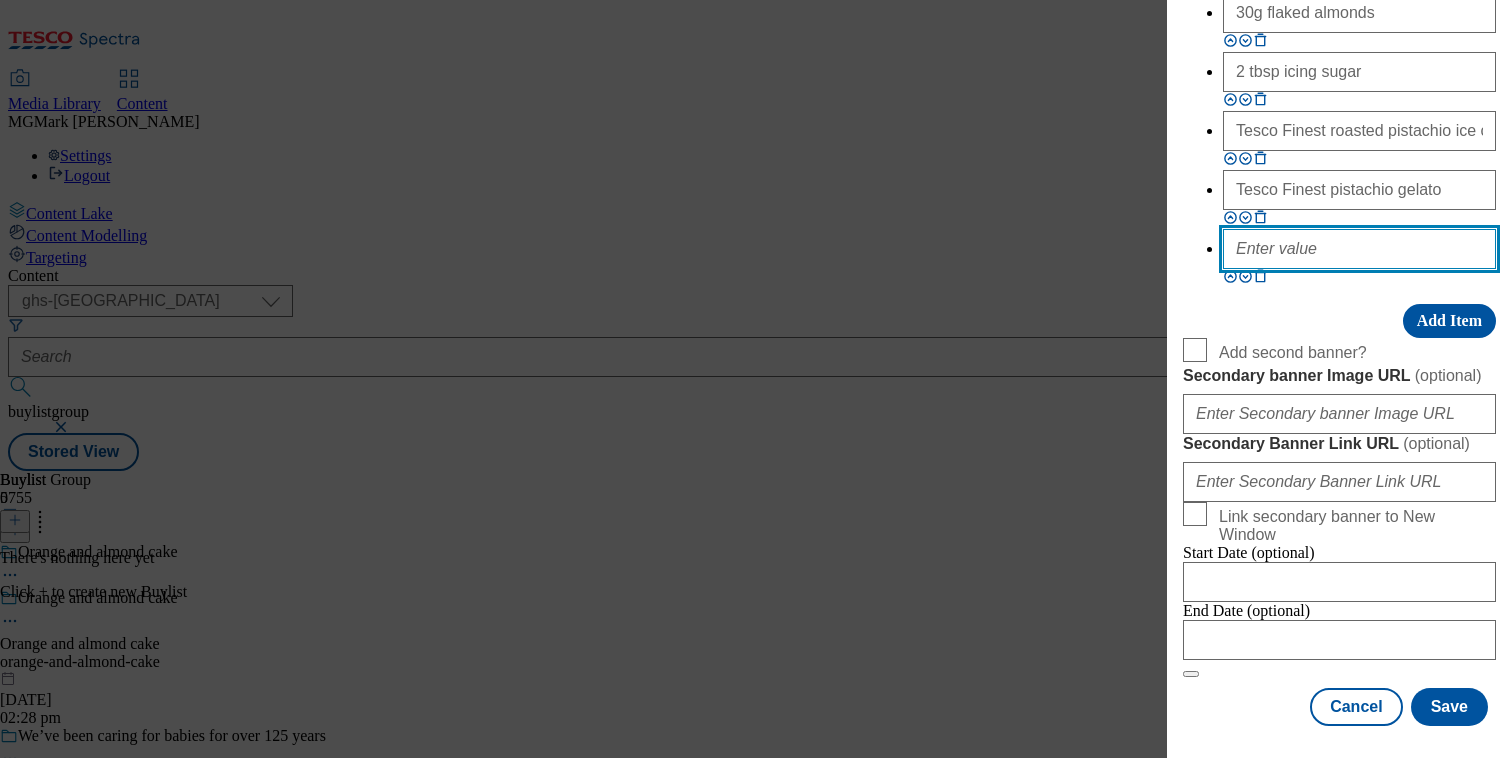 click at bounding box center [1359, 249] 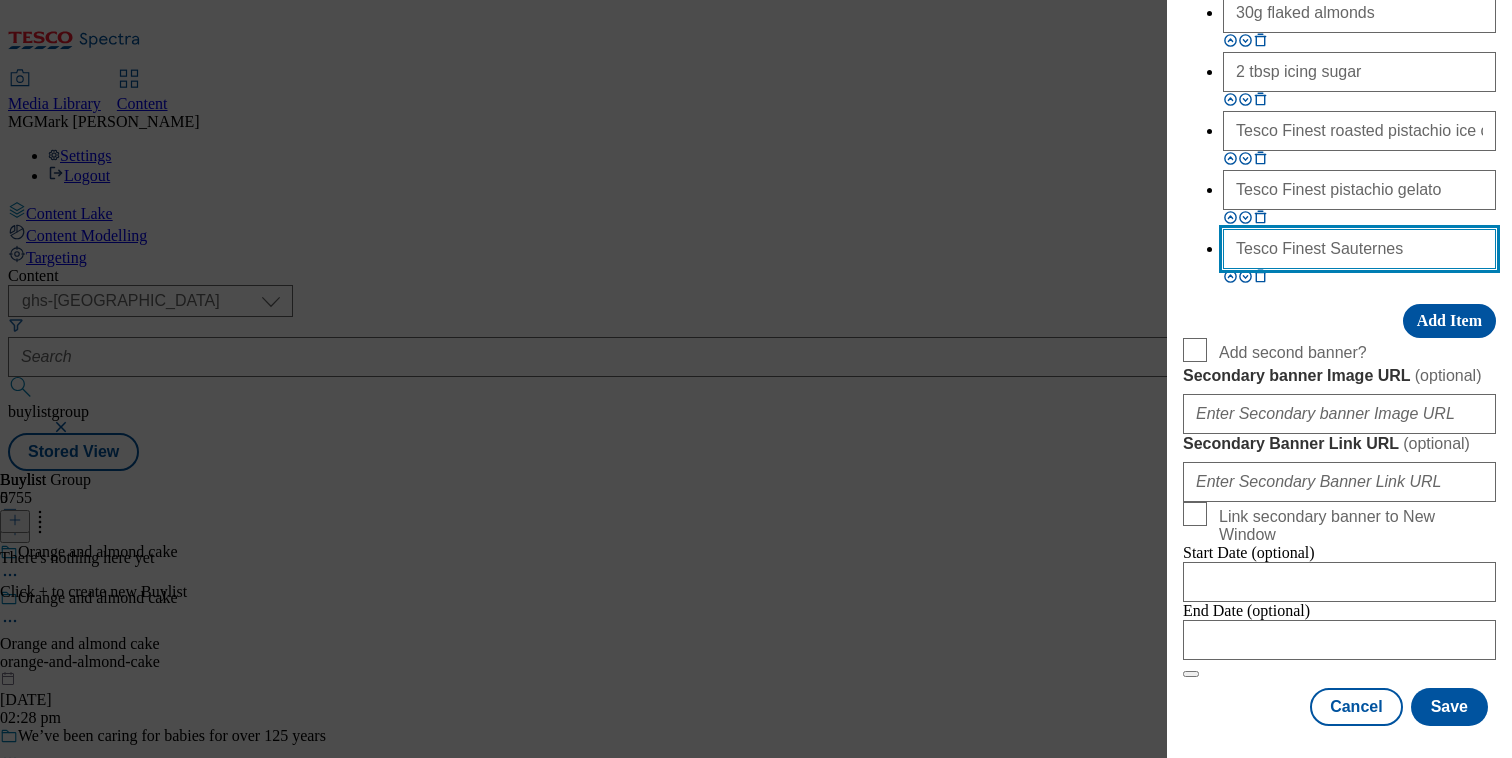 scroll, scrollTop: 2620, scrollLeft: 0, axis: vertical 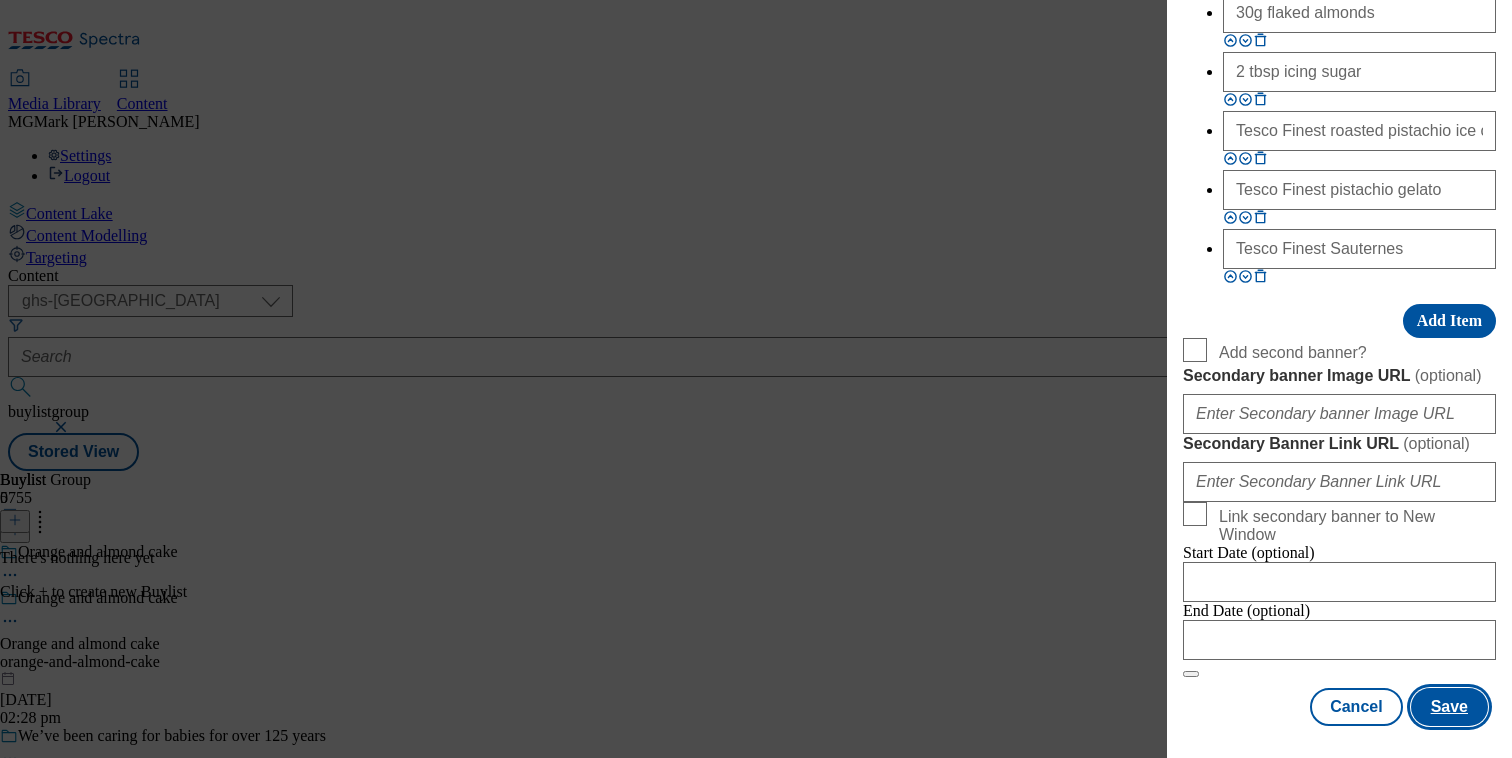 click on "Save" at bounding box center [1449, 707] 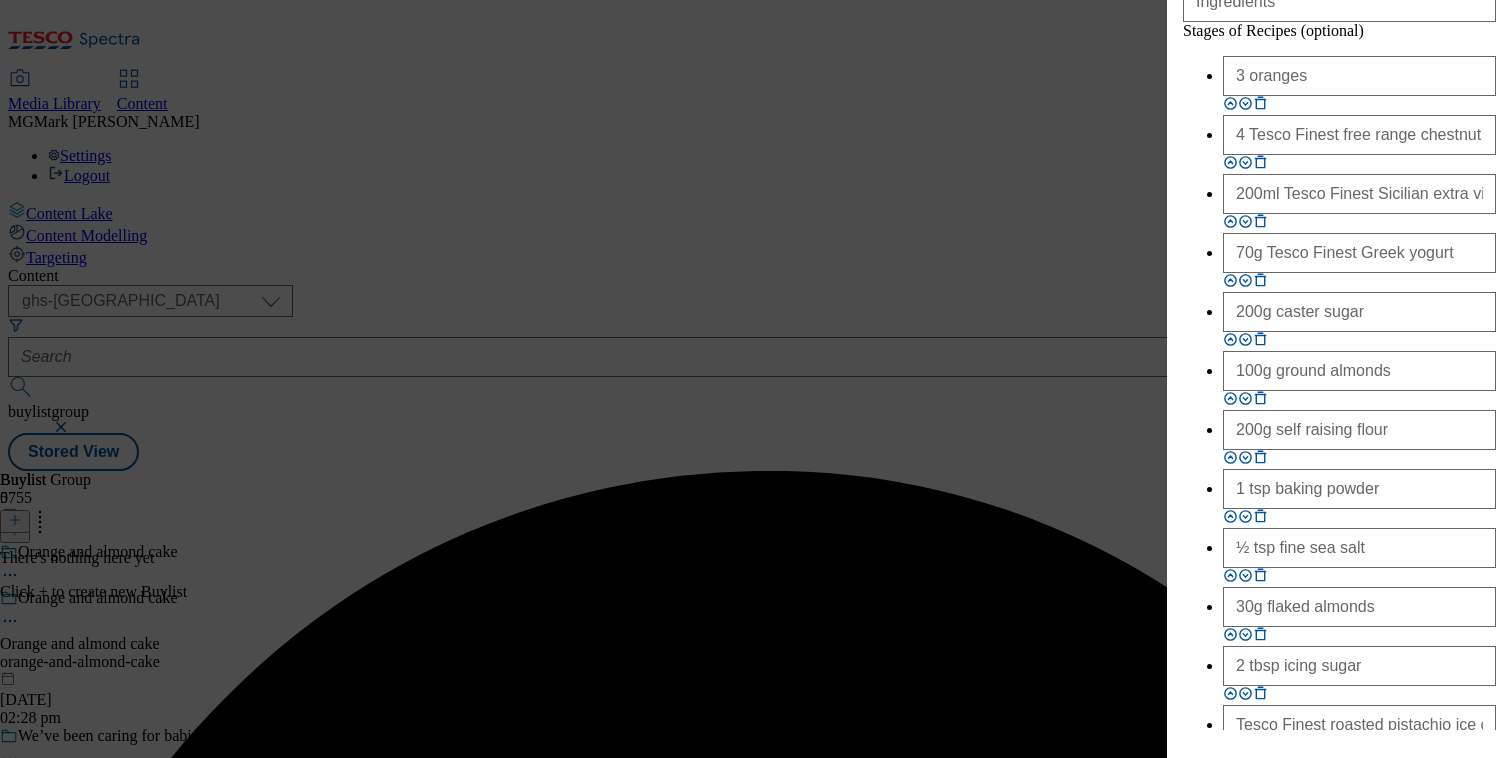 scroll, scrollTop: 1634, scrollLeft: 0, axis: vertical 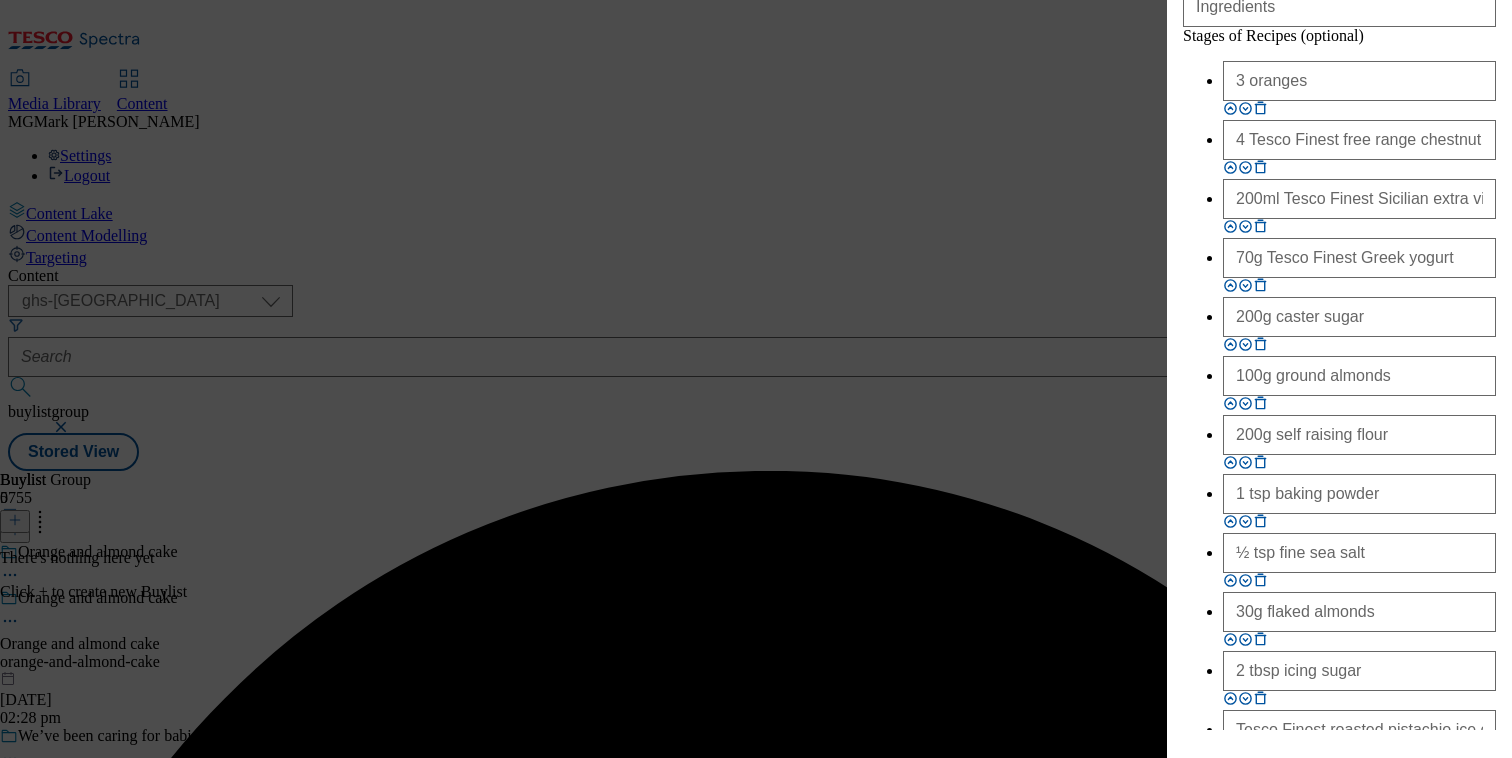 click on "Image URL" at bounding box center [1339, -86] 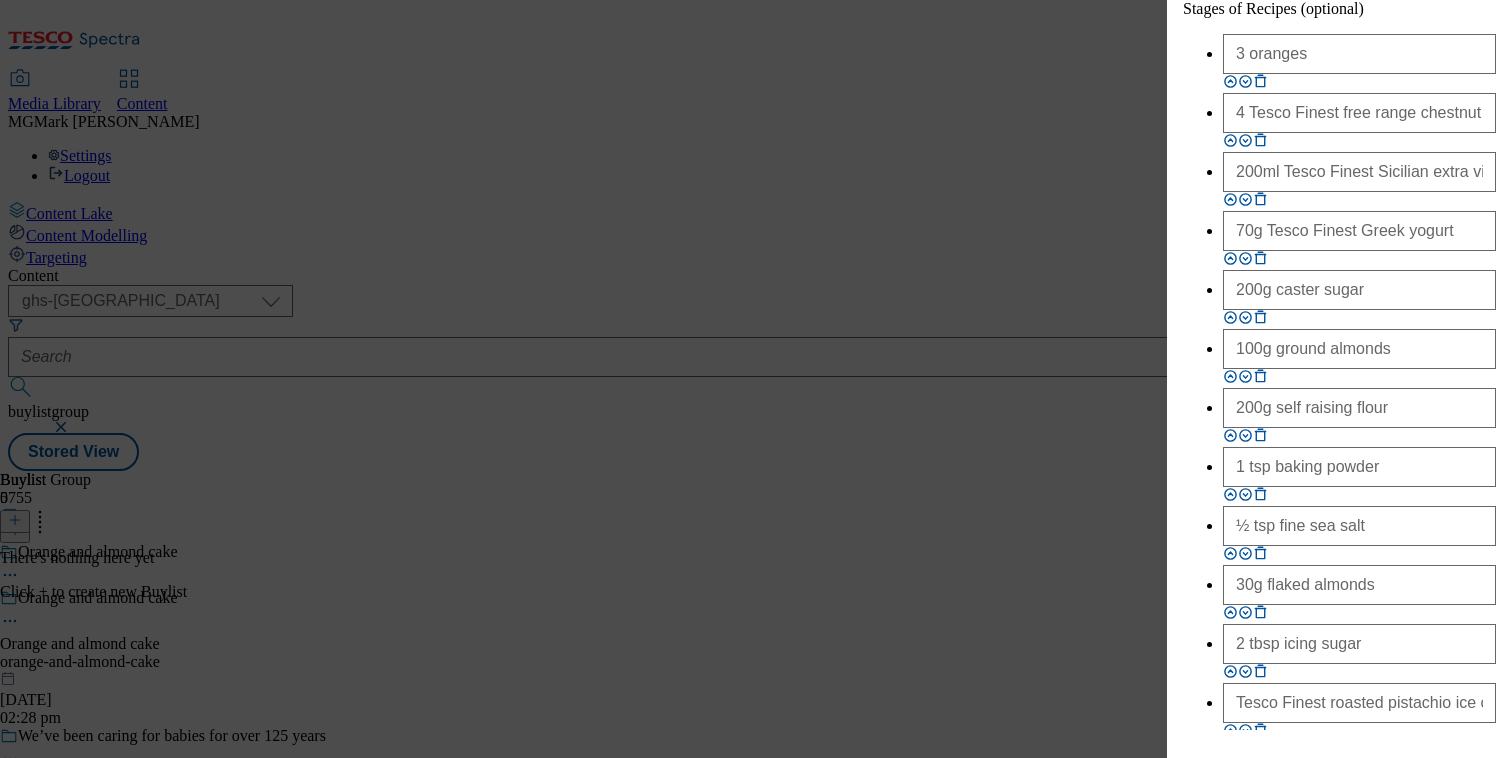 scroll, scrollTop: 3082, scrollLeft: 0, axis: vertical 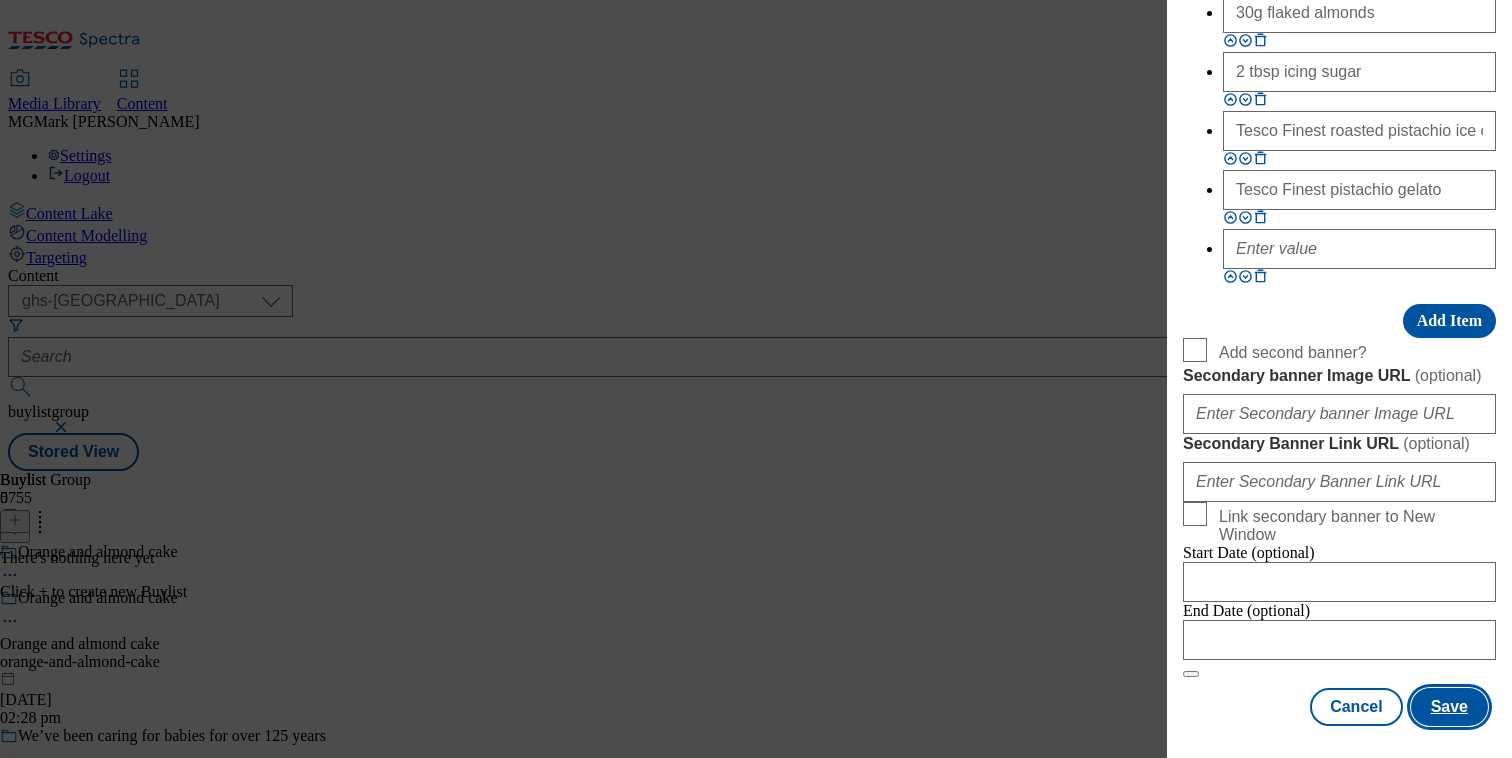 type on "." 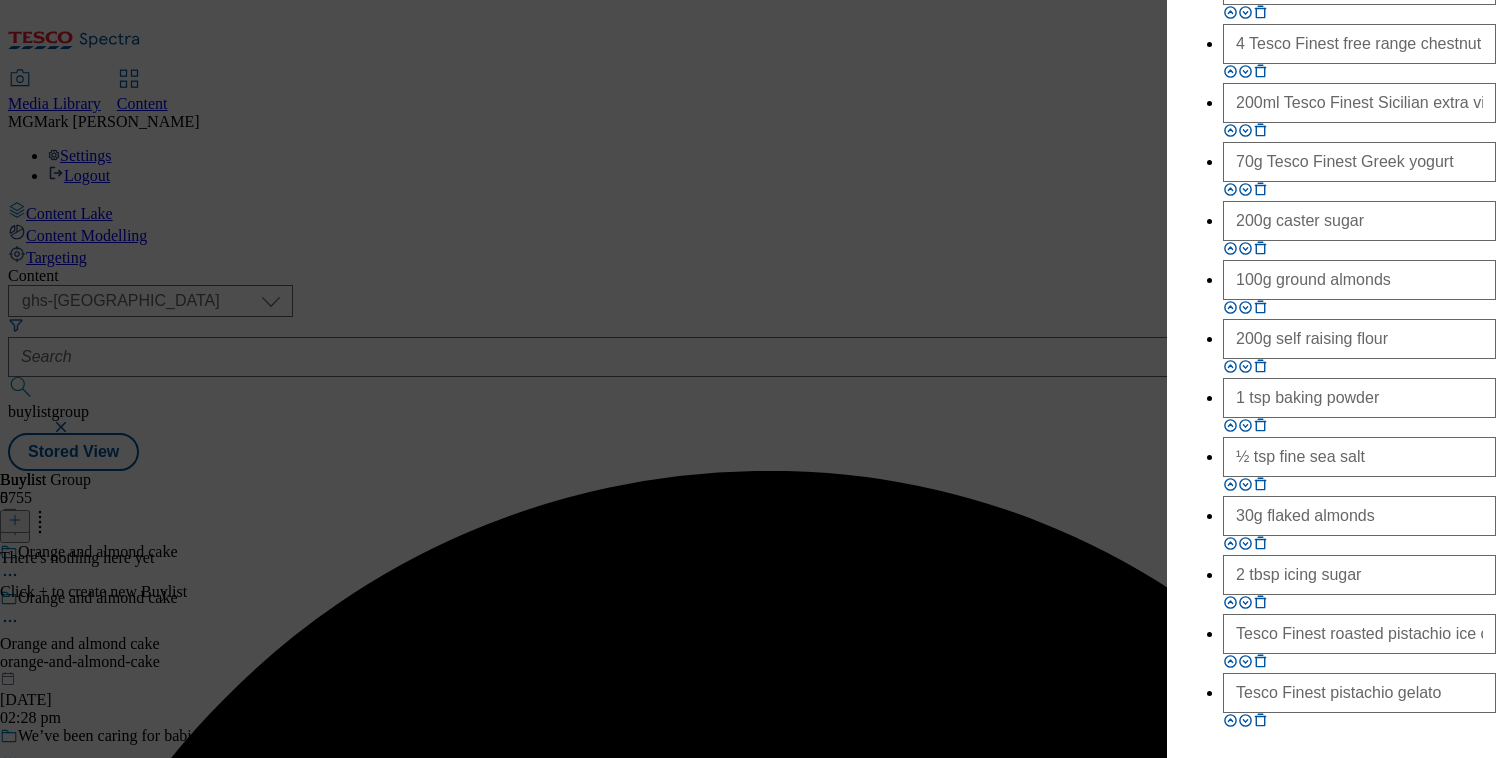 scroll, scrollTop: 1707, scrollLeft: 0, axis: vertical 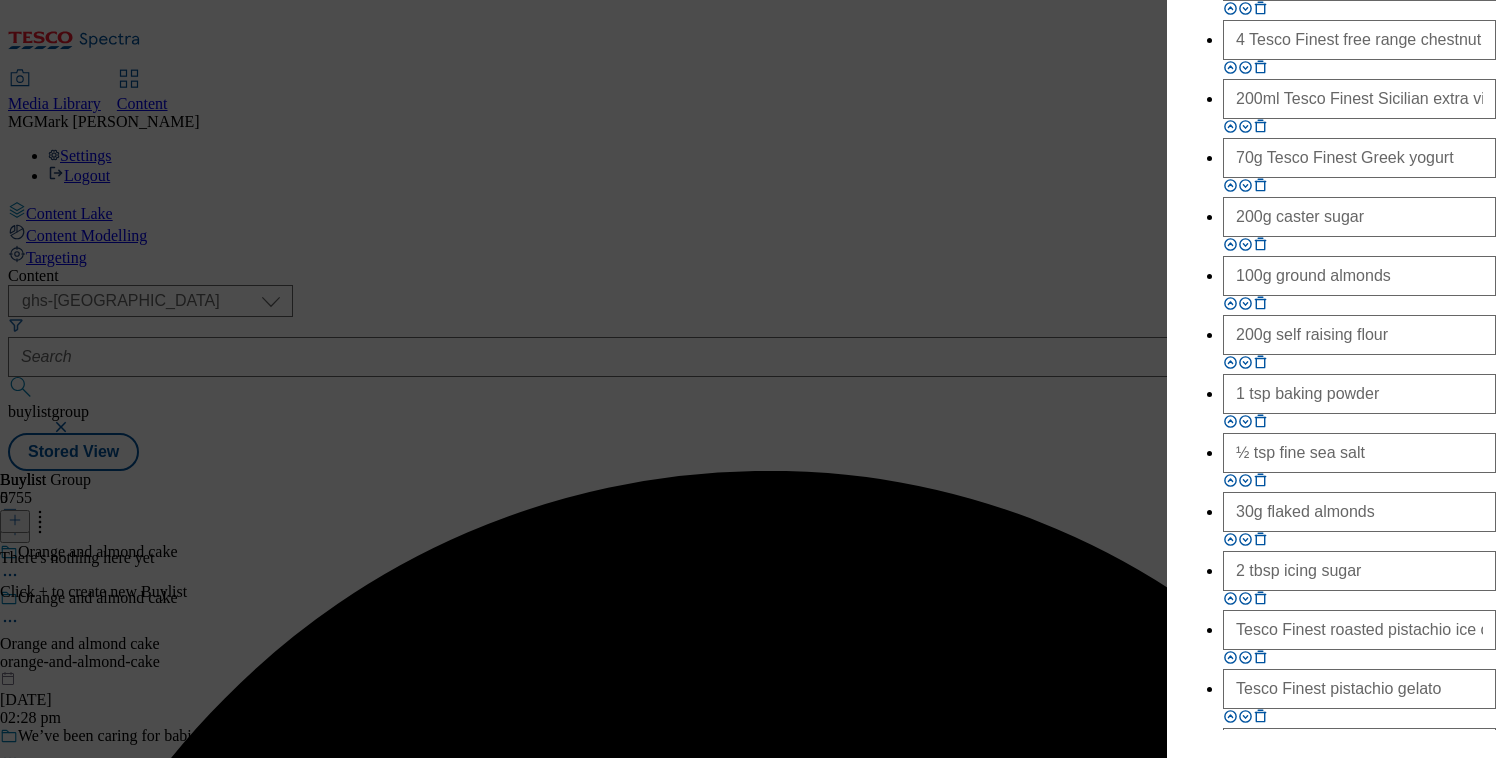 click on "." at bounding box center (1339, -159) 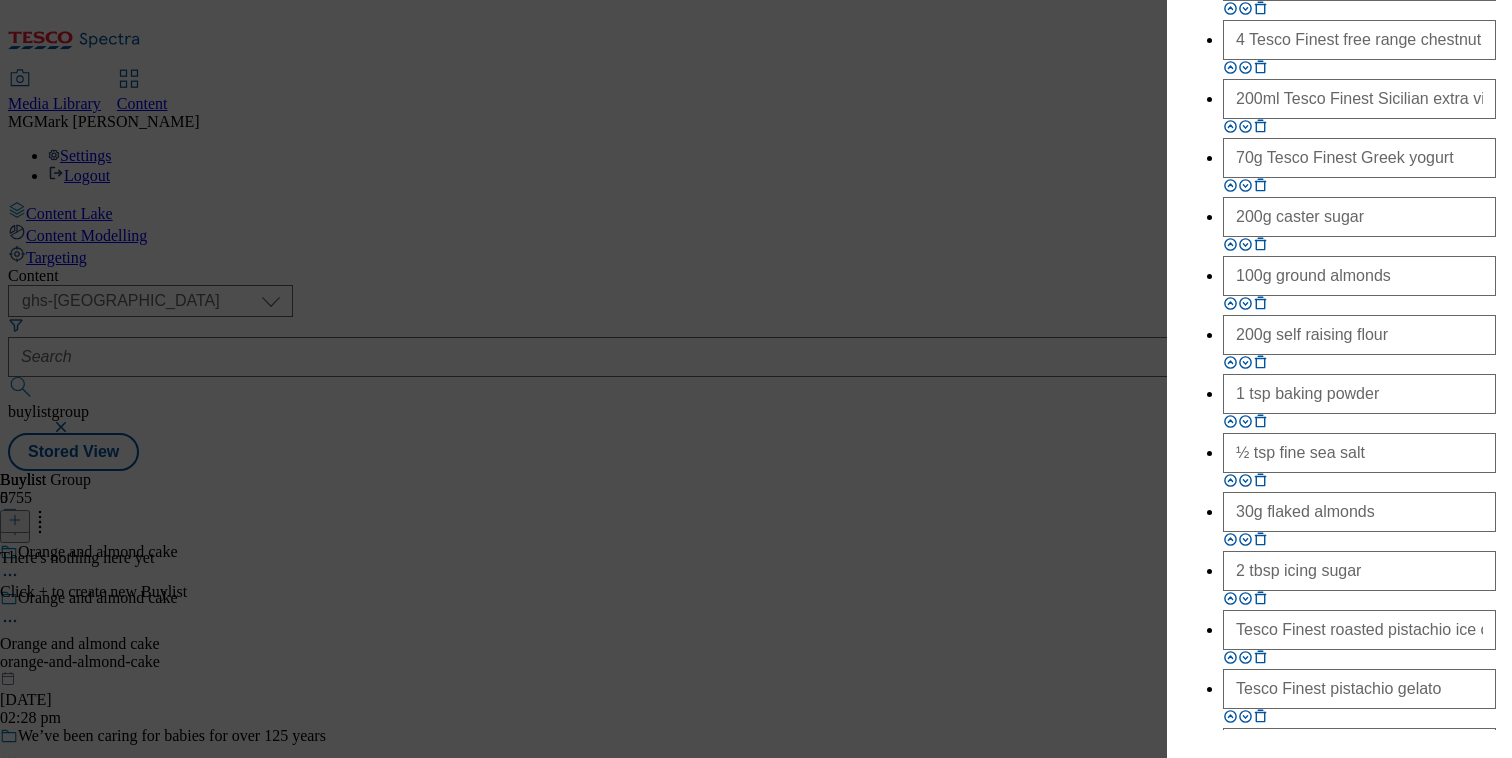 click on "Label Orange and almond cake Tracking Name . Friendly Name orange-and-almond-cake Buylist Lifespan Select Buylist Lifespan evergreen seasonal tactical Select Buylist Lifespan Mandatory field. Title Cook up a feast with Tesco Finest Sibling Buylists Displayed by Default? Thumbnail URL   ( optional ) Enter the buyList type   ( optional ) Select Enter the buyList type event supplier funded long term >4 weeks supplier funded short term 1-3 weeks tesco trade lists zone Select Enter the buyList type Event   ( optional ) Tesco Week   ( optional ) Primary Ownership   ( optional ) Select Primary Ownership tesco dunnhumby Select Primary Ownership AD ID   ( optional ) Description Mandatory field. No Index Canonical URL   ( optional ) Page Title Override   ( optional ) Buylist Component Type   ( optional ) Select Buylist Component Type Banner Competition Header Meal Meal Recipe Displayed by Default? Image URL https:// Recipe Title Ingredients Stages of Recipes (optional) 3 oranges 70g Tesco Finest Greek yogurt Add Item" at bounding box center [1339, -87] 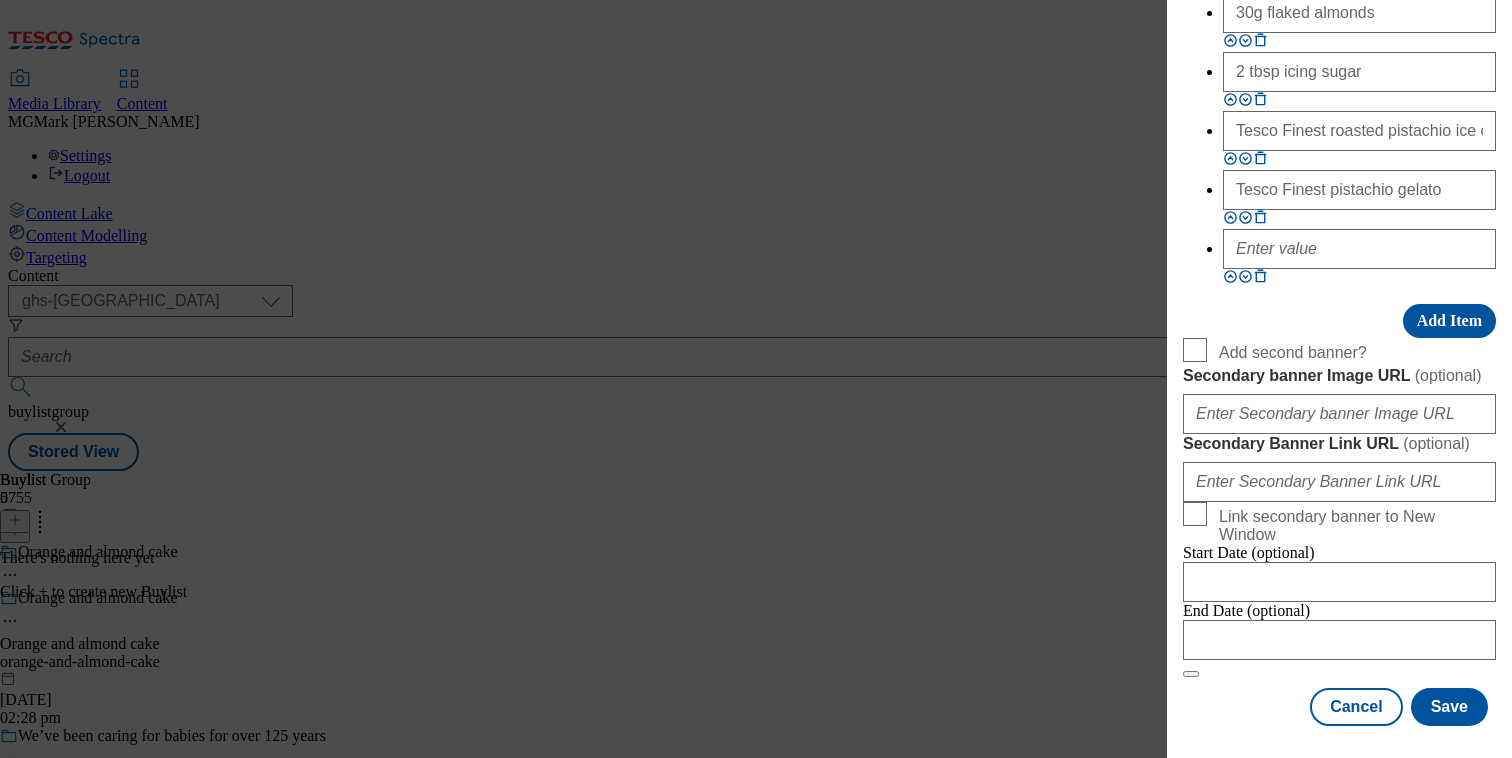 scroll, scrollTop: 3082, scrollLeft: 0, axis: vertical 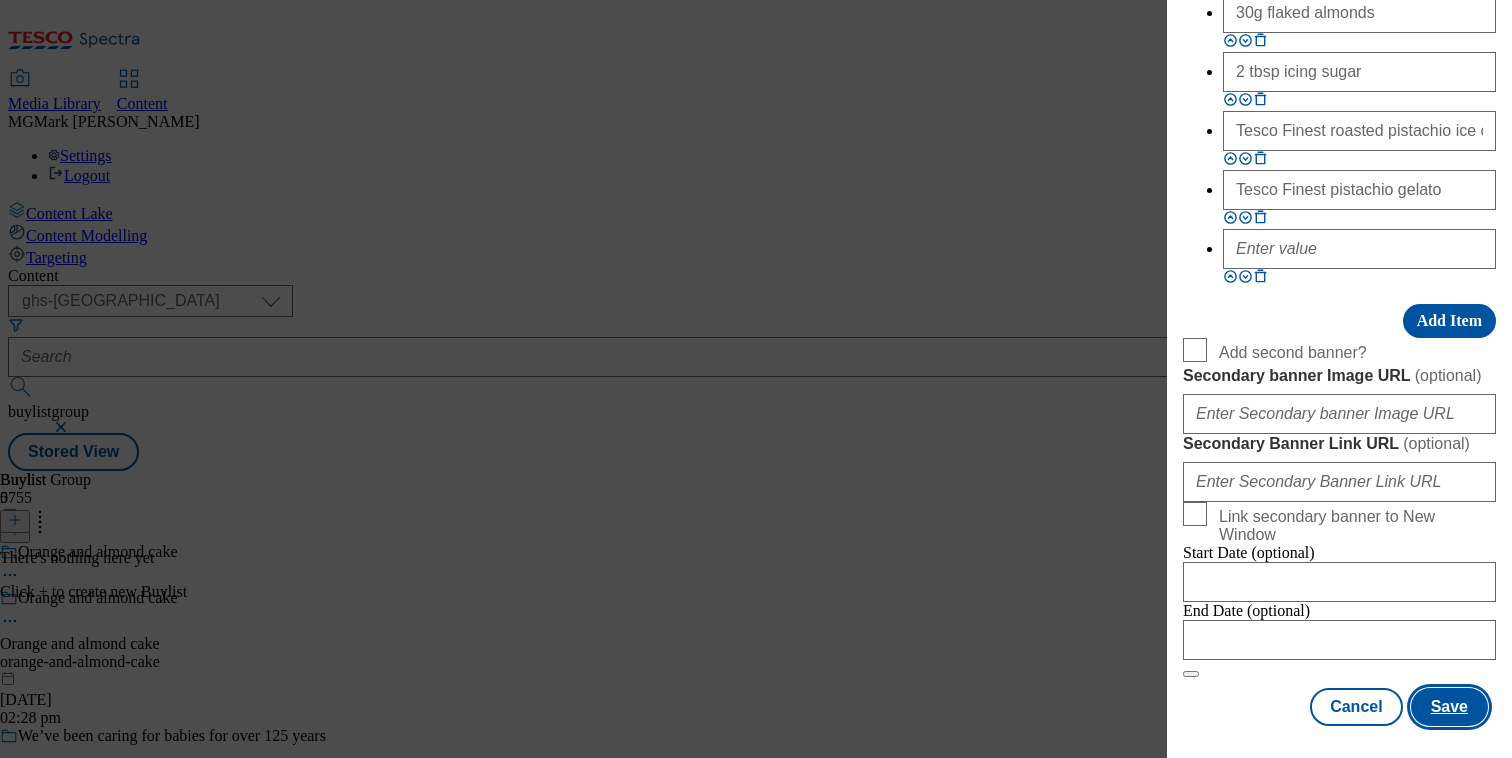 click on "Save" at bounding box center (1449, 707) 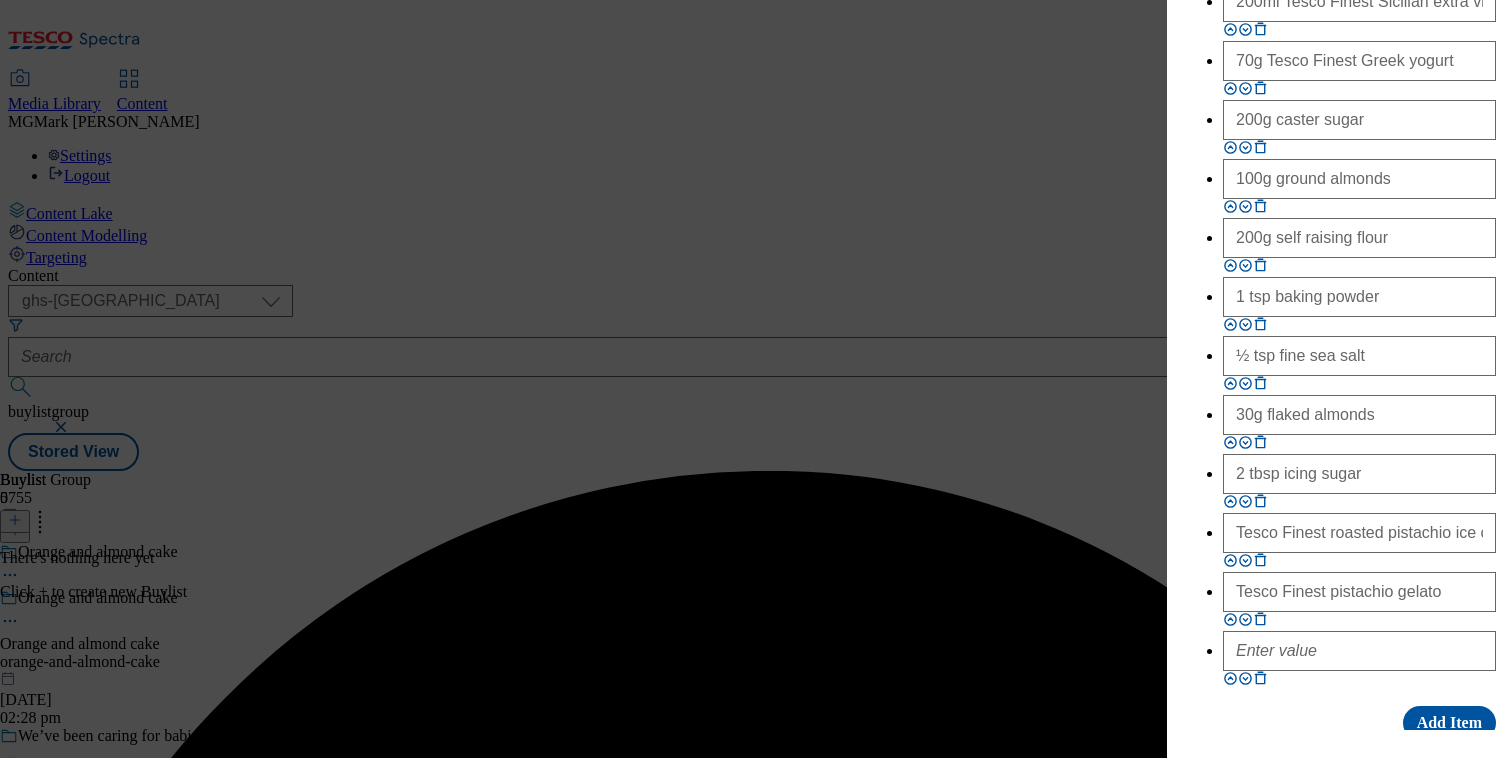 scroll, scrollTop: 1795, scrollLeft: 0, axis: vertical 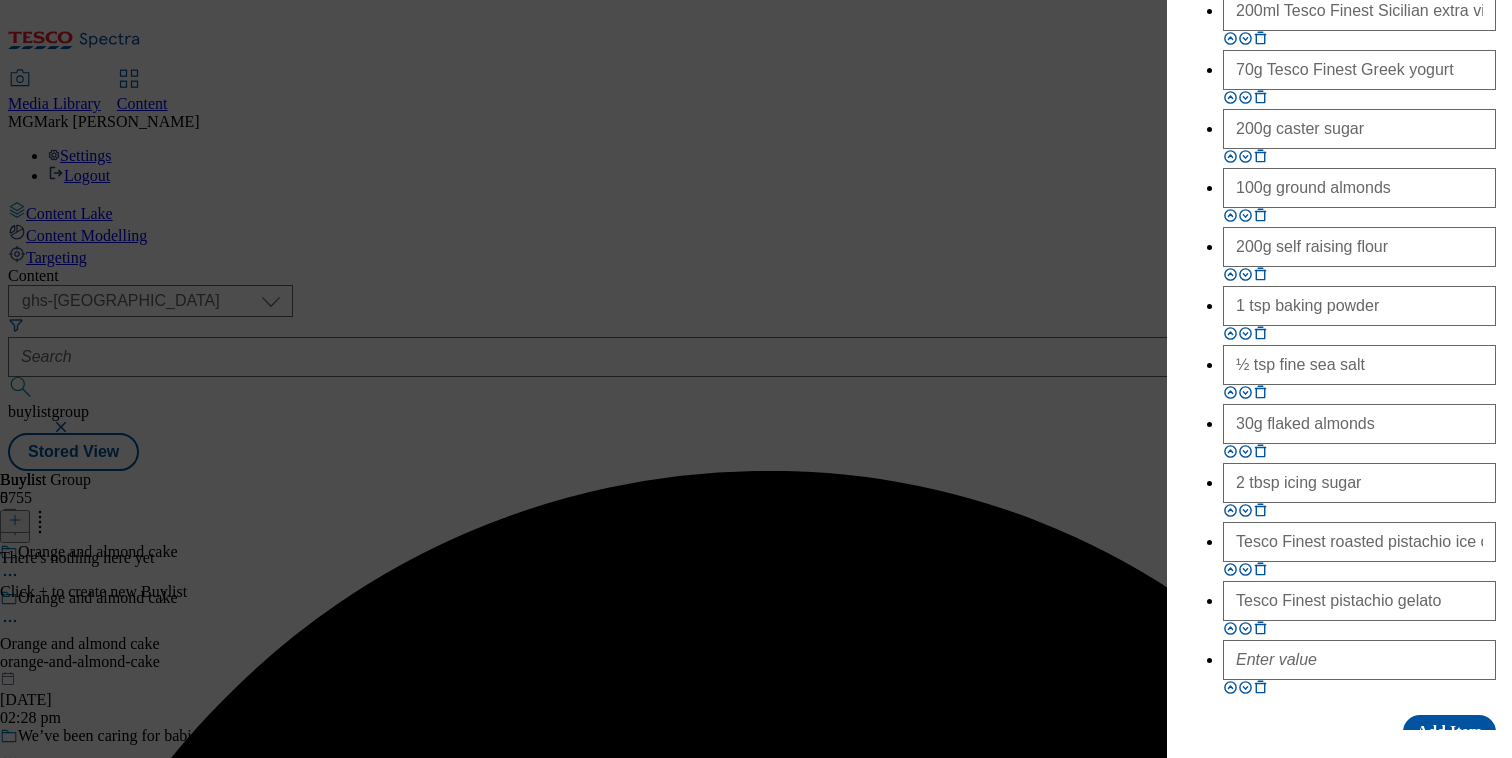 click on "Ingredients" at bounding box center [1339, -181] 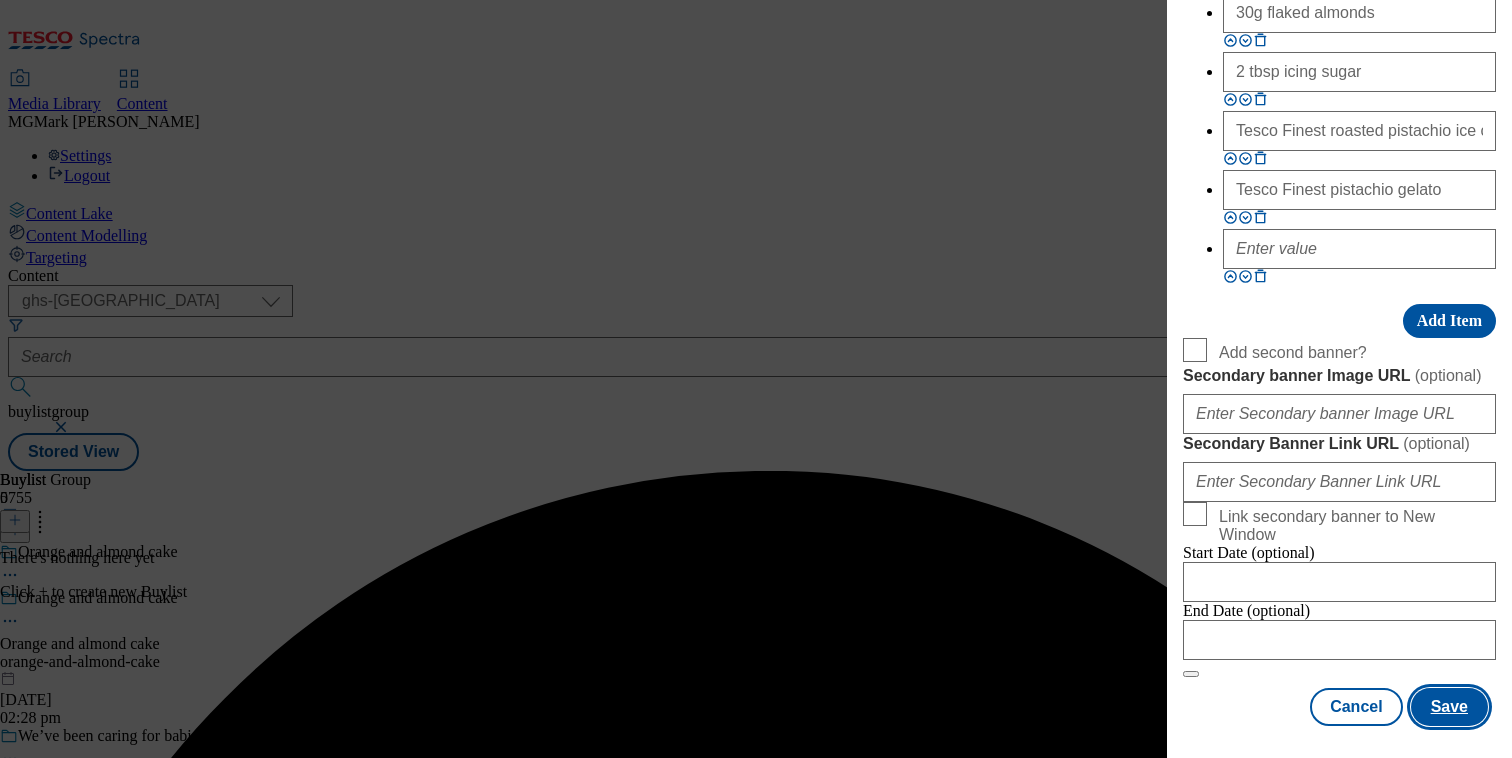 click on "Save" at bounding box center [1449, 707] 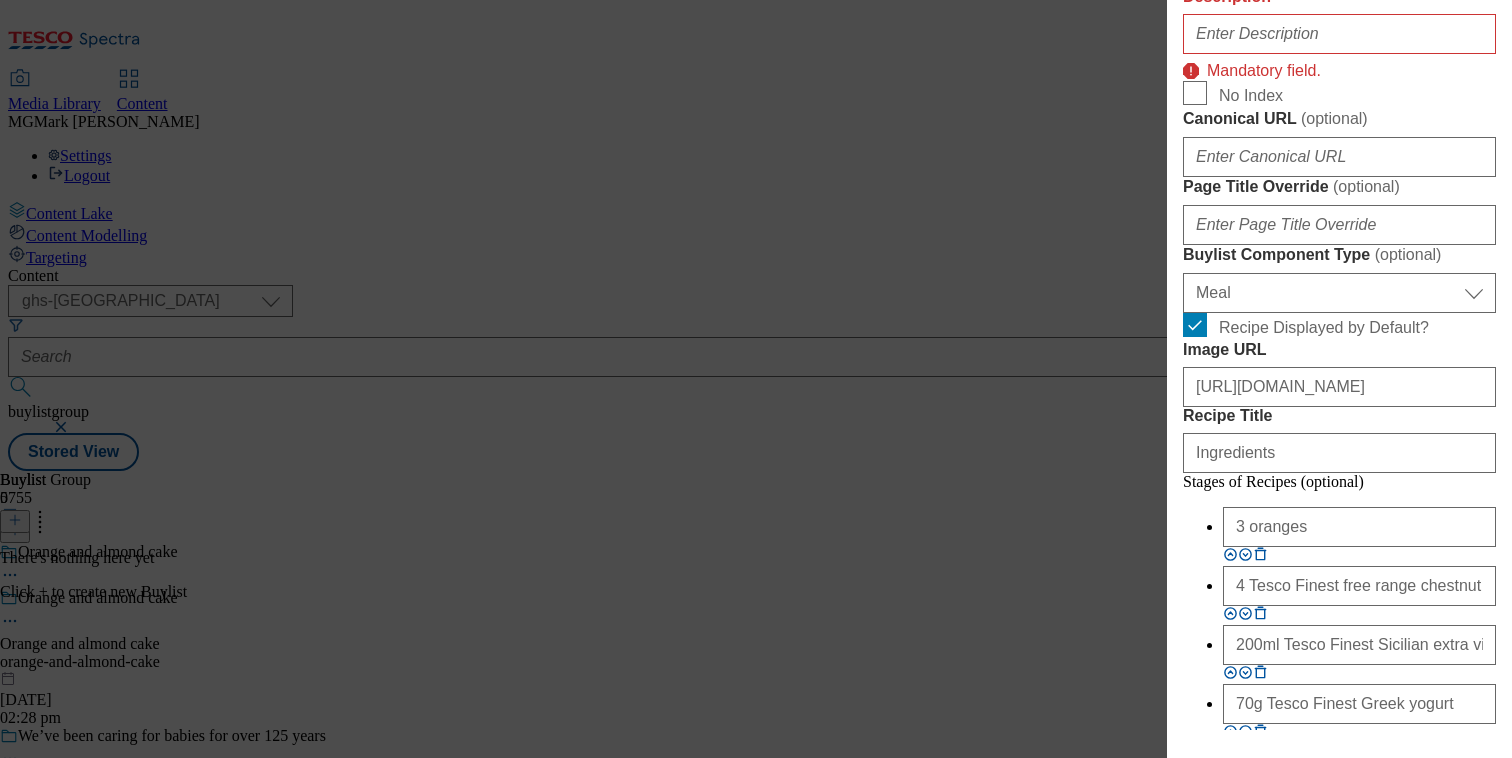 scroll, scrollTop: 1167, scrollLeft: 0, axis: vertical 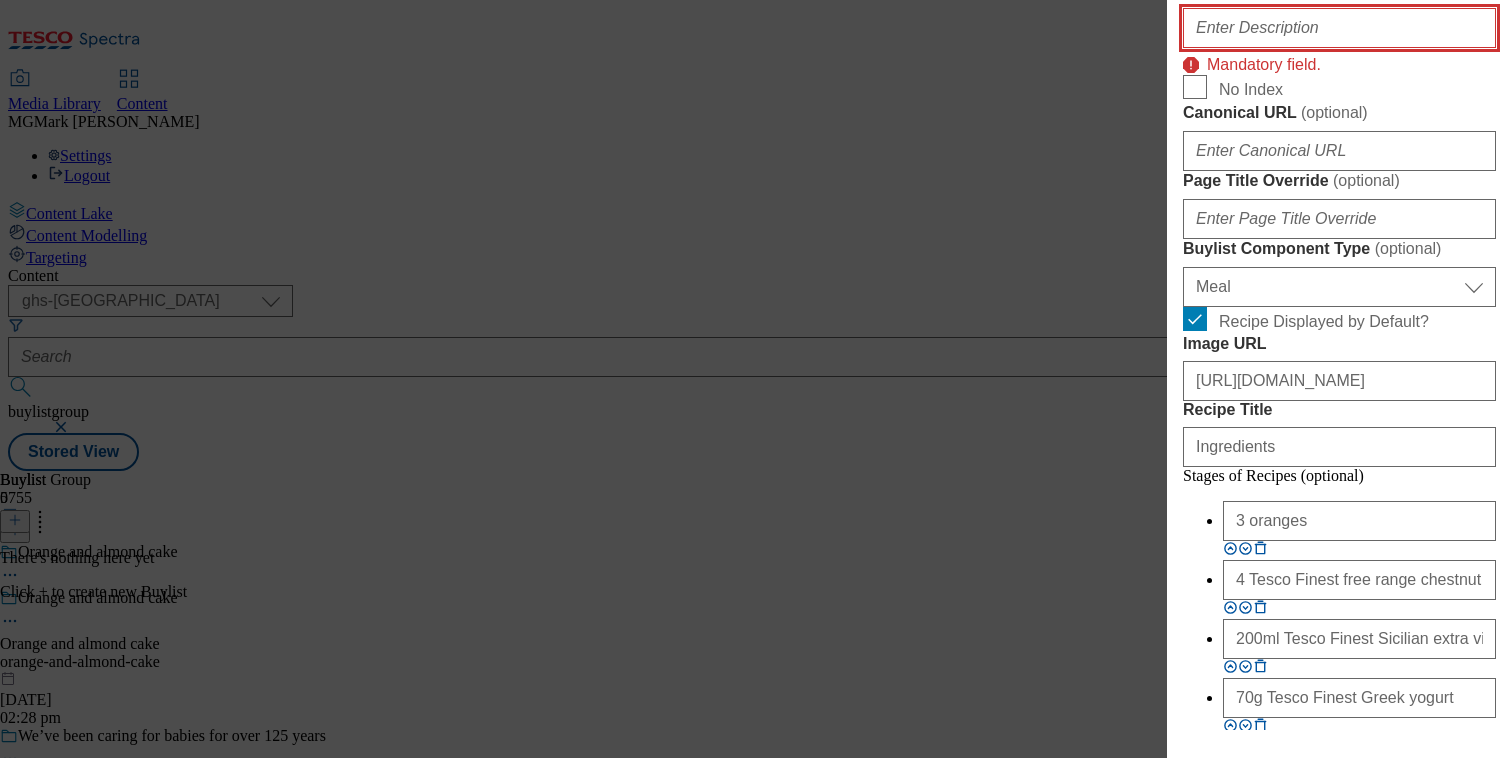click on "Description" at bounding box center [1339, 28] 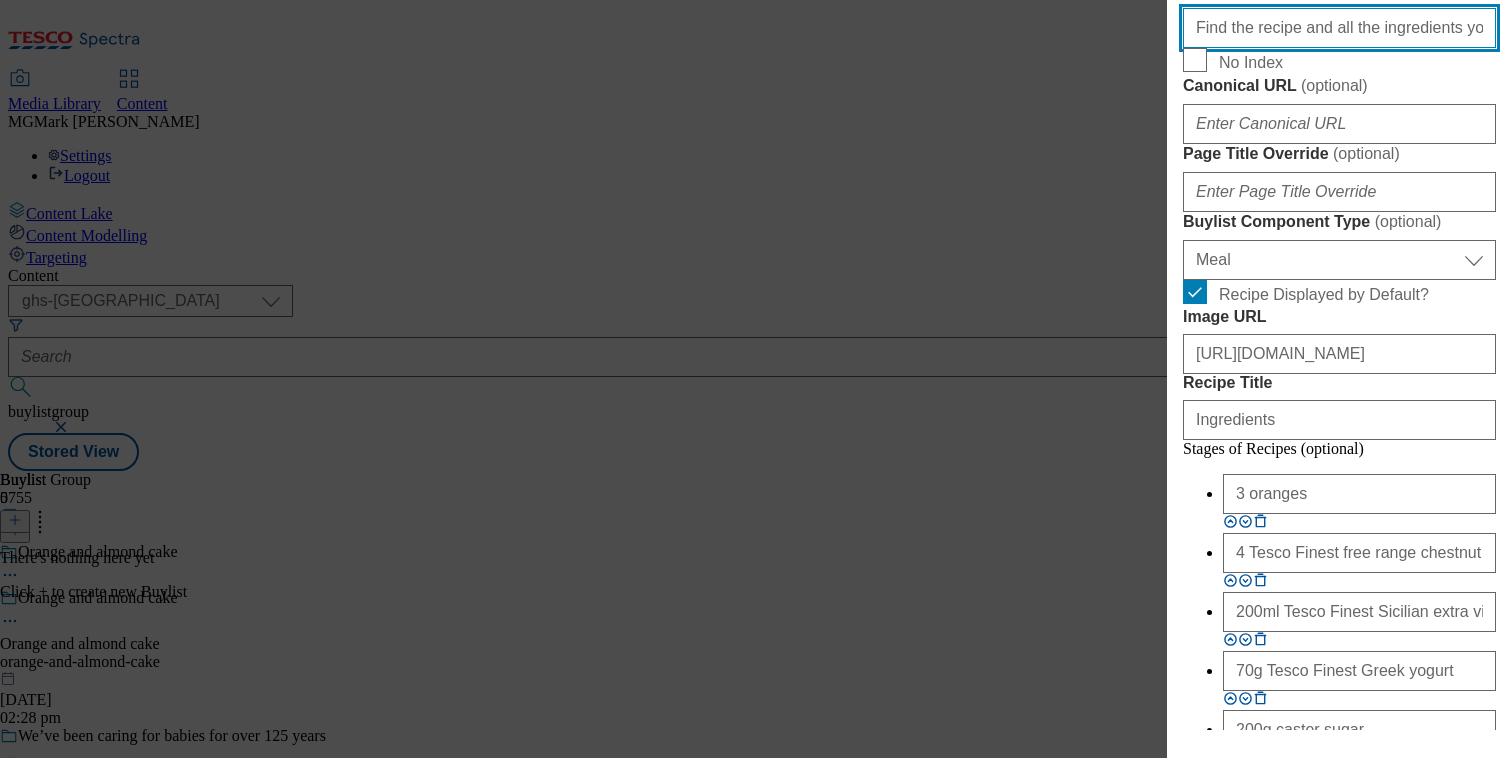 scroll, scrollTop: 0, scrollLeft: 575, axis: horizontal 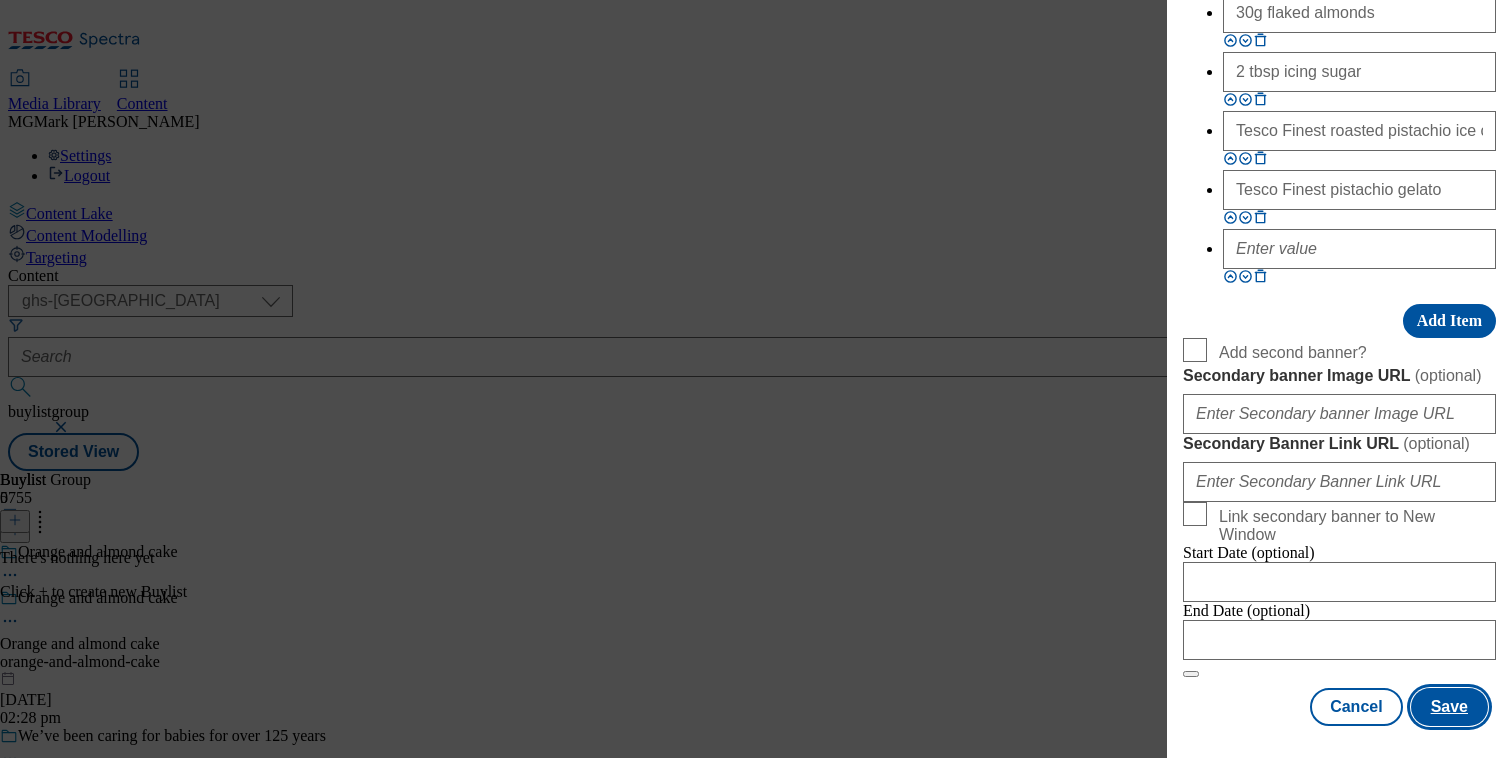 type on "Find the recipe and all the ingredients you need for this orange and almond cake made with extra virgin olive oil, as seen in The Guardian. Shop online at Tesco." 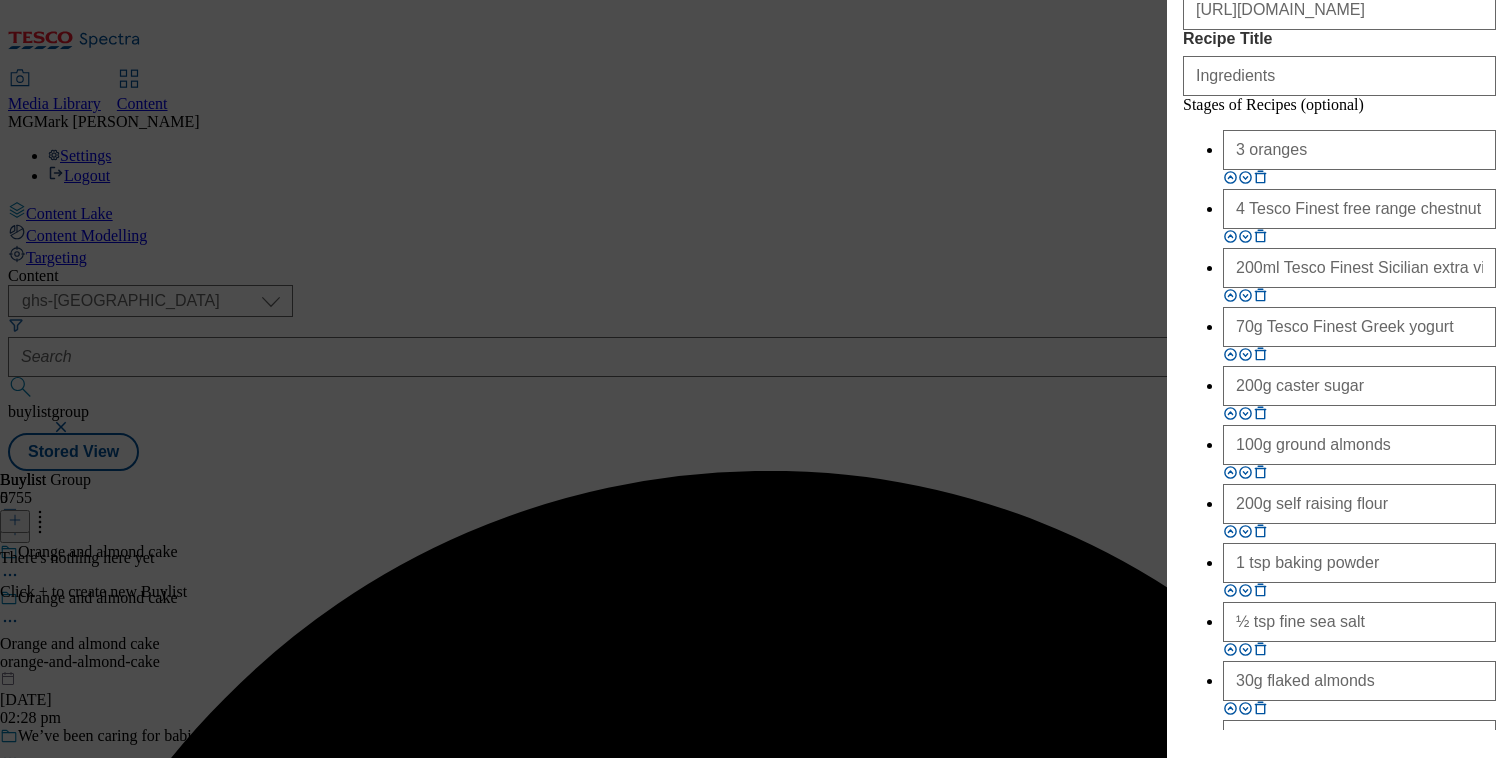 scroll, scrollTop: 1535, scrollLeft: 0, axis: vertical 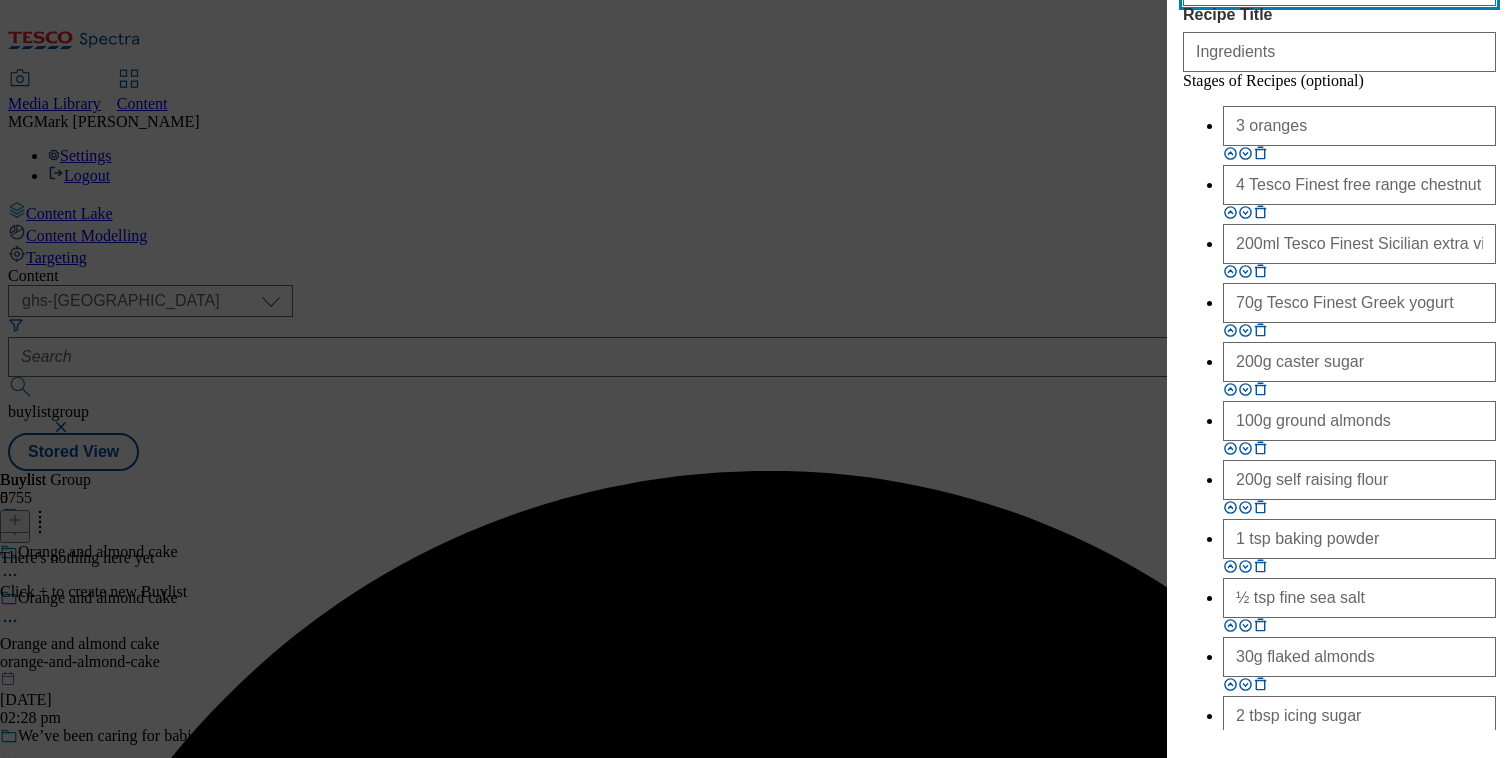 click on "https://digitalcontent.api.tesco.com/v2/media/ghs-mktg/dd5fafbe-9229-4333-adcf-aac18c349405/2517_313000_Header_Guardian+Buylist.jpeg" at bounding box center [1339, -14] 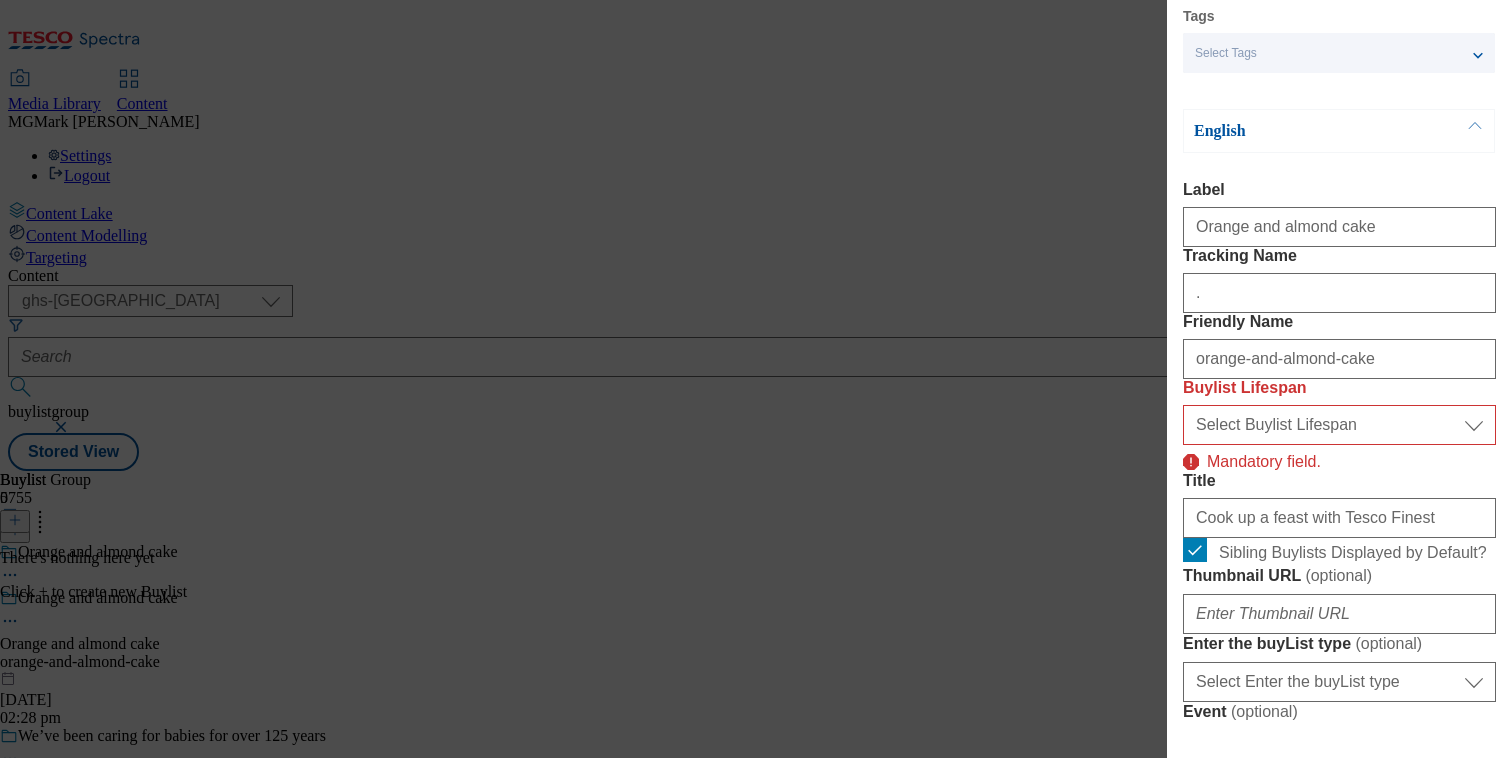 scroll, scrollTop: 183, scrollLeft: 0, axis: vertical 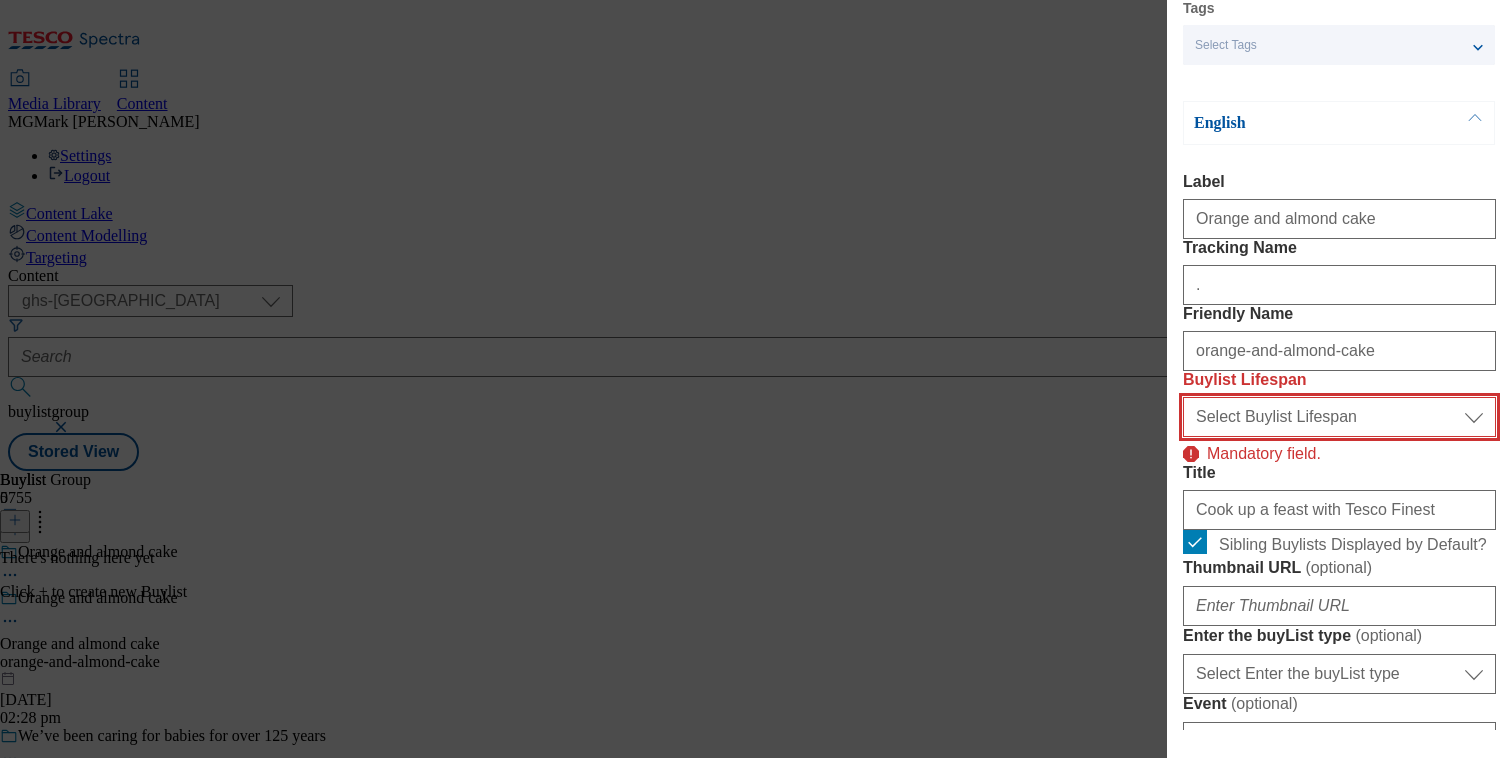 click on "Select Buylist Lifespan evergreen seasonal tactical" at bounding box center [1339, 417] 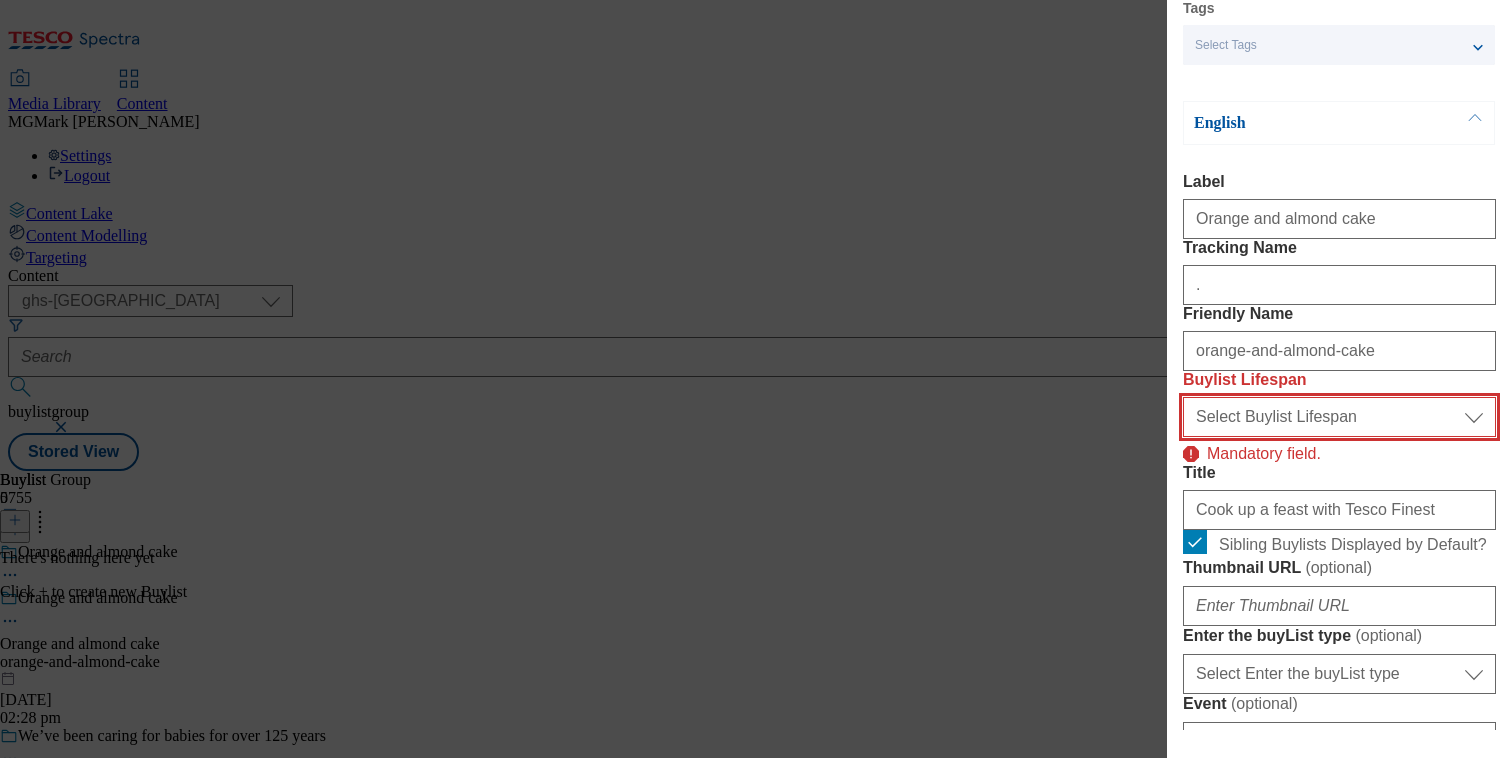 select on "evergreen" 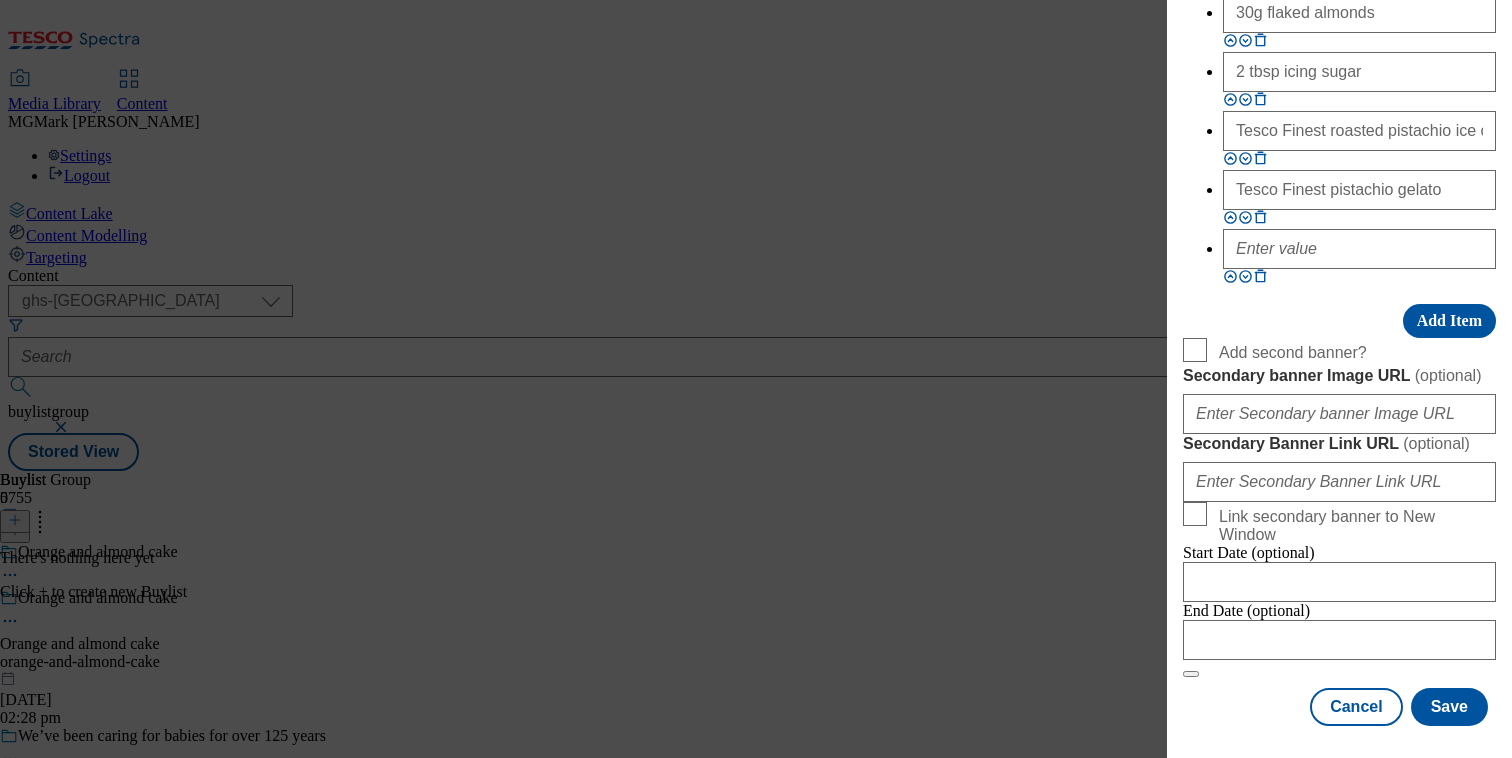 scroll, scrollTop: 3030, scrollLeft: 0, axis: vertical 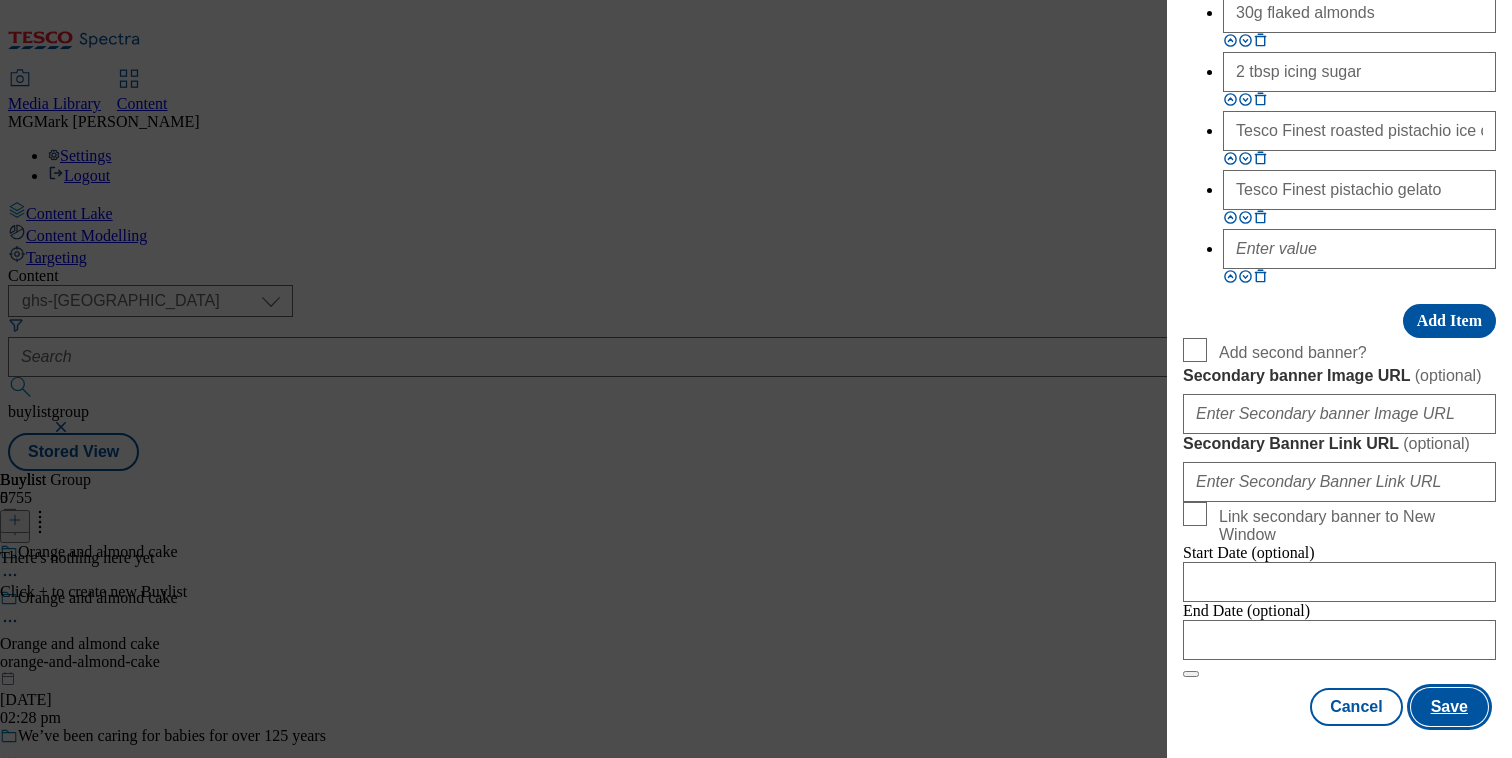 click on "Save" at bounding box center [1449, 707] 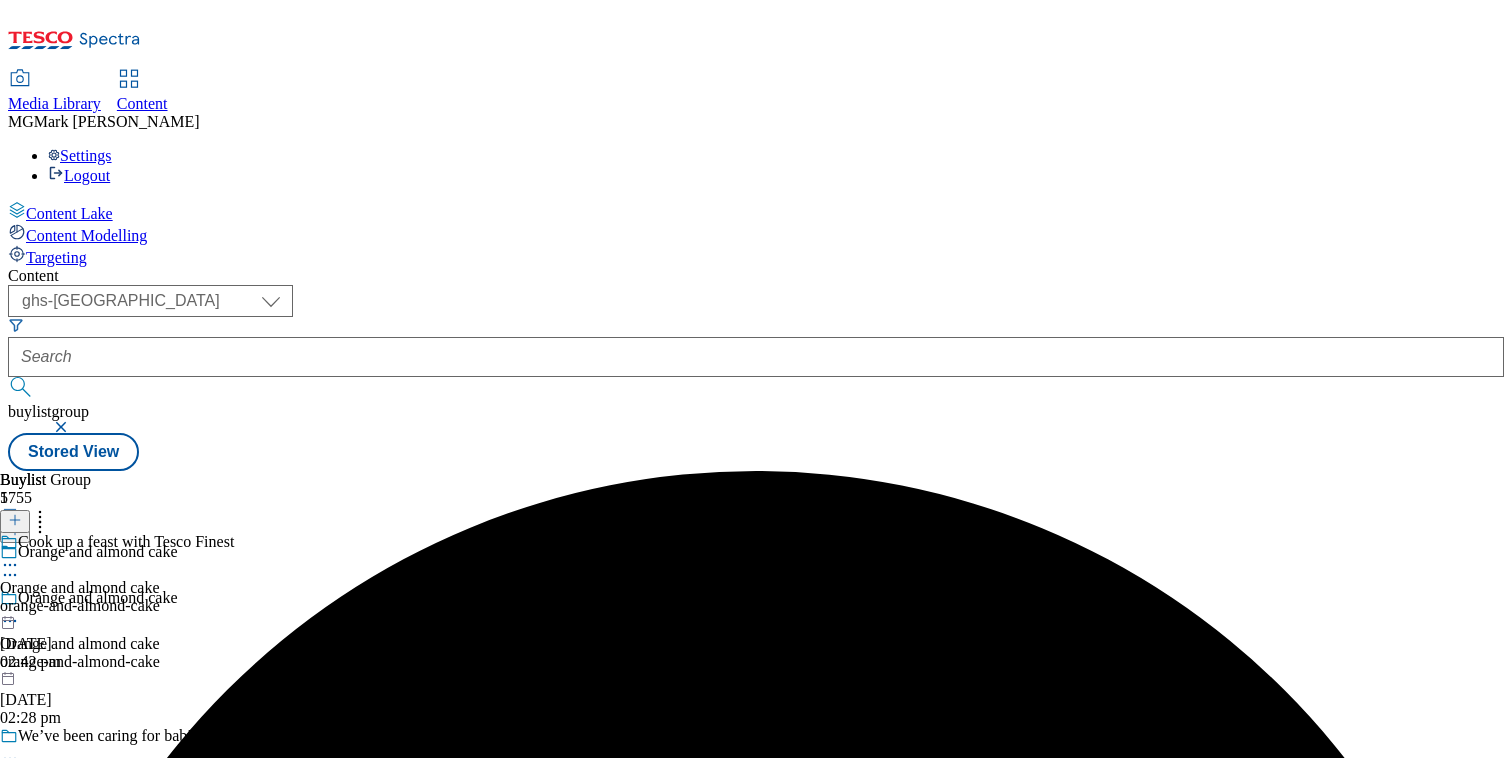 click on "orange-and-almond-cake" at bounding box center [117, 606] 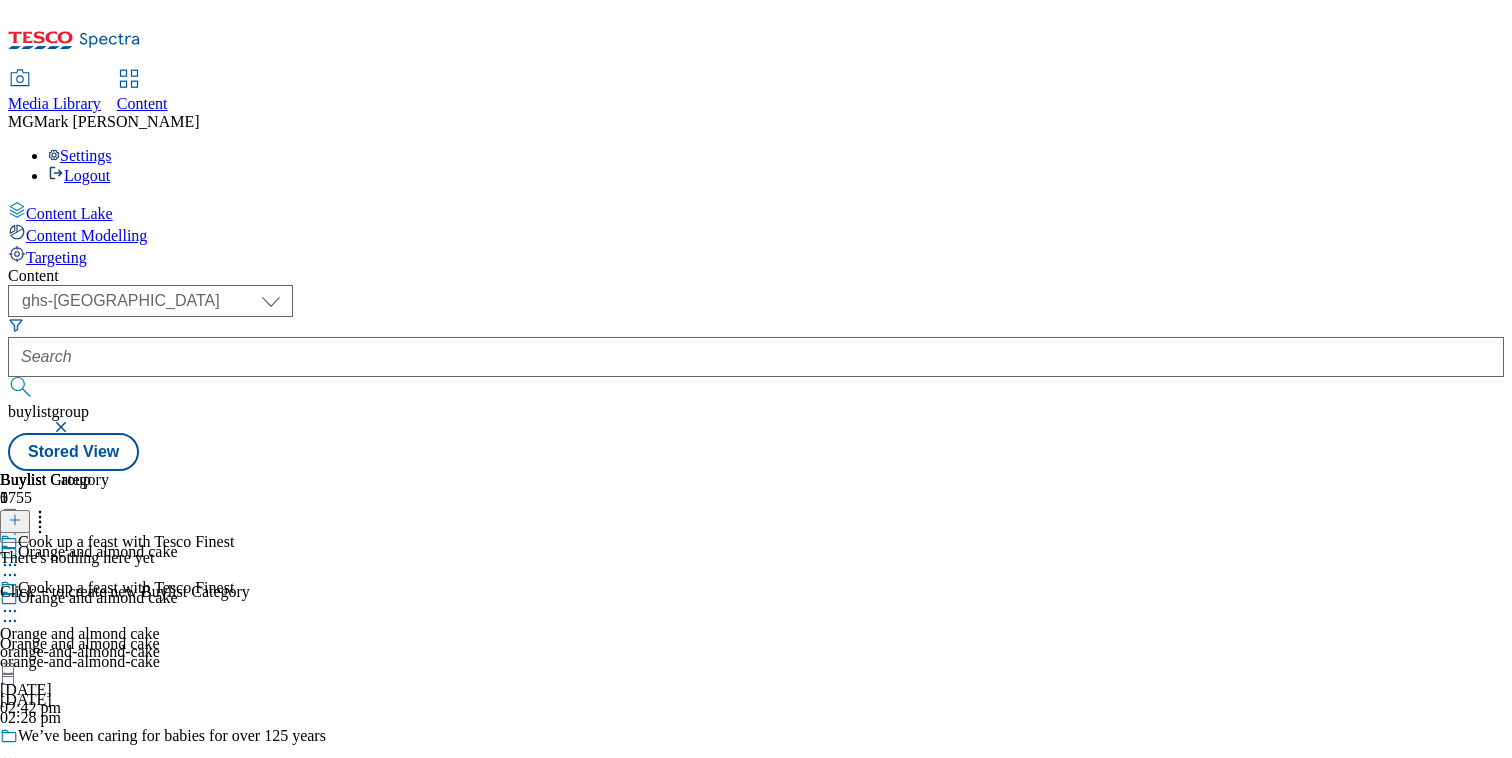 click on "orange-and-almond-cake" at bounding box center (117, 652) 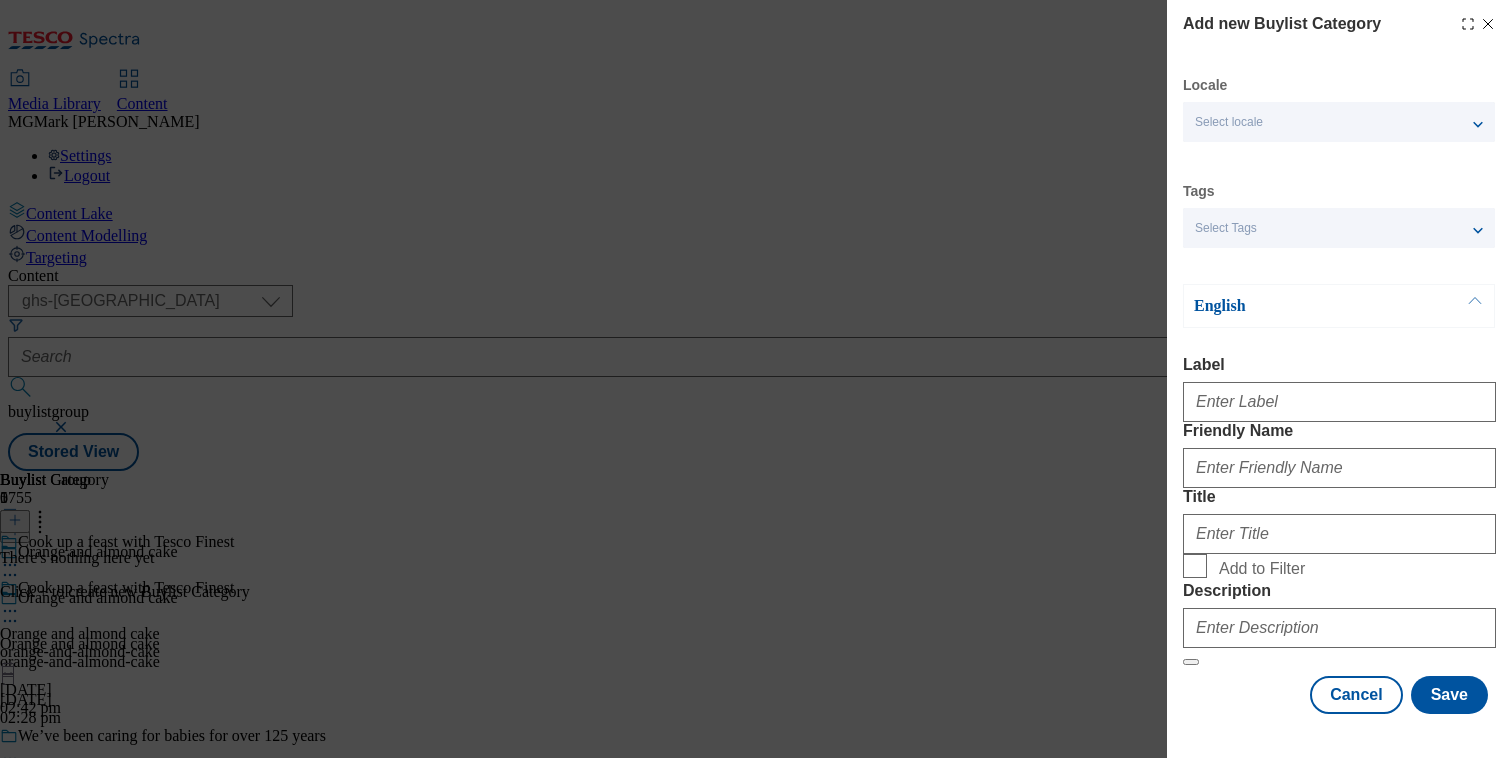 click on "Select locale" at bounding box center [1339, 122] 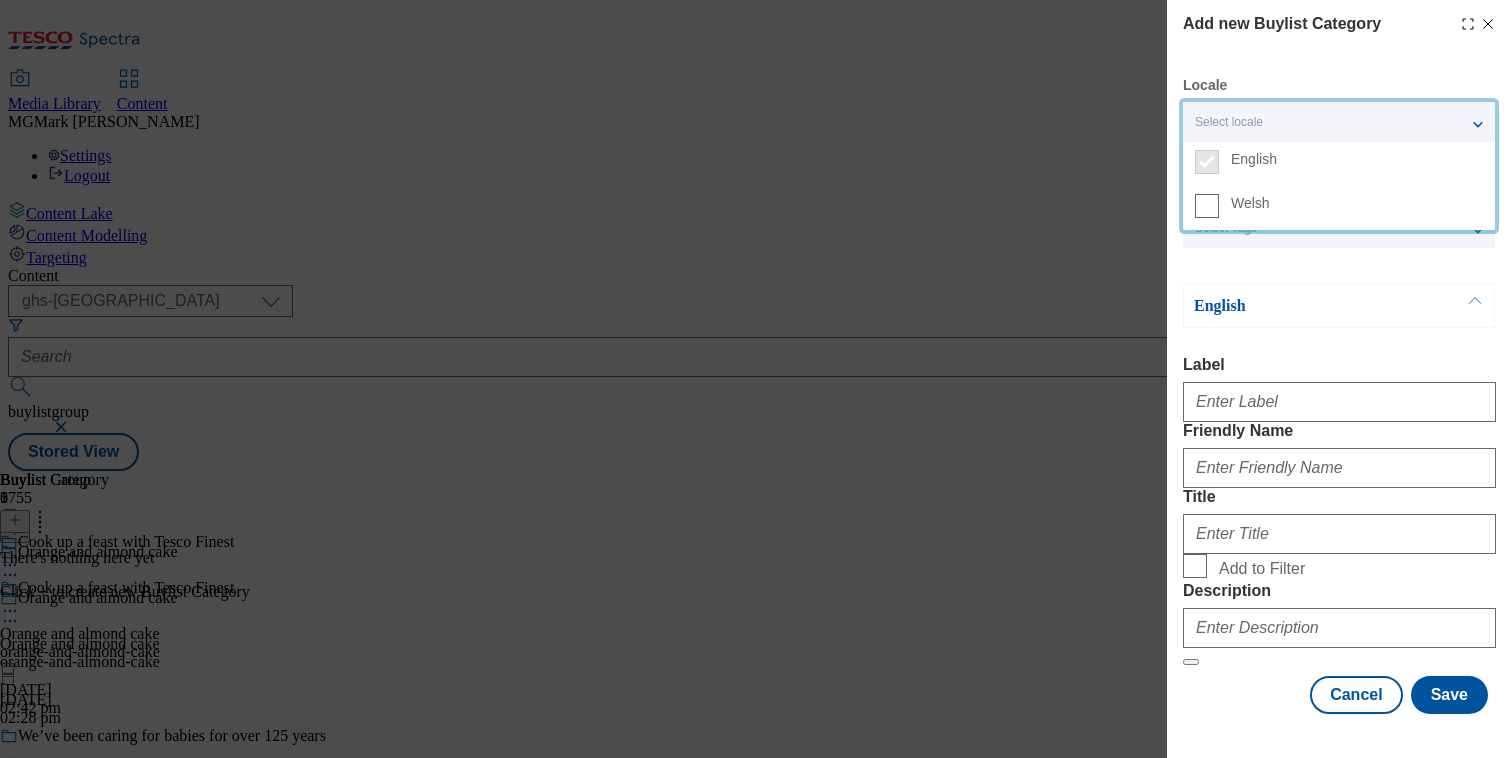 click on "Select locale" at bounding box center (1339, 122) 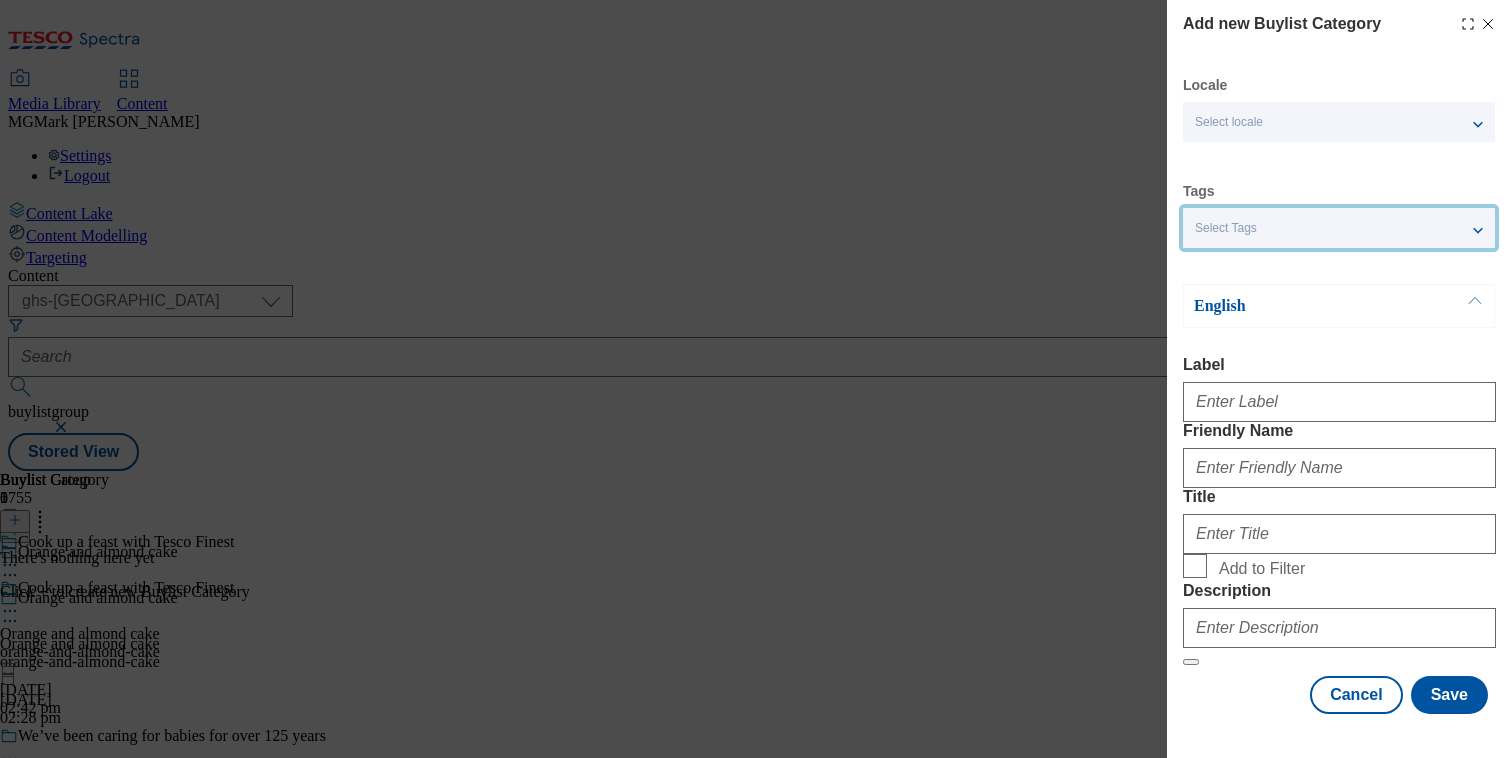 click on "Select Tags" at bounding box center (1339, 228) 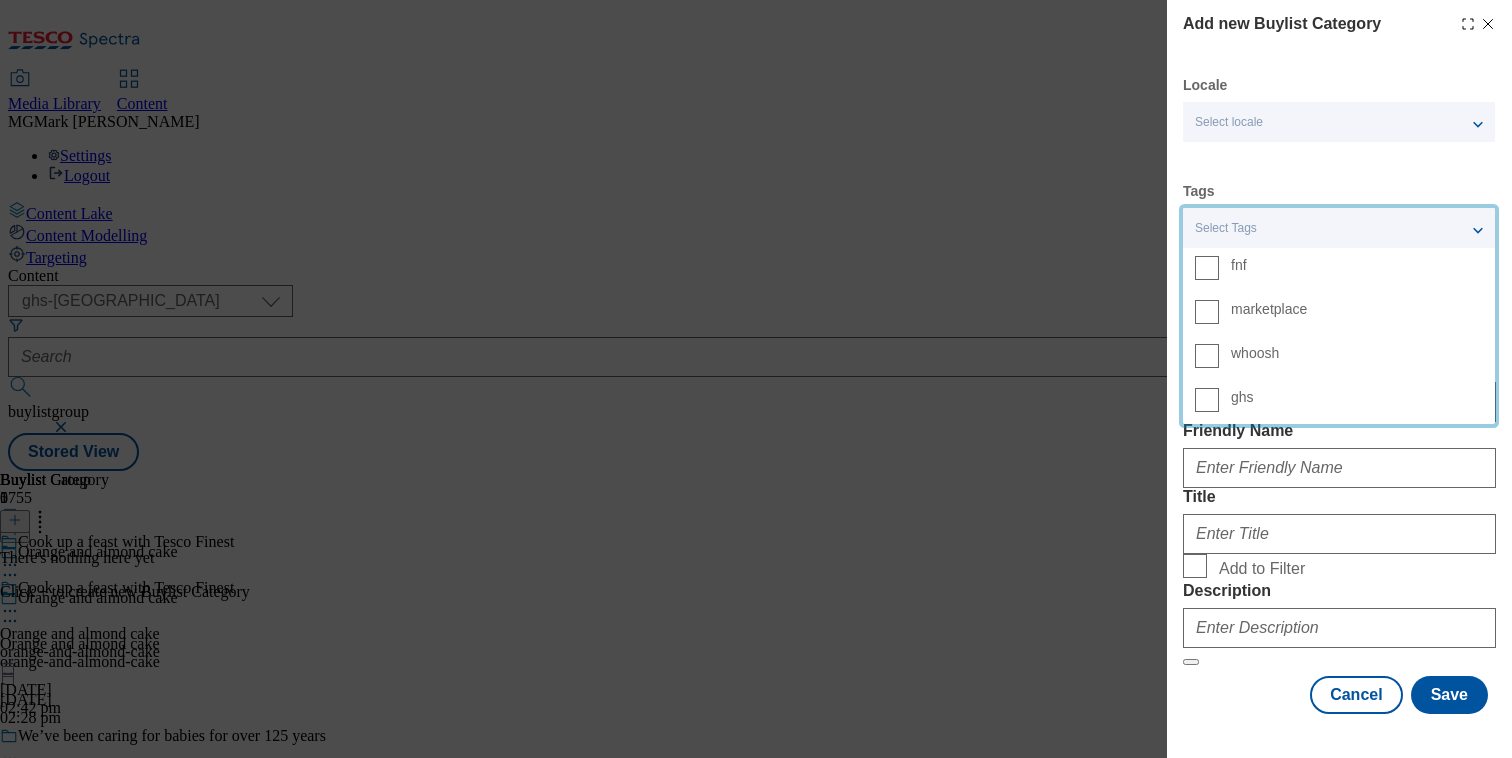 click on "Locale   Select locale English Welsh Tags   Select Tags fnf marketplace whoosh ghs English Label Friendly Name Title Add to Filter Description Cancel Save" at bounding box center [1339, 395] 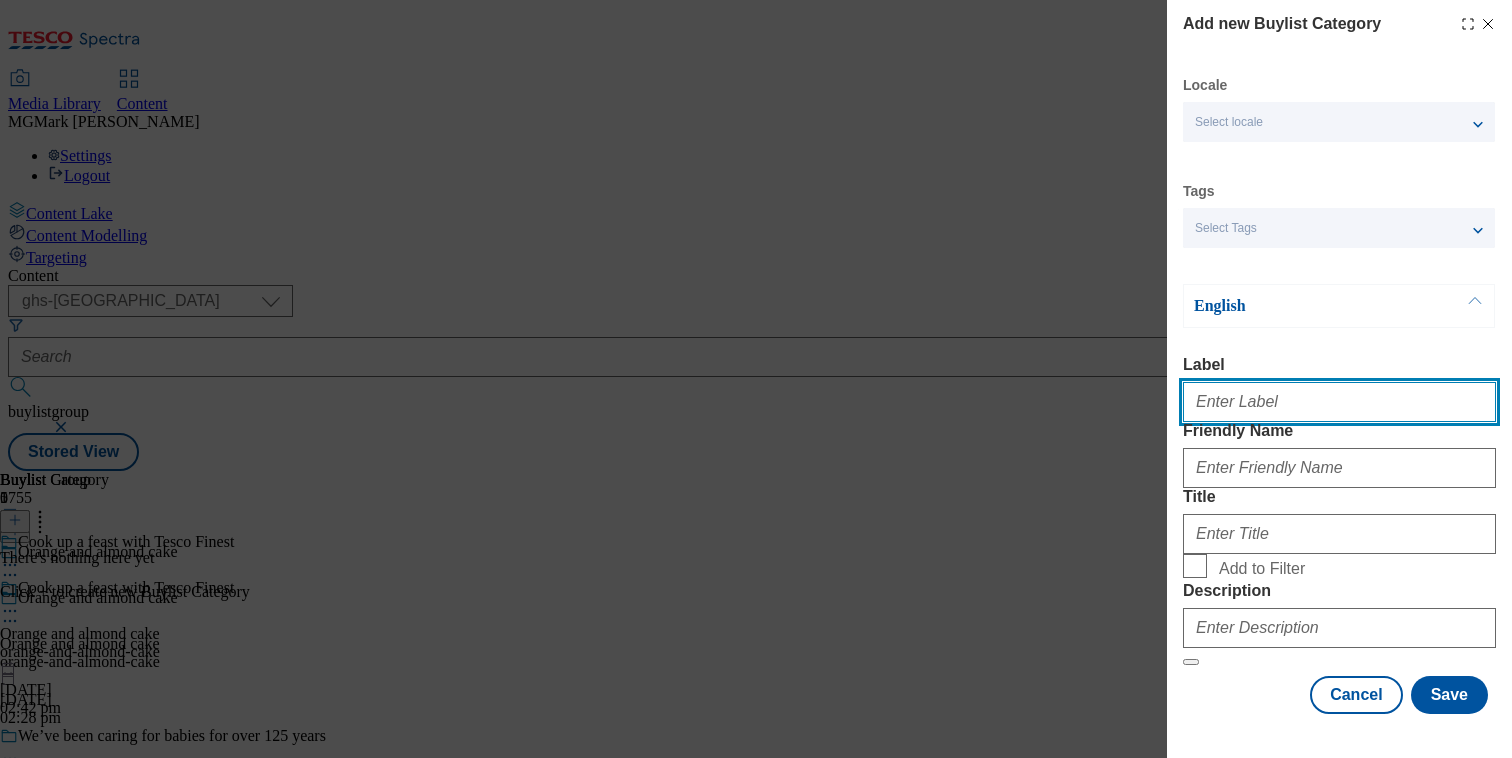 click on "Label" at bounding box center [1339, 402] 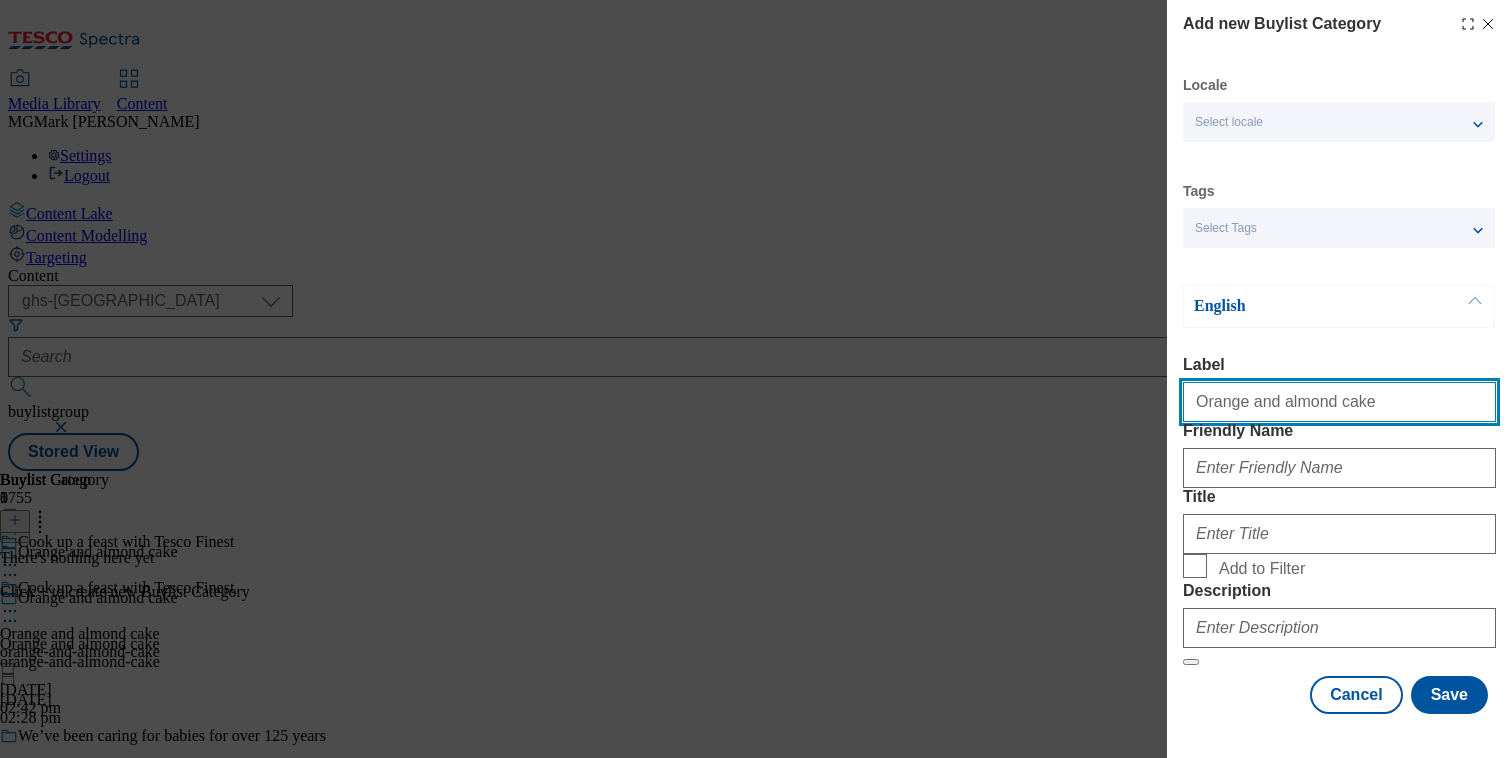 type on "Orange and almond cake" 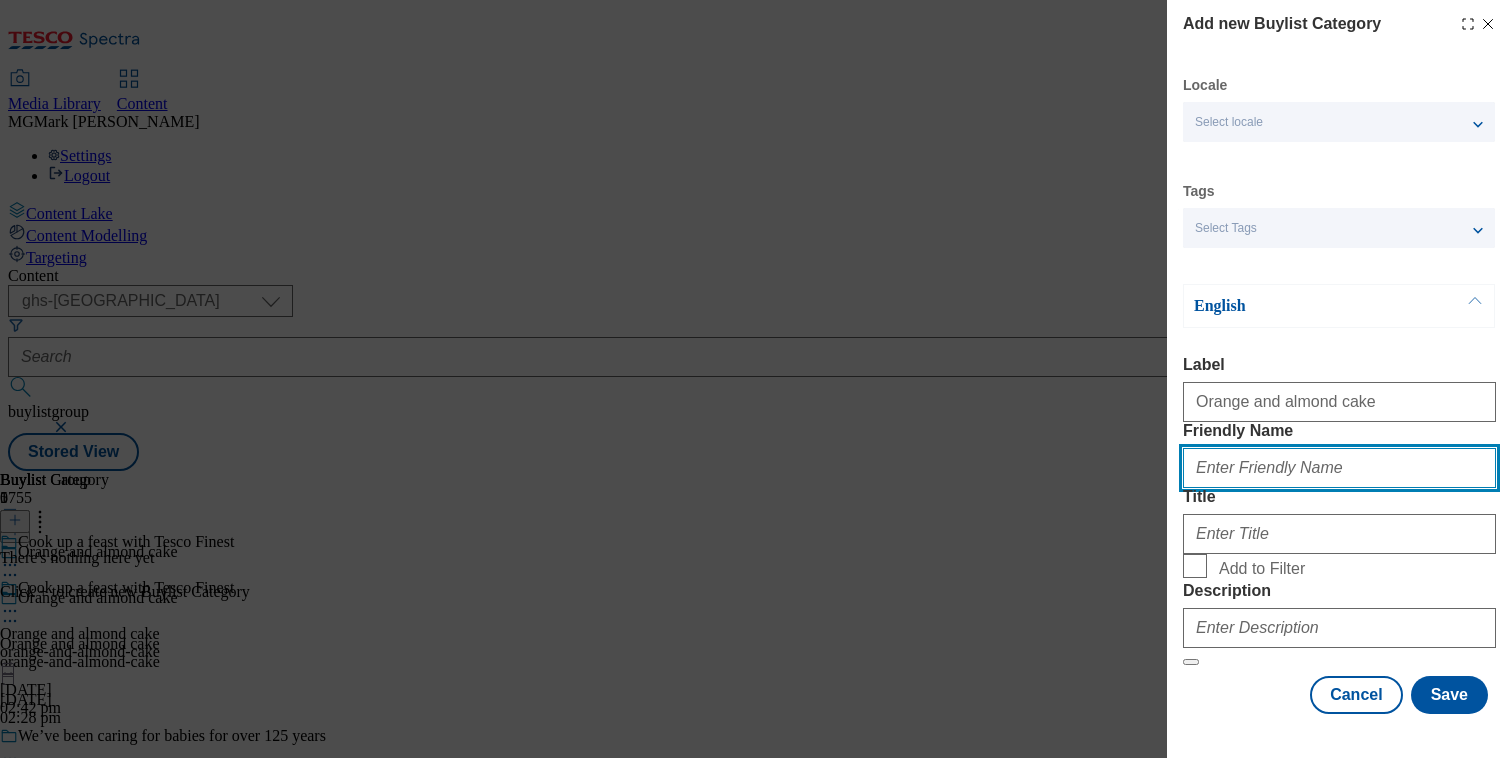 click on "Friendly Name" at bounding box center [1339, 468] 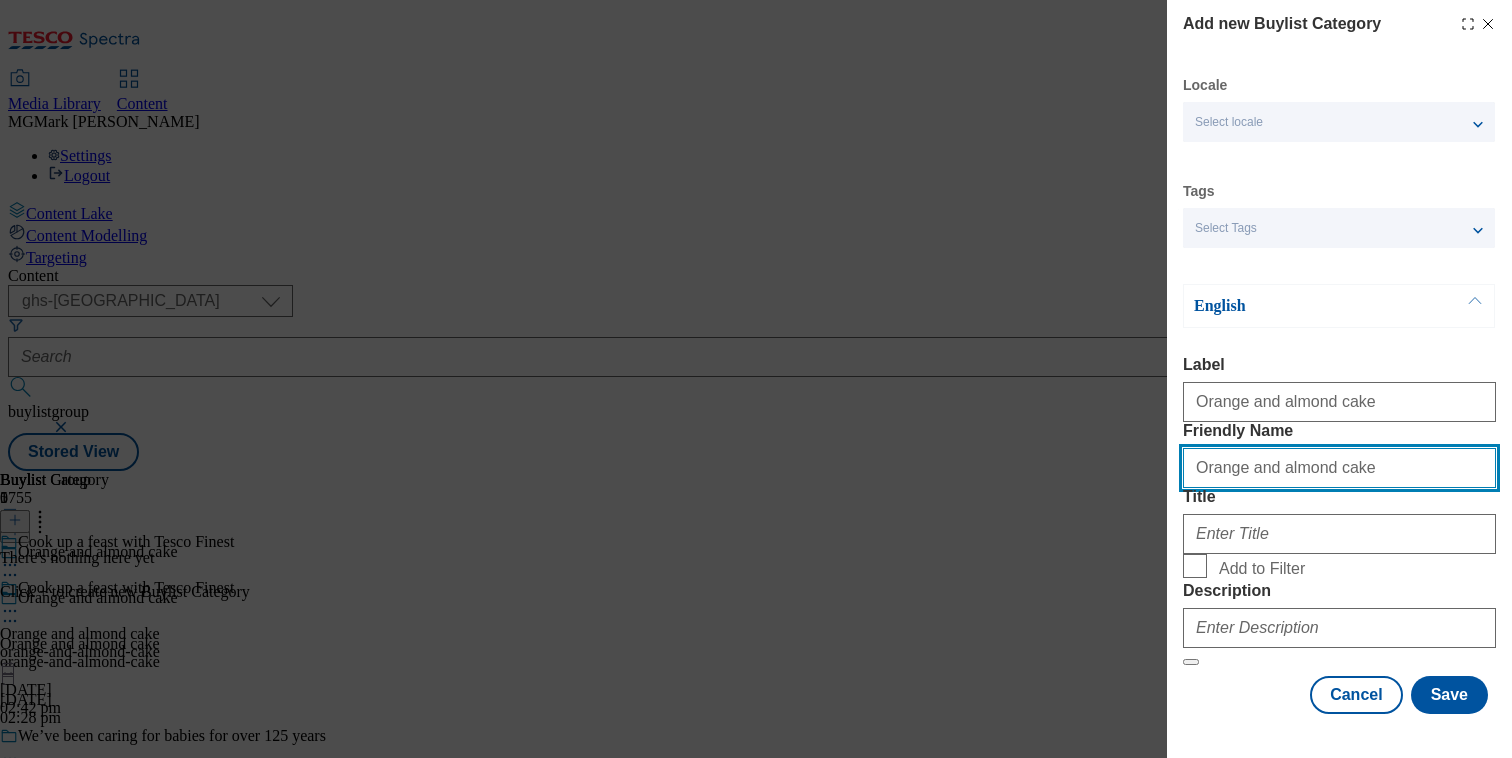 drag, startPoint x: 1336, startPoint y: 508, endPoint x: 1233, endPoint y: 504, distance: 103.077644 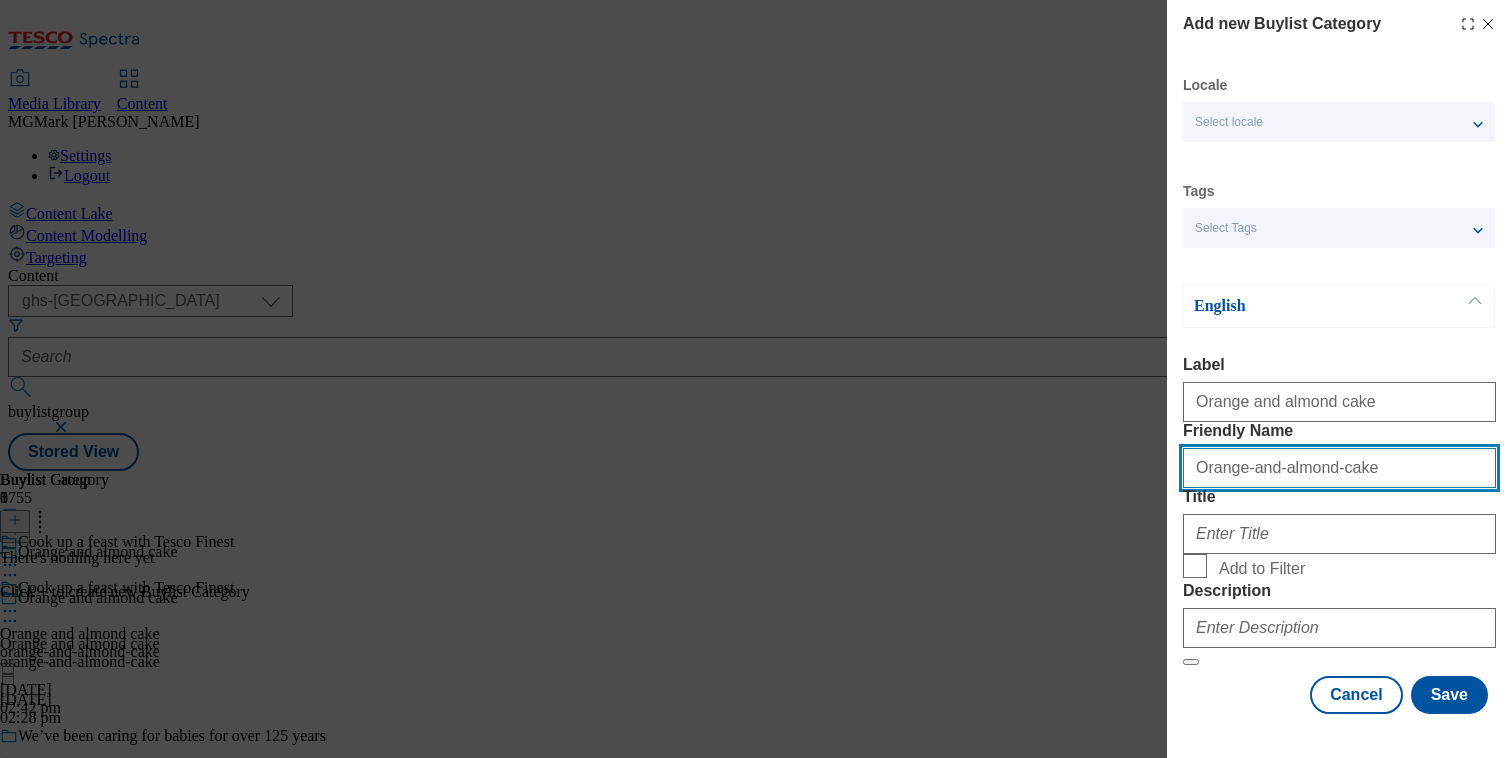 scroll, scrollTop: 138, scrollLeft: 0, axis: vertical 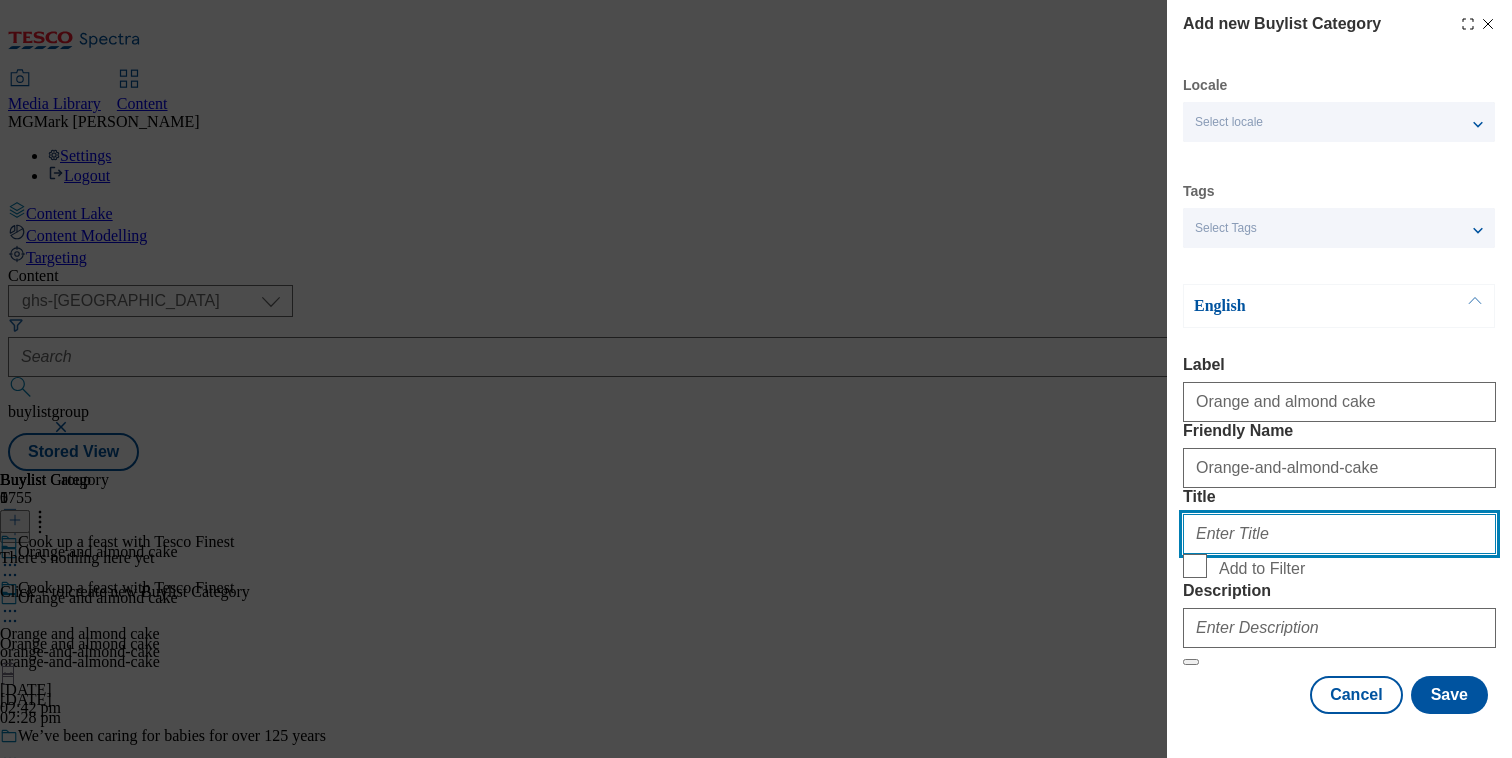 click on "Title" at bounding box center [1339, 534] 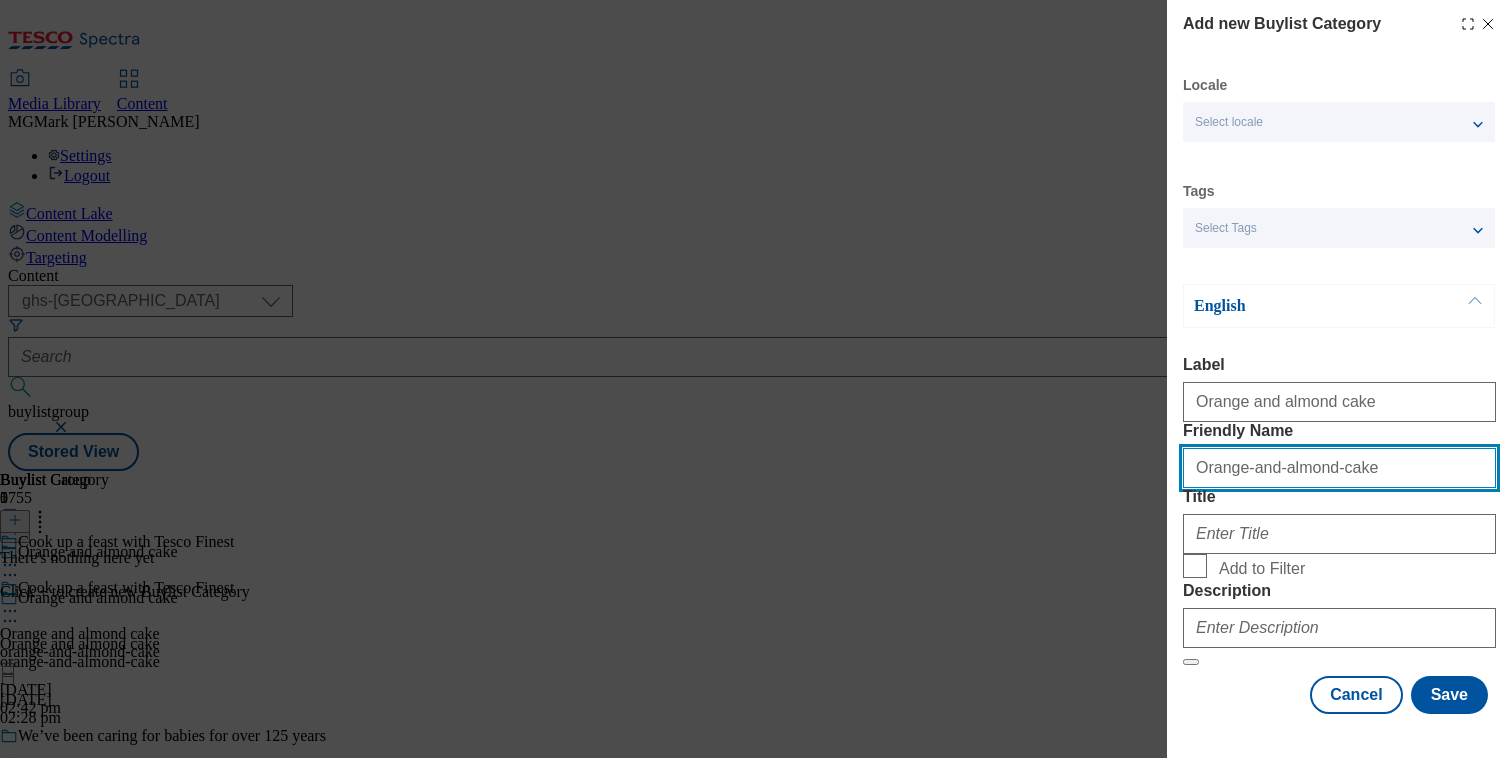 click on "Orange-and-almond-cake" at bounding box center (1339, 468) 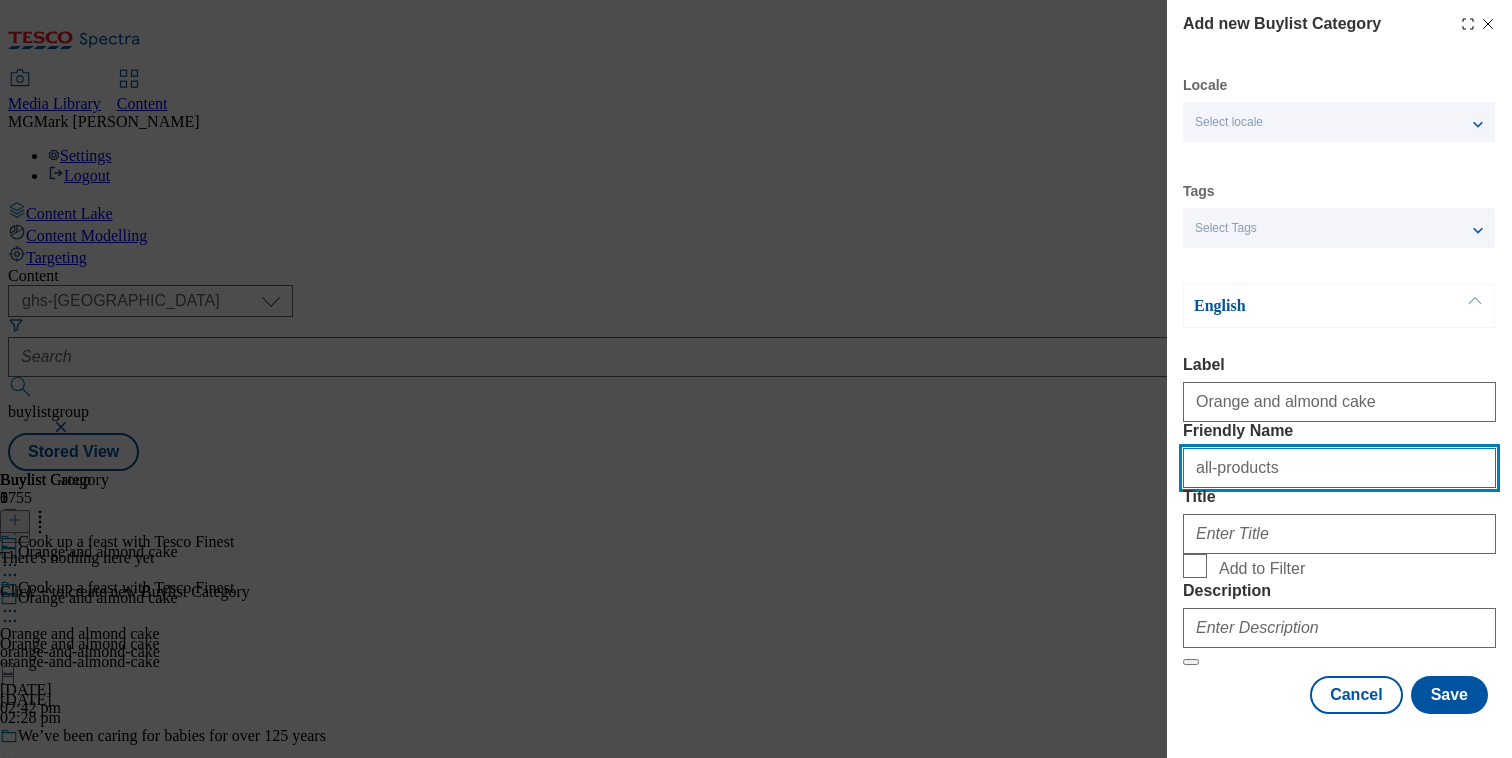 type on "all-products" 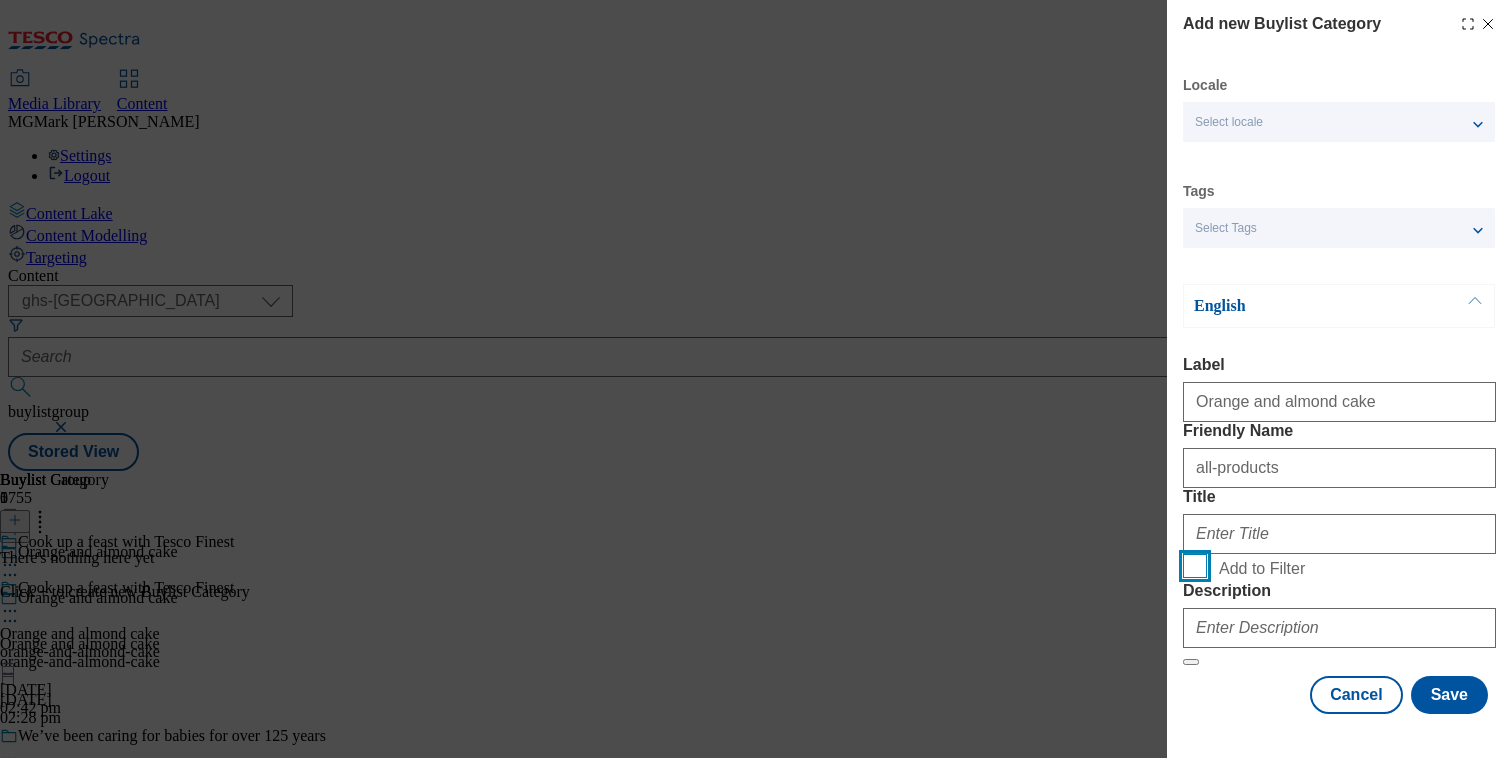 click on "Add to Filter" at bounding box center (1195, 566) 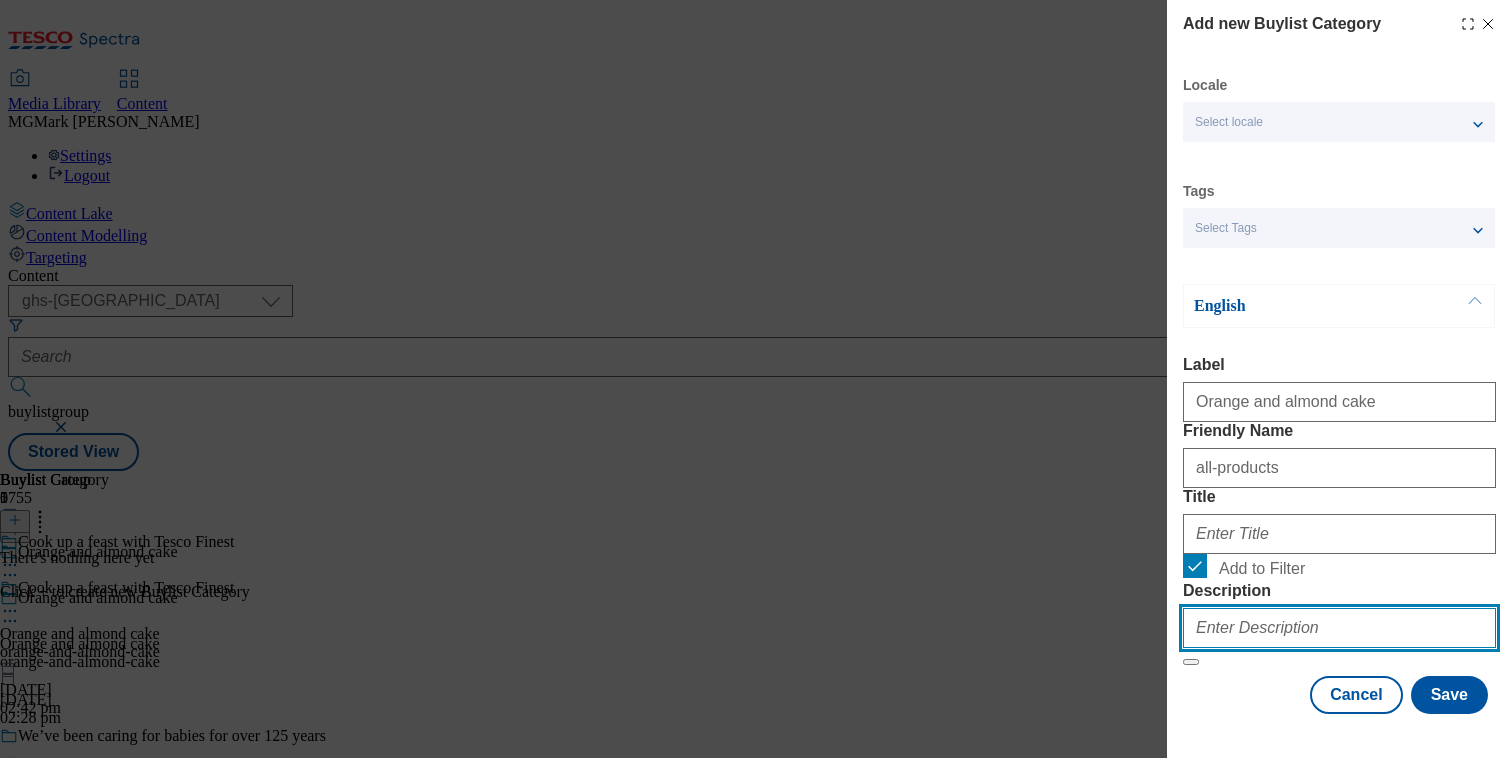 click on "Description" at bounding box center [1339, 628] 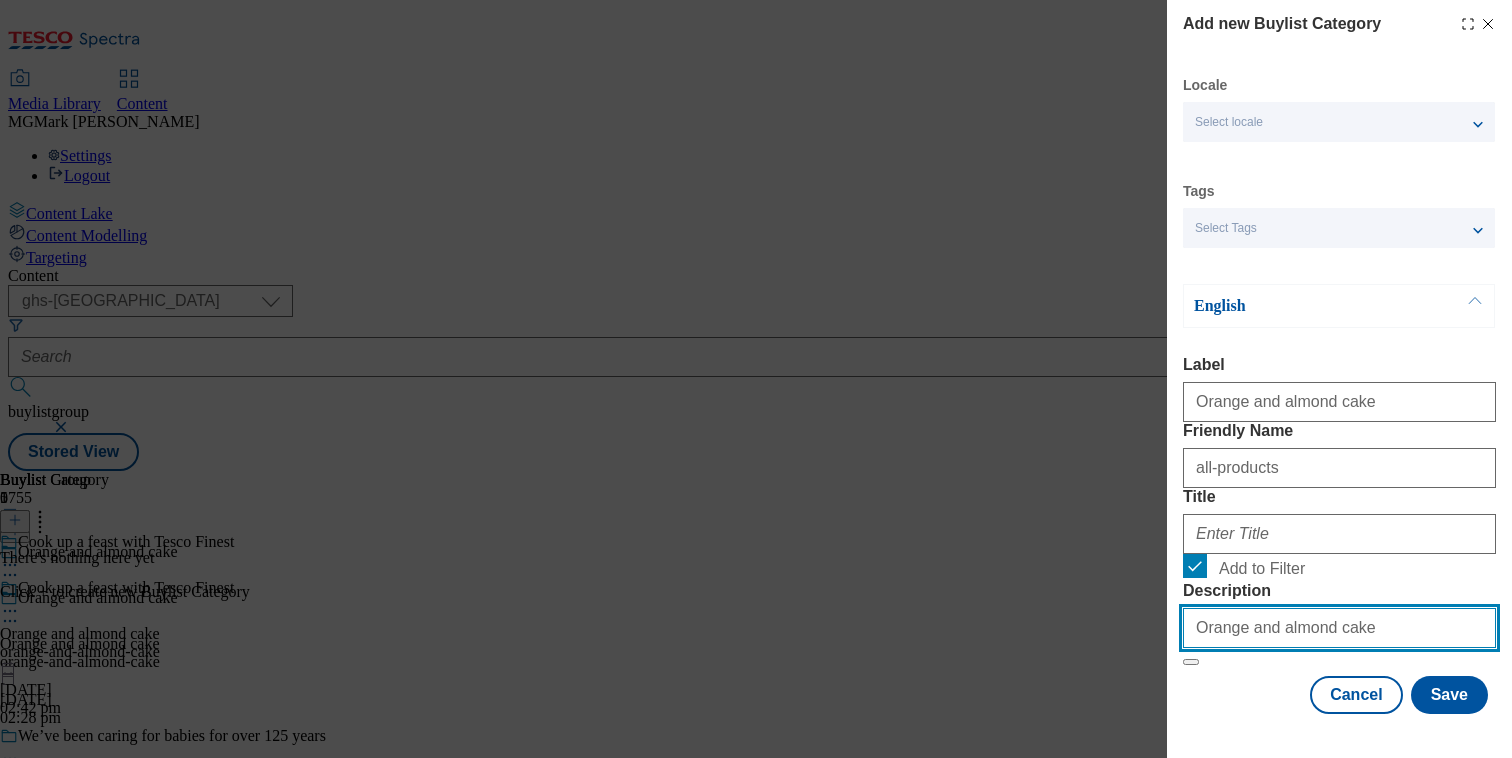 type on "Orange and almond cake" 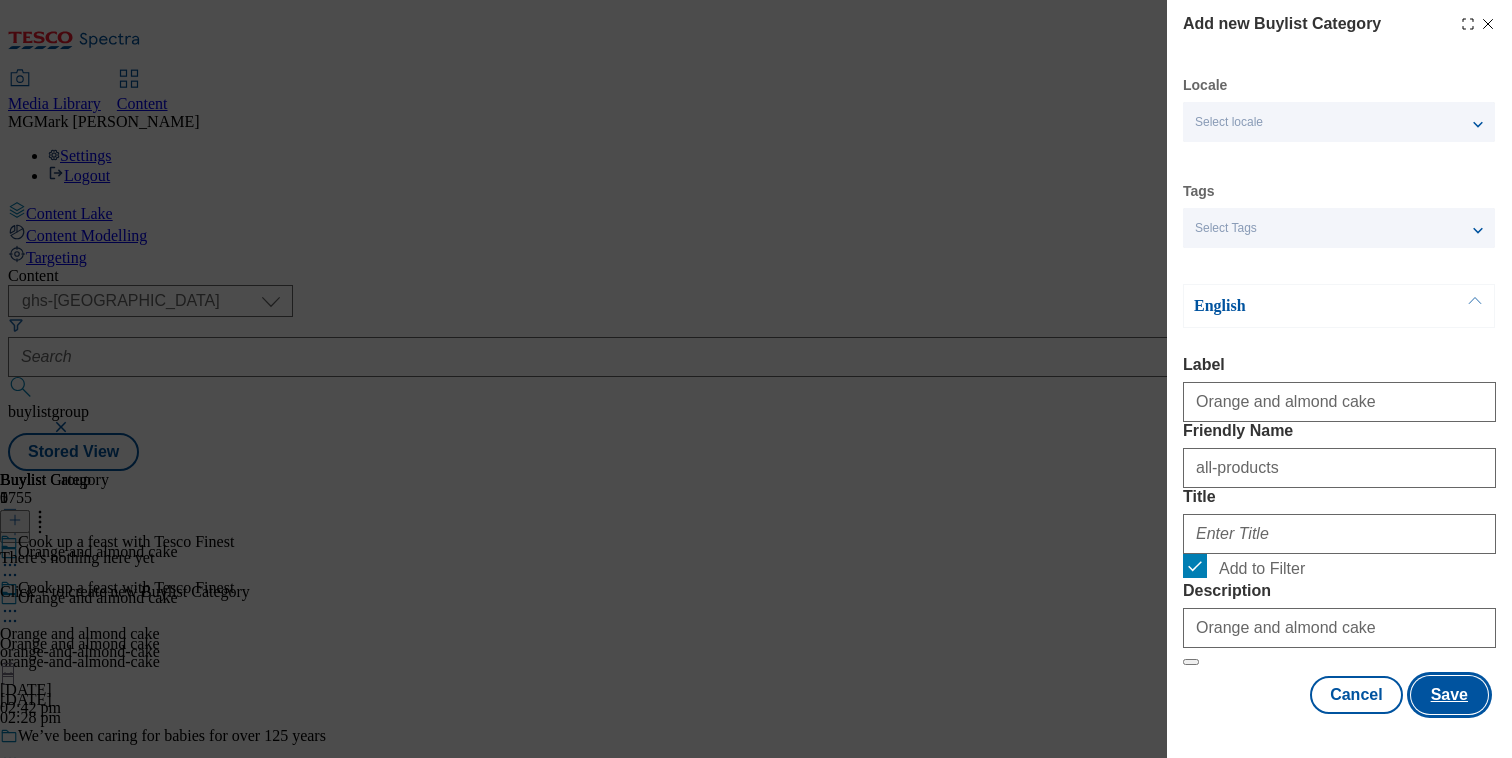 click on "Save" at bounding box center [1449, 695] 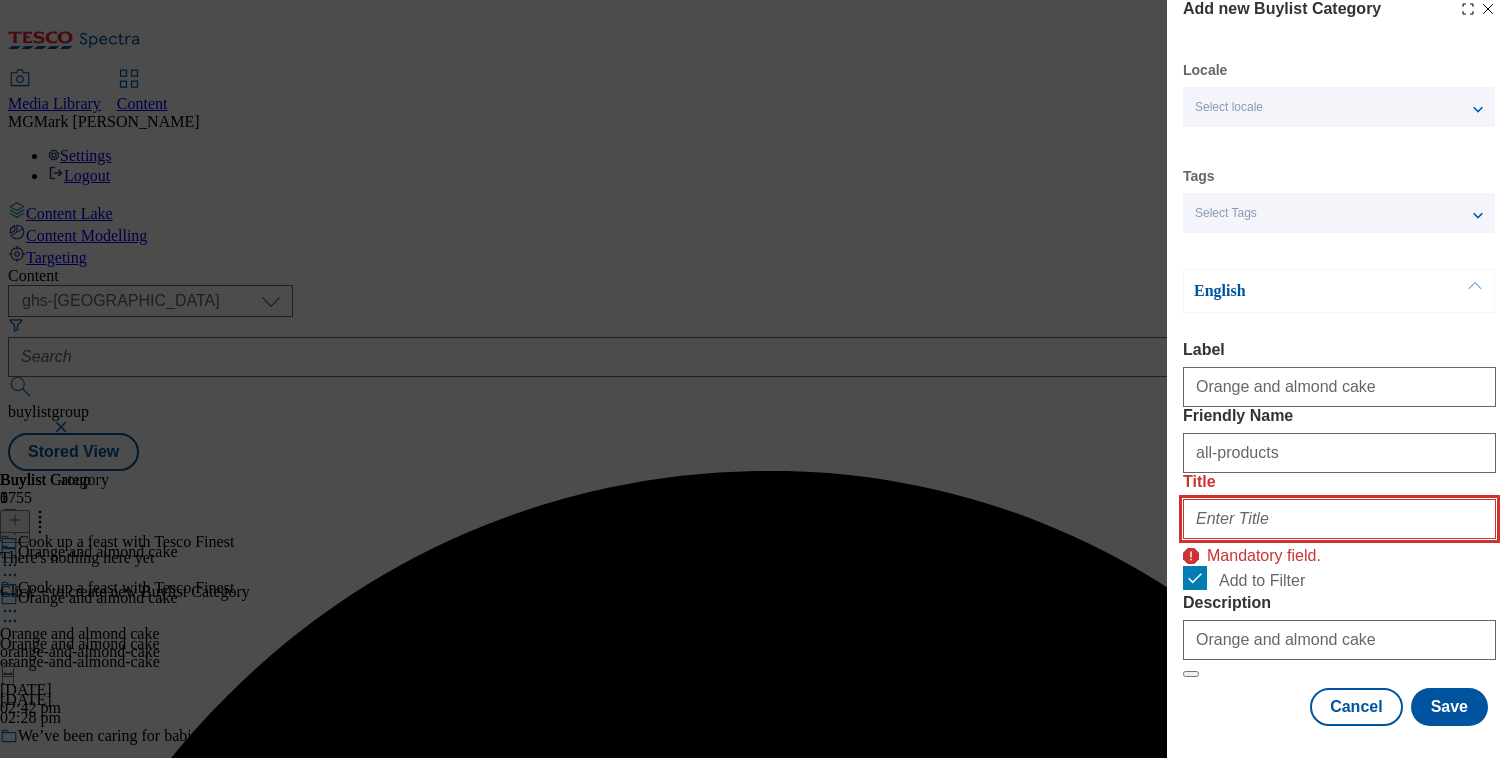 click on "Title" at bounding box center [1339, 519] 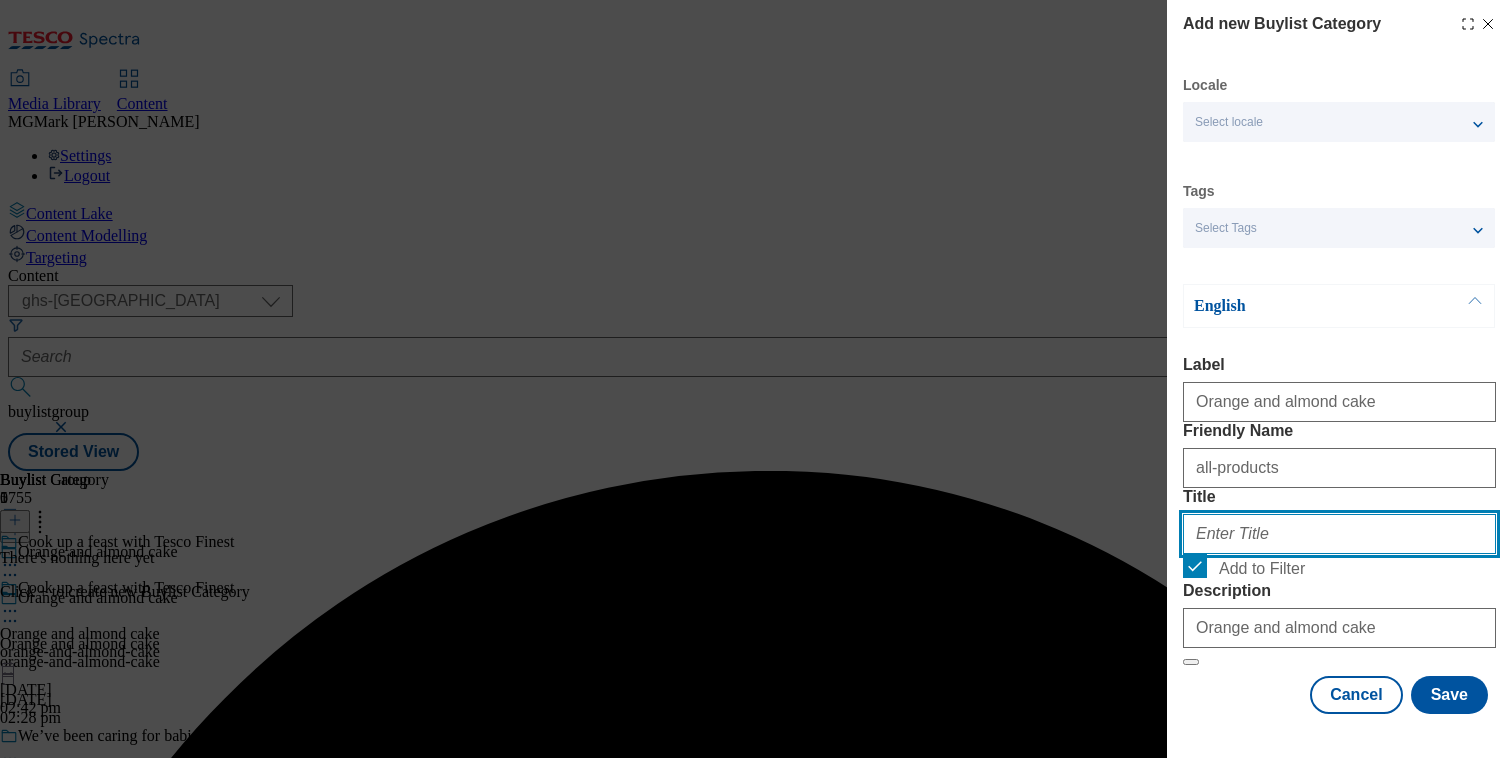 paste on "Orange and almond cake" 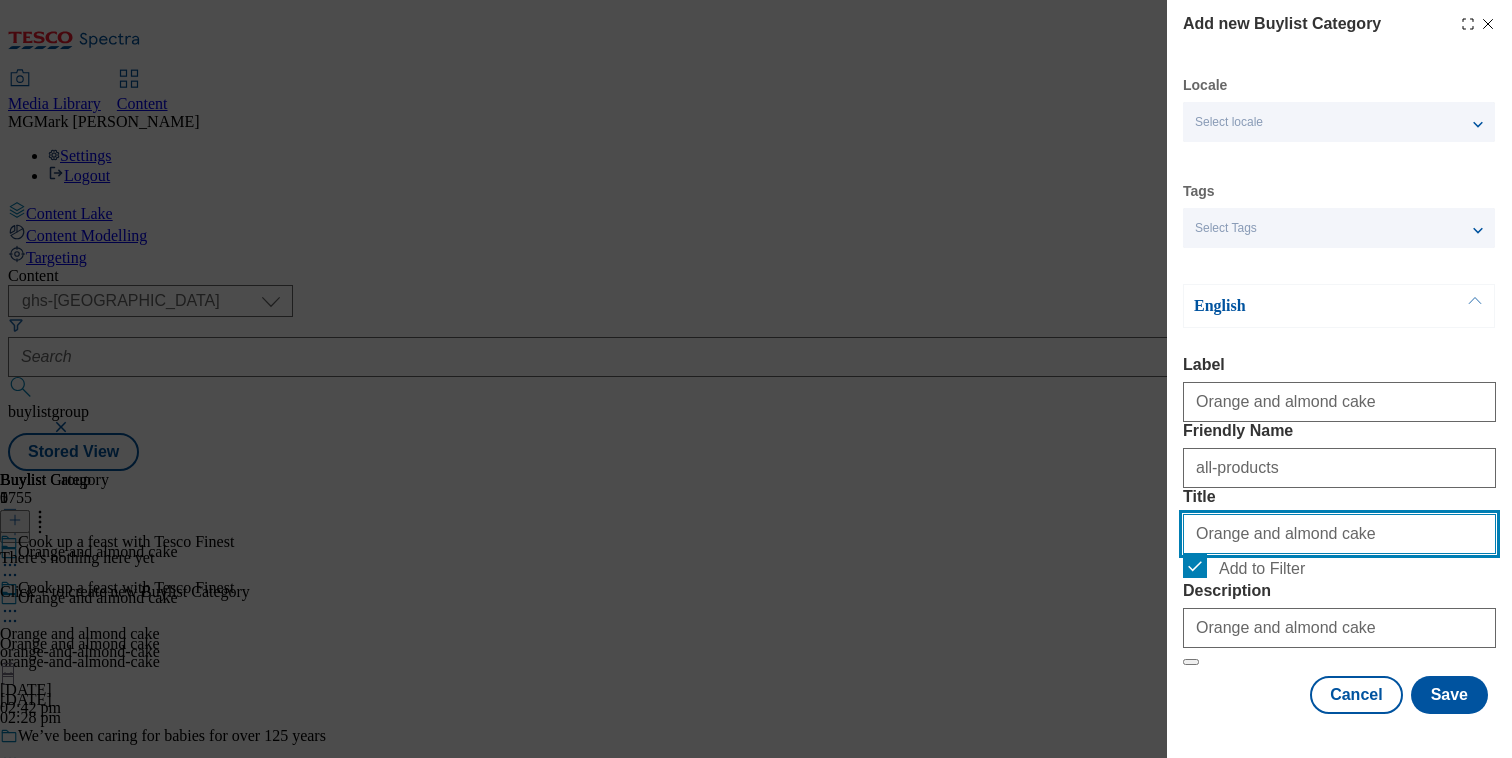 scroll, scrollTop: 138, scrollLeft: 0, axis: vertical 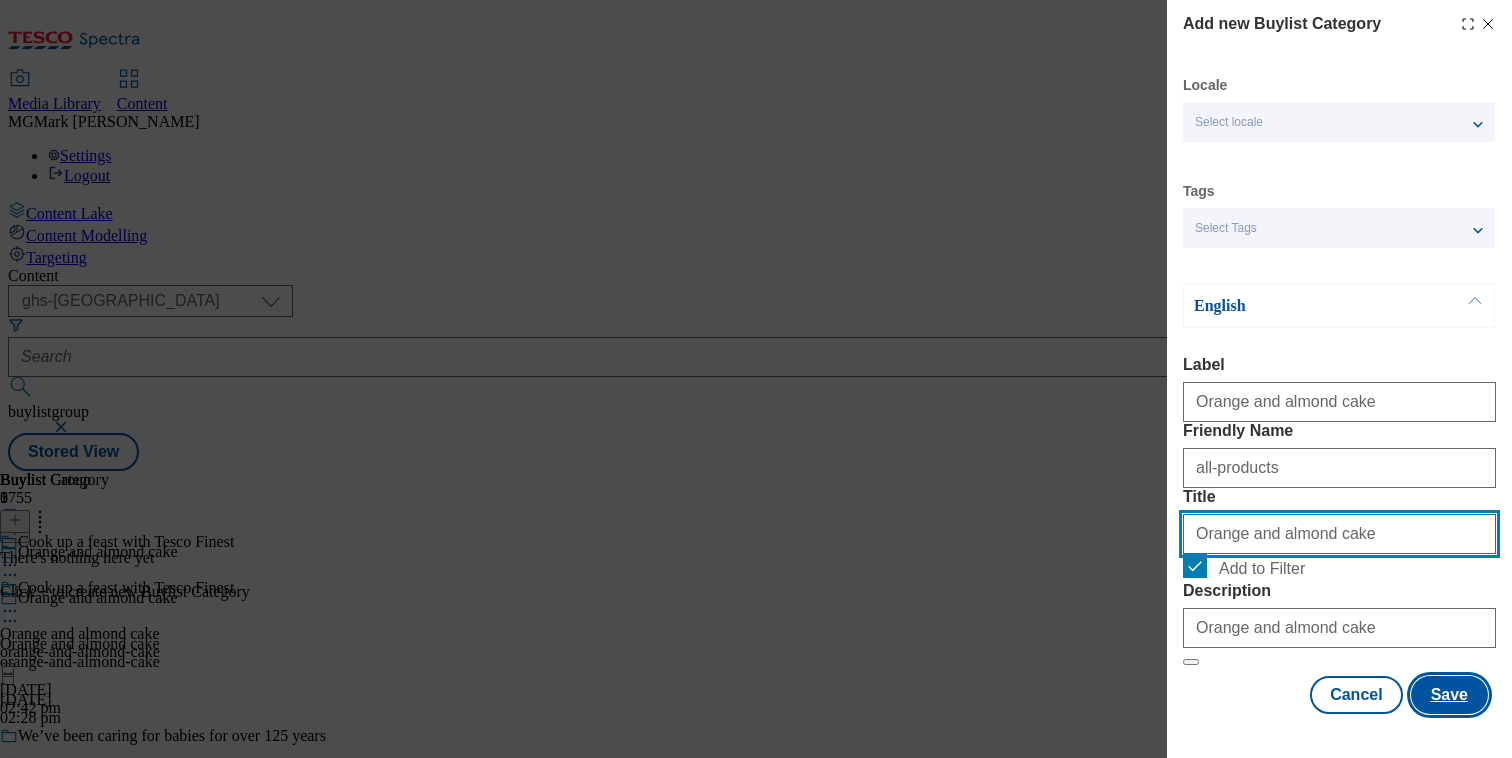 type on "Orange and almond cake" 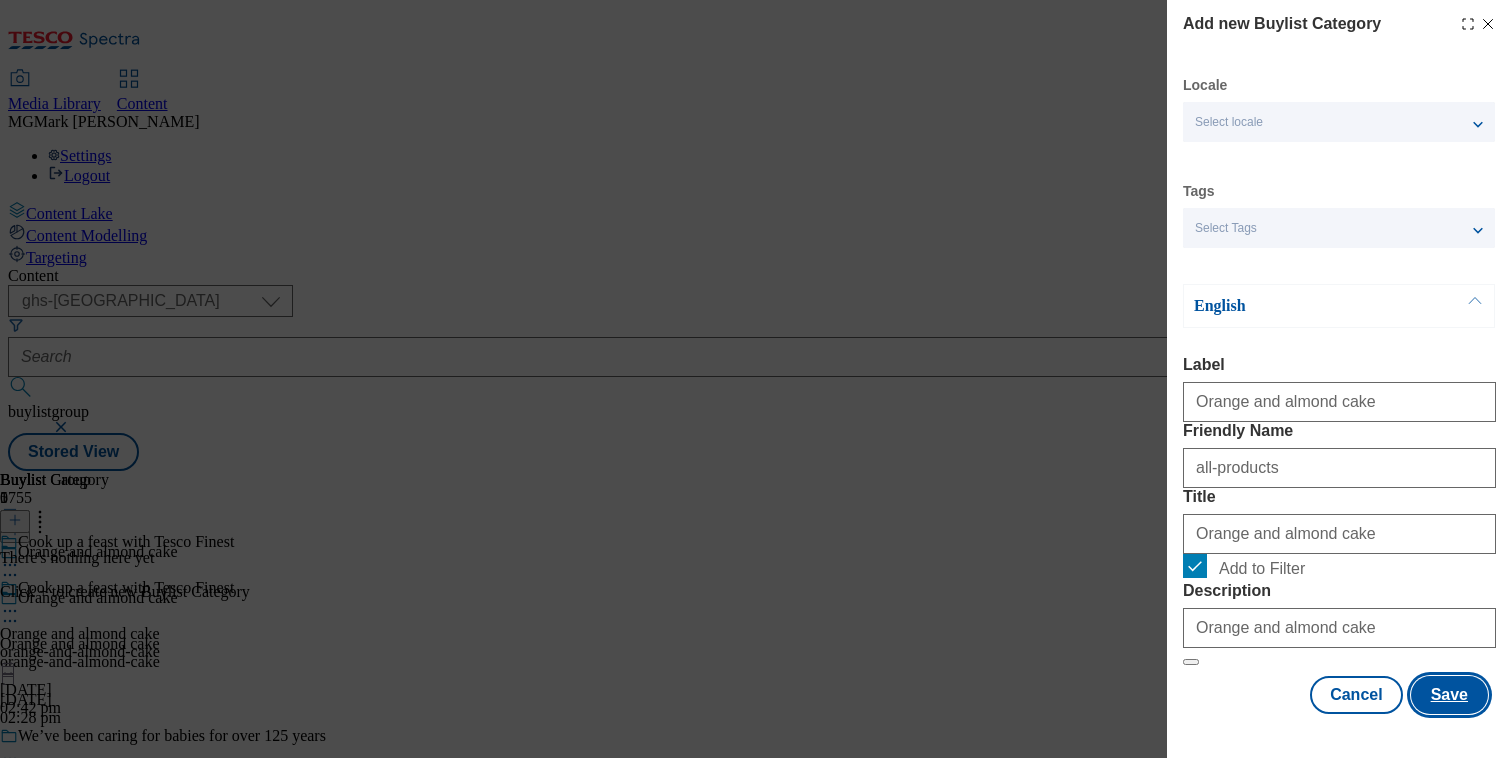 click on "Save" at bounding box center (1449, 695) 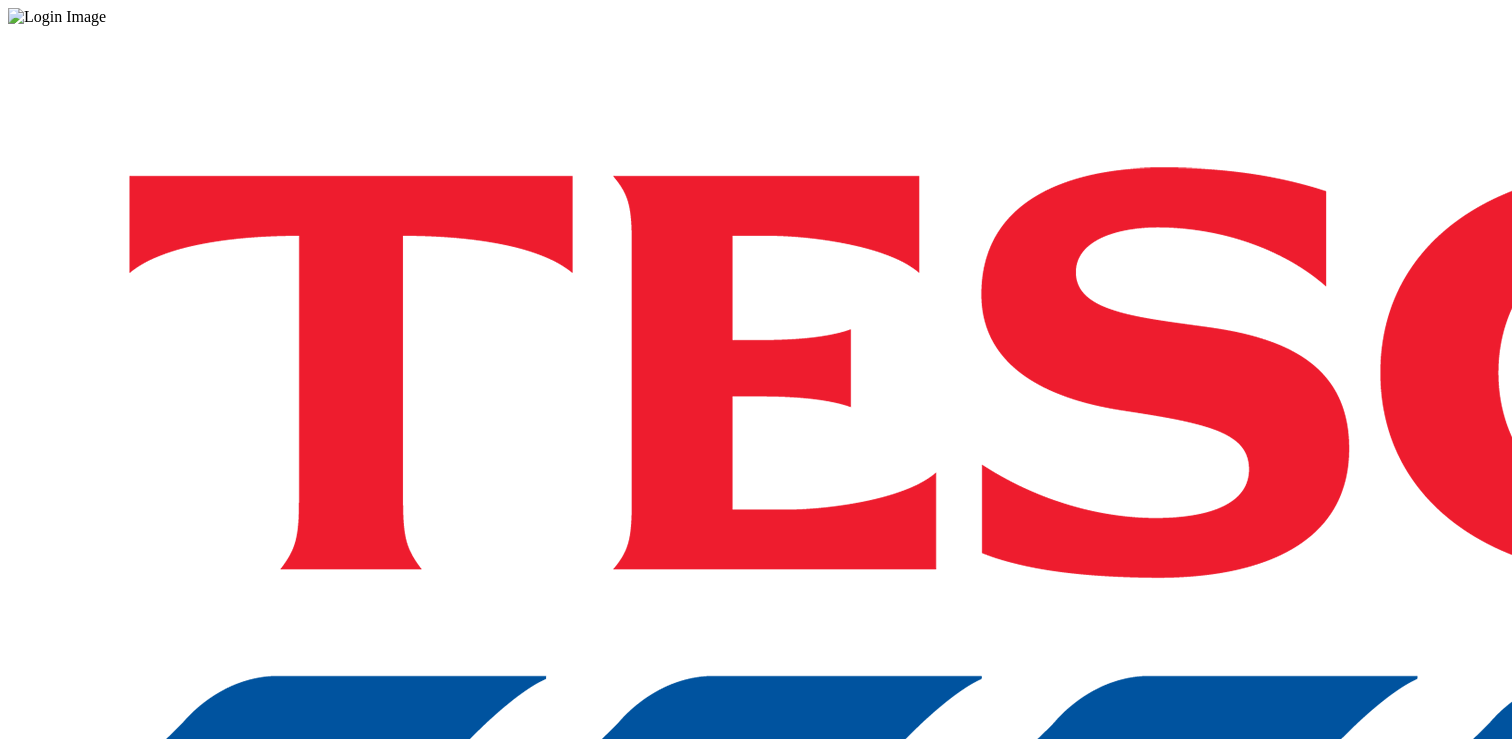 scroll, scrollTop: 0, scrollLeft: 0, axis: both 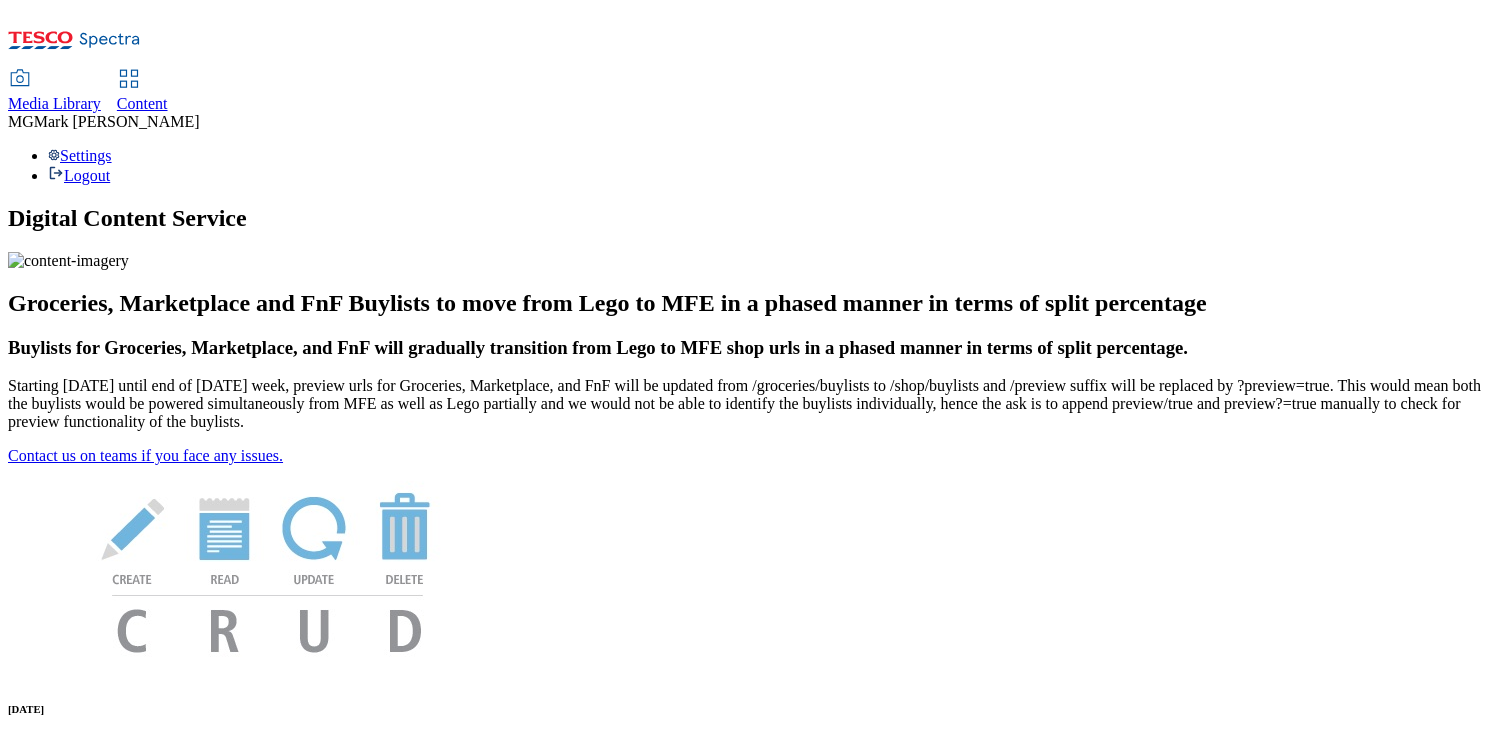 click on "Content" at bounding box center [142, 103] 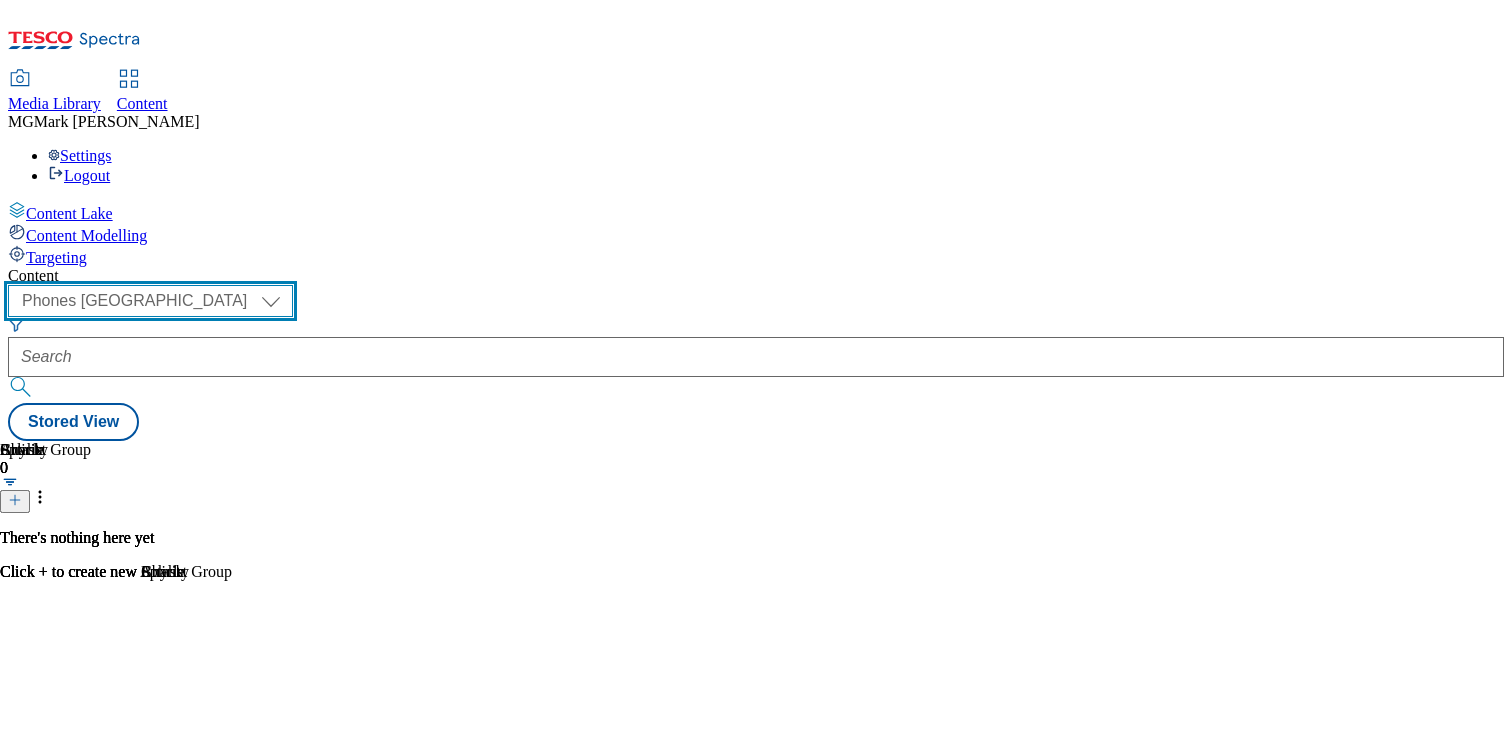 click on "Dotcom CZ Dotcom SK ghs-roi ghs-uk Phones UK" at bounding box center (150, 301) 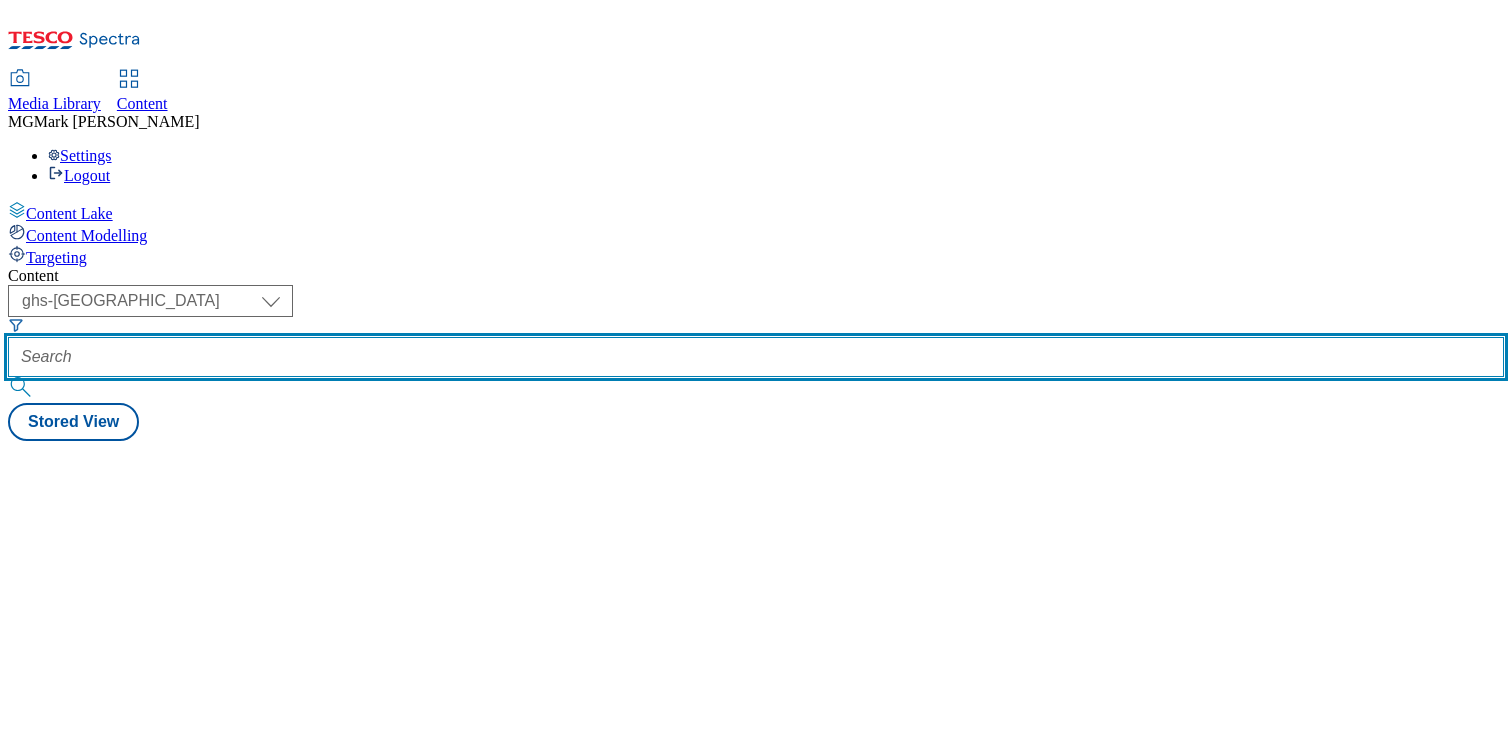 click at bounding box center (756, 357) 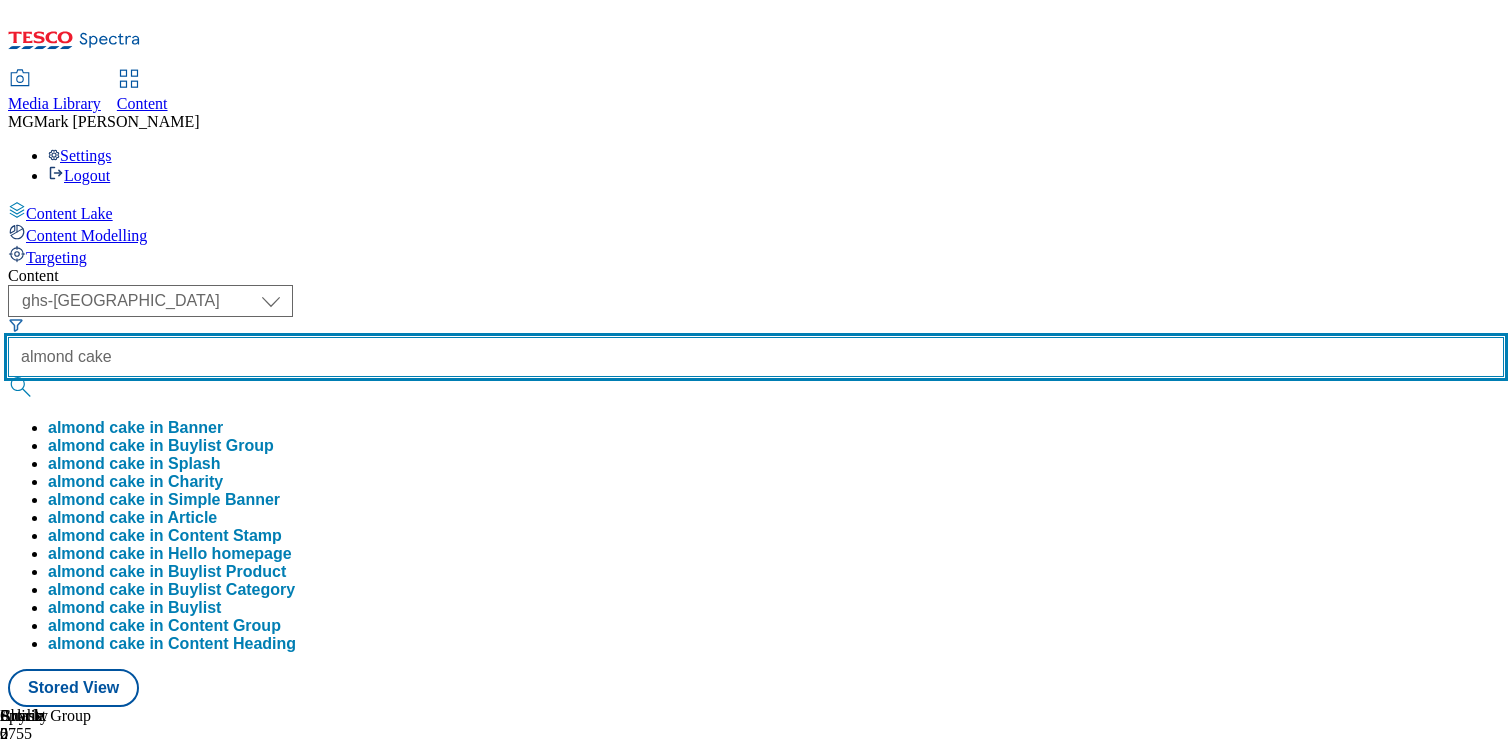 type on "almond cake" 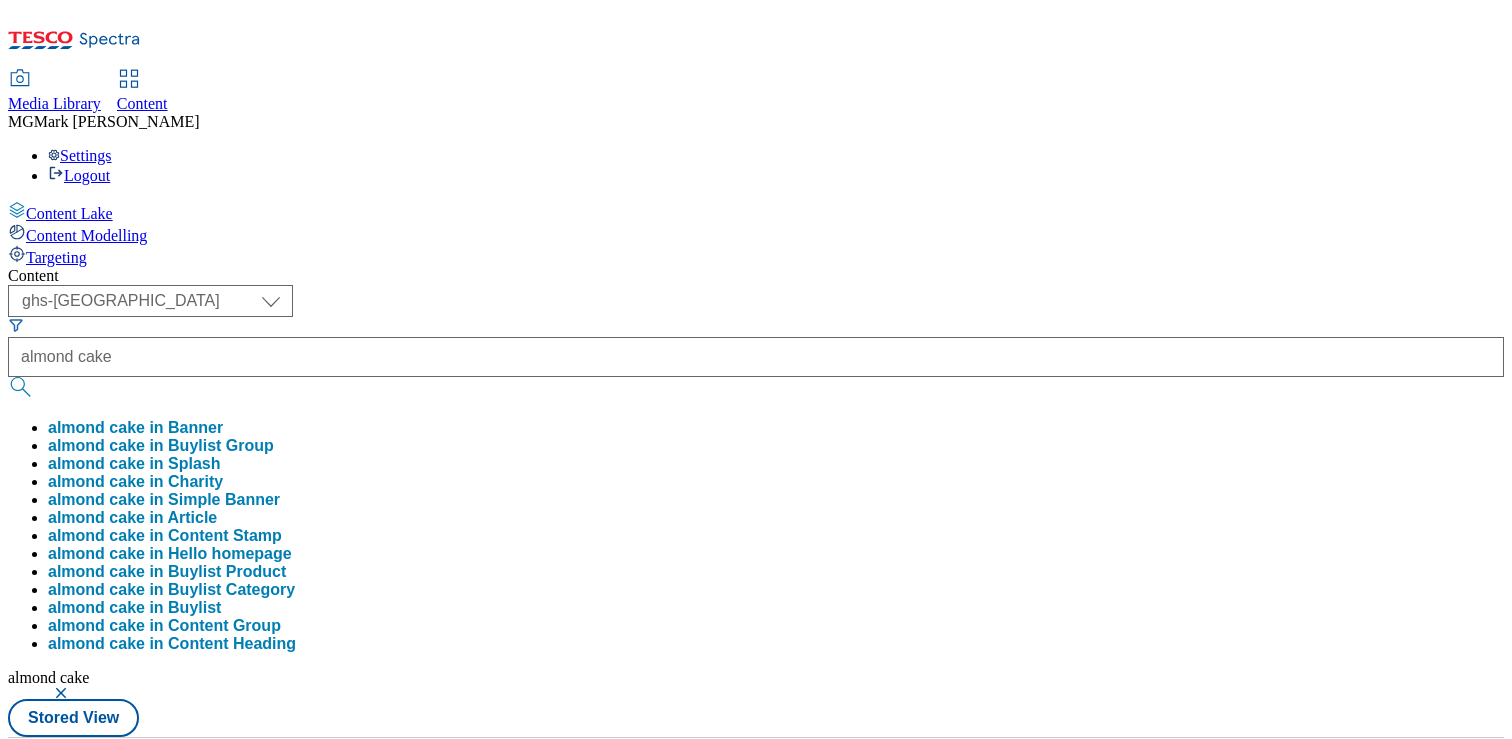 click on "Content   ( optional ) Dotcom CZ Dotcom SK ghs-roi ghs-uk Phones UK ghs-uk almond cake almond cake in   Banner almond cake in   Buylist Group almond cake in   Splash almond cake in   Charity almond cake in   Simple Banner almond cake in   Article almond cake in   Content Stamp almond cake in   Hello homepage almond cake in   Buylist Product almond cake in   Buylist Category almond cake in   Buylist almond cake in   Content Group almond cake in   Content Heading almond cake Stored View Buylist Group 4 lanes  |   200 items Buylist Group 40 Orange and almond cake Orange and almond cake / orange-and-almond-cake 23 Jul 2025 02:28 pm Make your breakfast alprolicious  Ad538897 danone / danone-alpro-nutty-almond-24tw45 26 Nov 2024 01:52 pm Only 3 simple ingredients Ad538133 califia-farms / califia-farms-oat-almond-milk-24tw35 20 Sept 2024 10:42 am Cook with Alpro Cook with Alpro / alpro-uk-ltd-almond-drink-21tw51 17 Jul 2024 03:21 am Lemon Drizzle Cake Lemon Drizzle Cake / mcdougalls-recipe 17 Jul 2024 02:43 am / / /" at bounding box center (756, 938) 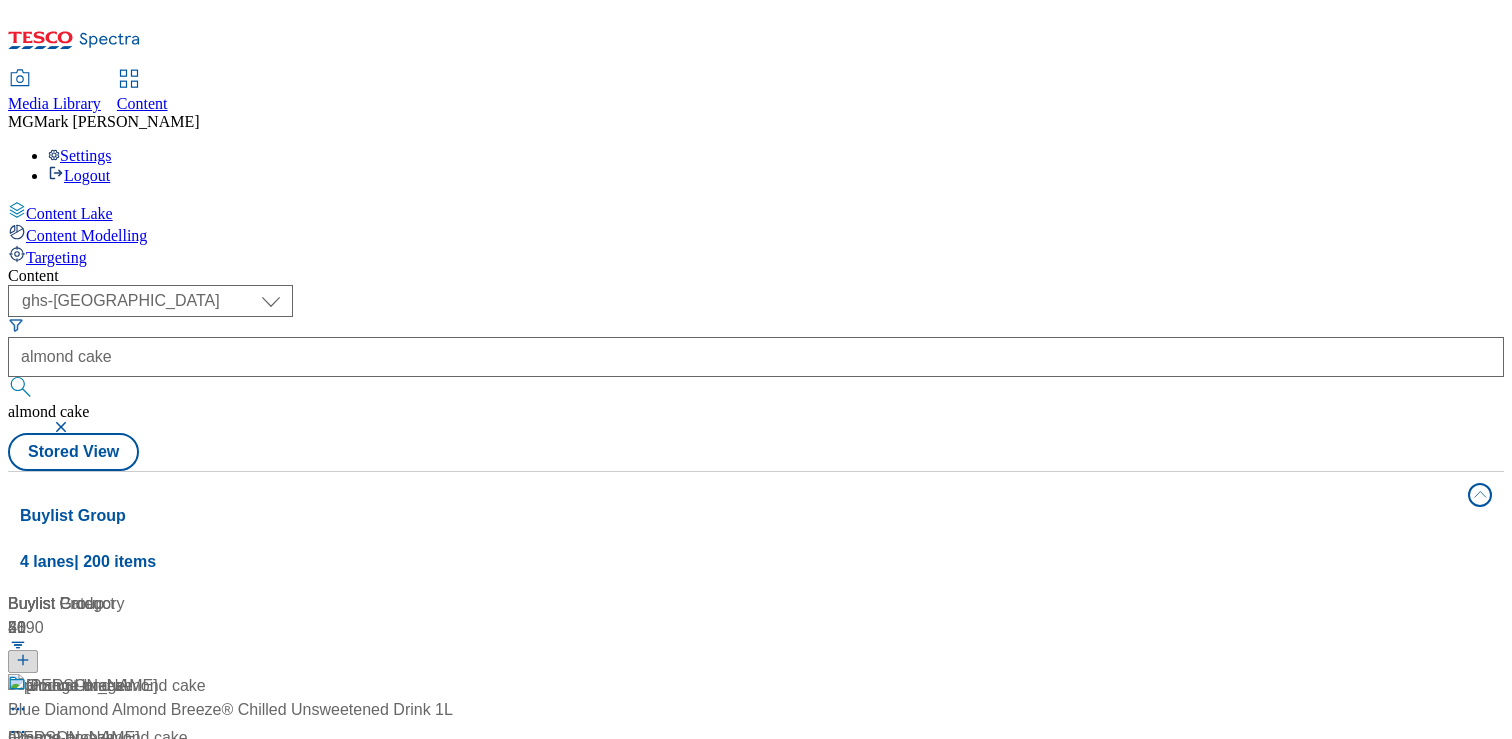 click on "Orange and almond cake Orange and almond cake / orange-and-almond-cake 23 Jul 2025 02:28 pm" at bounding box center (212, 760) 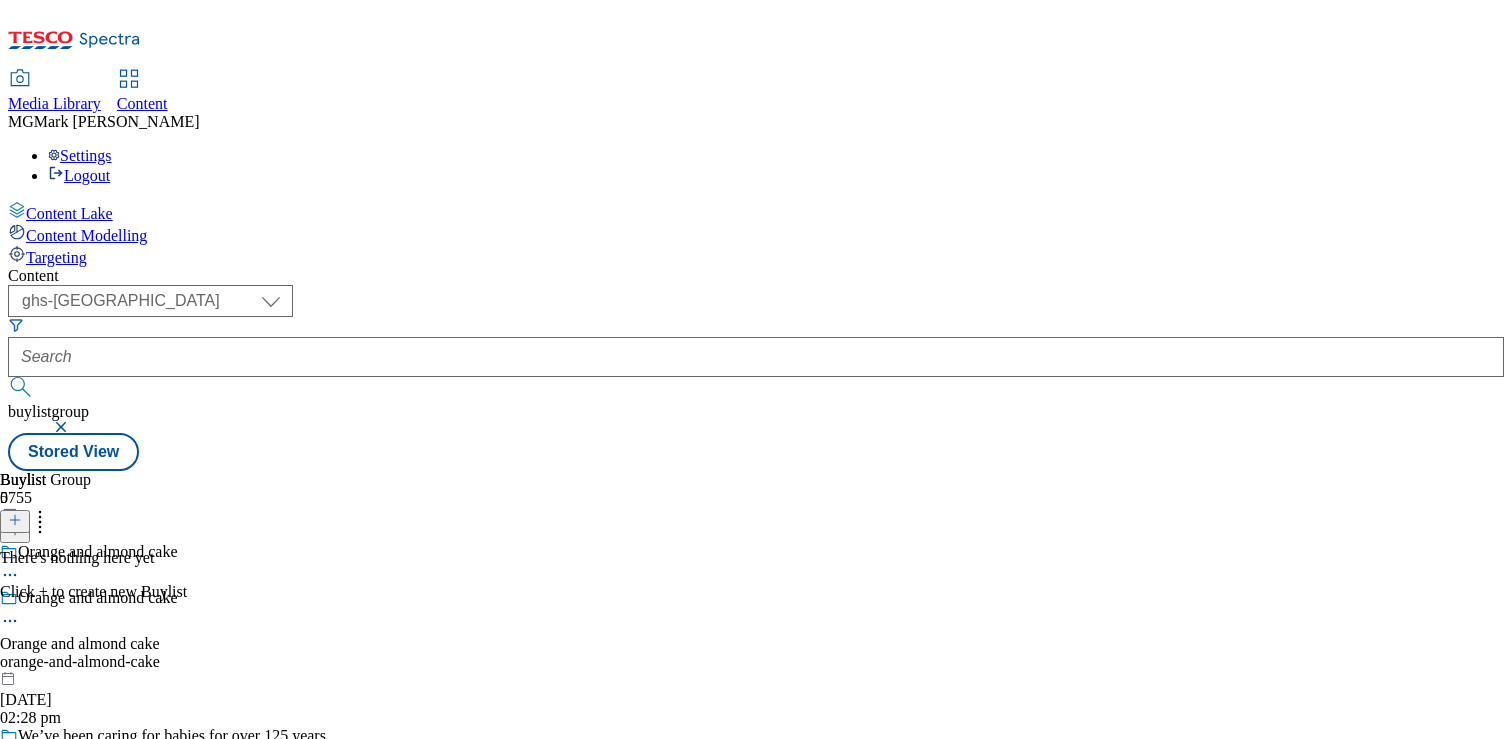 click 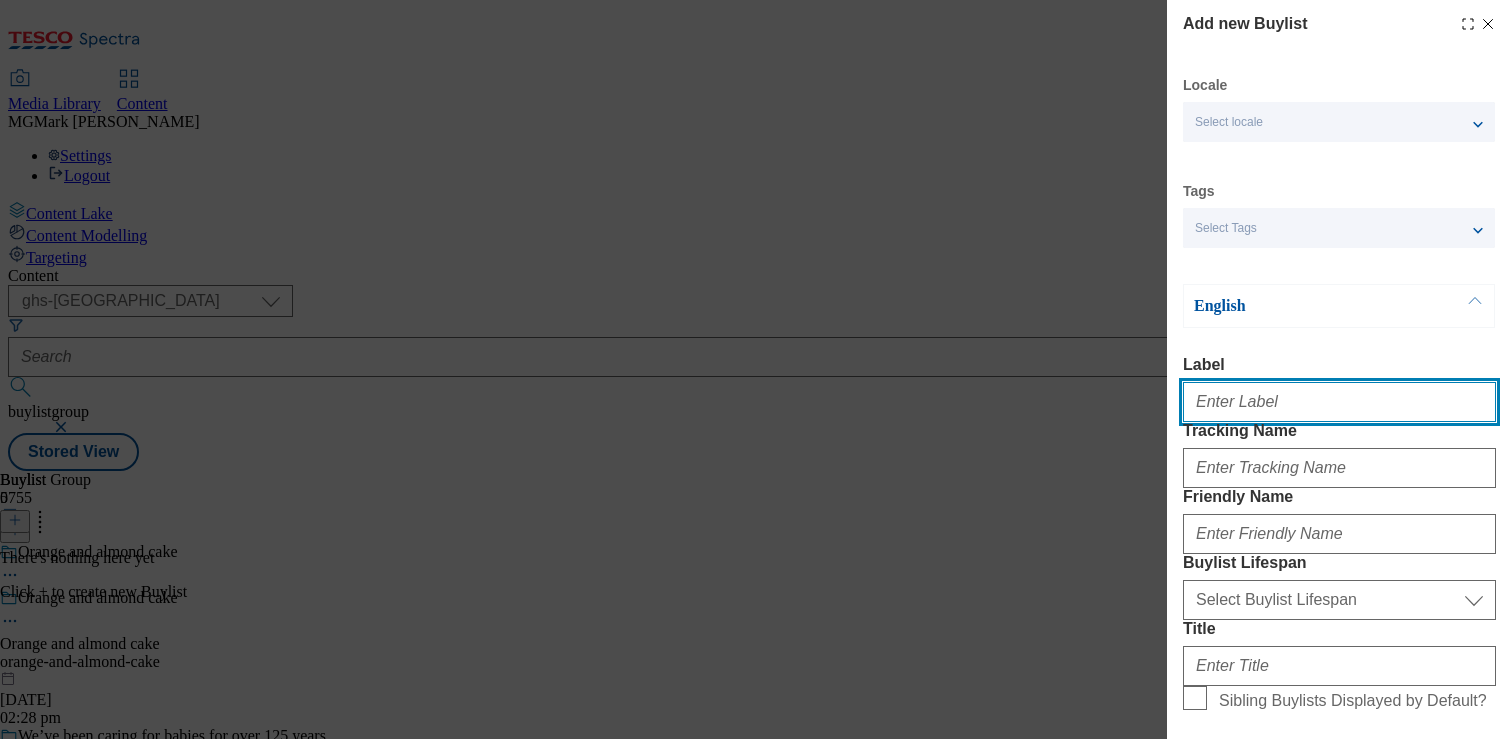 click on "Label" at bounding box center (1339, 402) 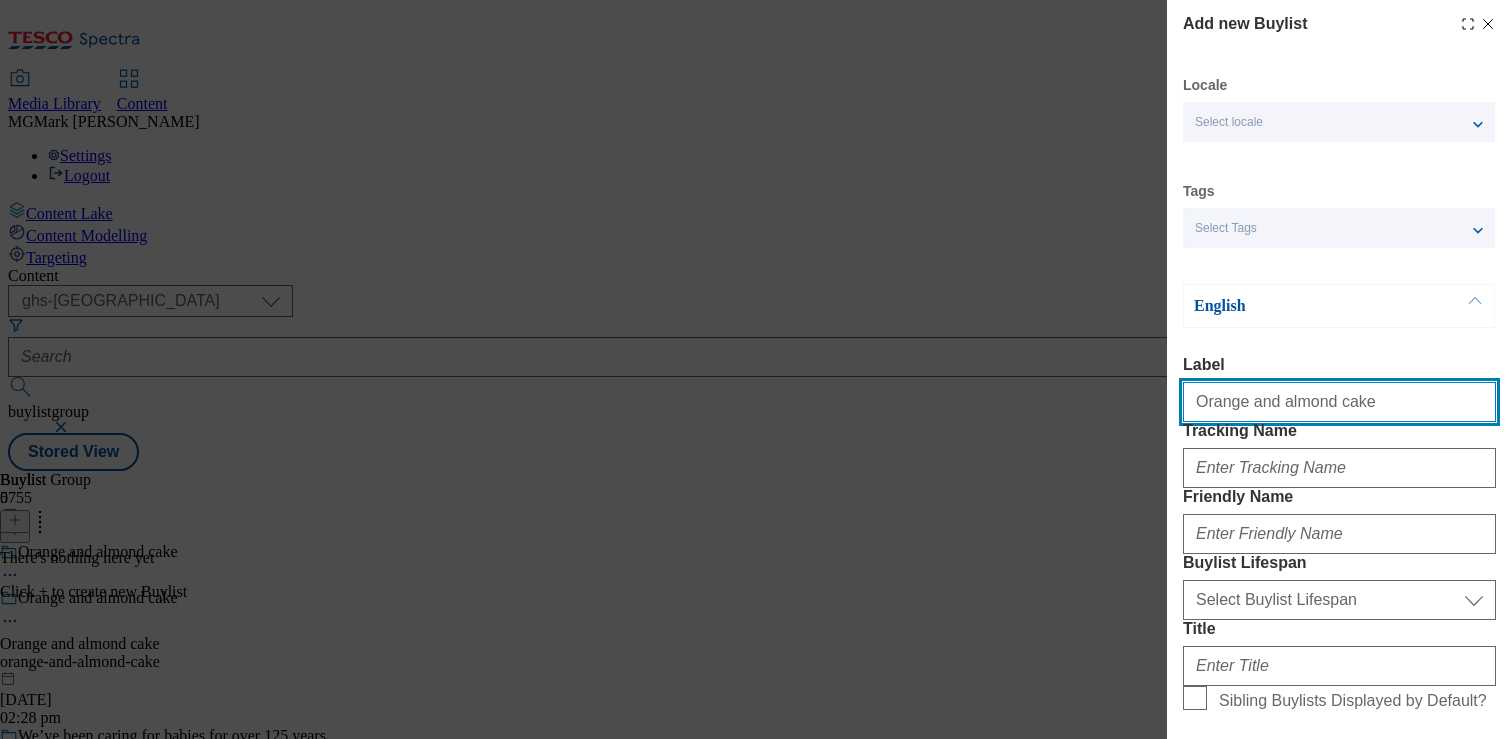 type on "Orange and almond cake" 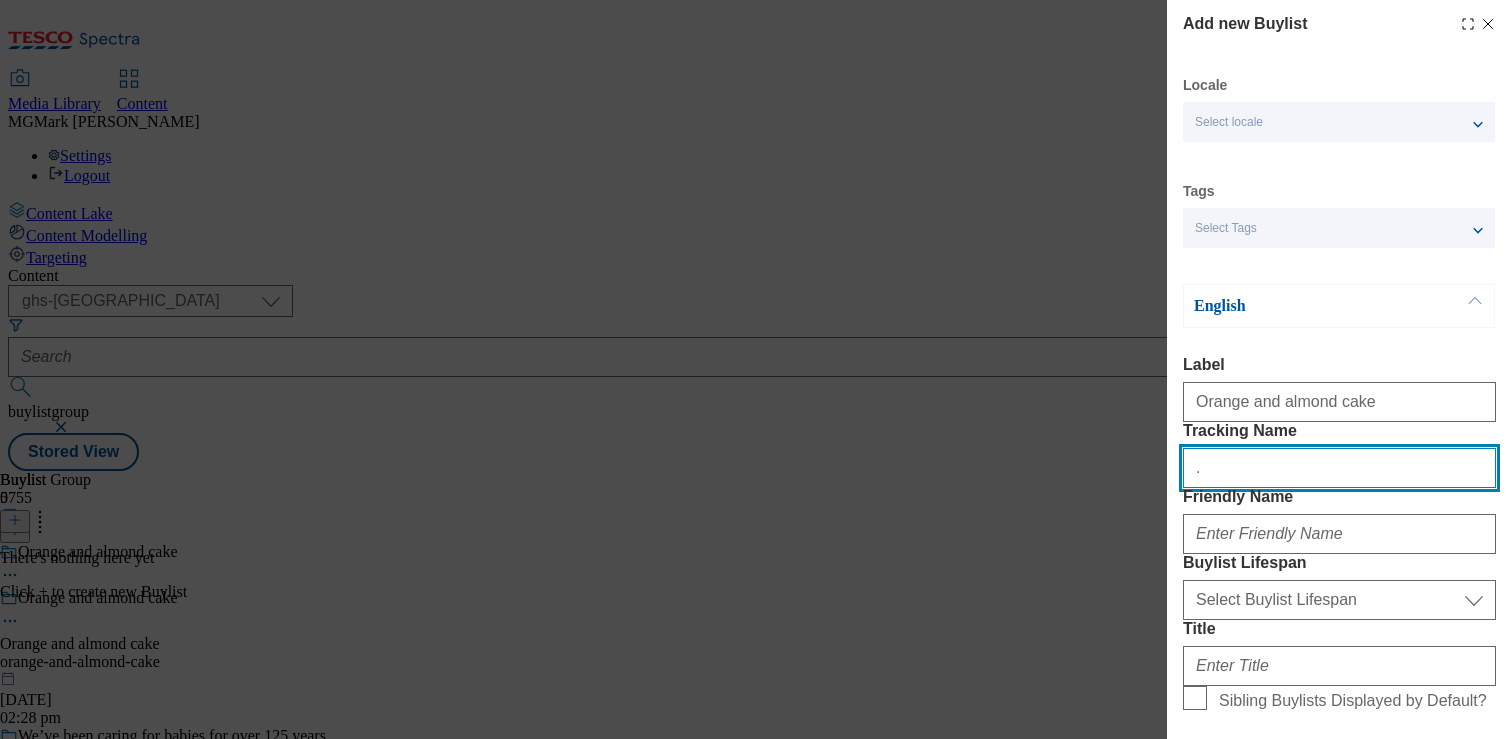 type on "." 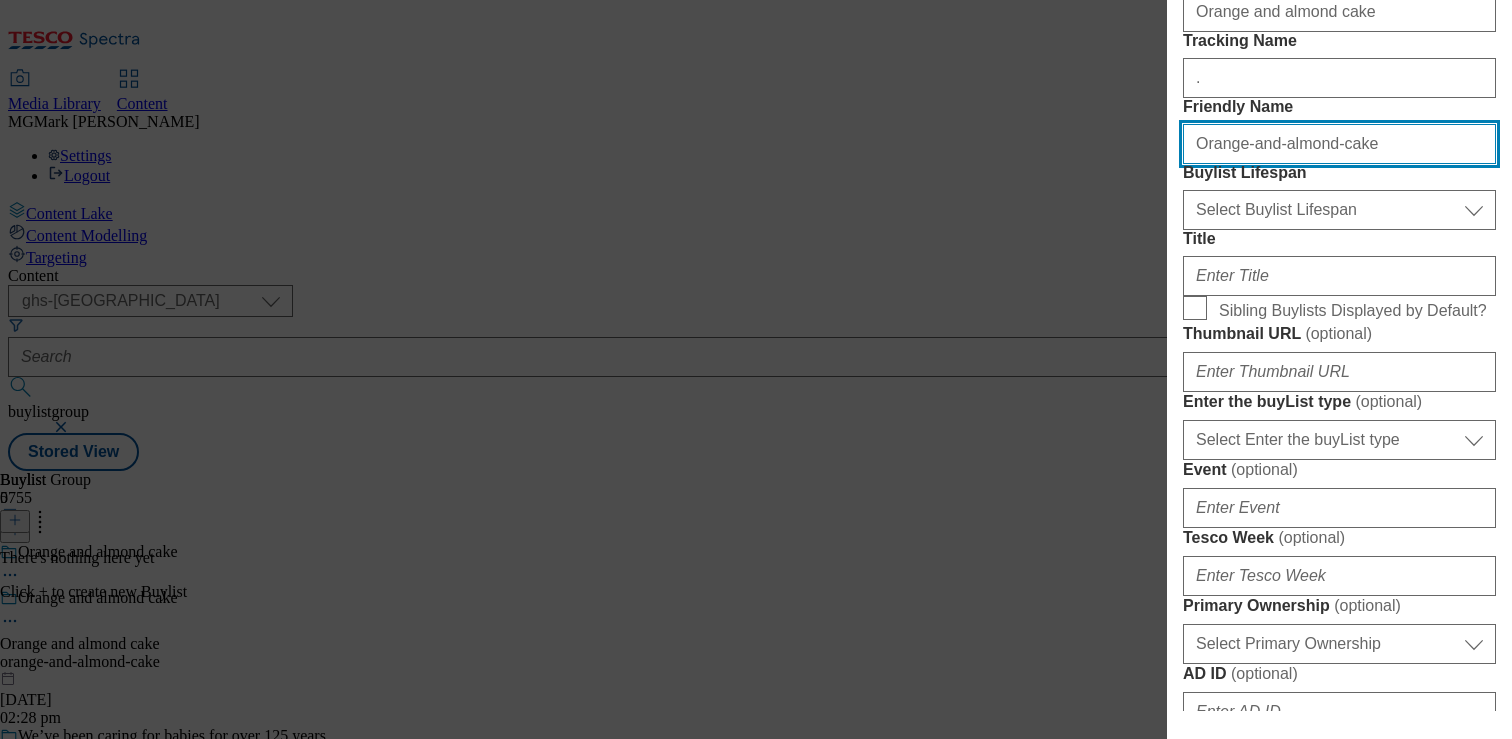 scroll, scrollTop: 403, scrollLeft: 0, axis: vertical 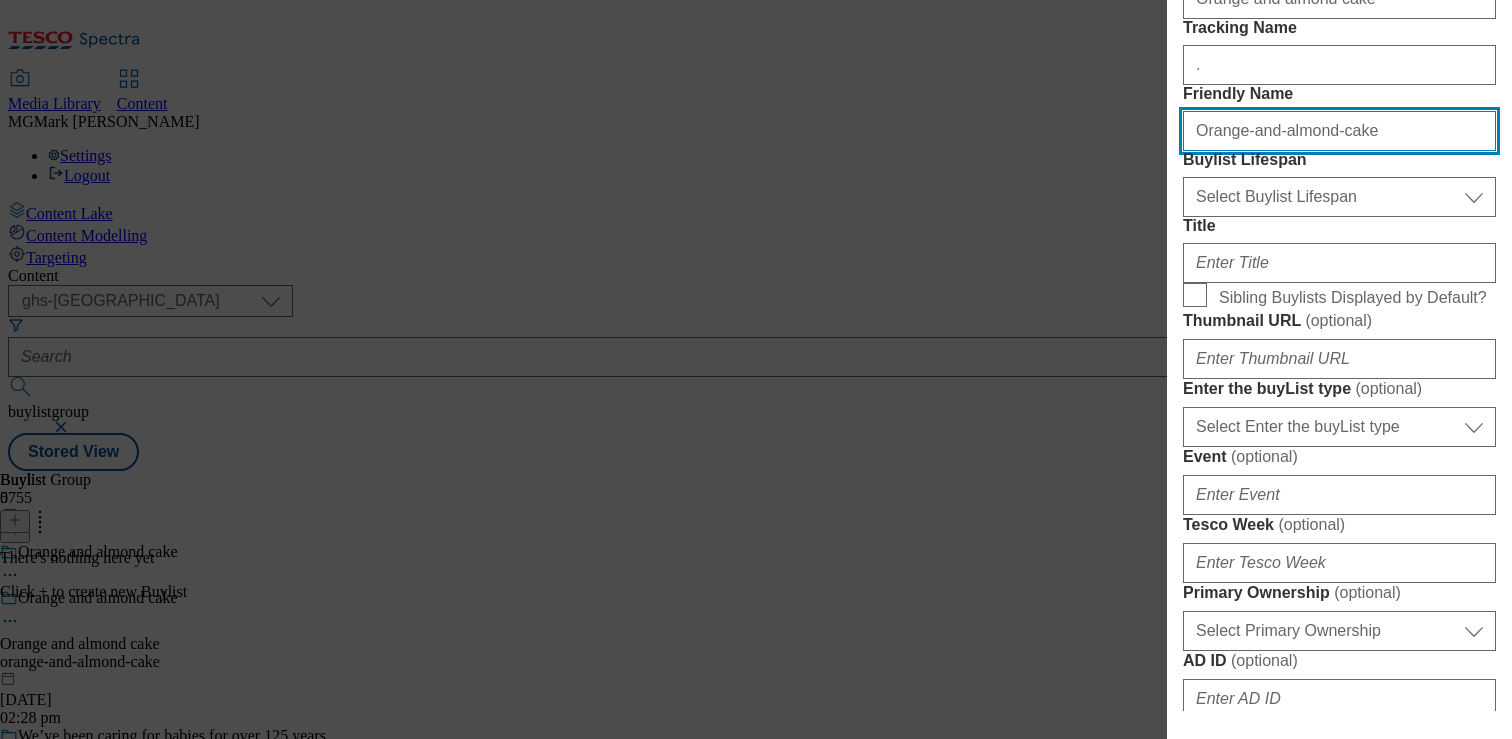 type on "Orange-and-almond-cake" 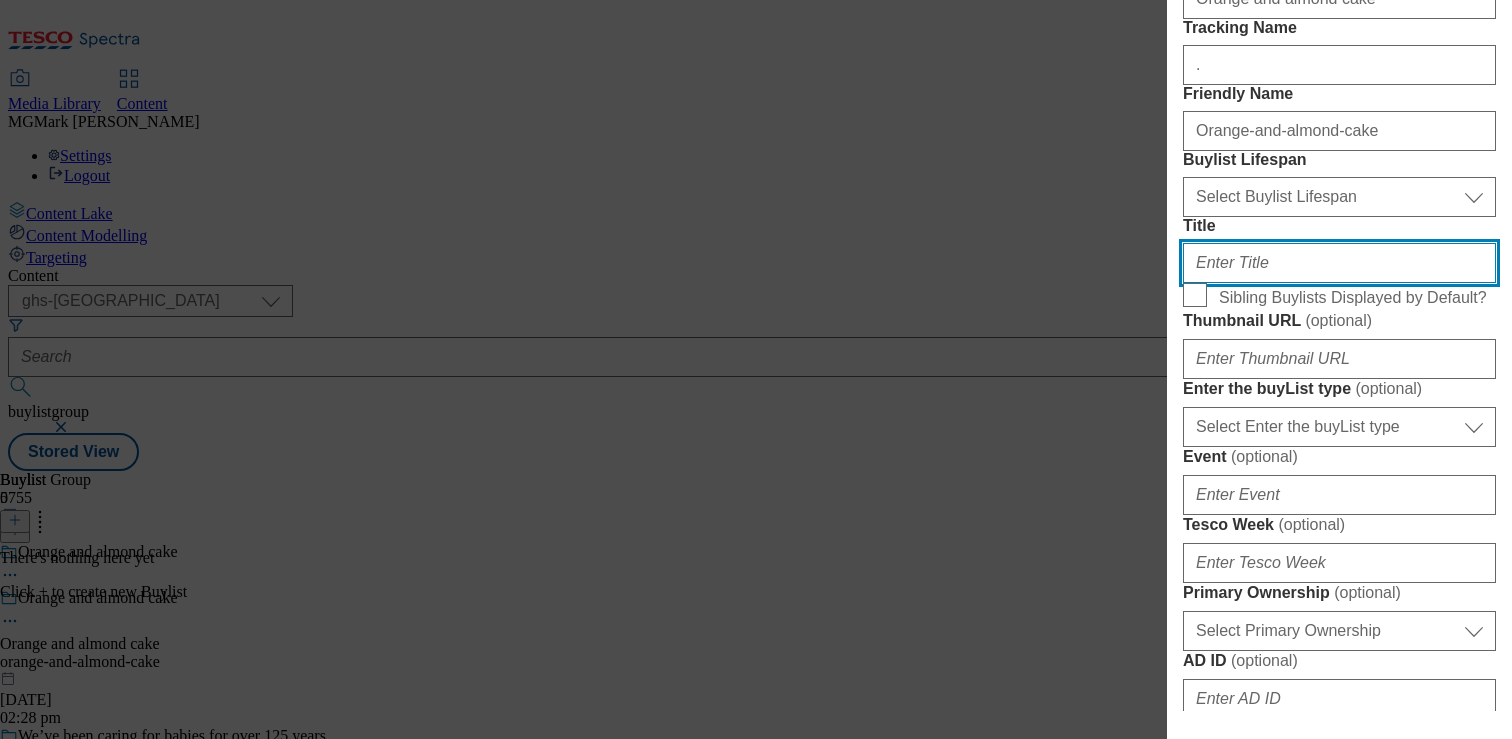 click on "Title" at bounding box center (1339, 263) 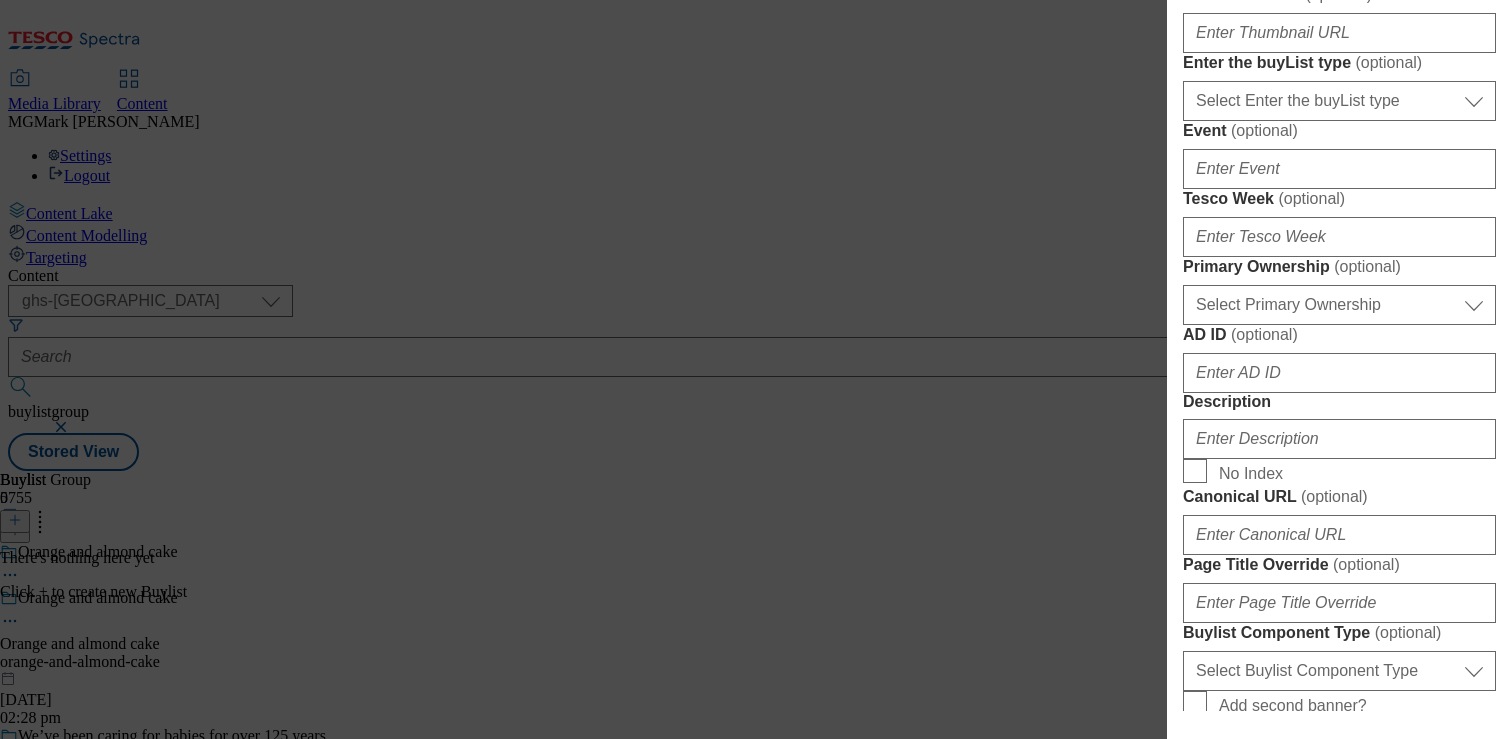 scroll, scrollTop: 731, scrollLeft: 0, axis: vertical 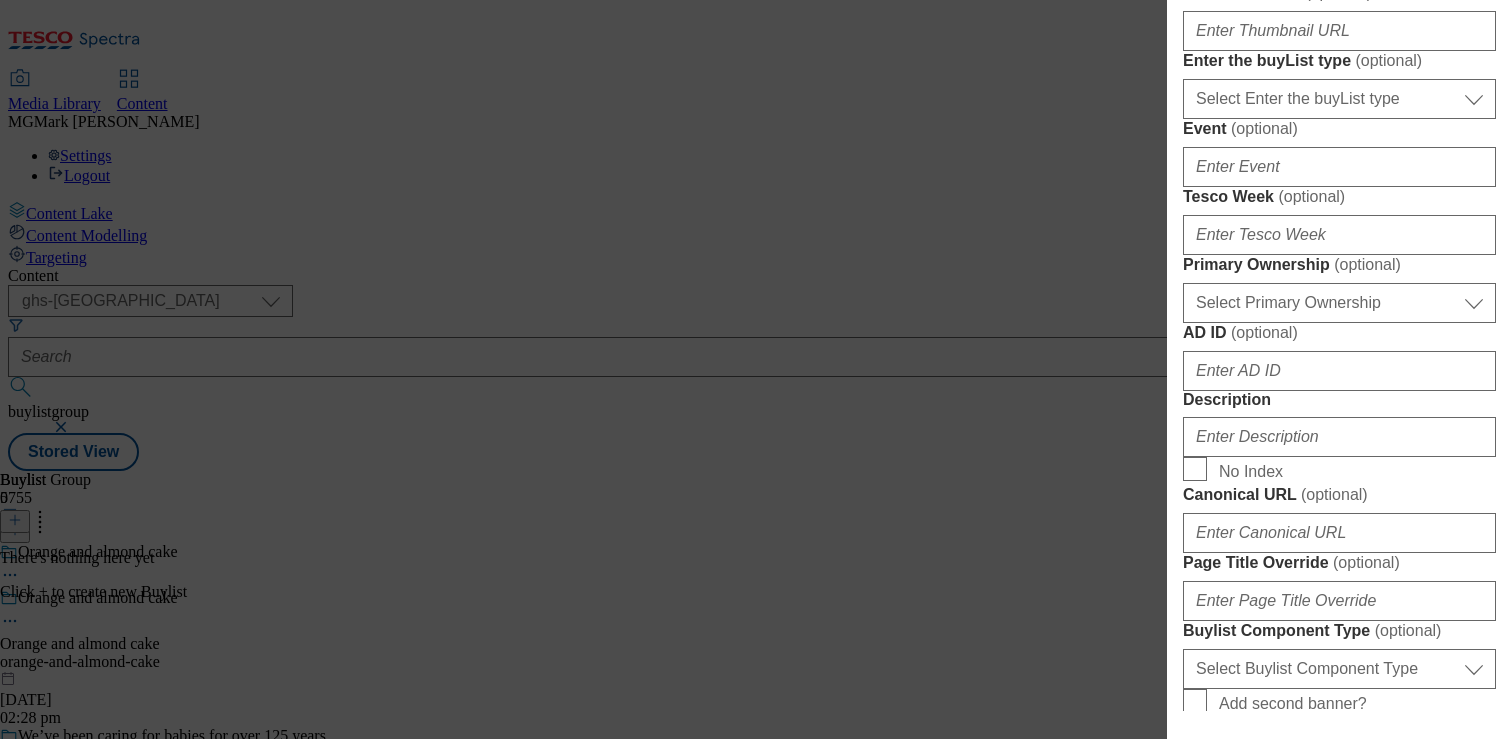 type on "Cook up a feast with Tesco Finest" 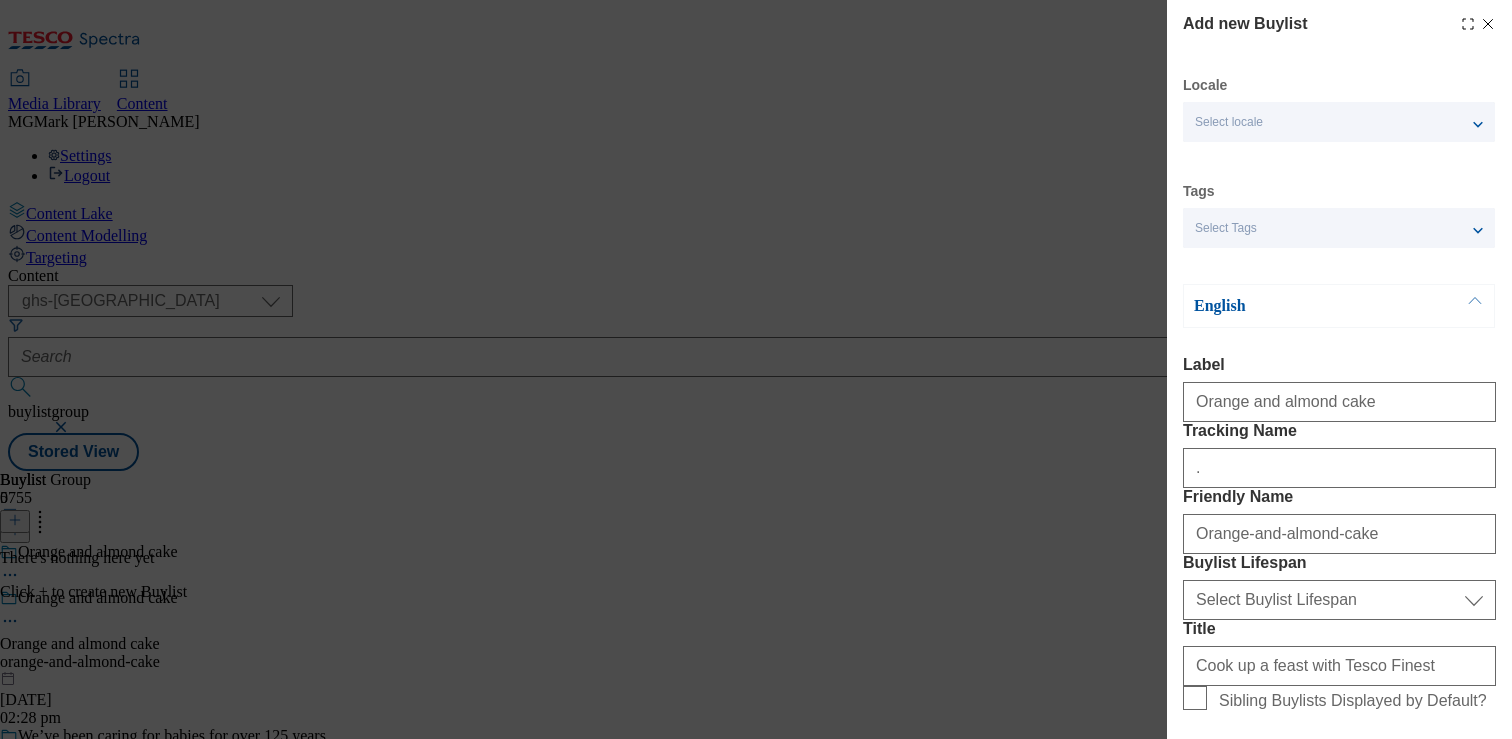 click on "Select Tags" at bounding box center [1339, 228] 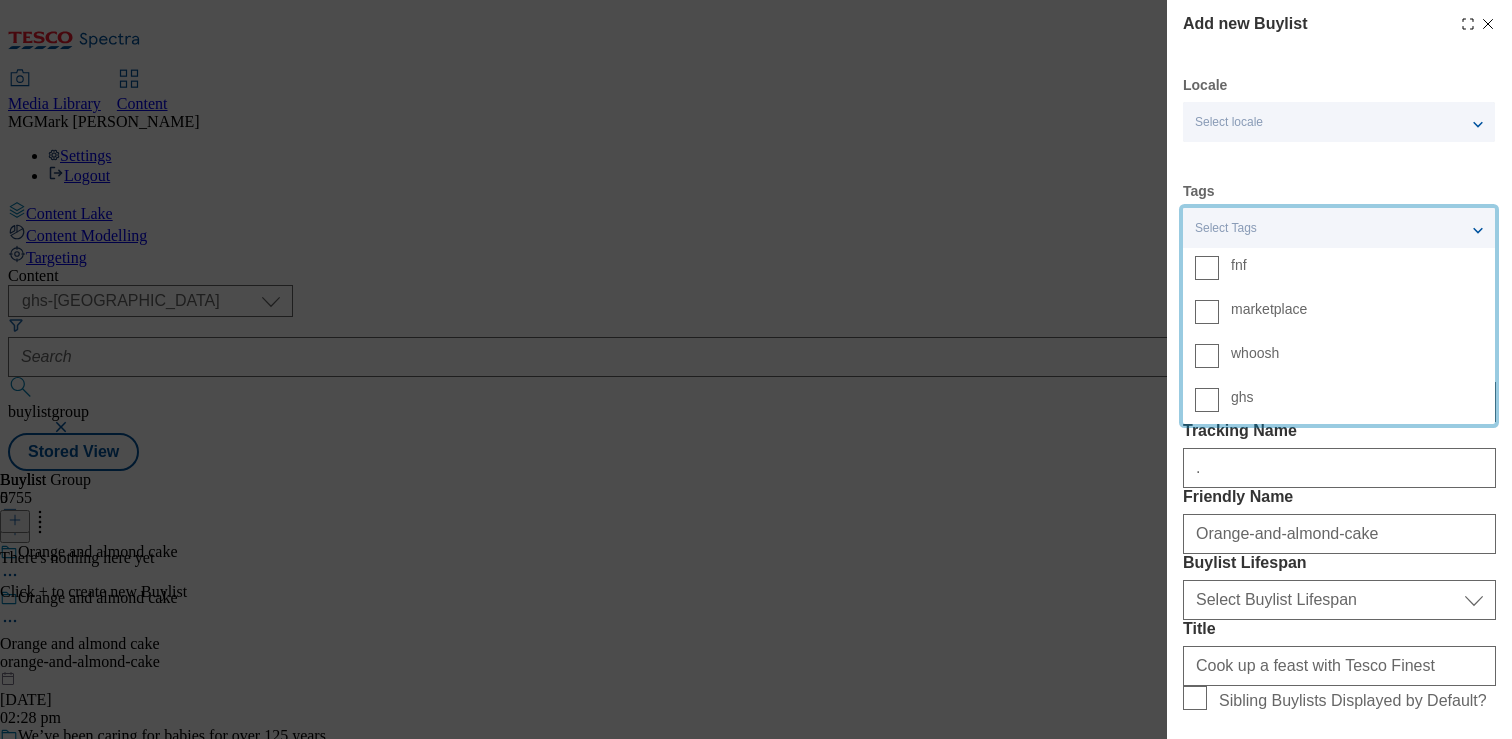click on "Select Tags" at bounding box center (1339, 228) 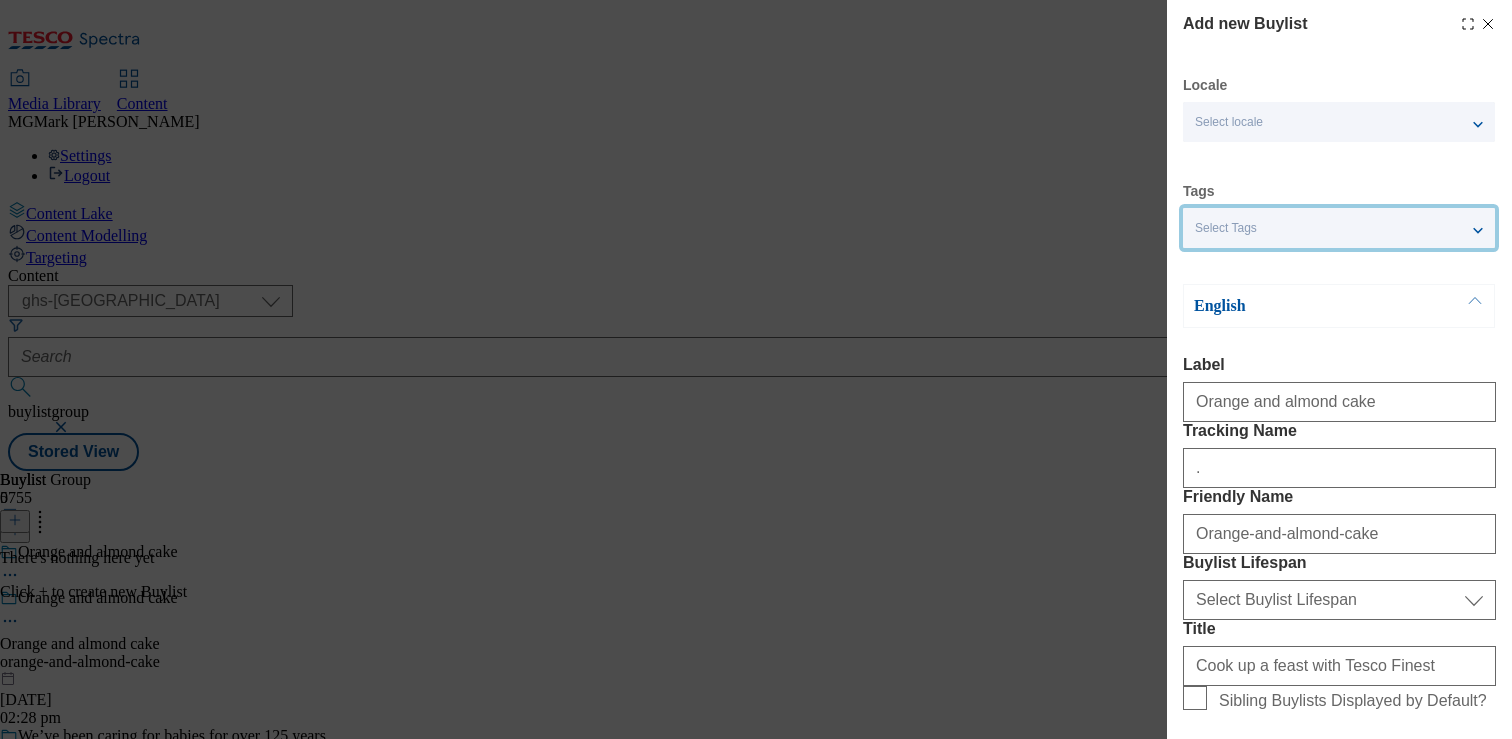 click on "Select Tags" at bounding box center [1339, 228] 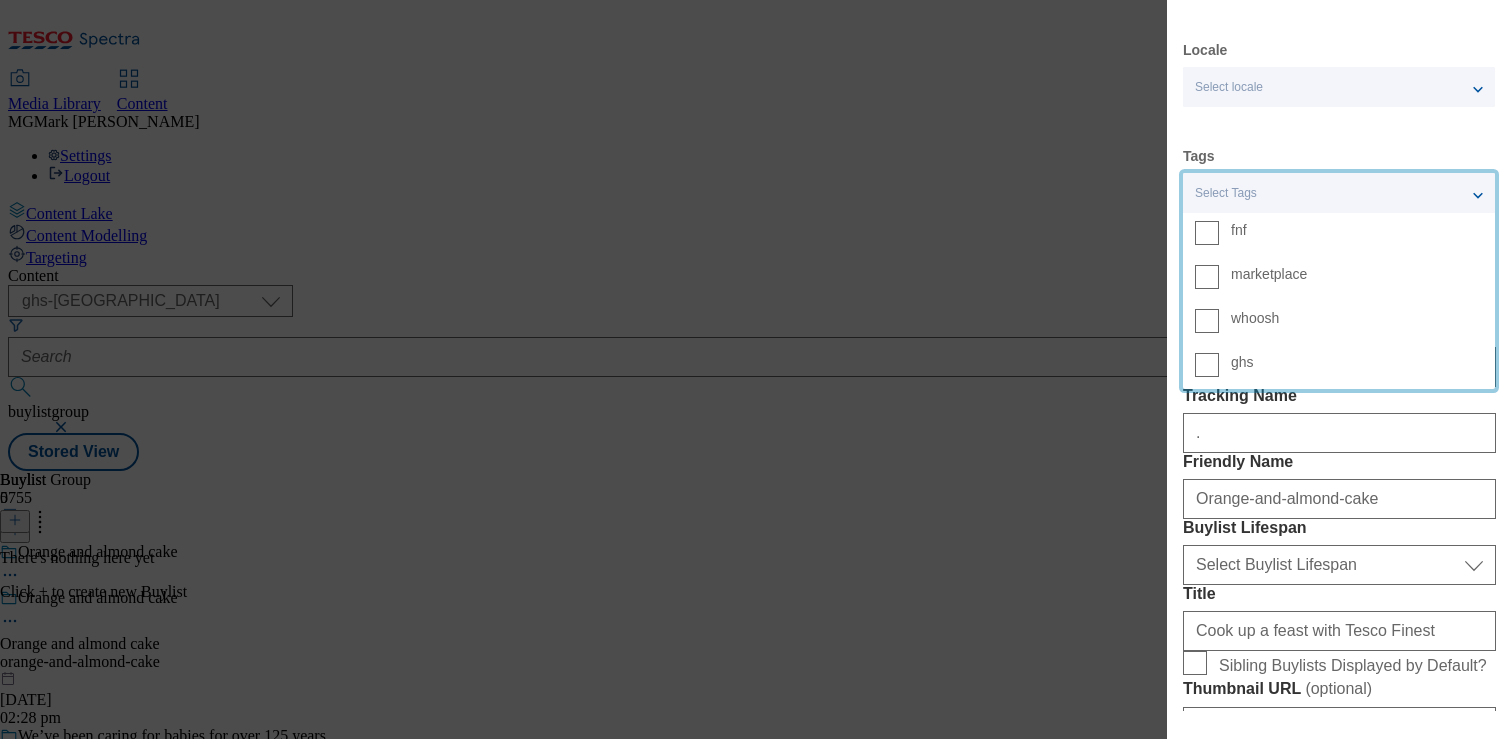 scroll, scrollTop: 25, scrollLeft: 0, axis: vertical 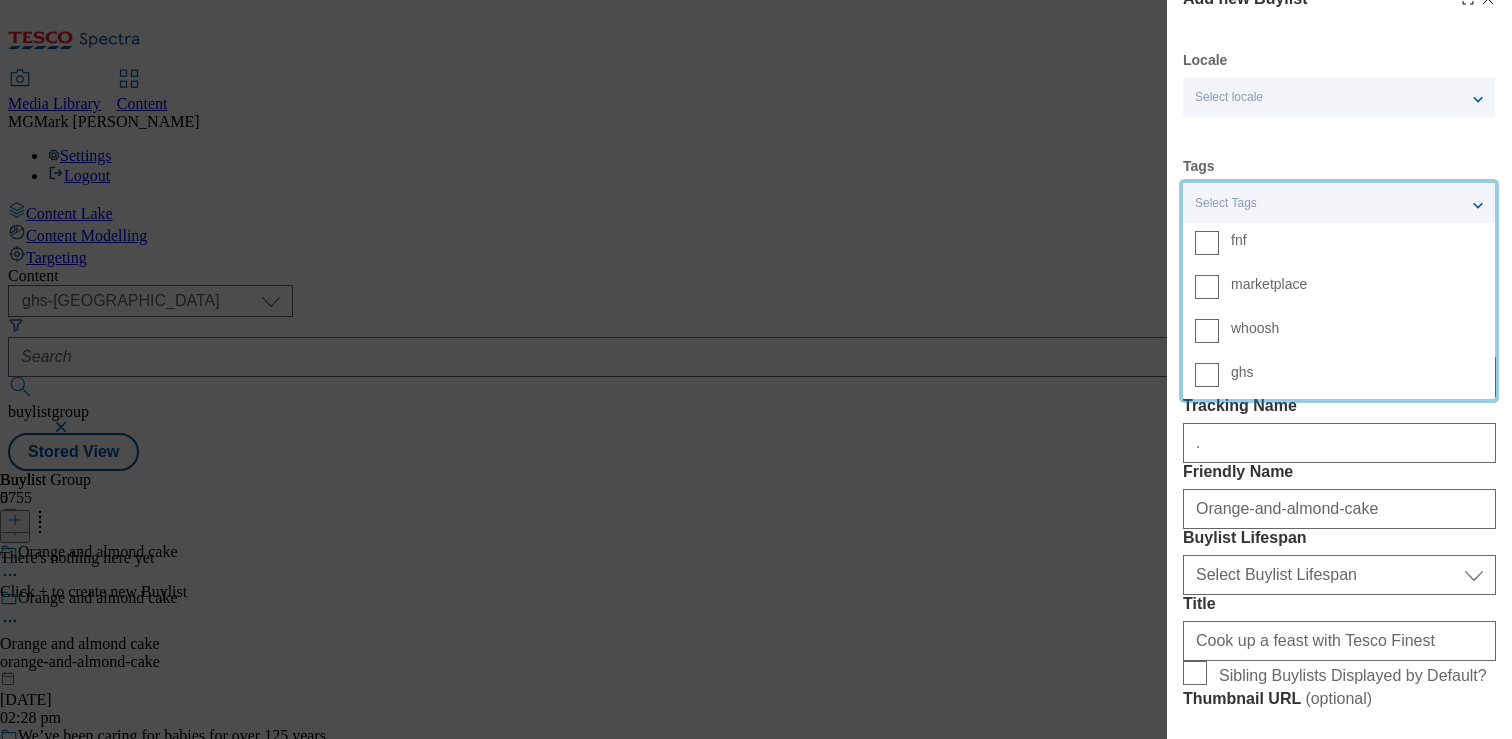 click on "Select Tags" at bounding box center (1339, 203) 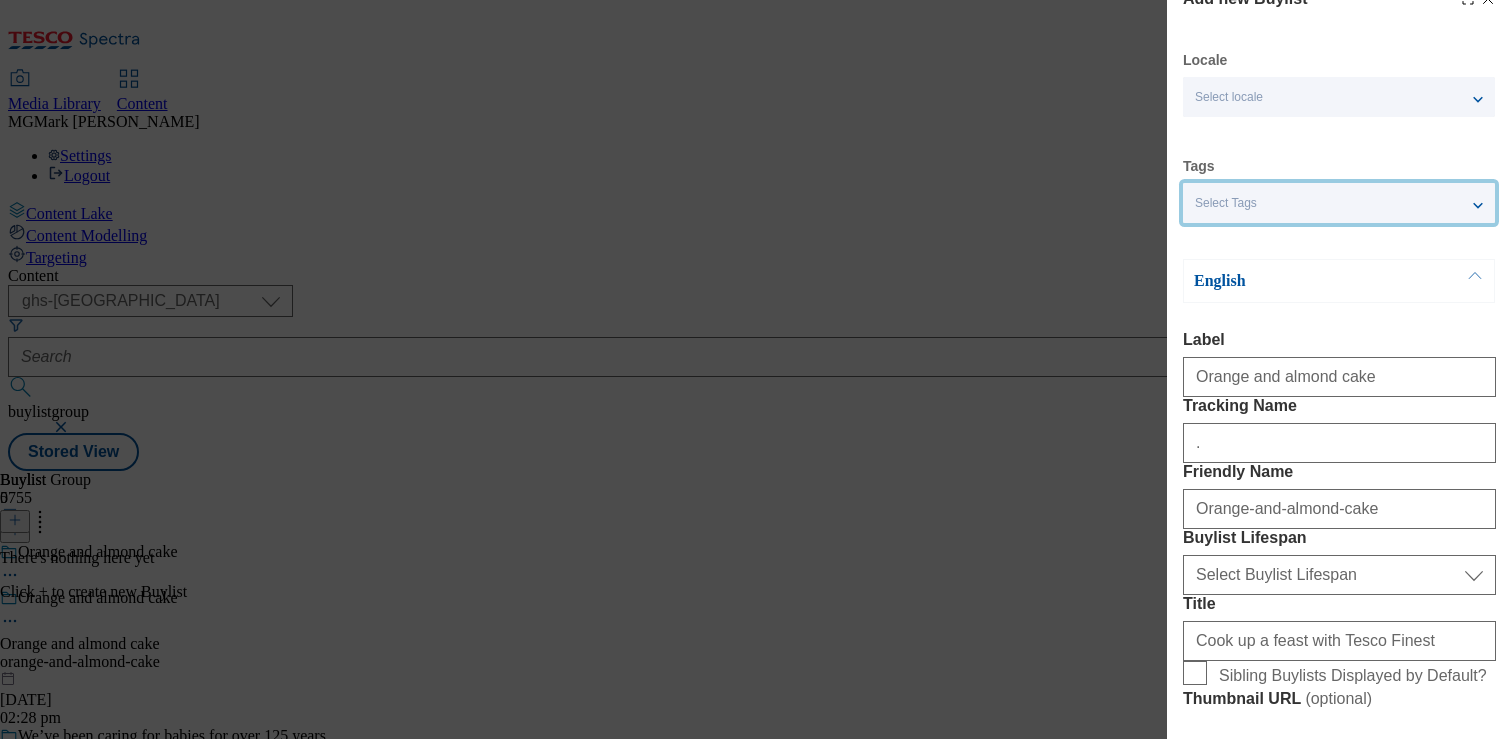 scroll, scrollTop: 0, scrollLeft: 0, axis: both 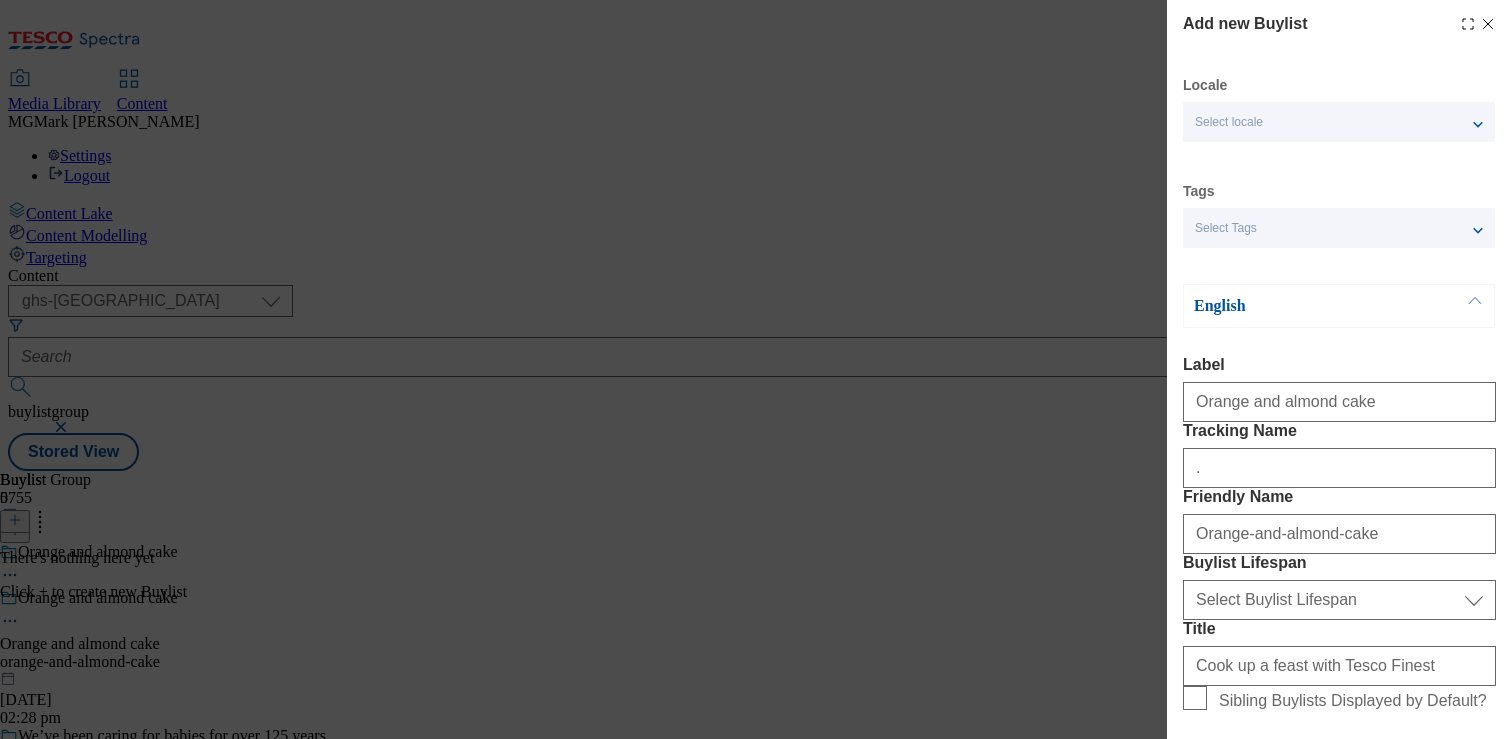 click 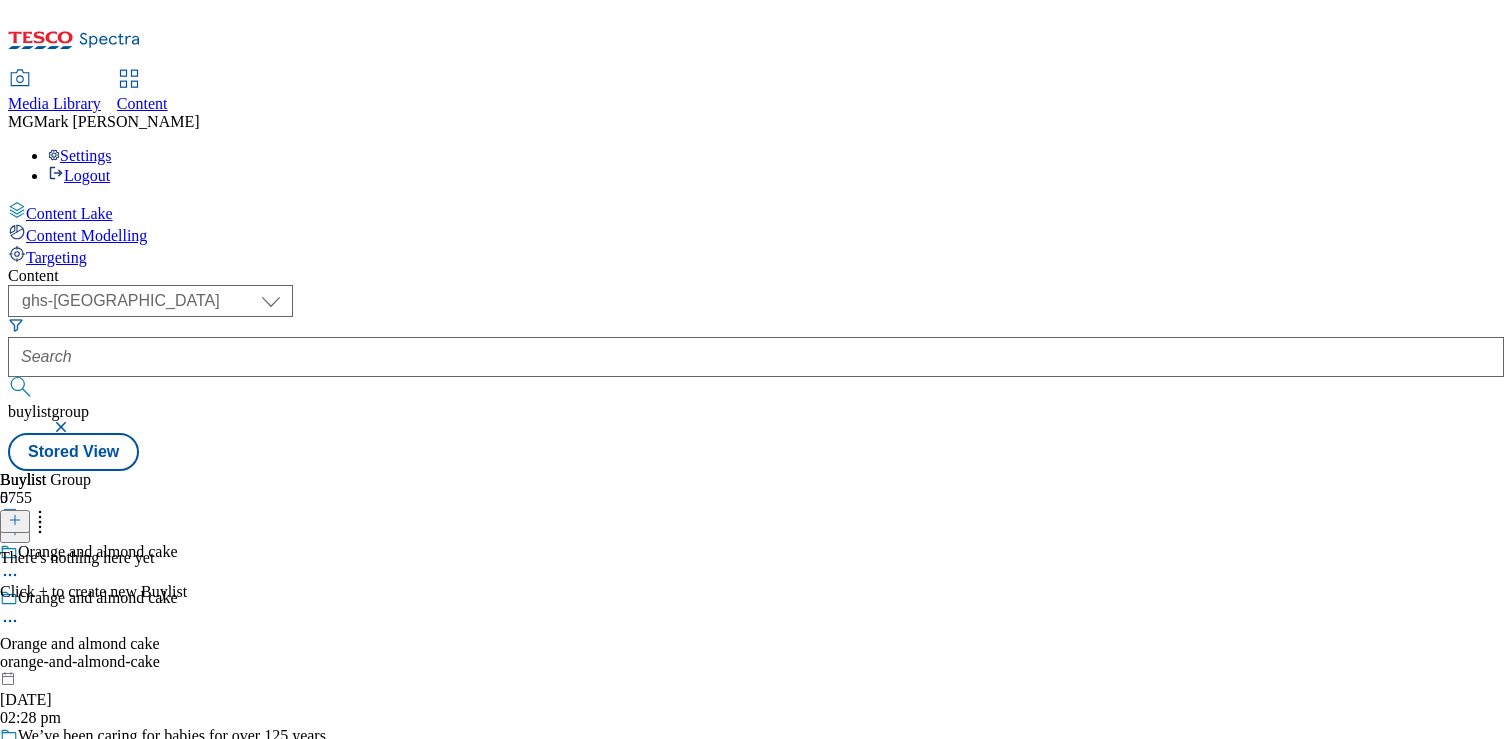 click 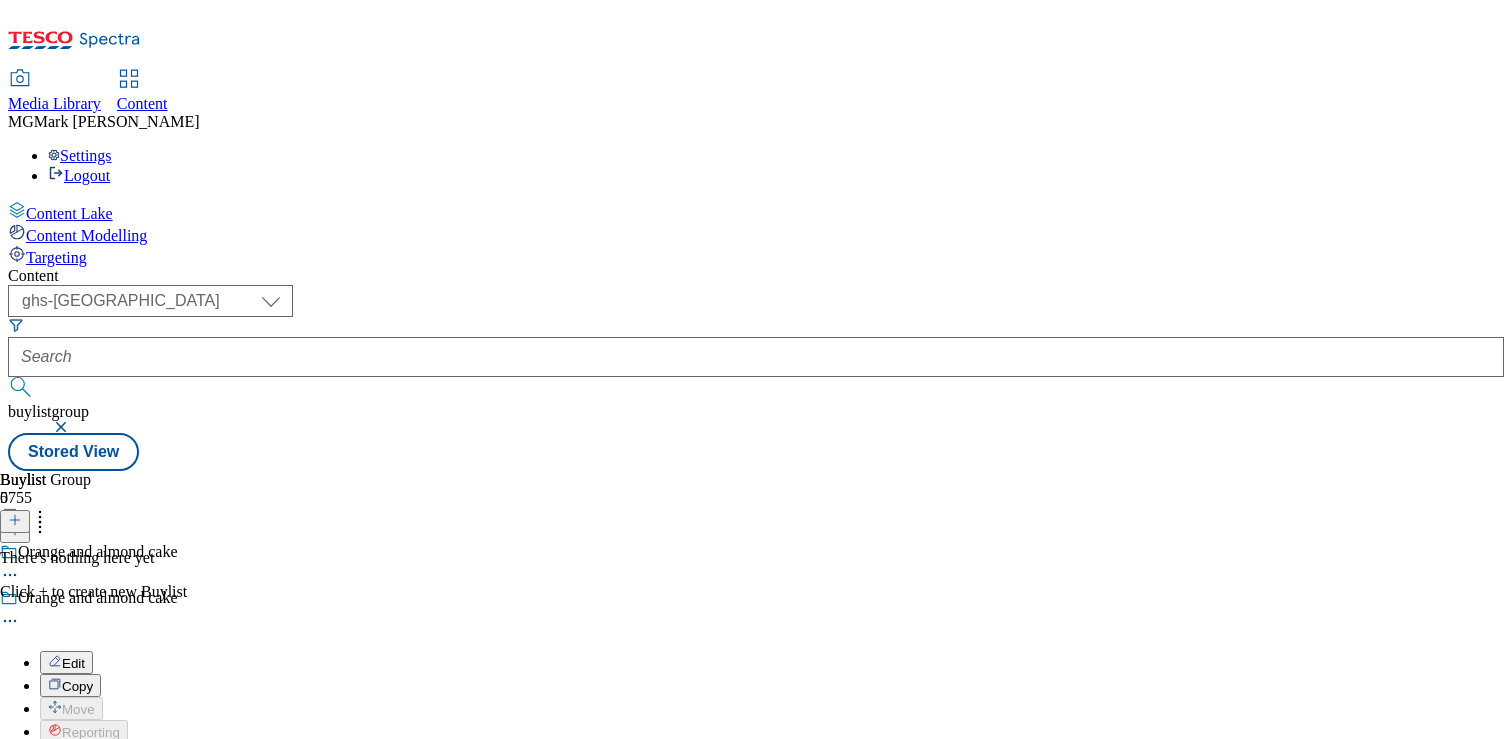 click on "Edit" at bounding box center (66, 662) 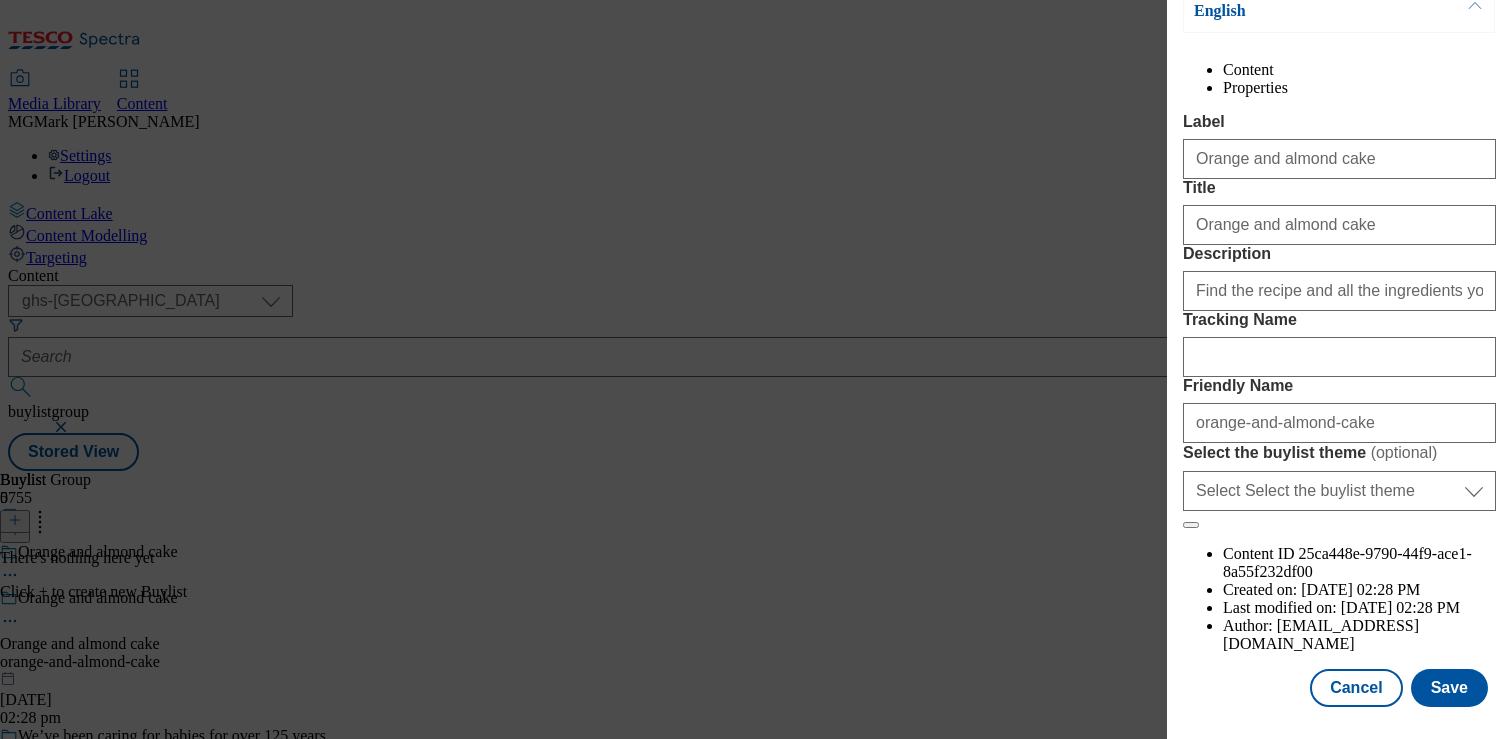 scroll, scrollTop: 283, scrollLeft: 0, axis: vertical 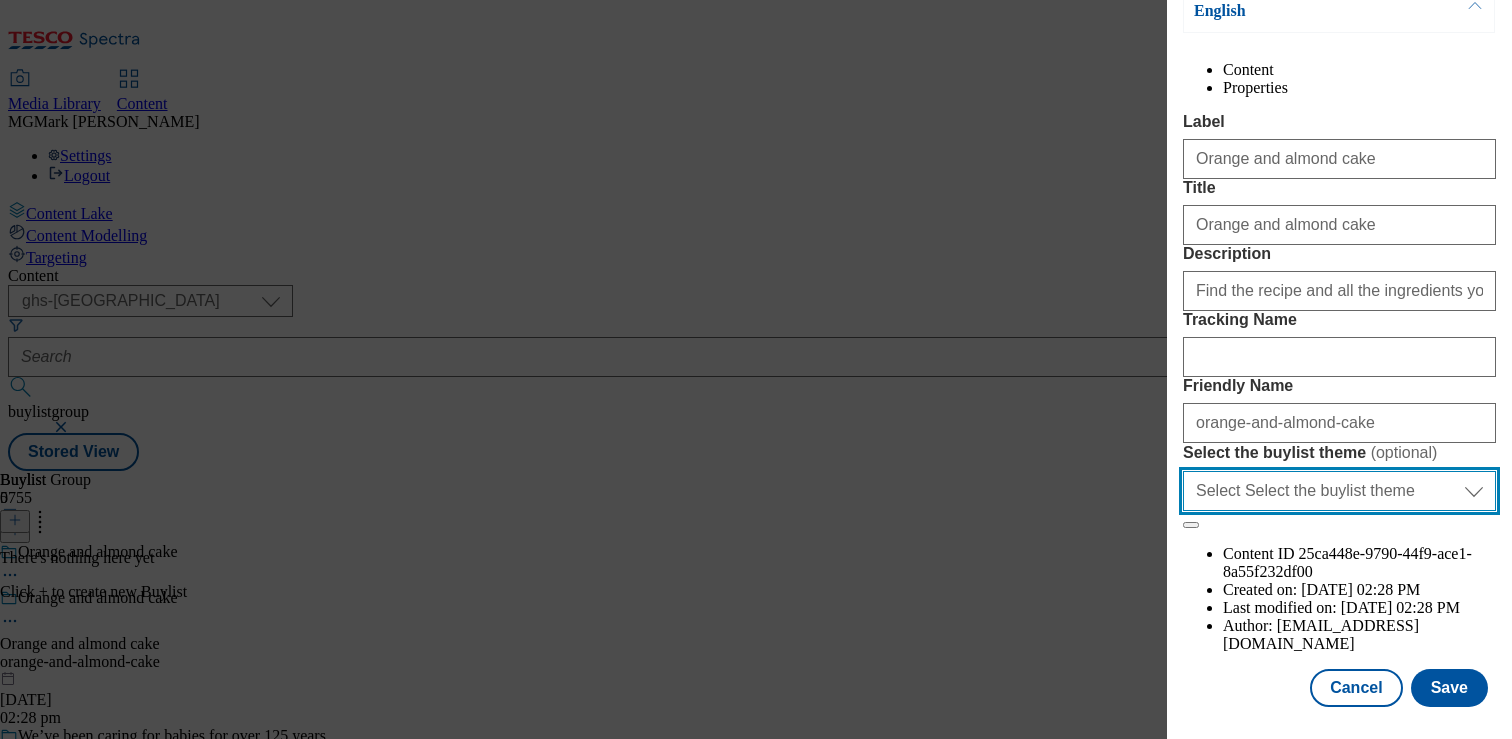 click on "Select Select the buylist theme default fandf" at bounding box center [1339, 491] 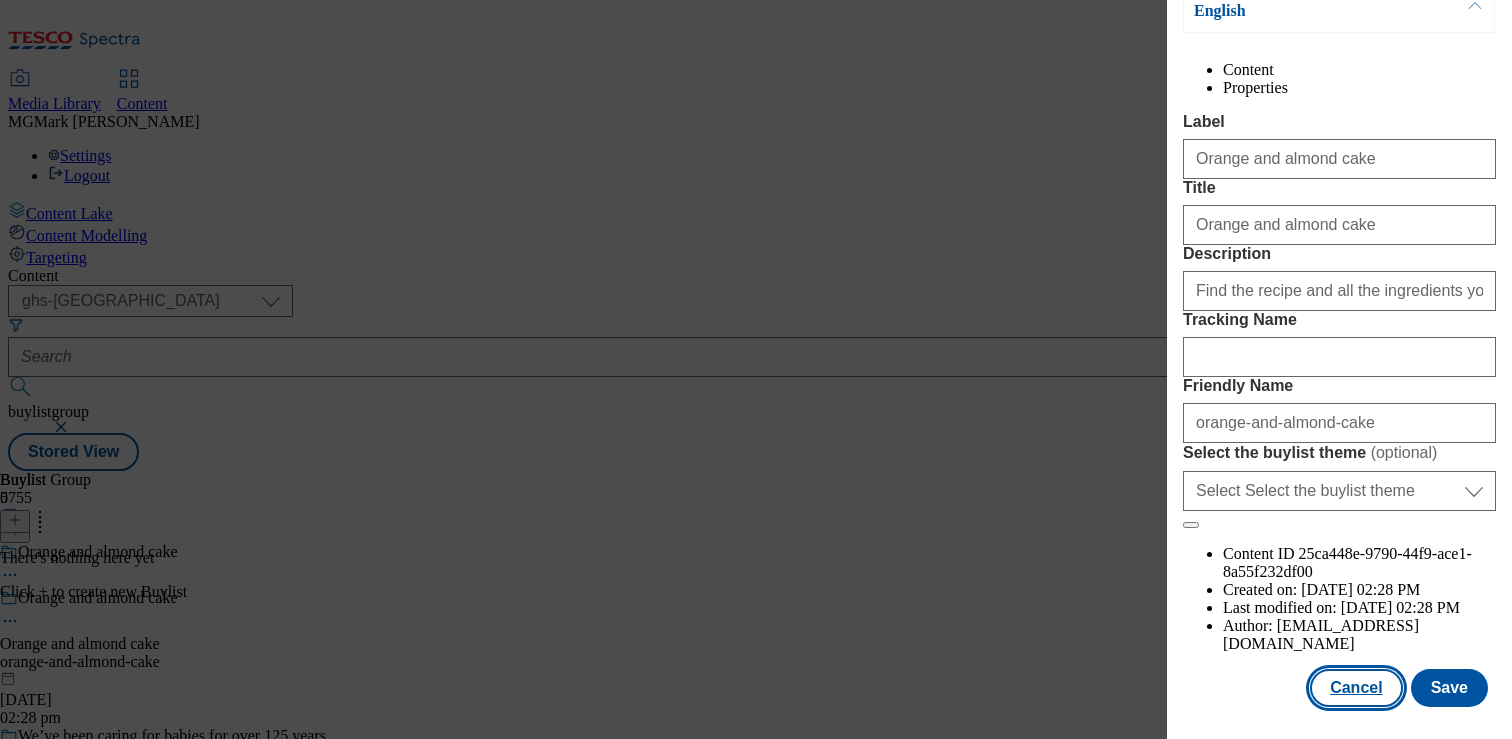 click on "Cancel" at bounding box center (1356, 688) 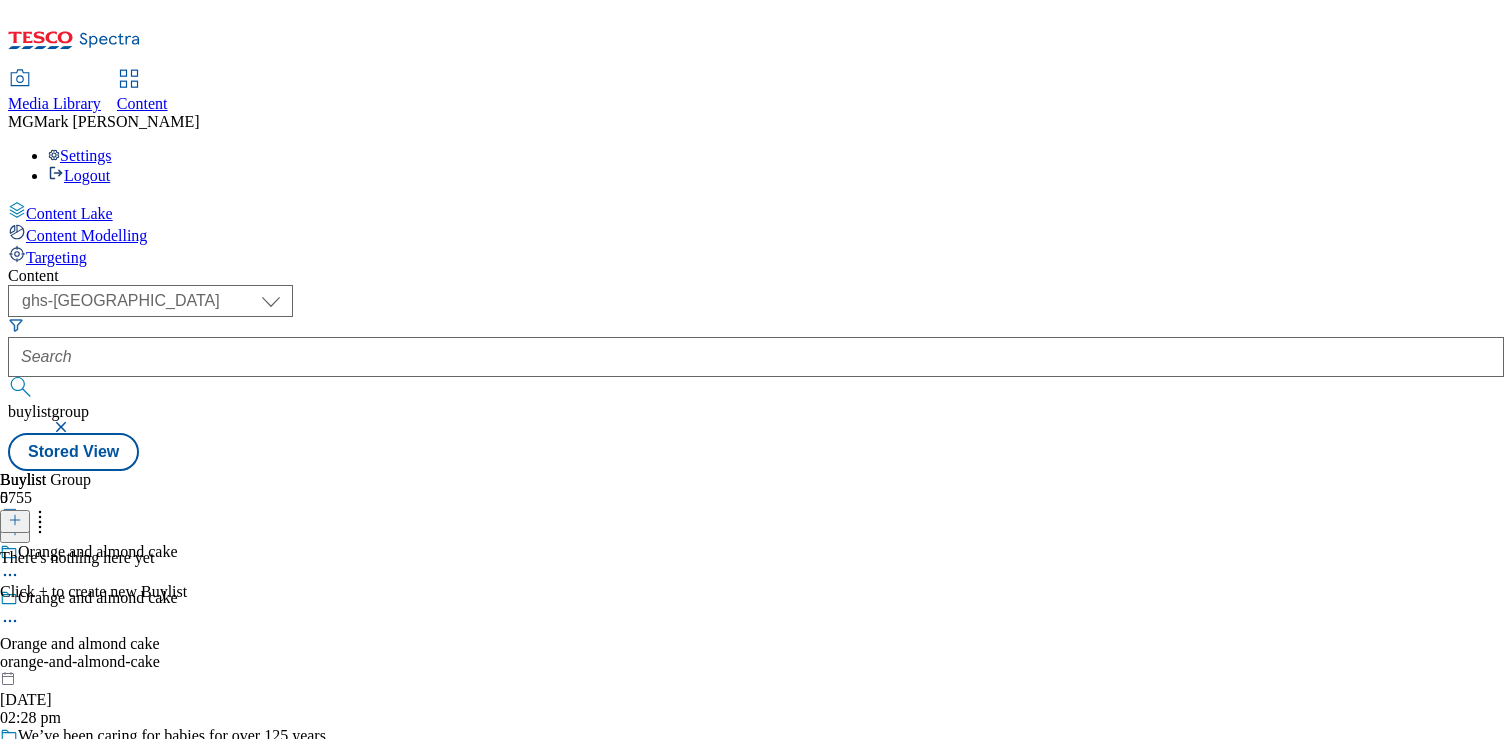 scroll, scrollTop: 194, scrollLeft: 0, axis: vertical 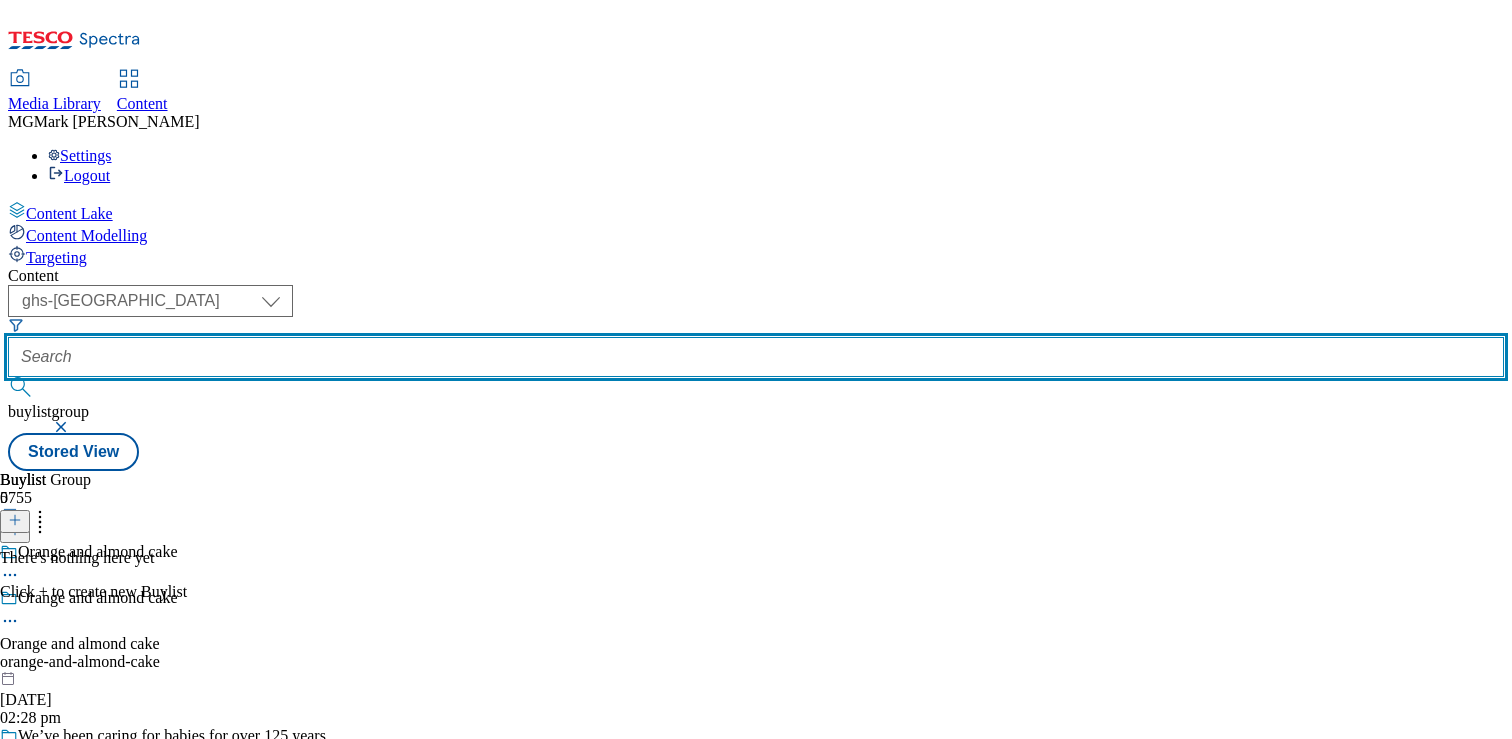 click at bounding box center [756, 357] 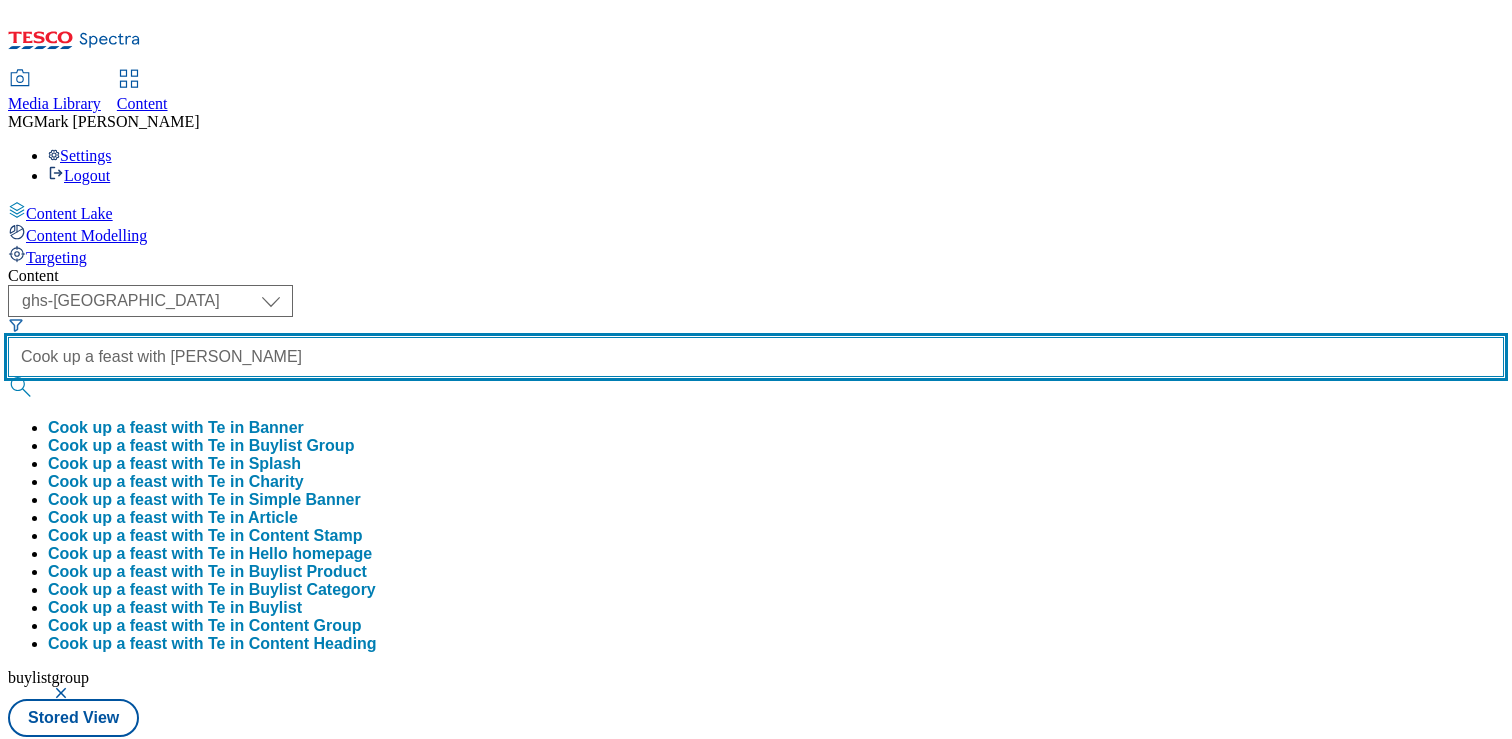 scroll, scrollTop: 0, scrollLeft: 0, axis: both 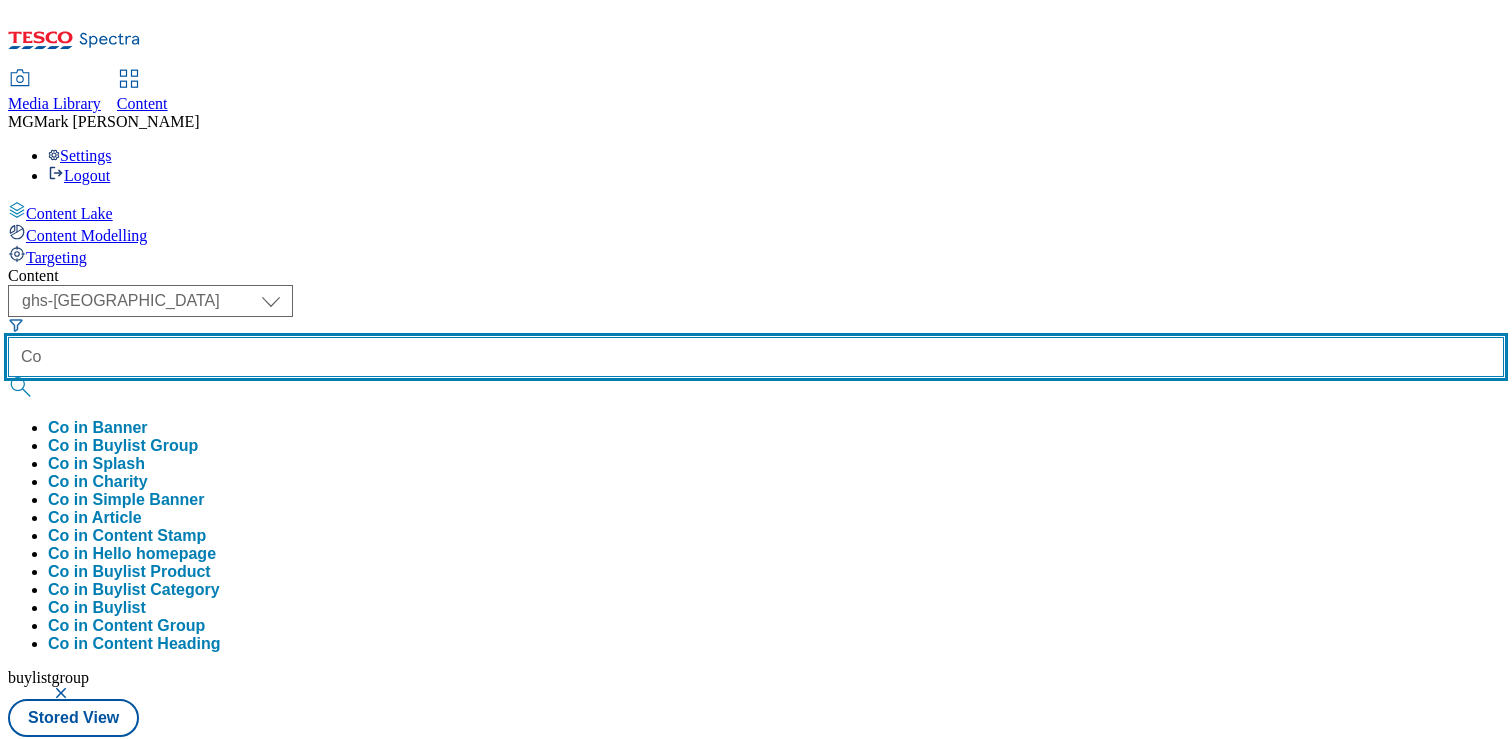 type on "C" 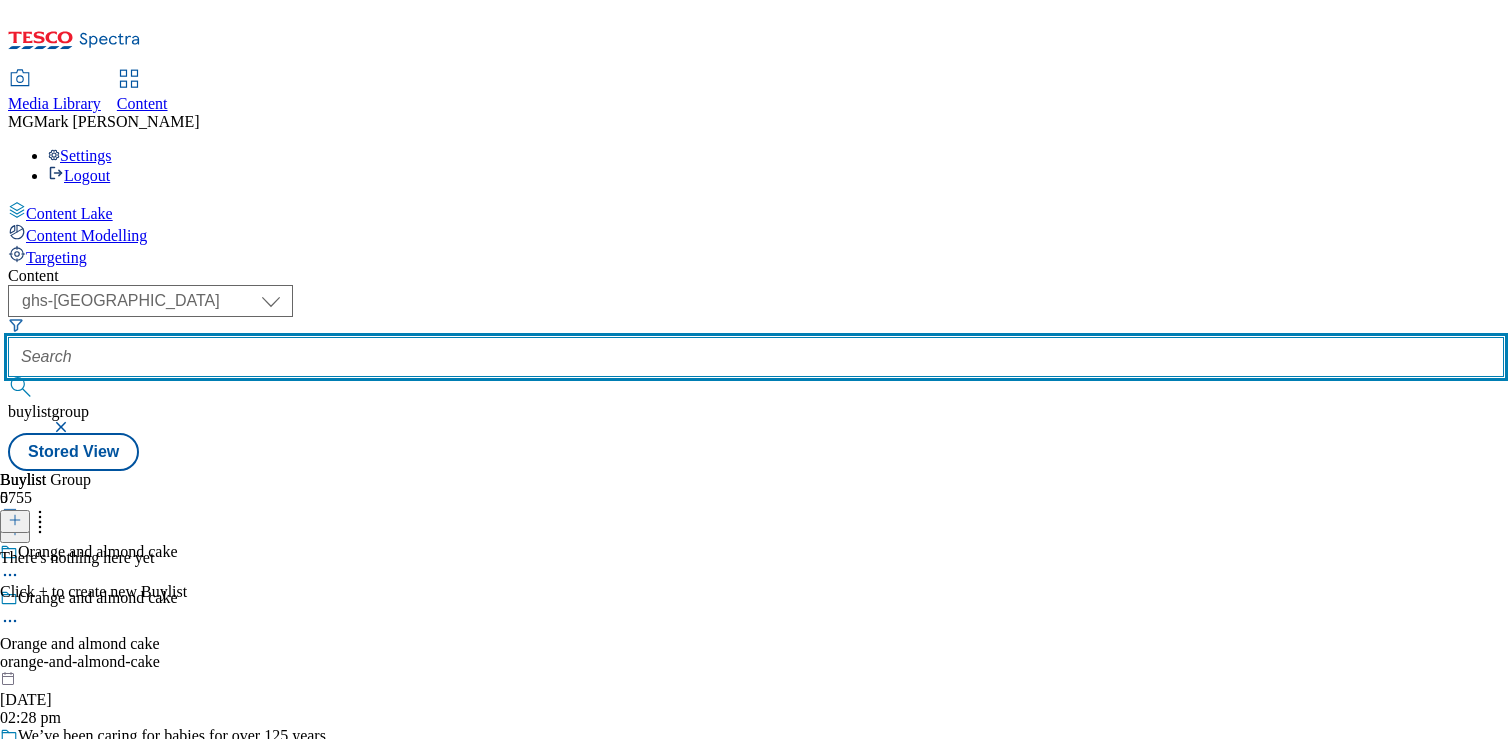 click at bounding box center (756, 357) 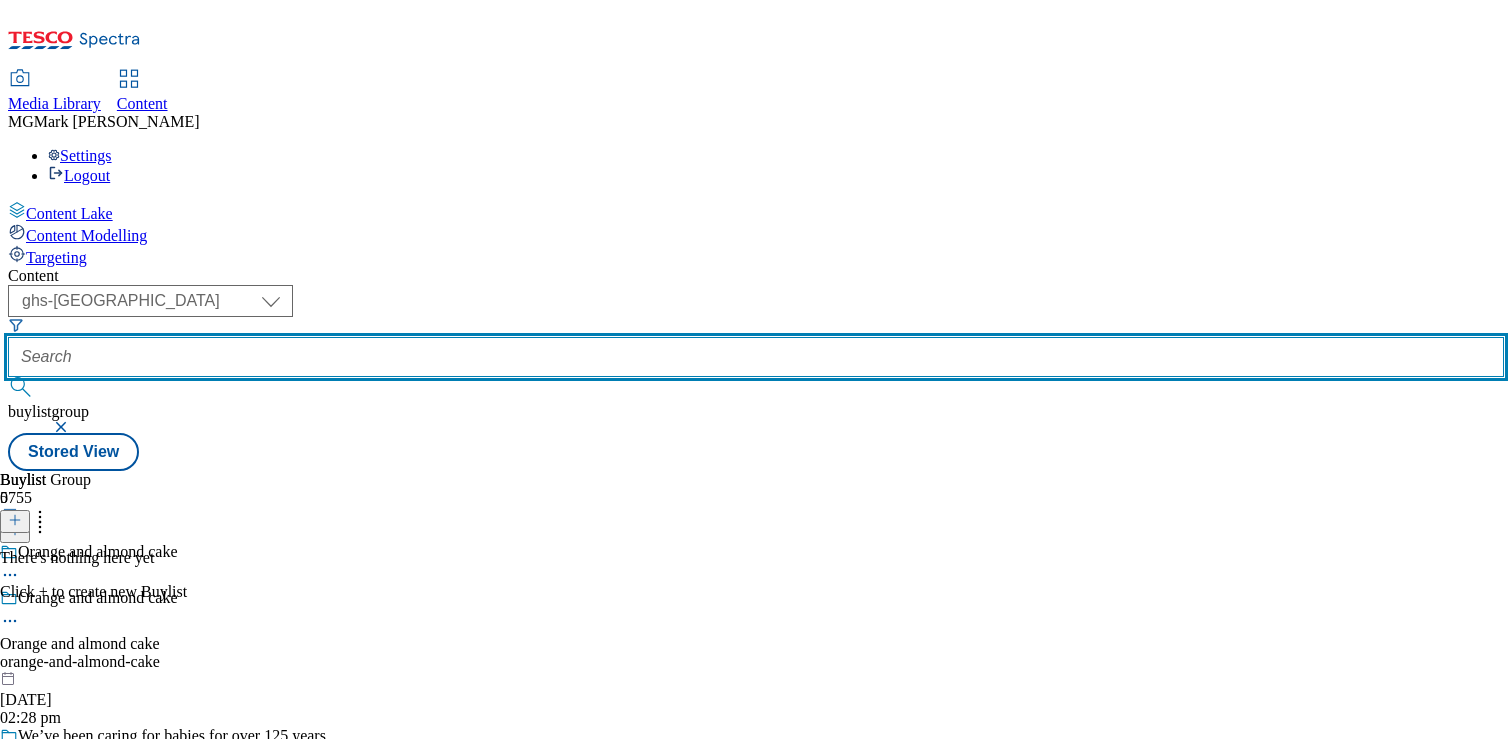 paste on "Roasting tin panzanella" 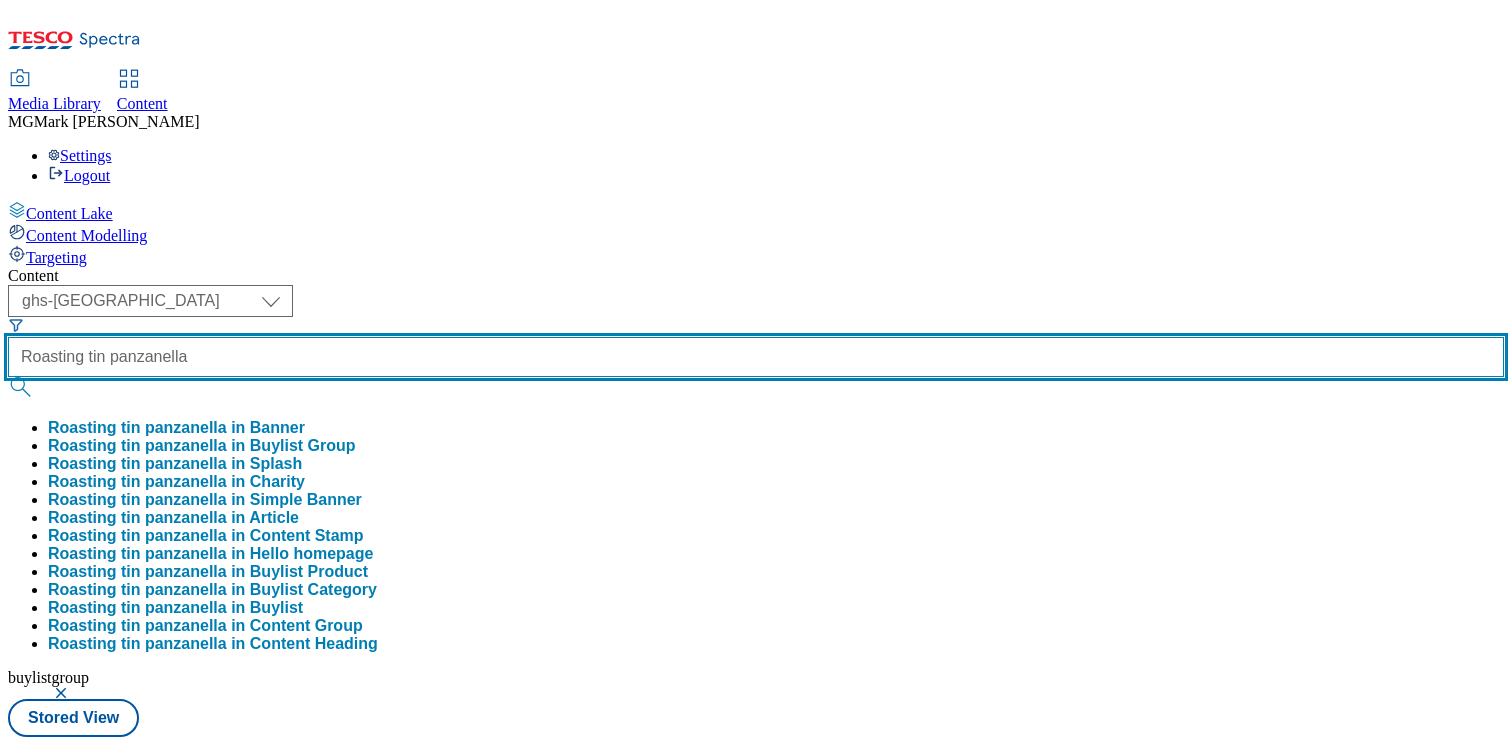 type on "Roasting tin panzanella" 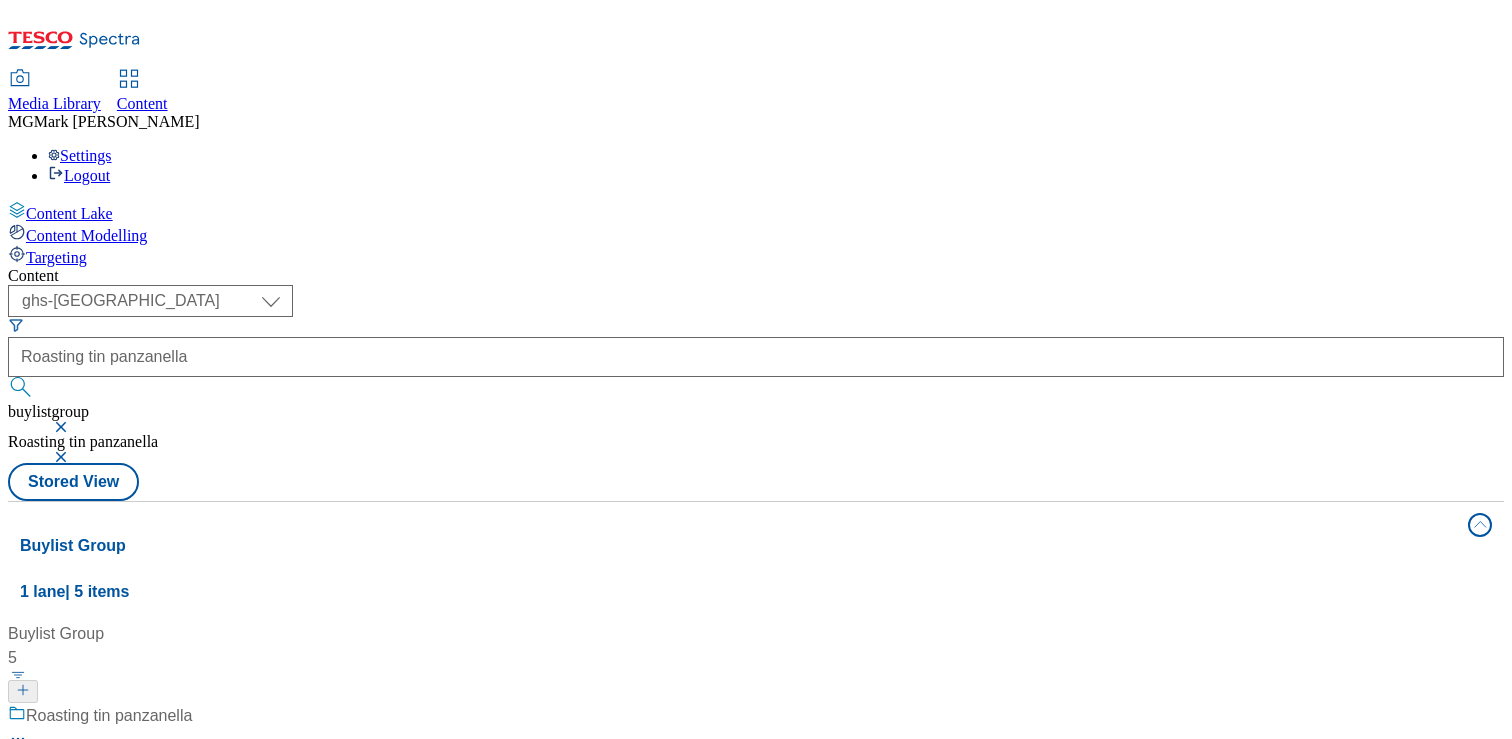 click on "/ panzanella" at bounding box center (133, 792) 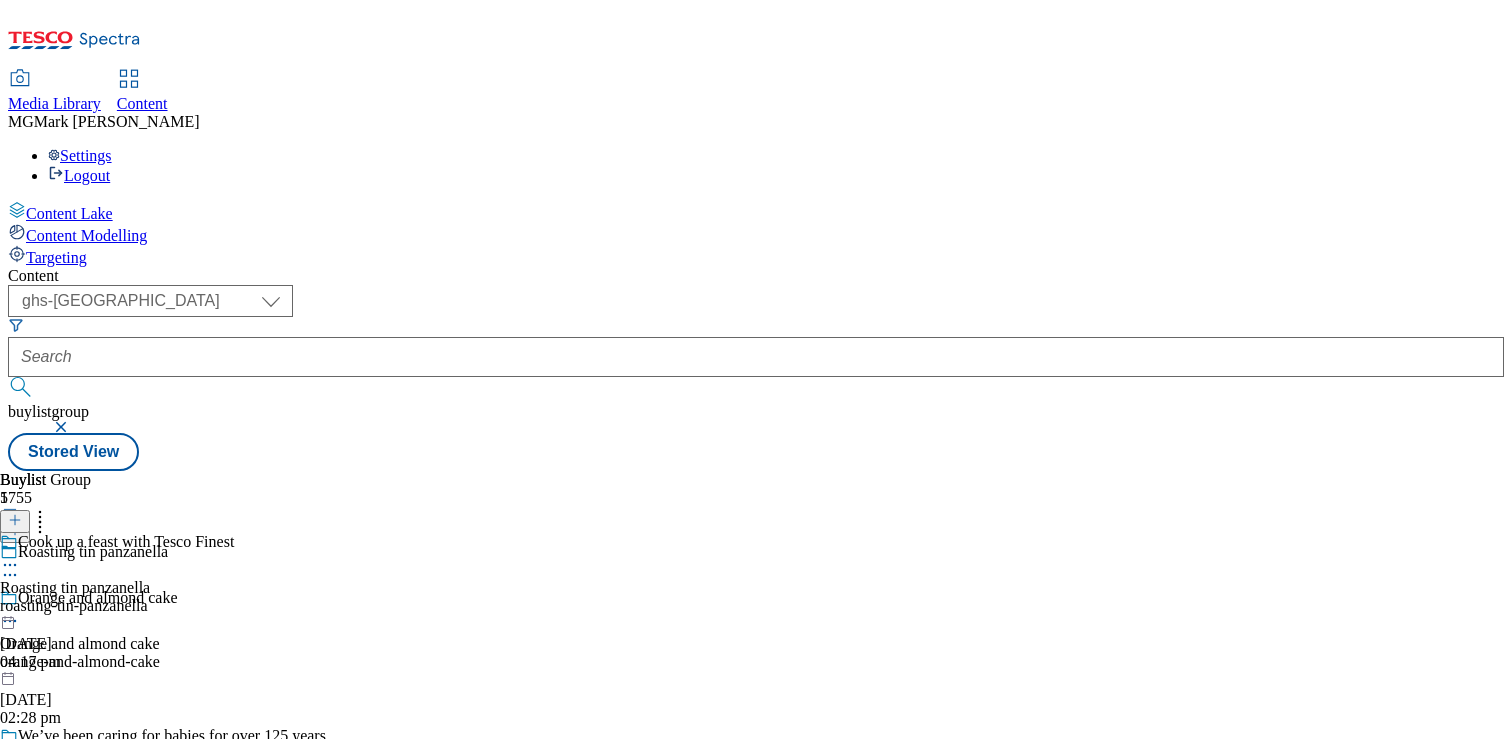 click 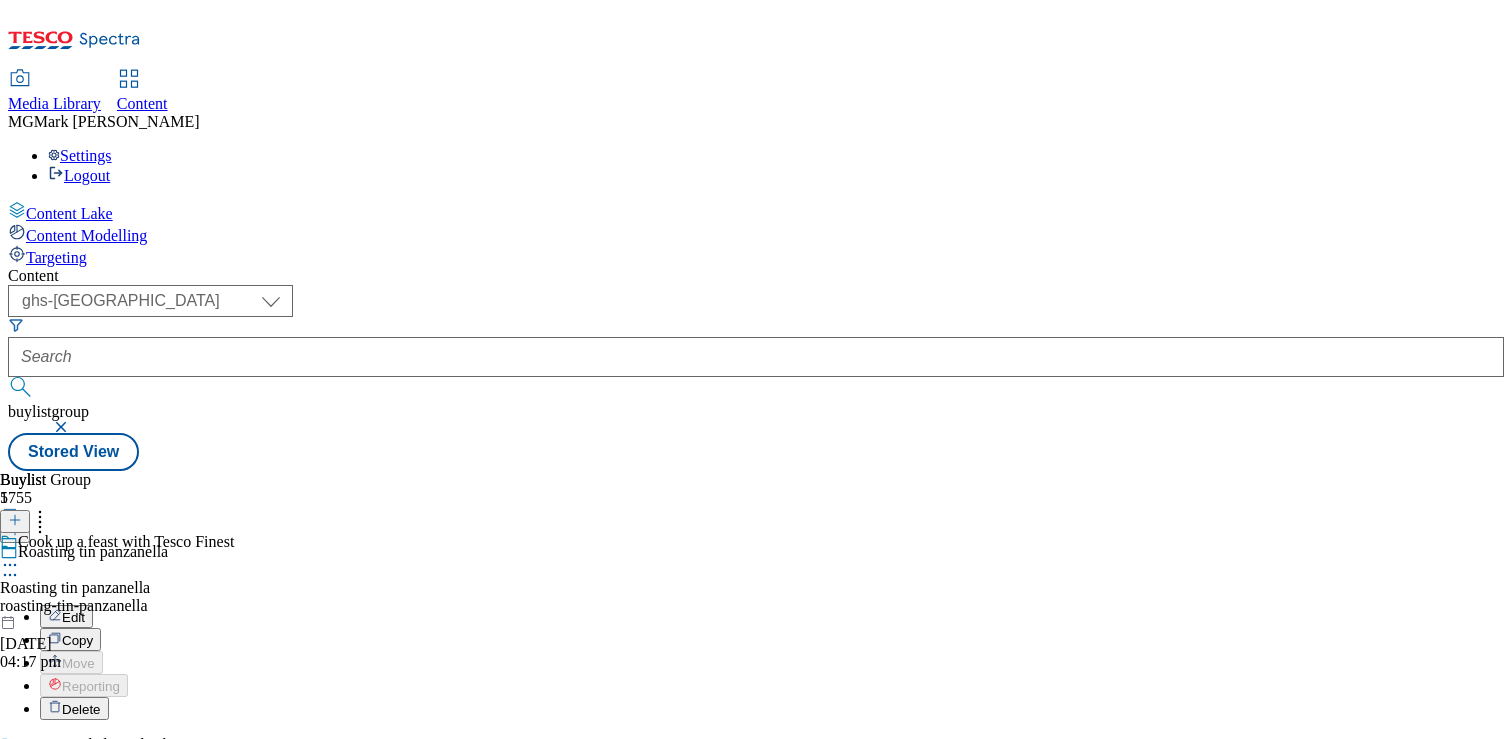 click on "Edit" at bounding box center (66, 616) 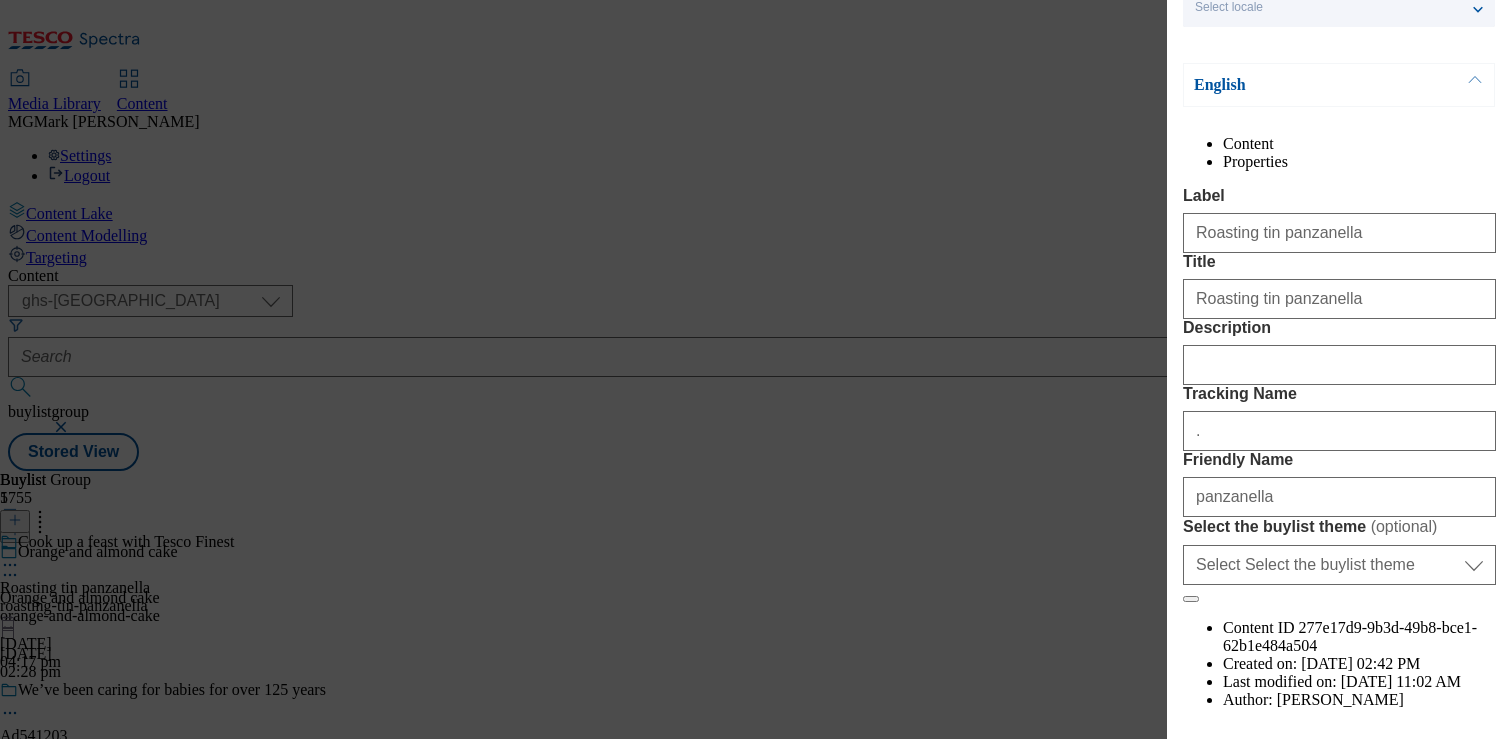 scroll, scrollTop: 283, scrollLeft: 0, axis: vertical 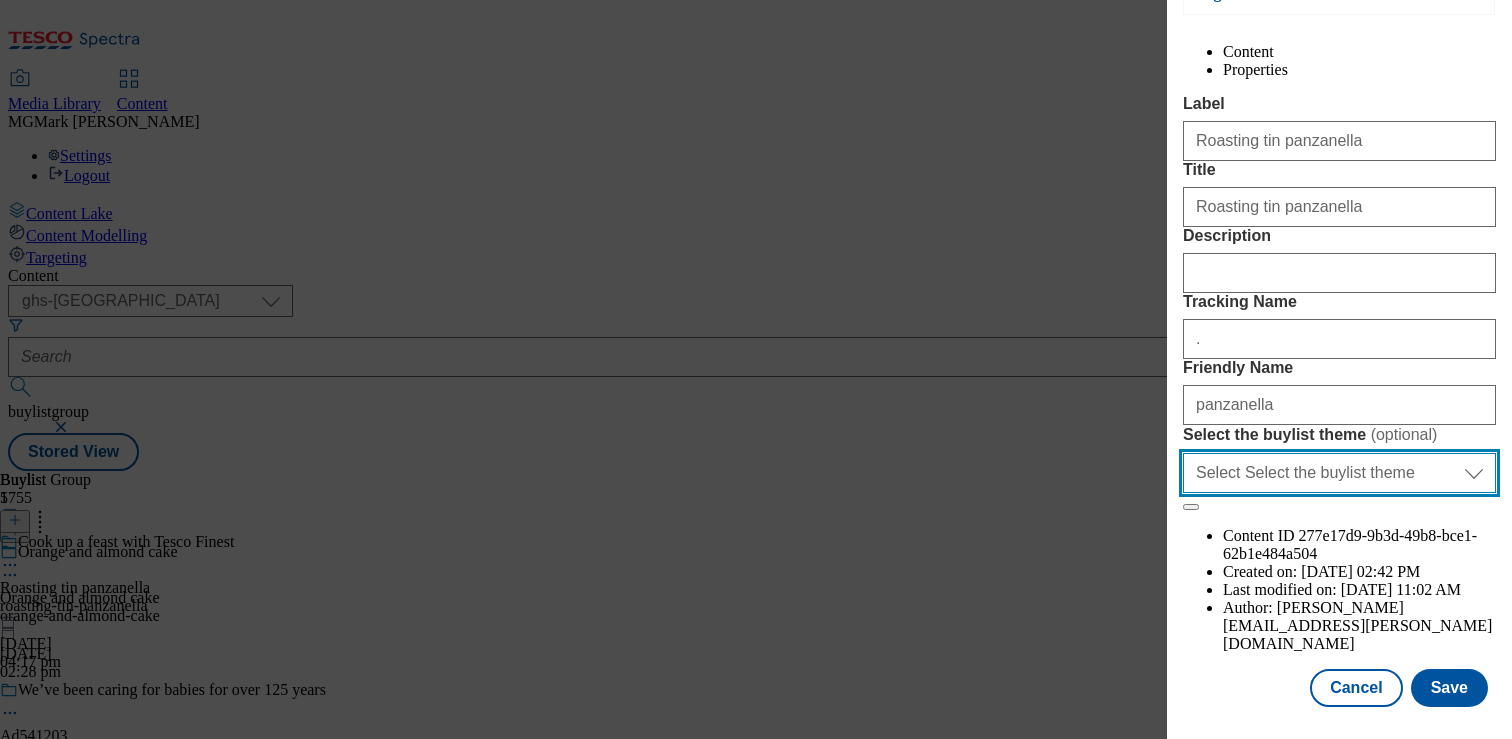 click on "Select Select the buylist theme default fandf" at bounding box center [1339, 473] 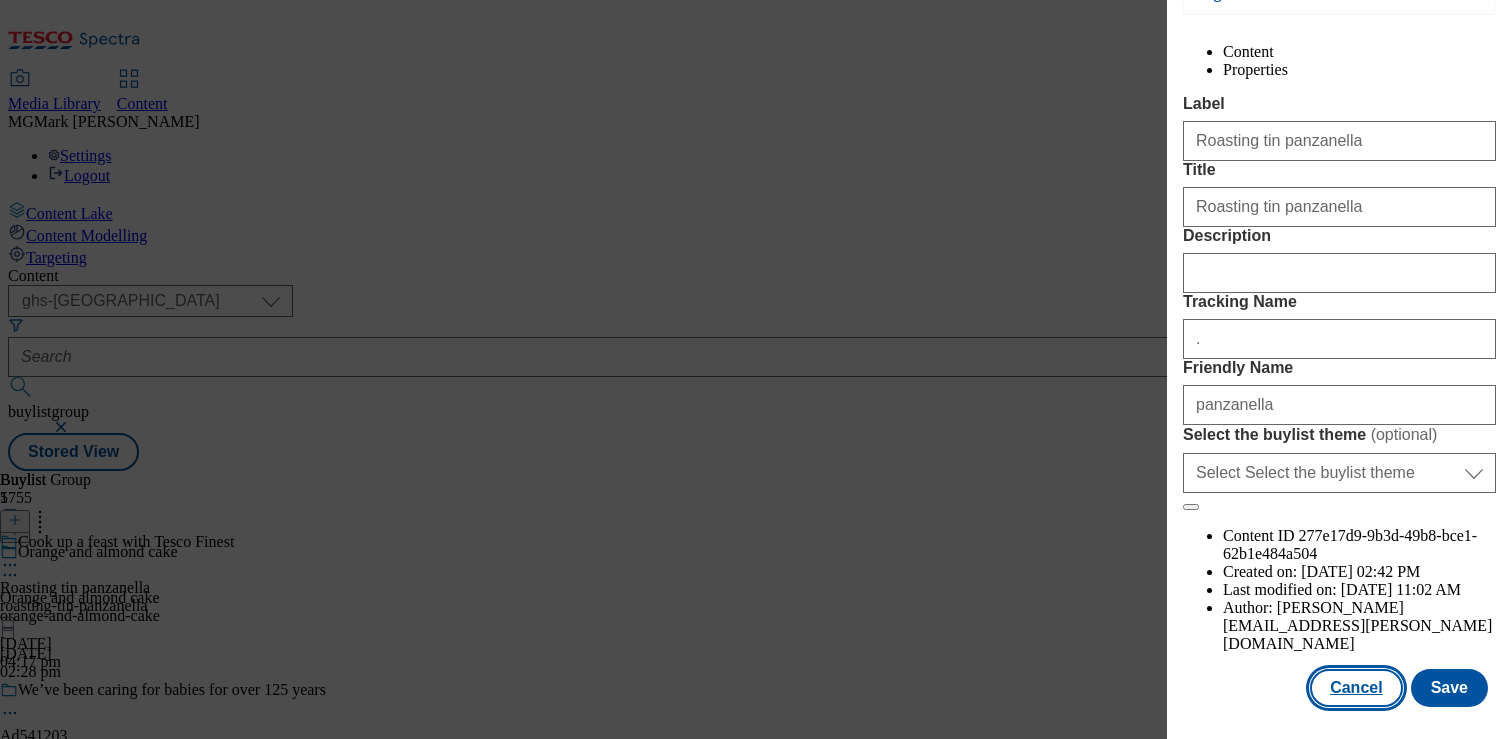 click on "Cancel" at bounding box center (1356, 688) 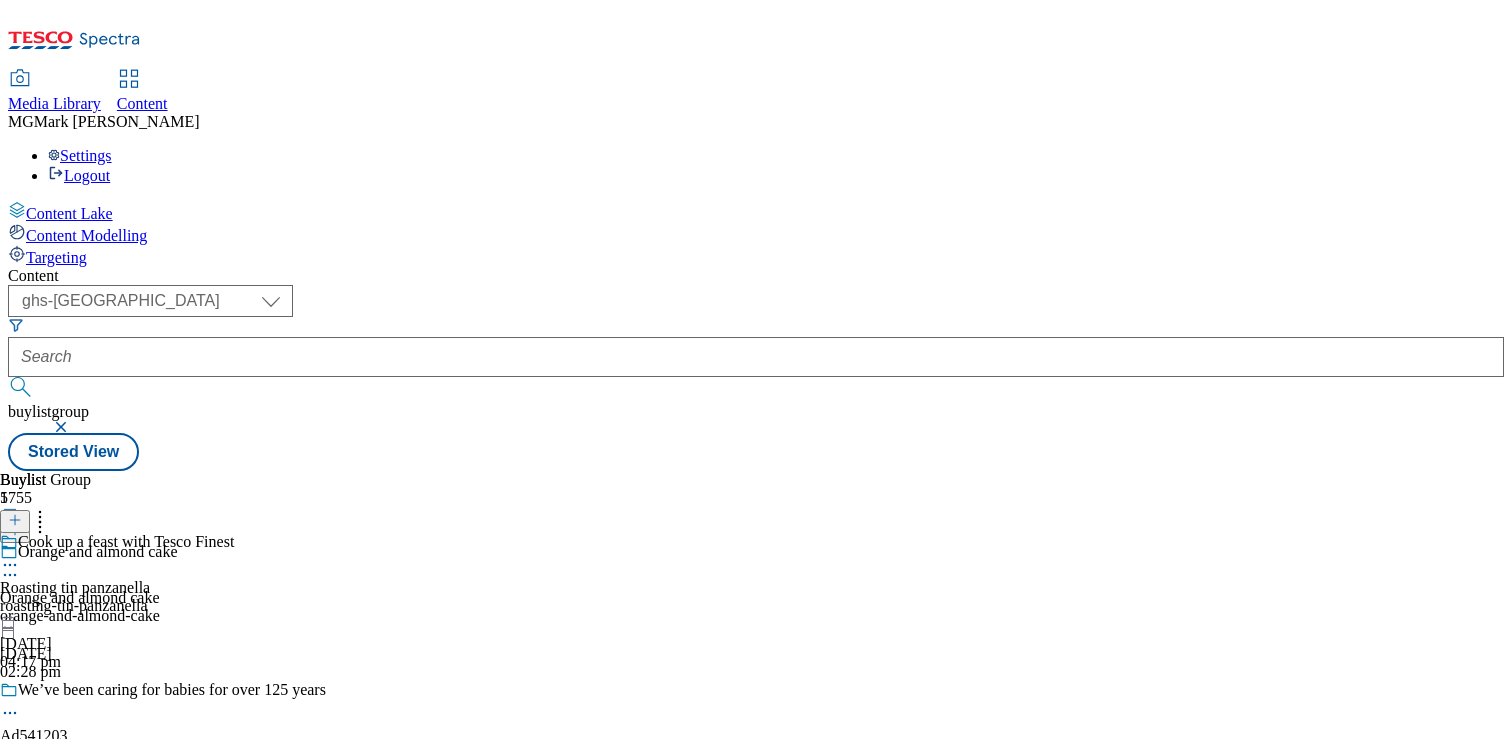 scroll, scrollTop: 194, scrollLeft: 0, axis: vertical 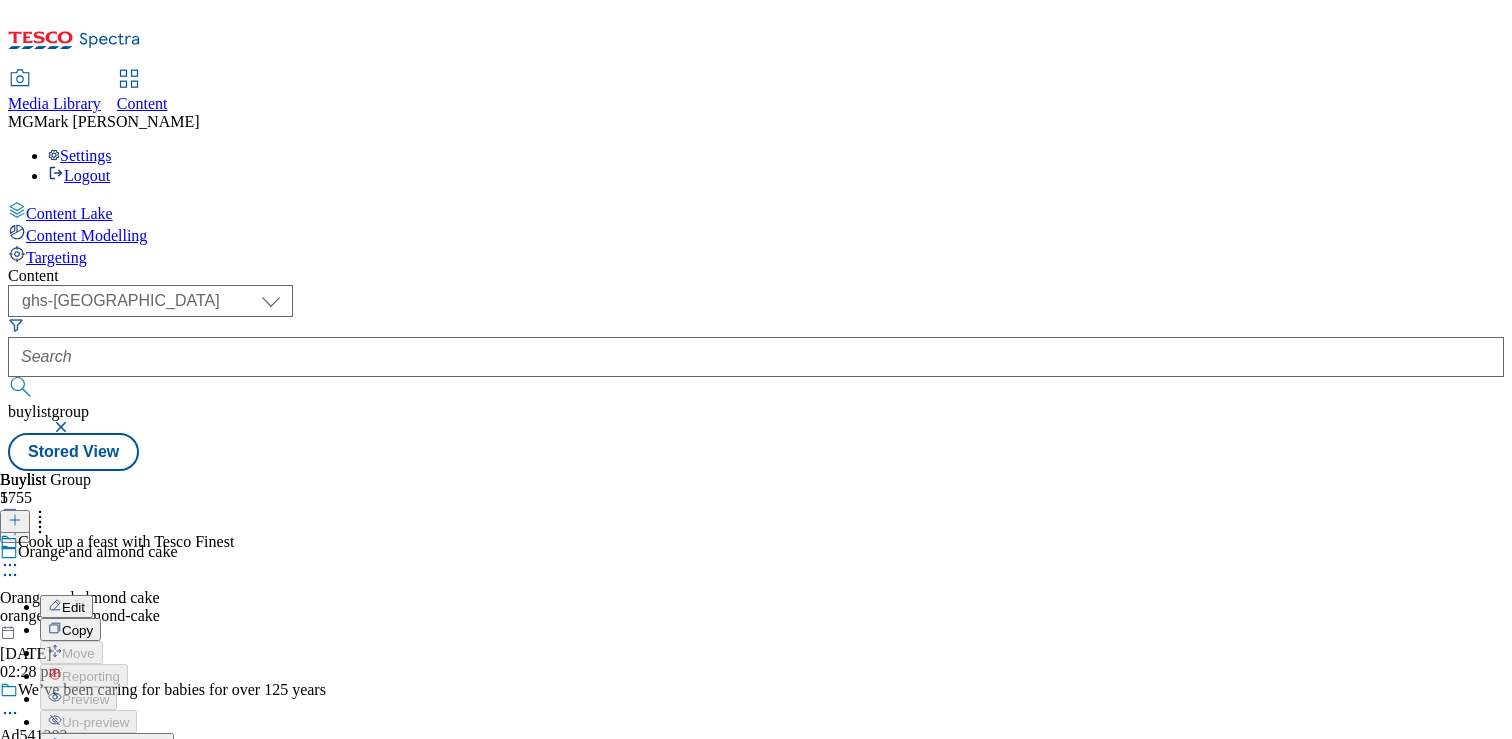 click on "Edit" at bounding box center [73, 607] 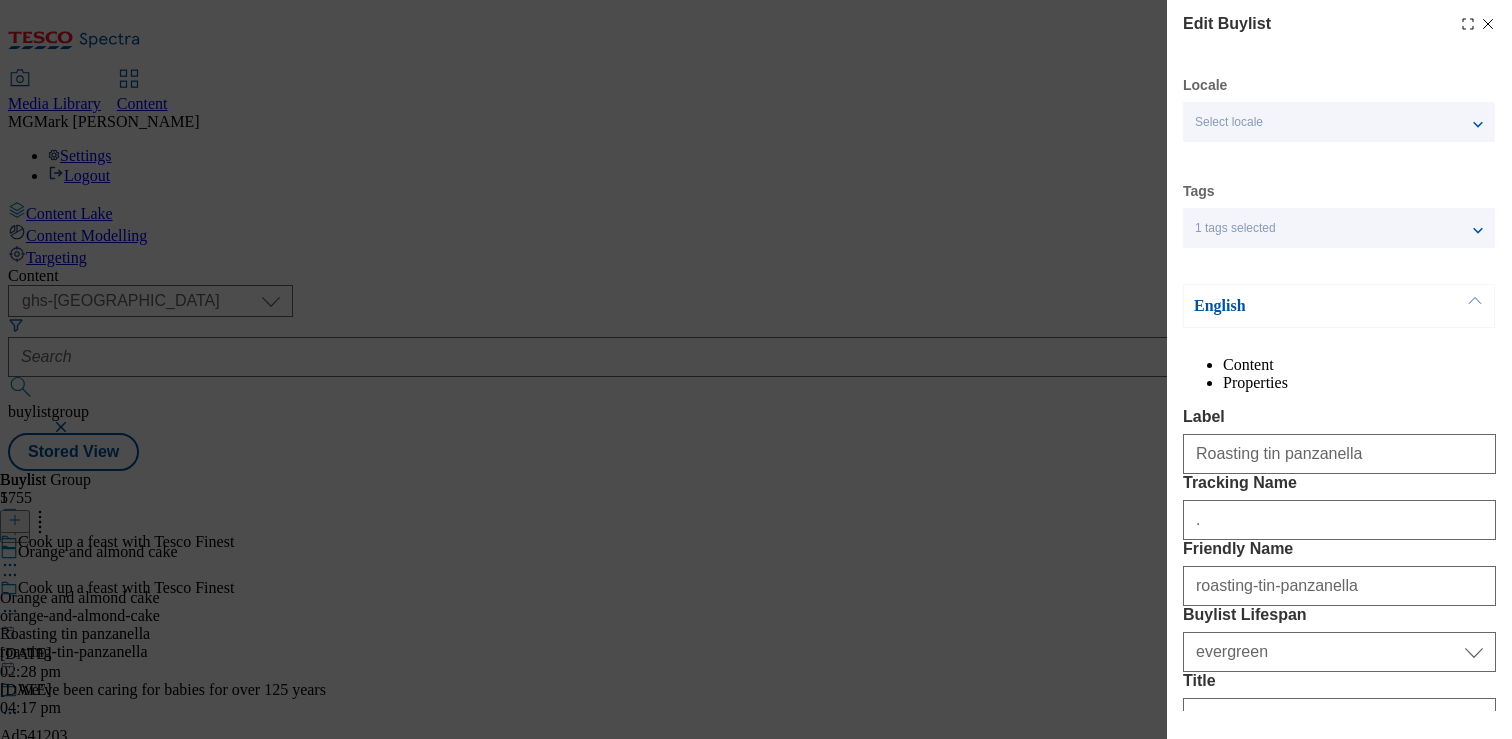 select on "Meal" 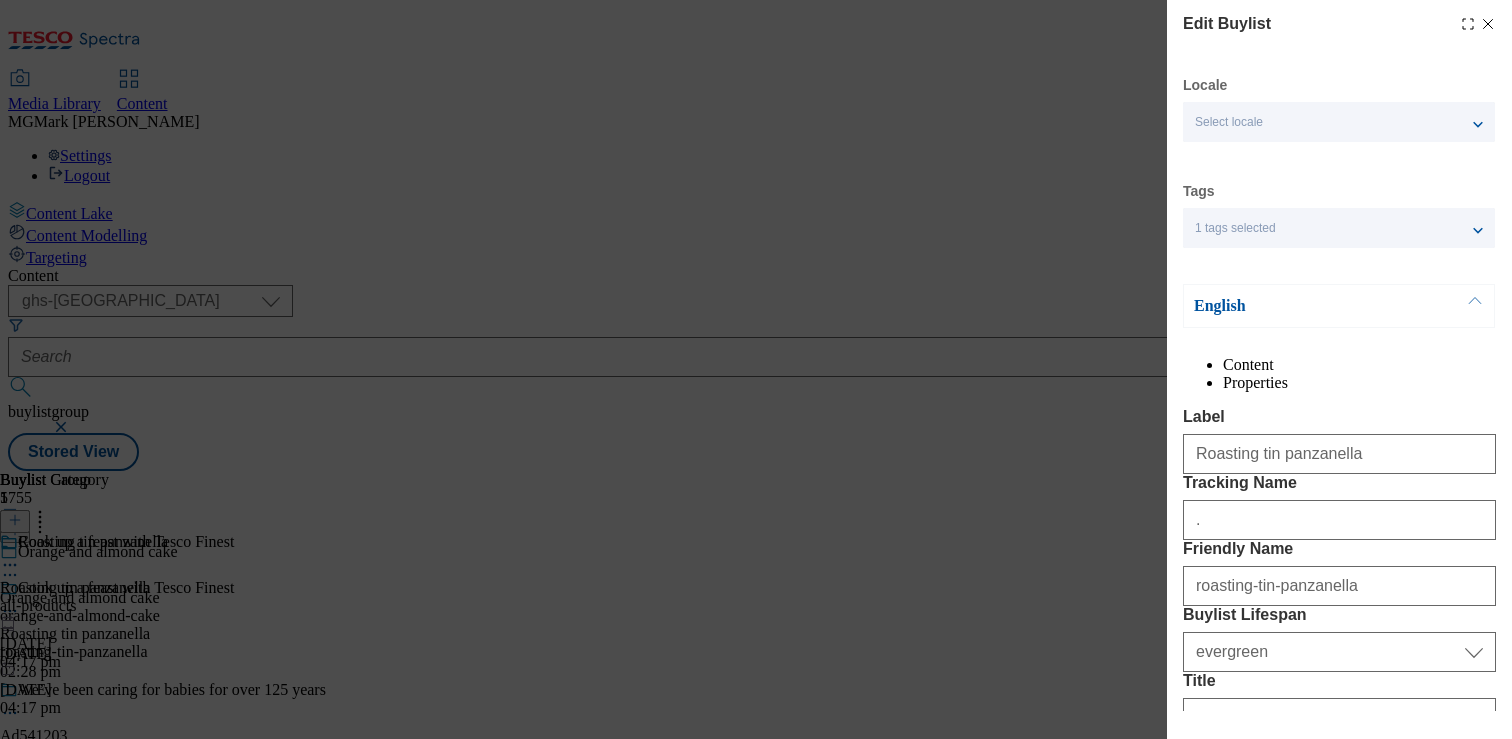 click on "1 tags selected" at bounding box center [1235, 228] 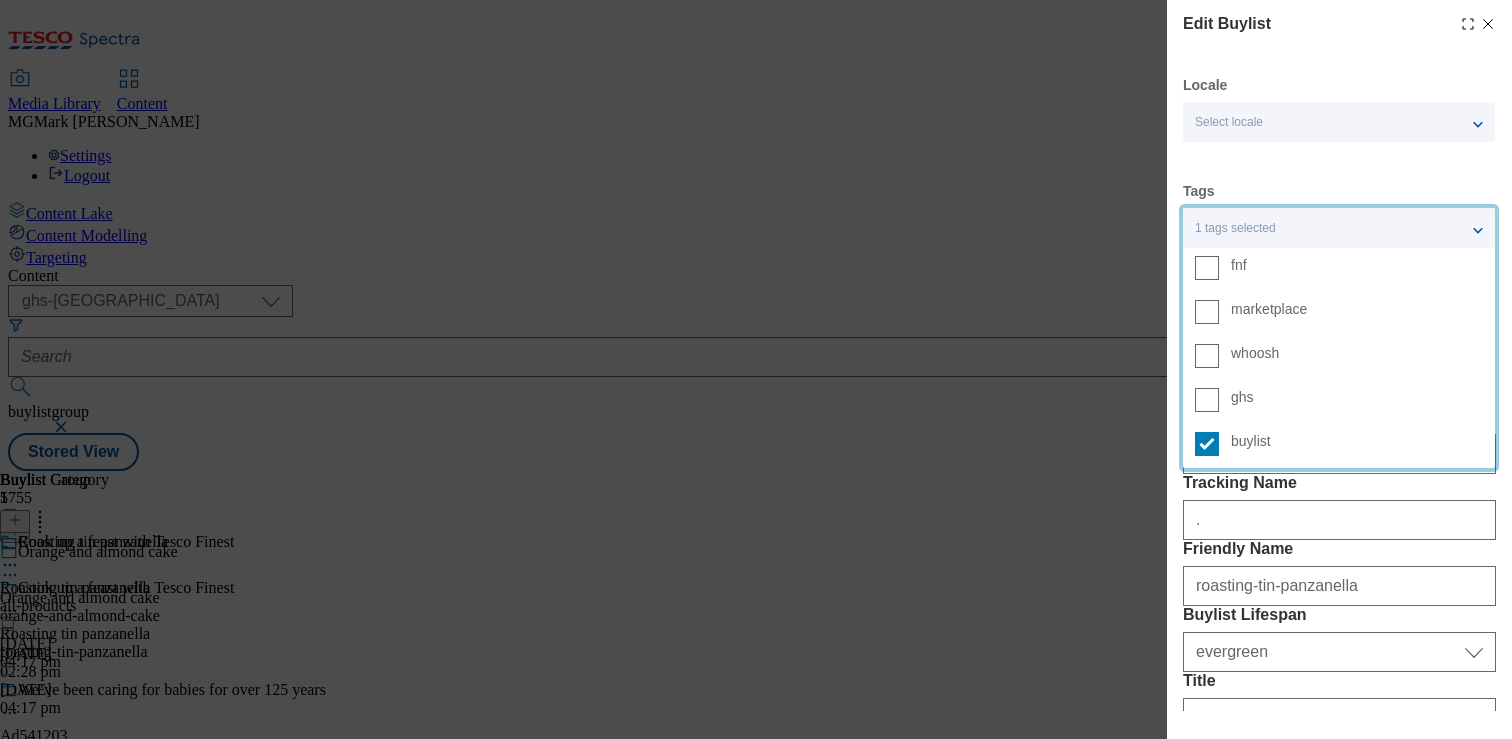 click on "1 tags selected" at bounding box center [1235, 228] 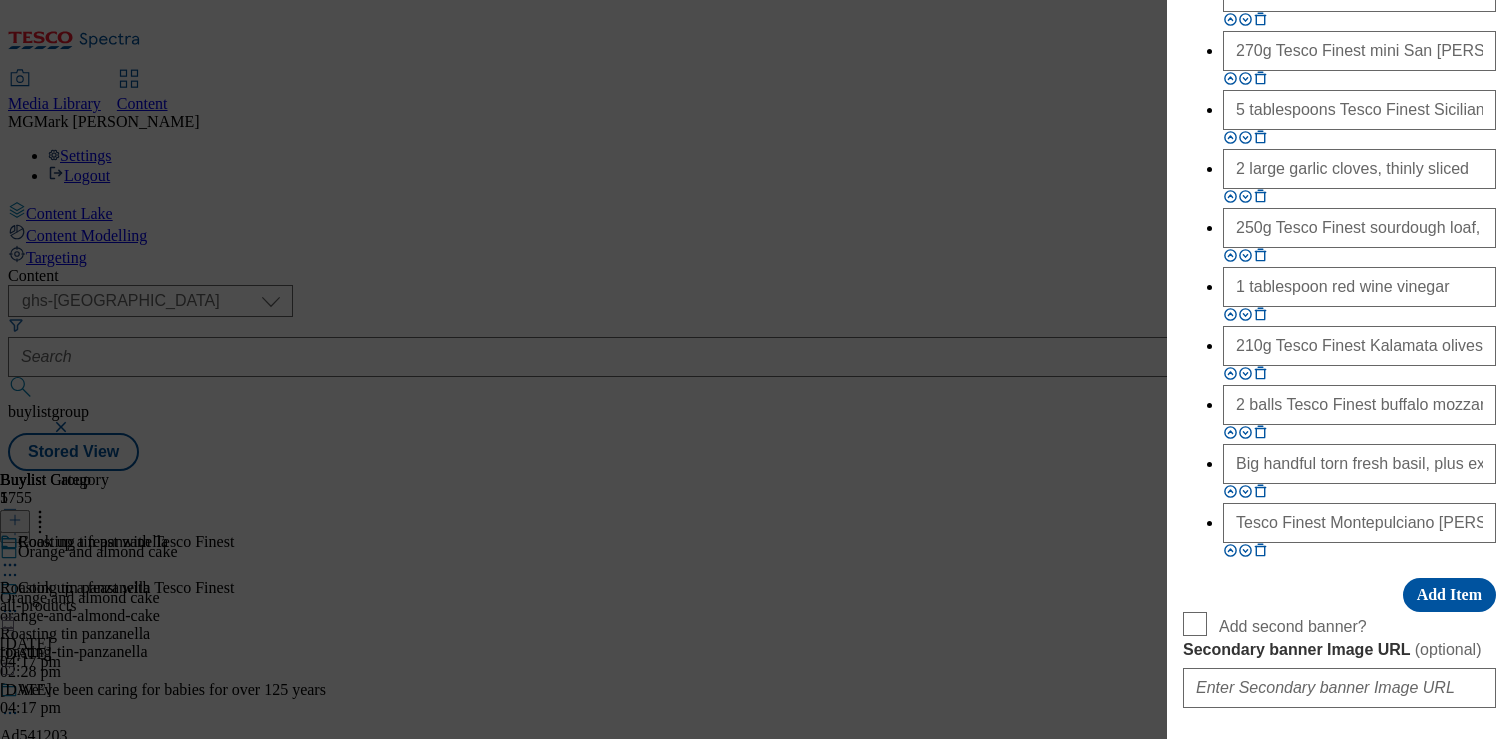 scroll, scrollTop: 1698, scrollLeft: 0, axis: vertical 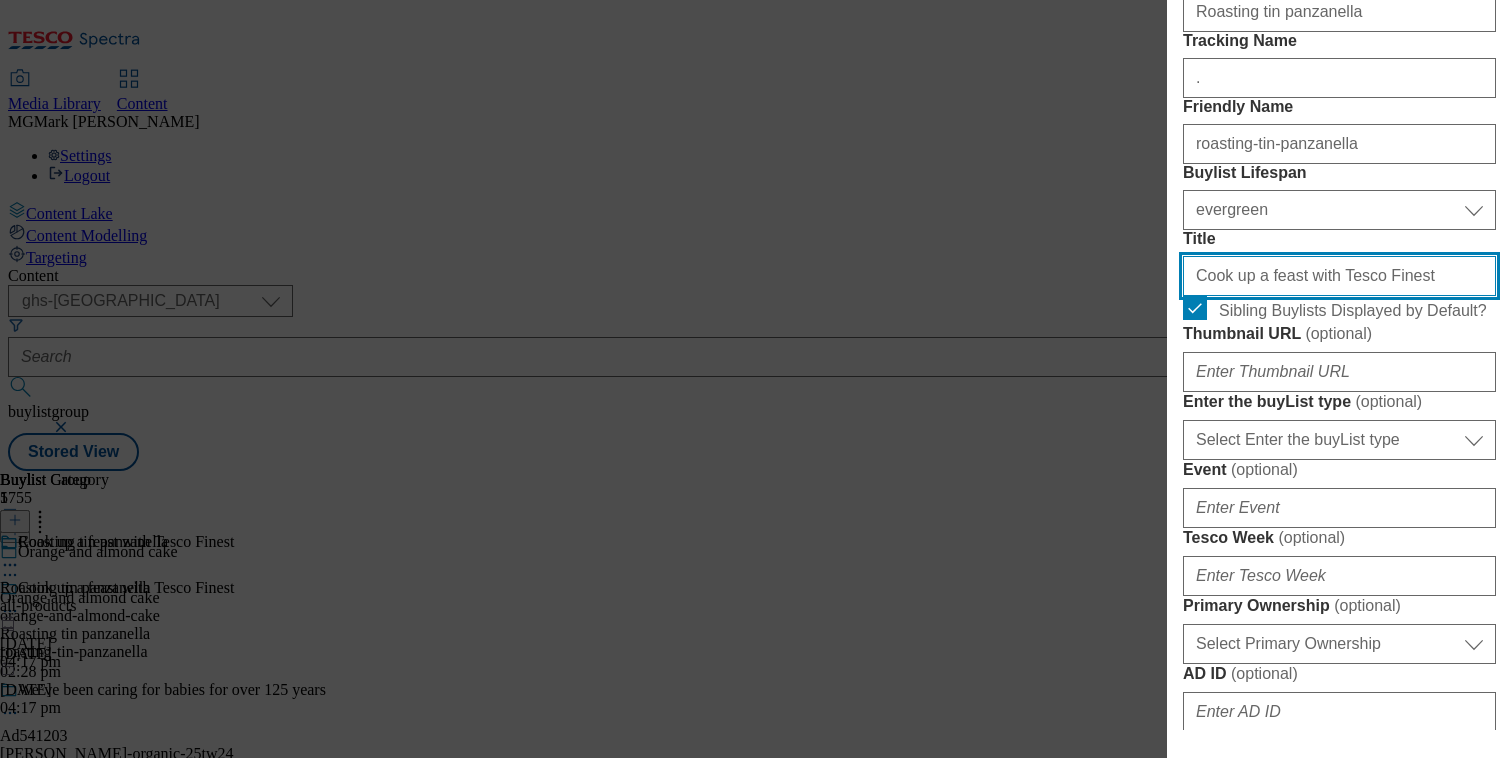 click on "Cook up a feast with Tesco Finest" at bounding box center (1339, 276) 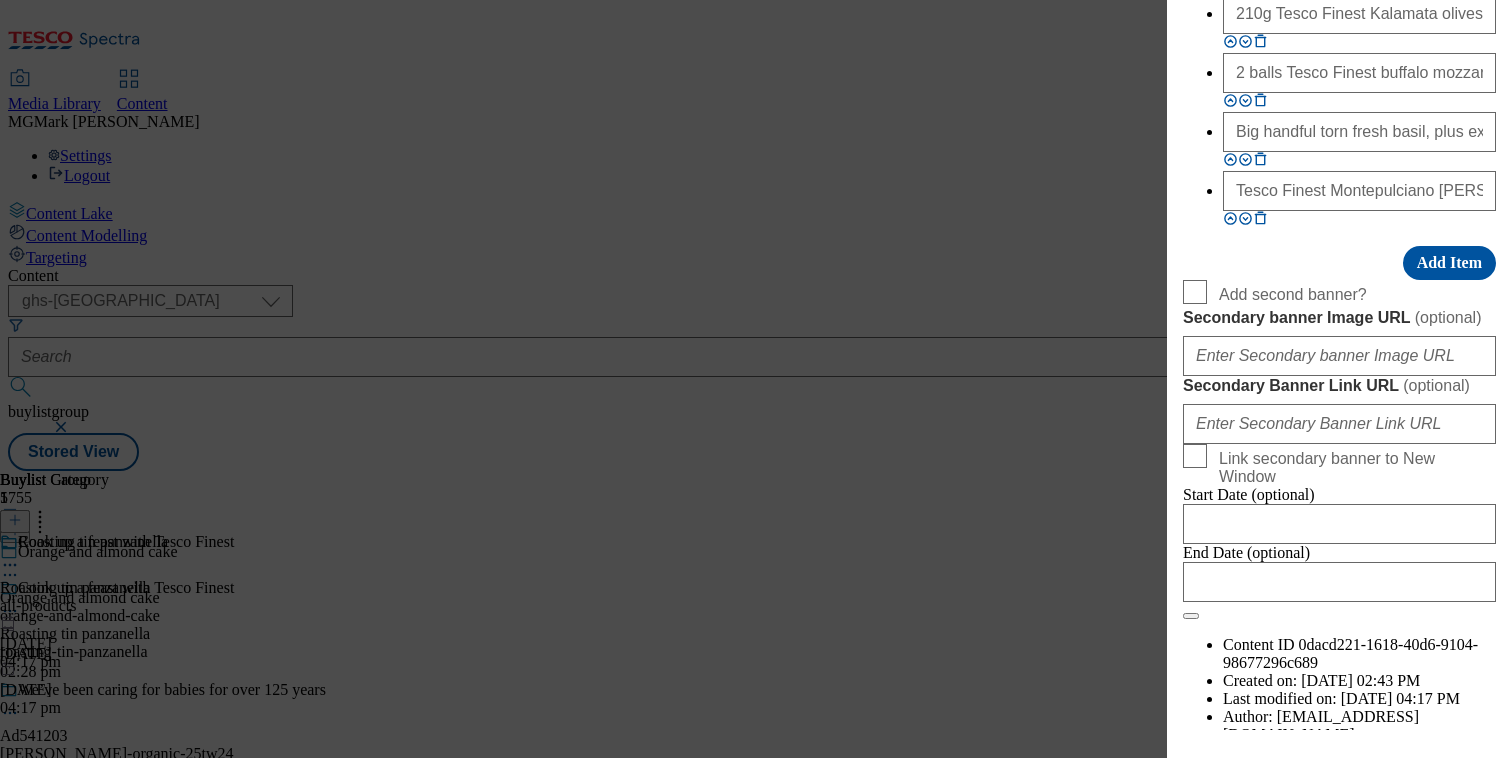 scroll, scrollTop: 2028, scrollLeft: 0, axis: vertical 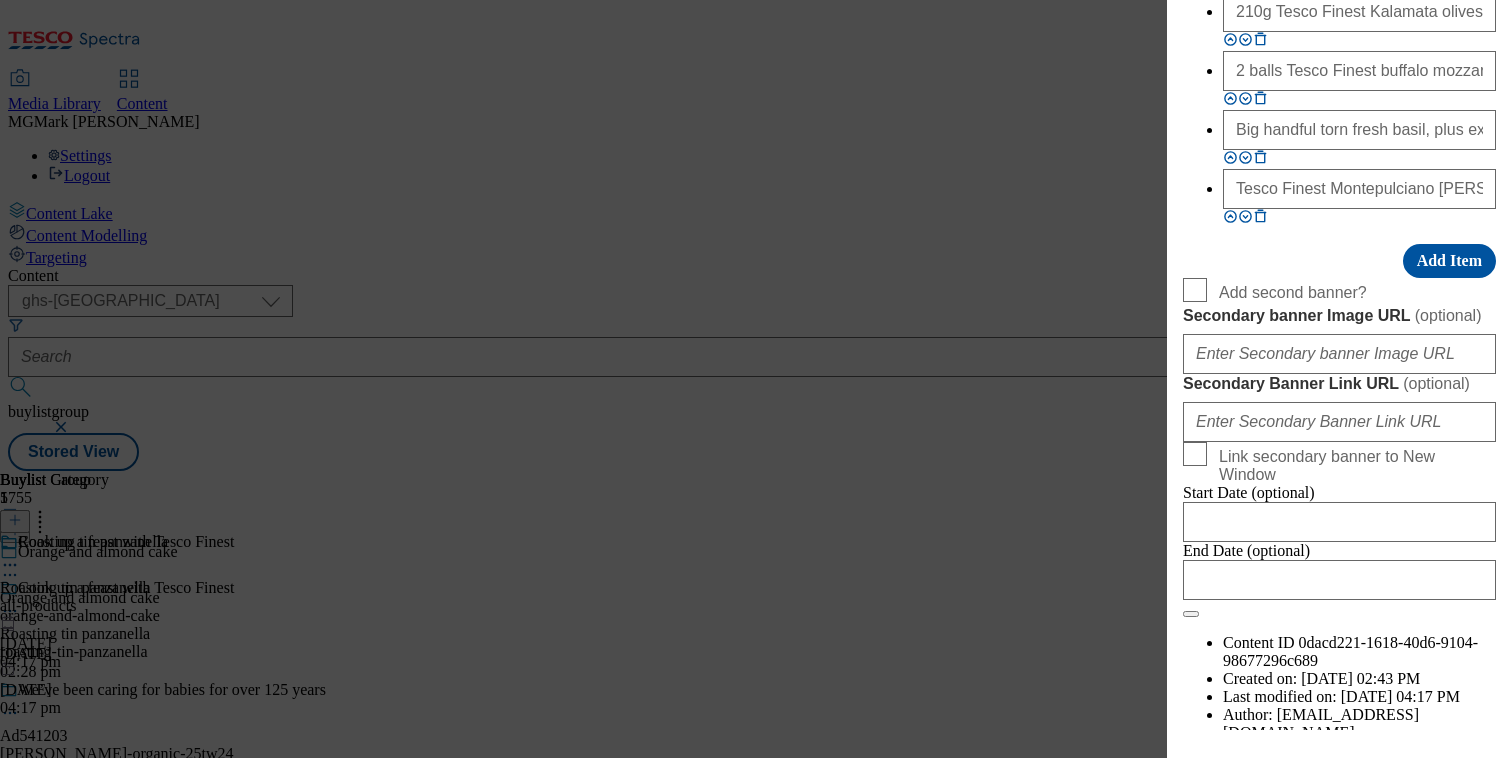 click on "Ingredients" at bounding box center [1339, -416] 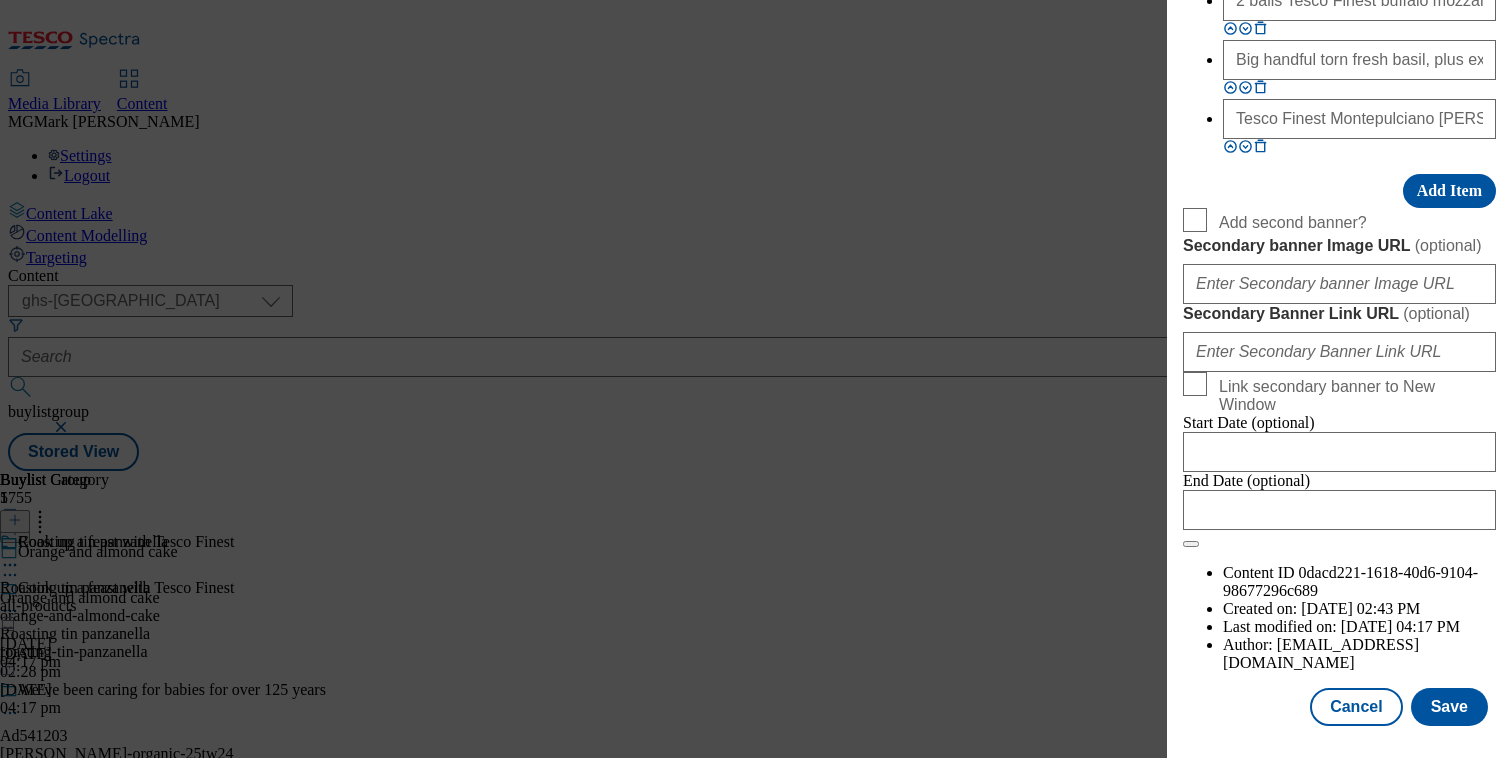 scroll, scrollTop: 2862, scrollLeft: 0, axis: vertical 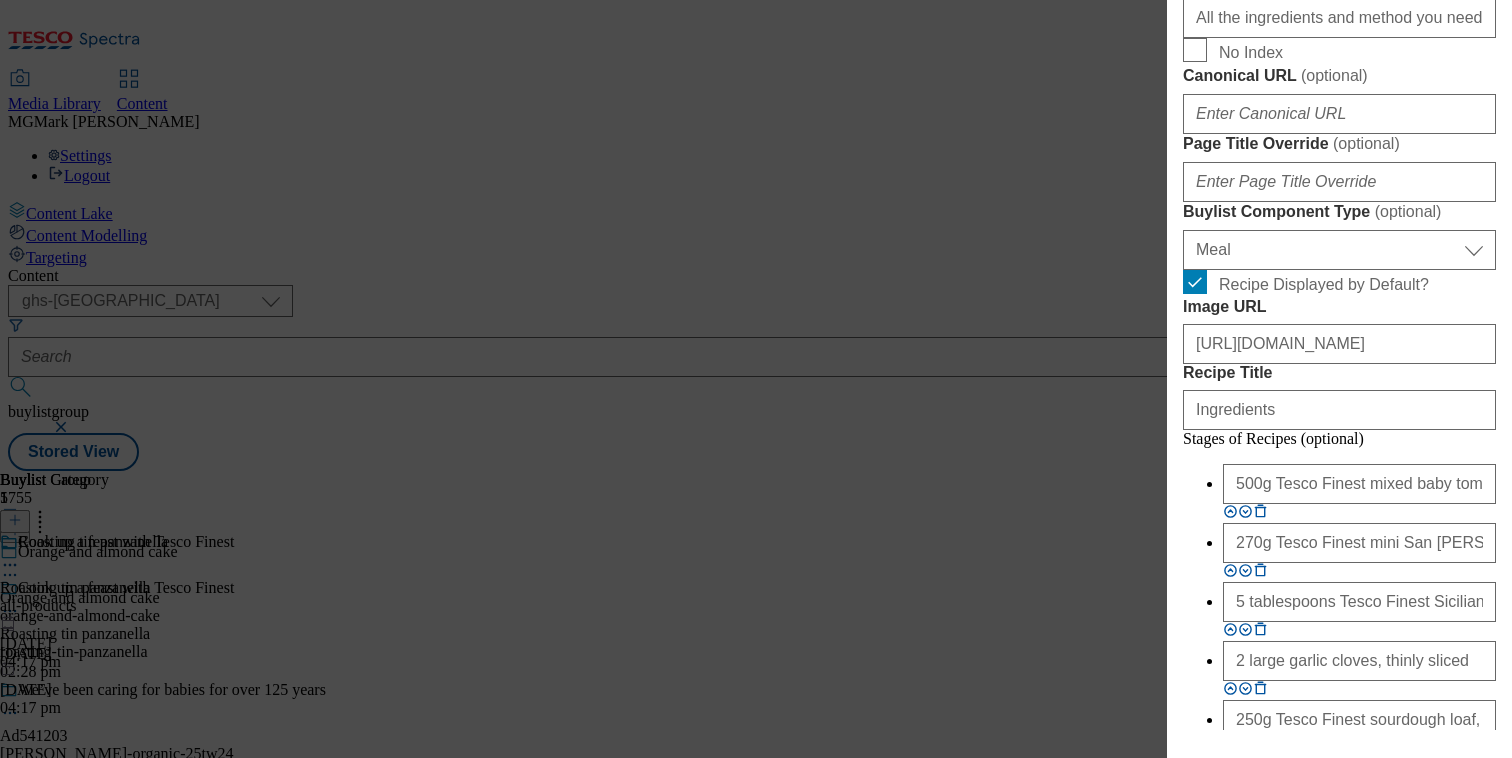 click on "Edit Buylist Locale   Select locale English Welsh Tags   1 tags selected fnf marketplace whoosh ghs buylist English Content Properties Label Roasting tin panzanella Tracking Name . Friendly Name roasting-tin-panzanella Buylist Lifespan Select Buylist Lifespan evergreen seasonal tactical evergreen Title Cook up a feast with Tesco Finest Sibling Buylists Displayed by Default? Thumbnail URL   ( optional ) Enter the buyList type   ( optional ) Select Enter the buyList type event supplier funded long term >4 weeks supplier funded short term 1-3 weeks tesco trade lists zone Select Enter the buyList type Event   ( optional ) Tesco Week   ( optional ) Primary Ownership   ( optional ) Select Primary Ownership tesco dunnhumby Select Primary Ownership AD ID   ( optional ) Description All the ingredients and method you need for roasting-tin panzanella, as seen in The Guardian. No Index Canonical URL   ( optional ) Page Title Override   ( optional ) Buylist Component Type   ( optional ) Select Buylist Component Type Meal" at bounding box center (756, 379) 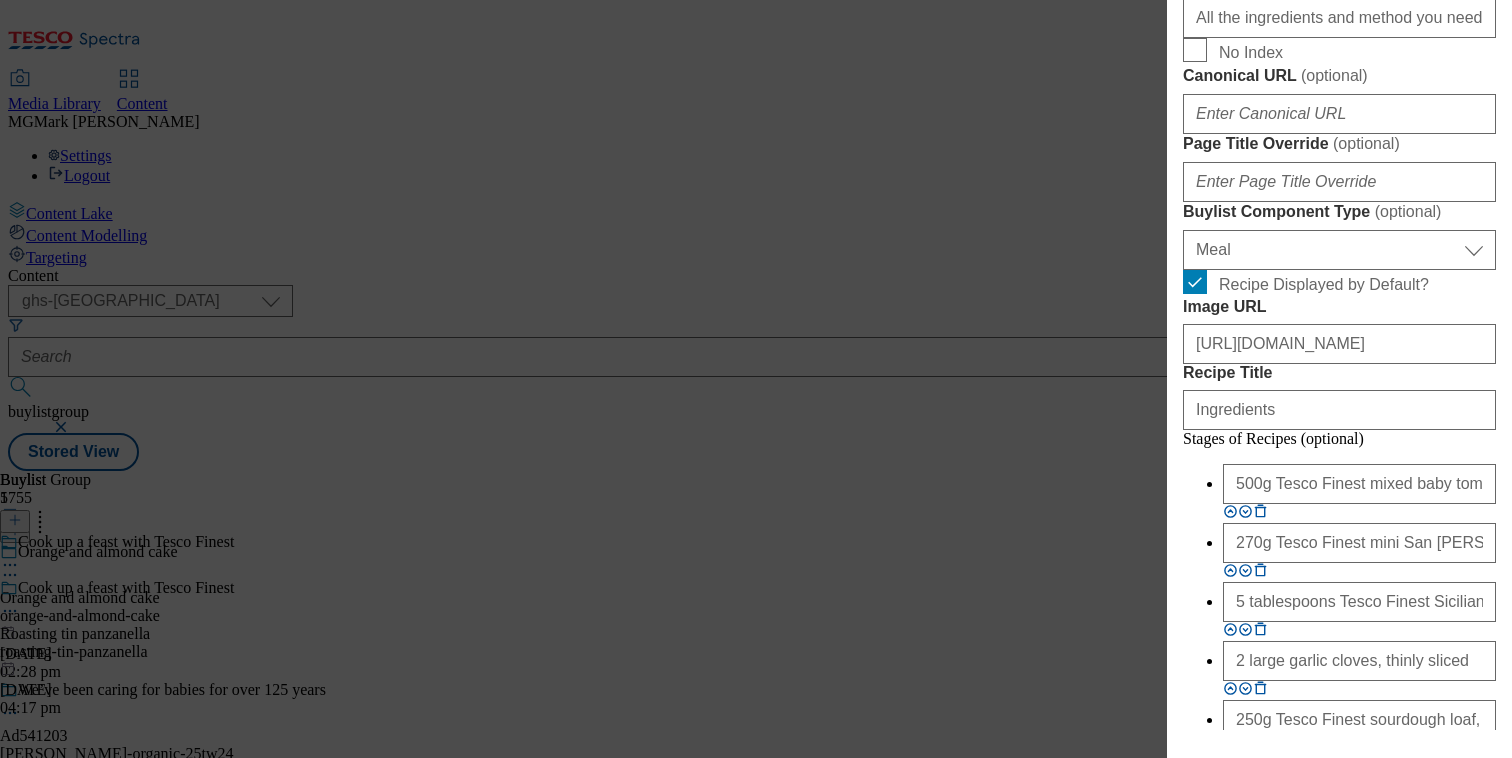 scroll, scrollTop: 2862, scrollLeft: 0, axis: vertical 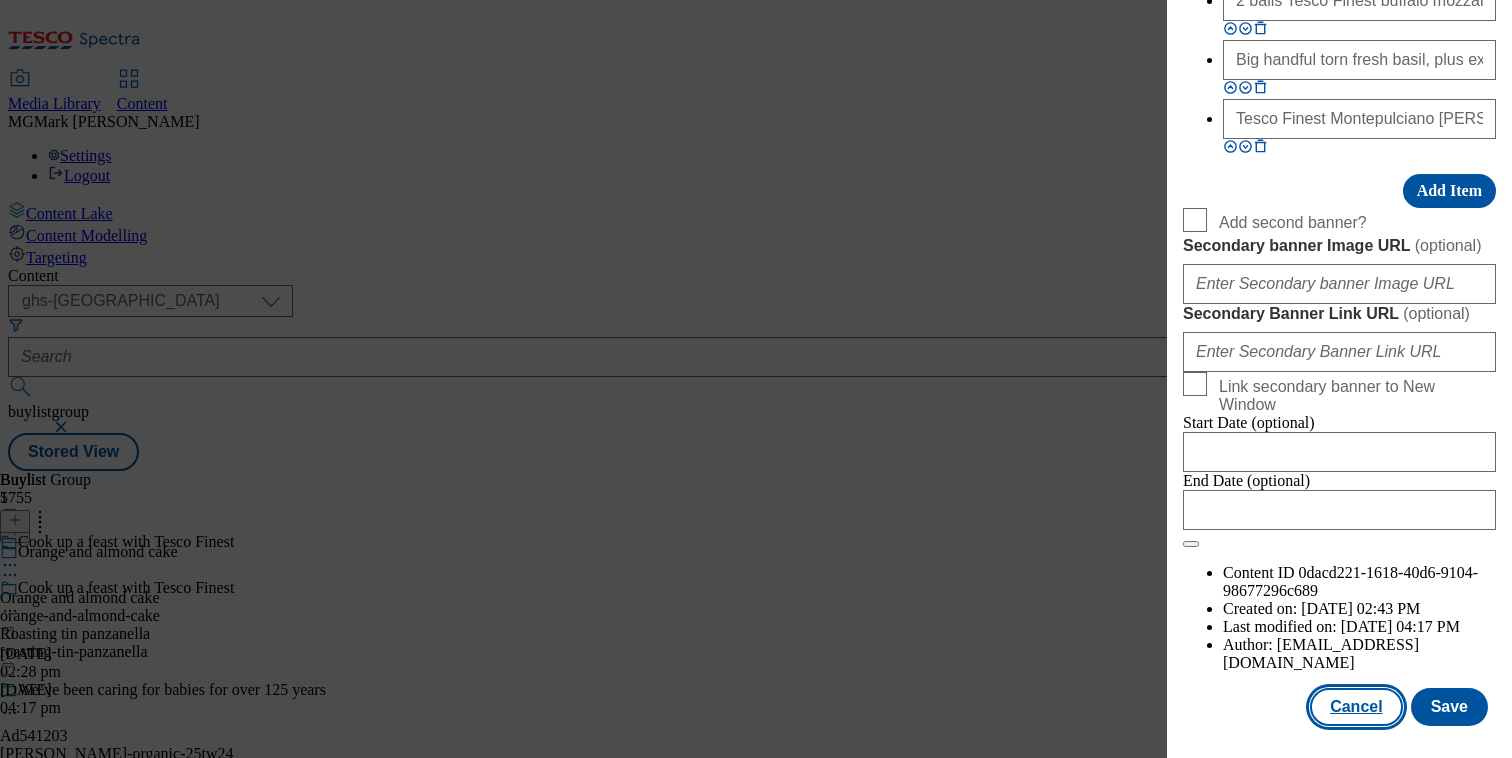 click on "Cancel" at bounding box center [1356, 707] 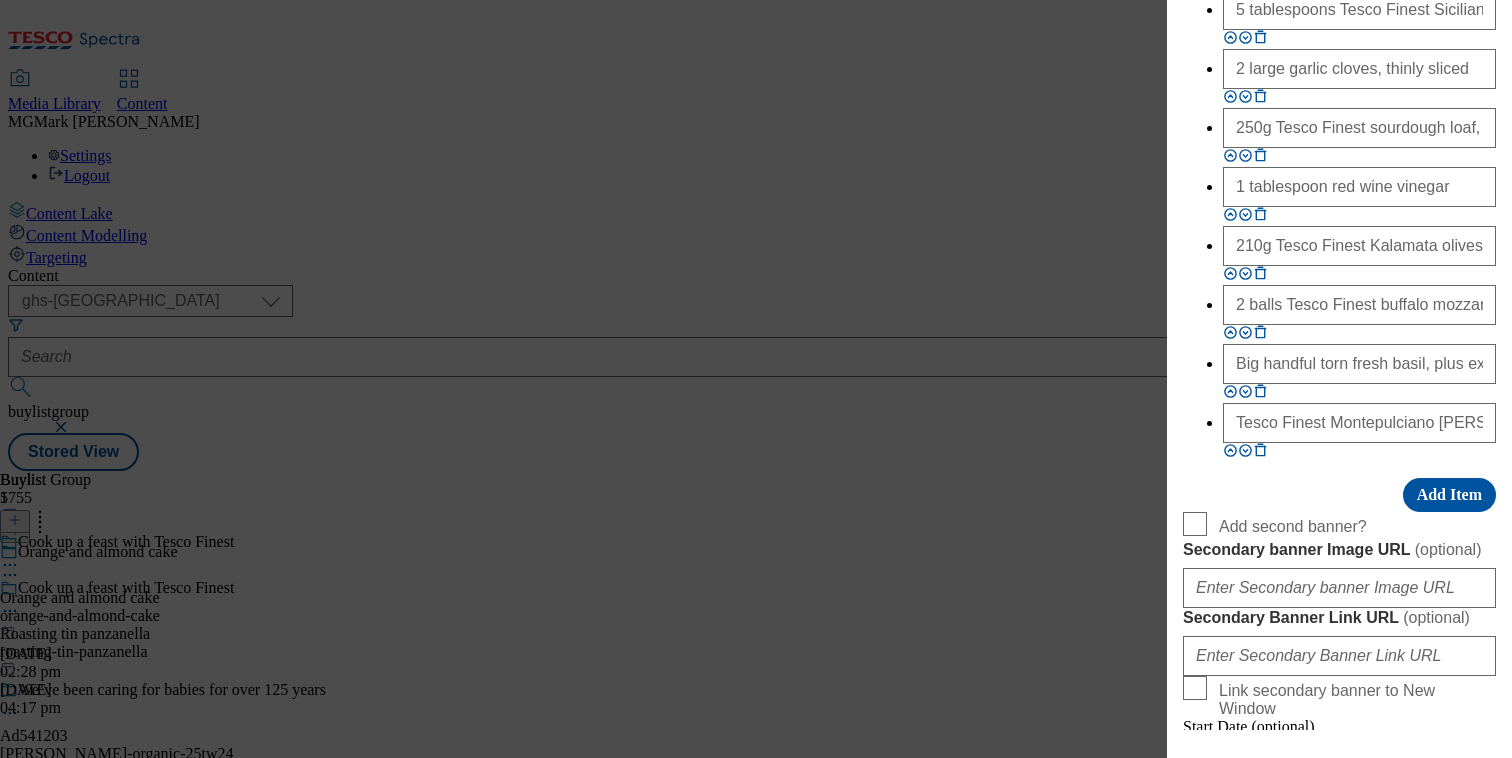 select on "evergreen" 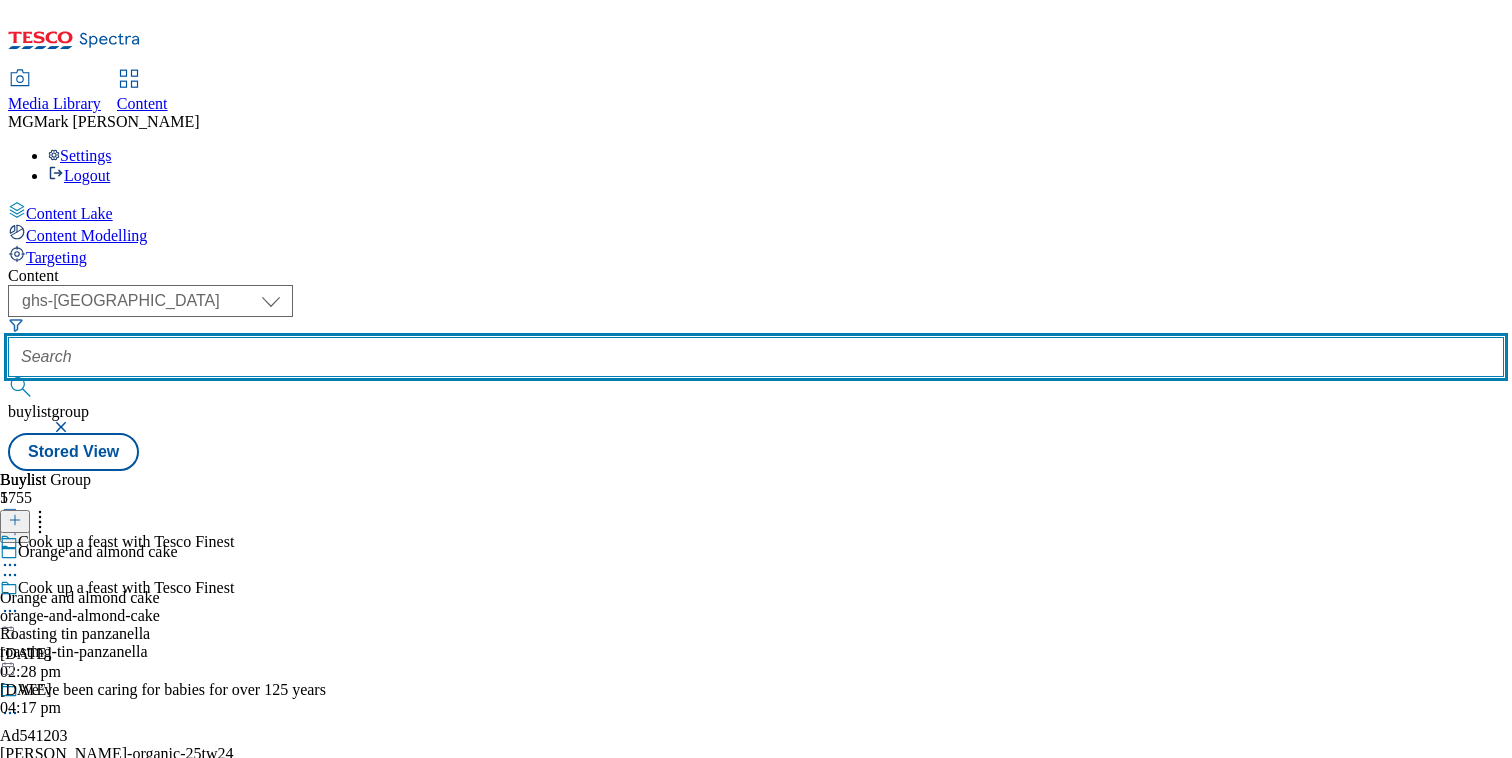click at bounding box center [756, 357] 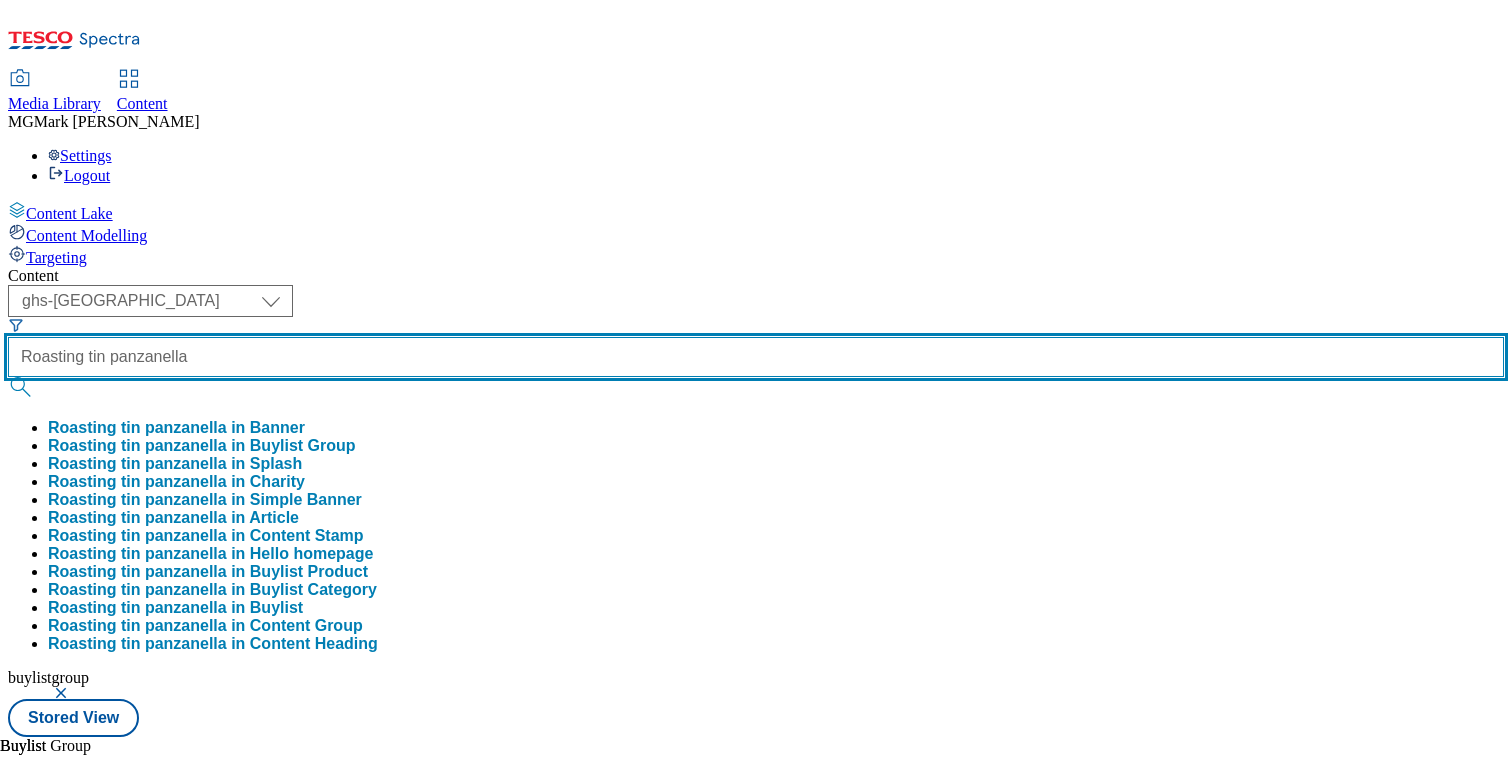 type on "Roasting tin panzanella" 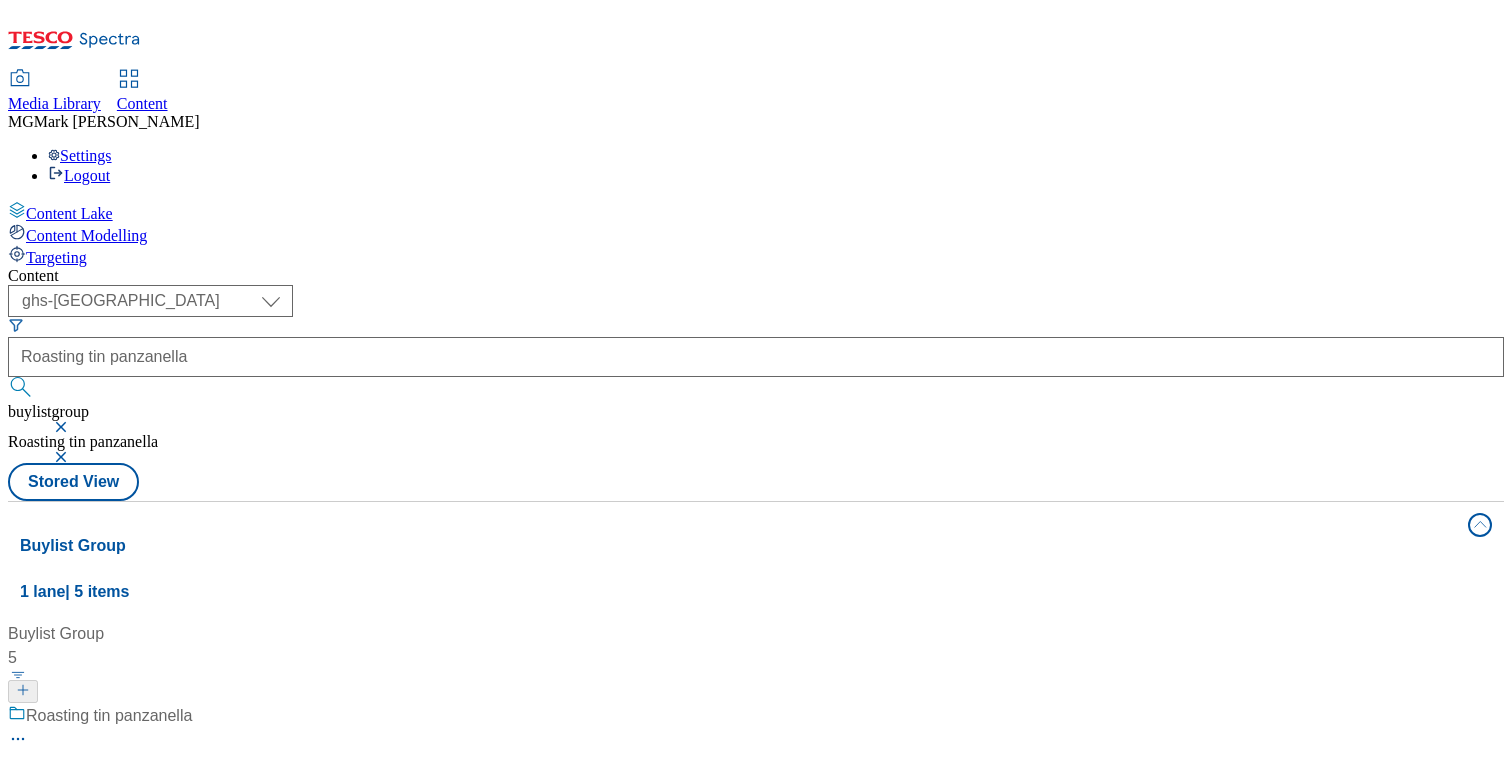 click on "/ panzanella" at bounding box center [133, 792] 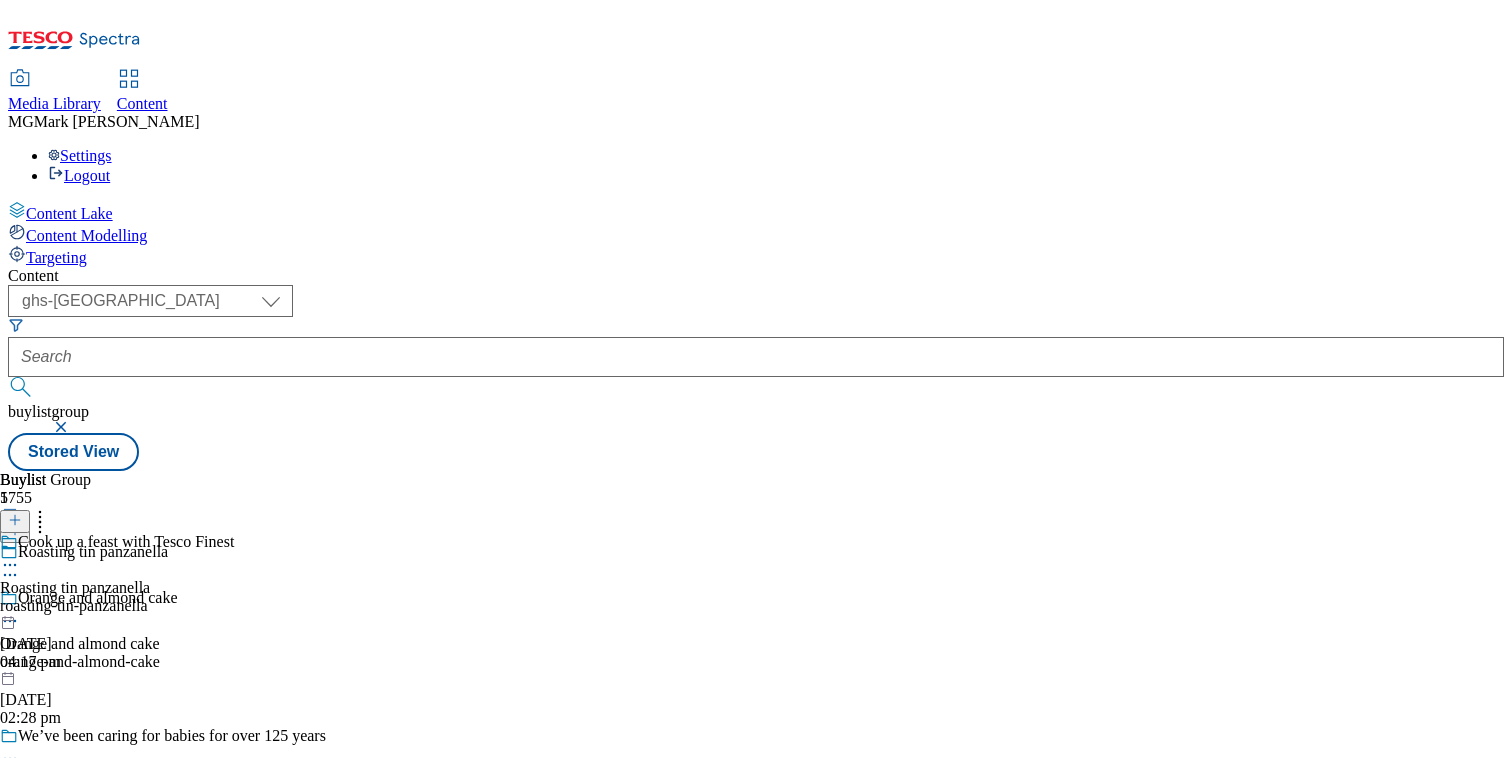 click on "Cook up a feast with Tesco Finest Roasting tin panzanella roasting-tin-panzanella 26 Jun 2025 04:17 pm" at bounding box center (117, 602) 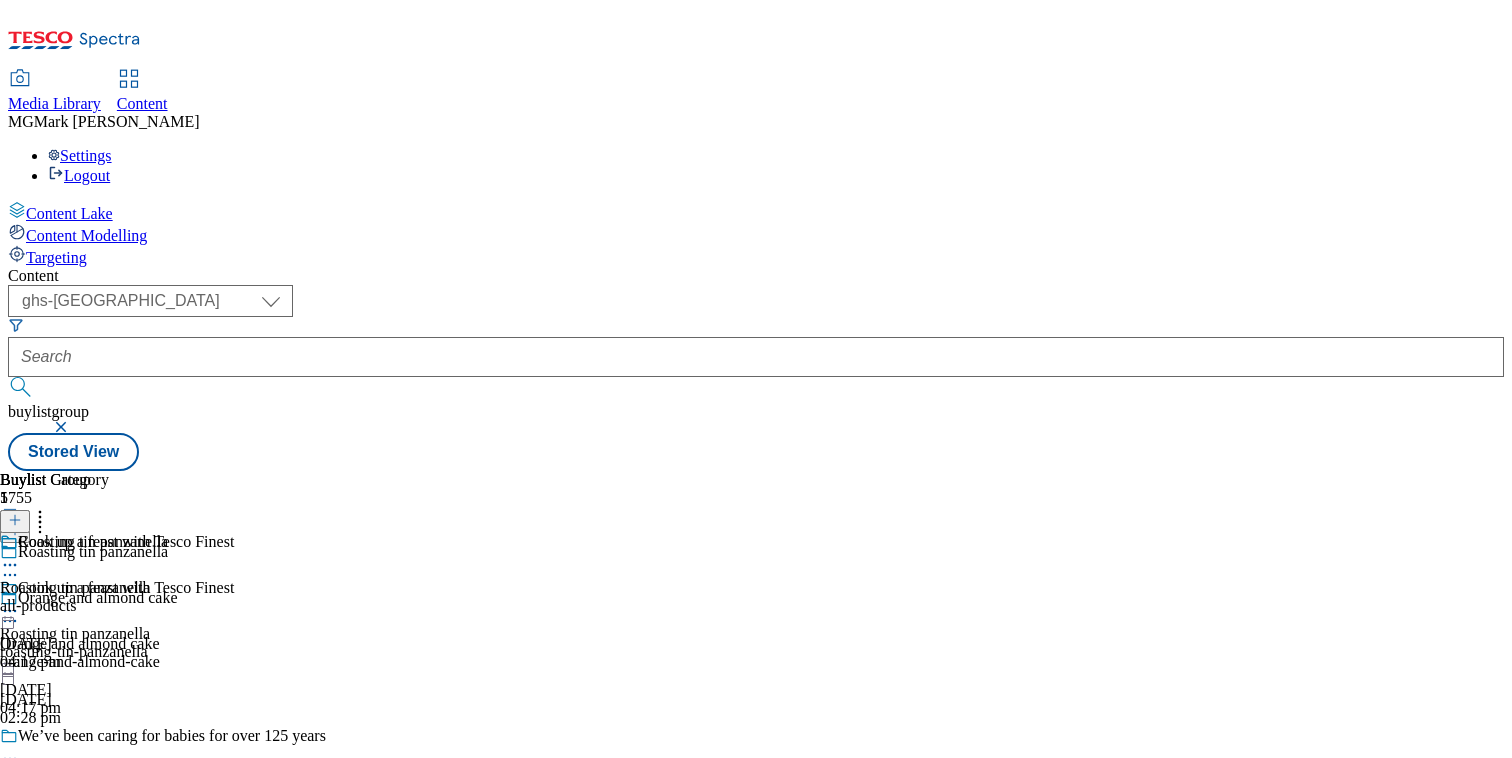click on "Roasting tin panzanella Roasting tin panzanella all-products 26 Jun 2025 04:17 pm" at bounding box center [84, 602] 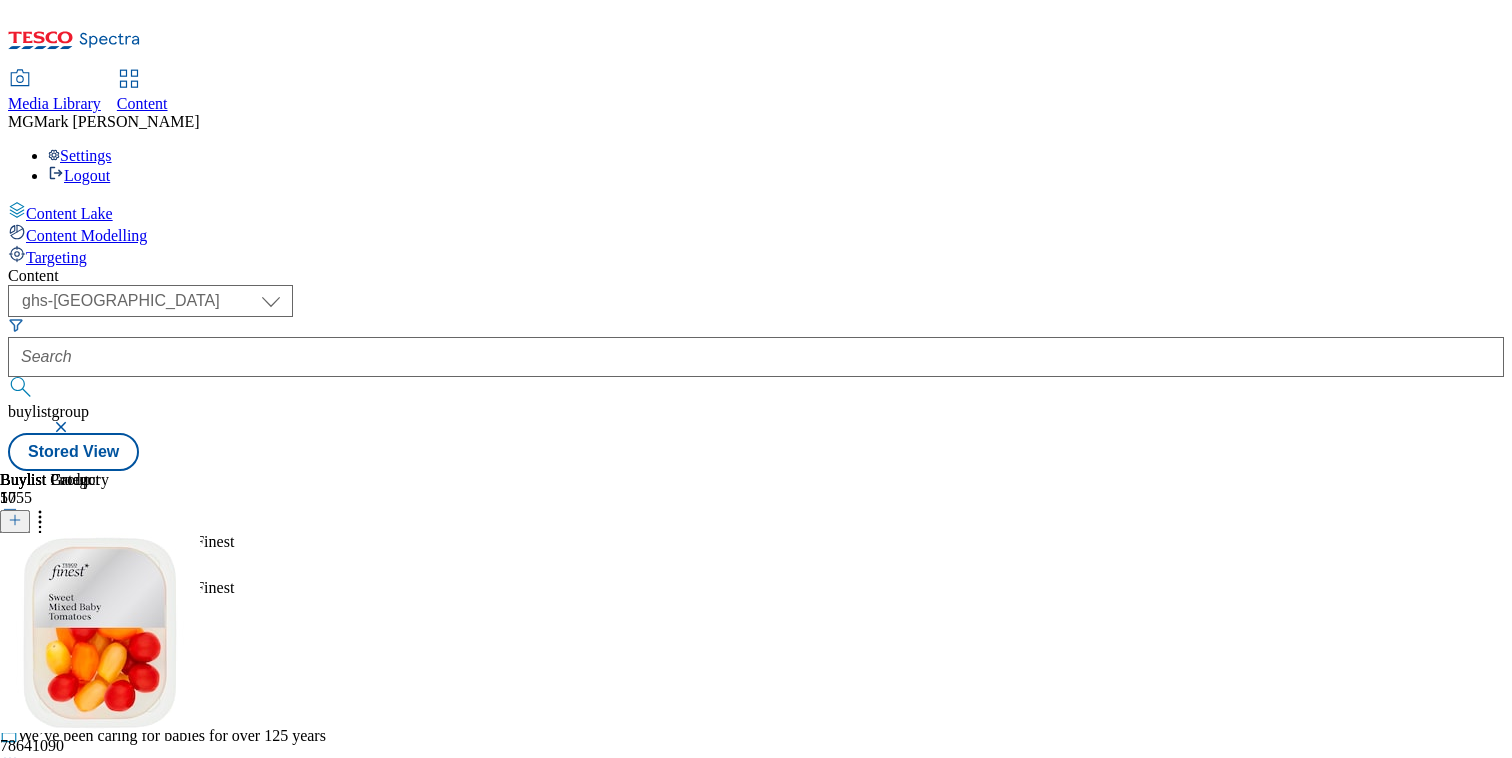 click 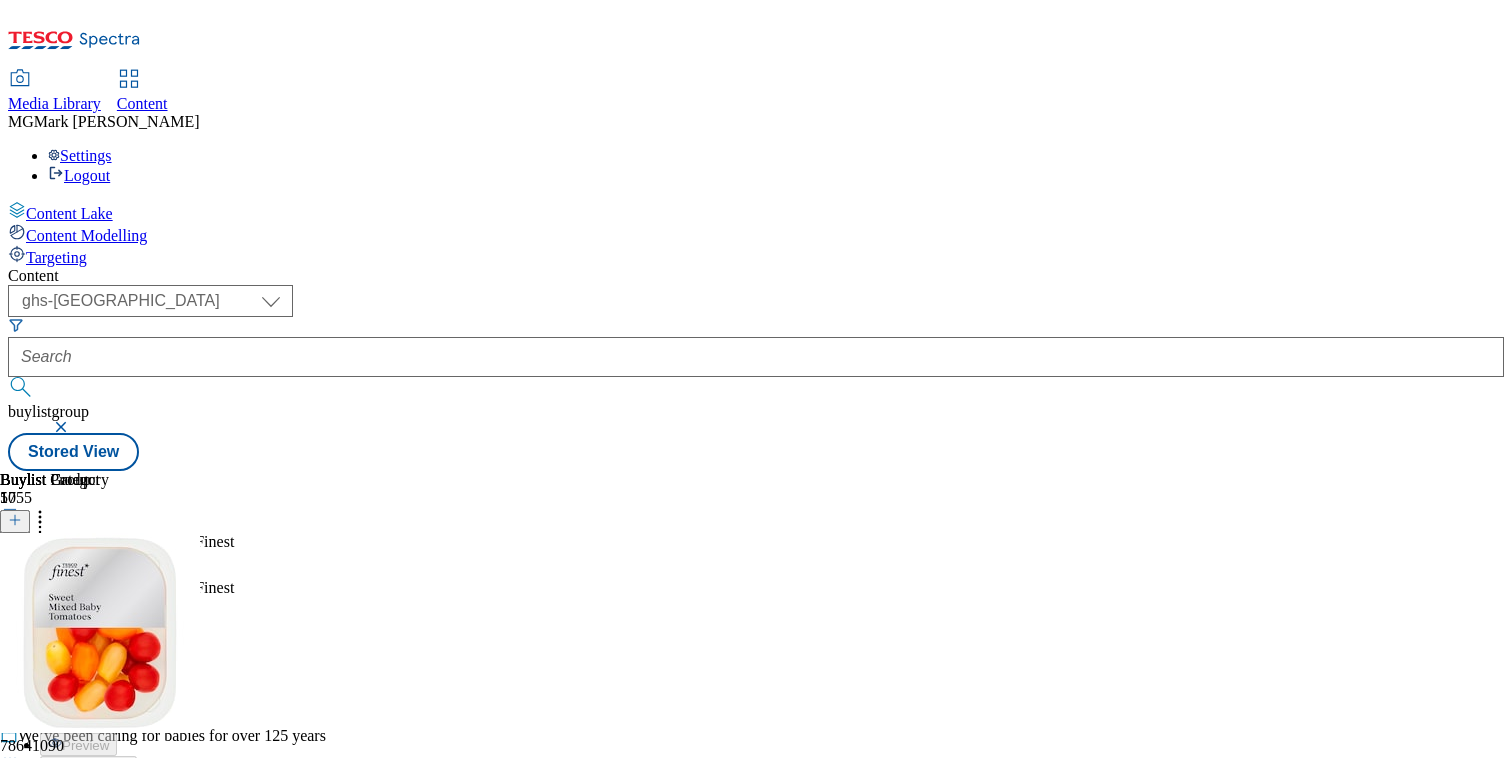 click on "Edit" at bounding box center [66, 652] 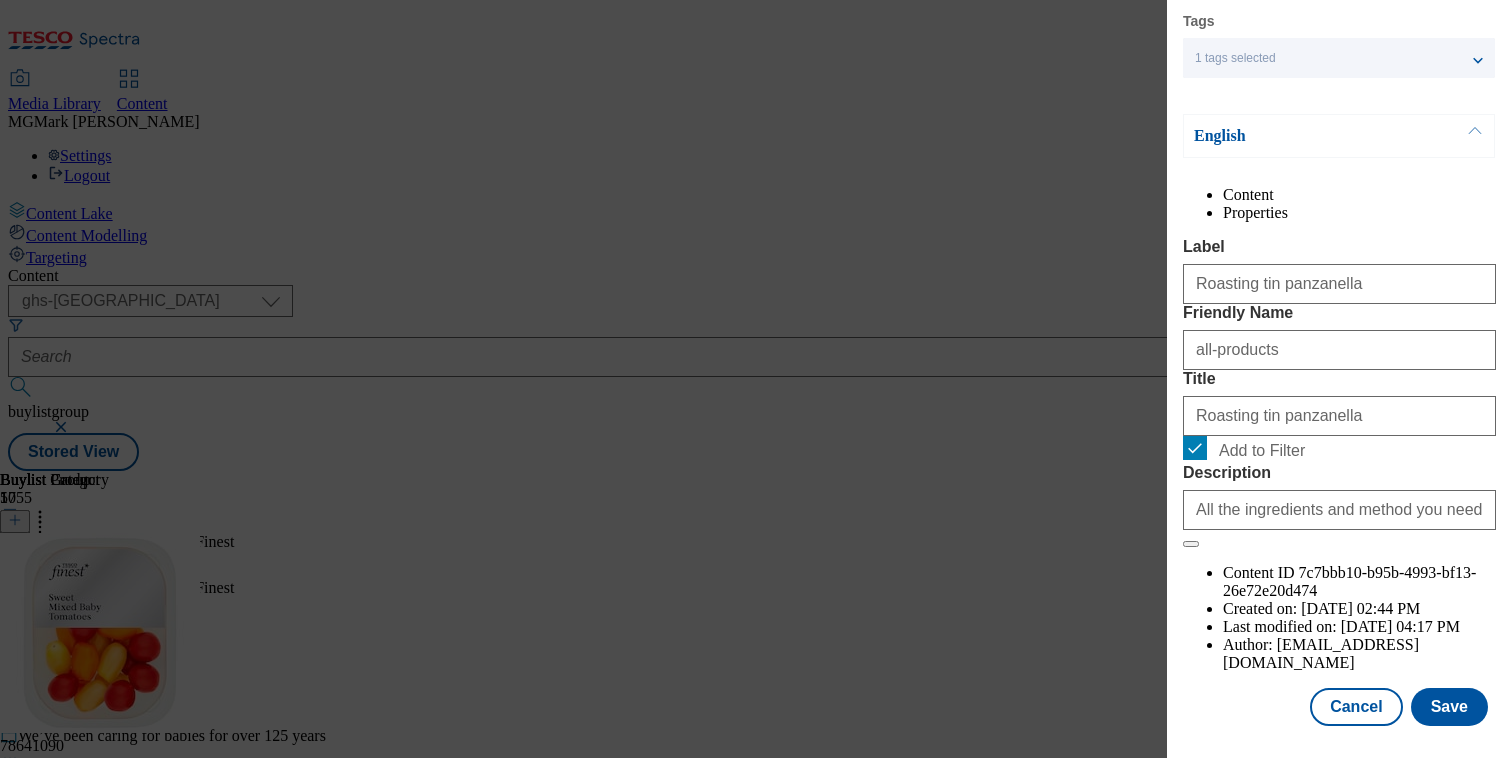 scroll, scrollTop: 226, scrollLeft: 0, axis: vertical 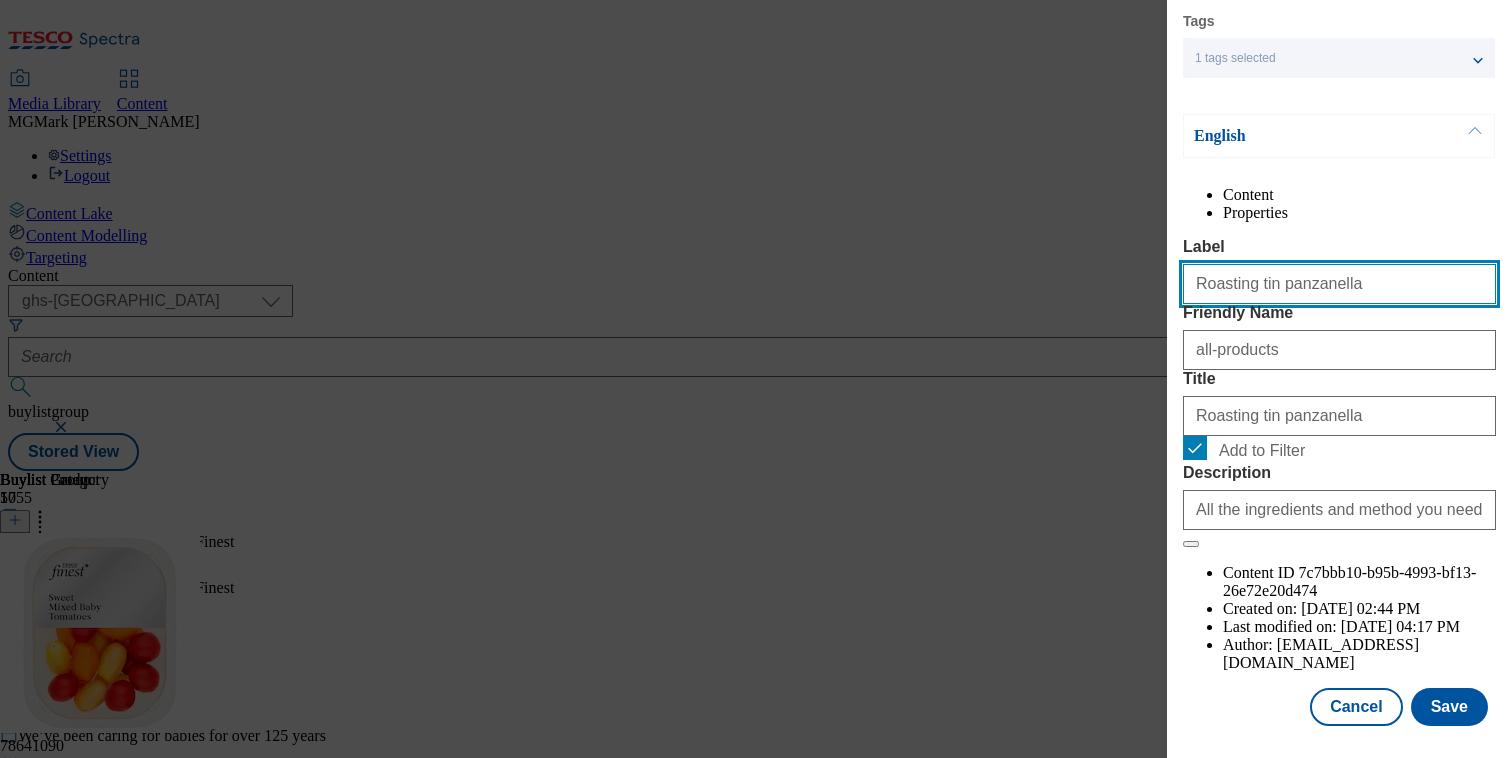 click on "Roasting tin panzanella" at bounding box center [1339, 284] 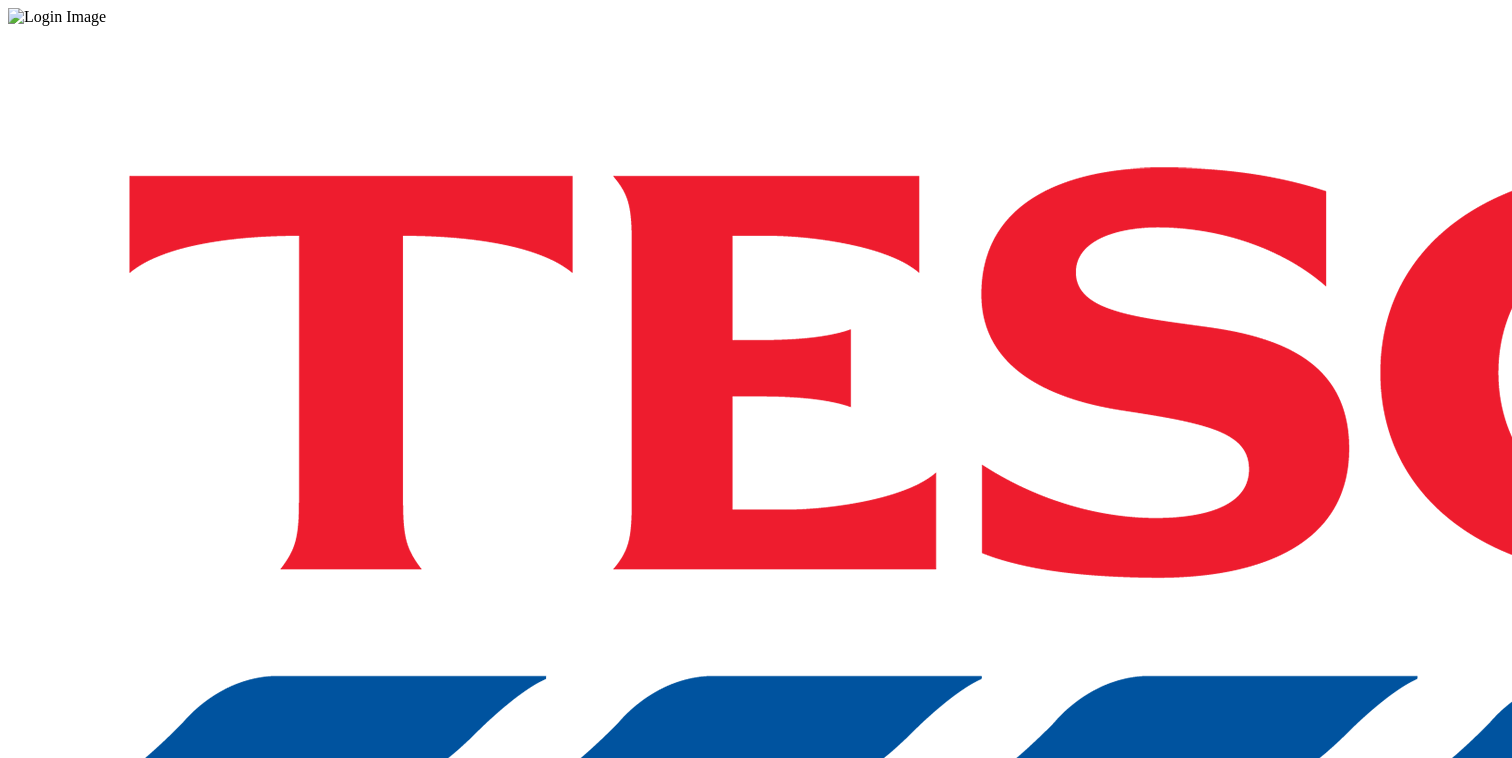 scroll, scrollTop: 0, scrollLeft: 0, axis: both 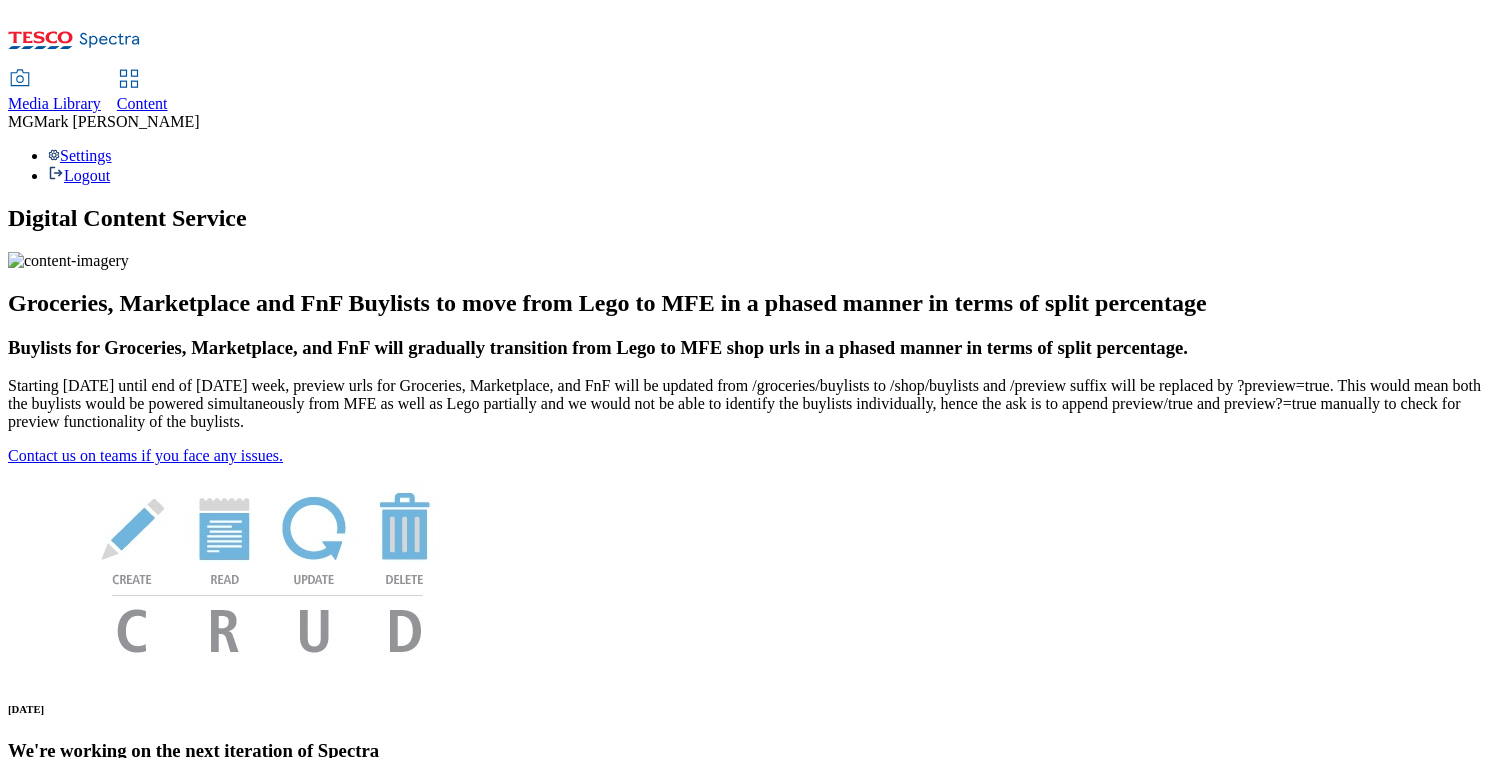 click on "Media Library" at bounding box center (54, 103) 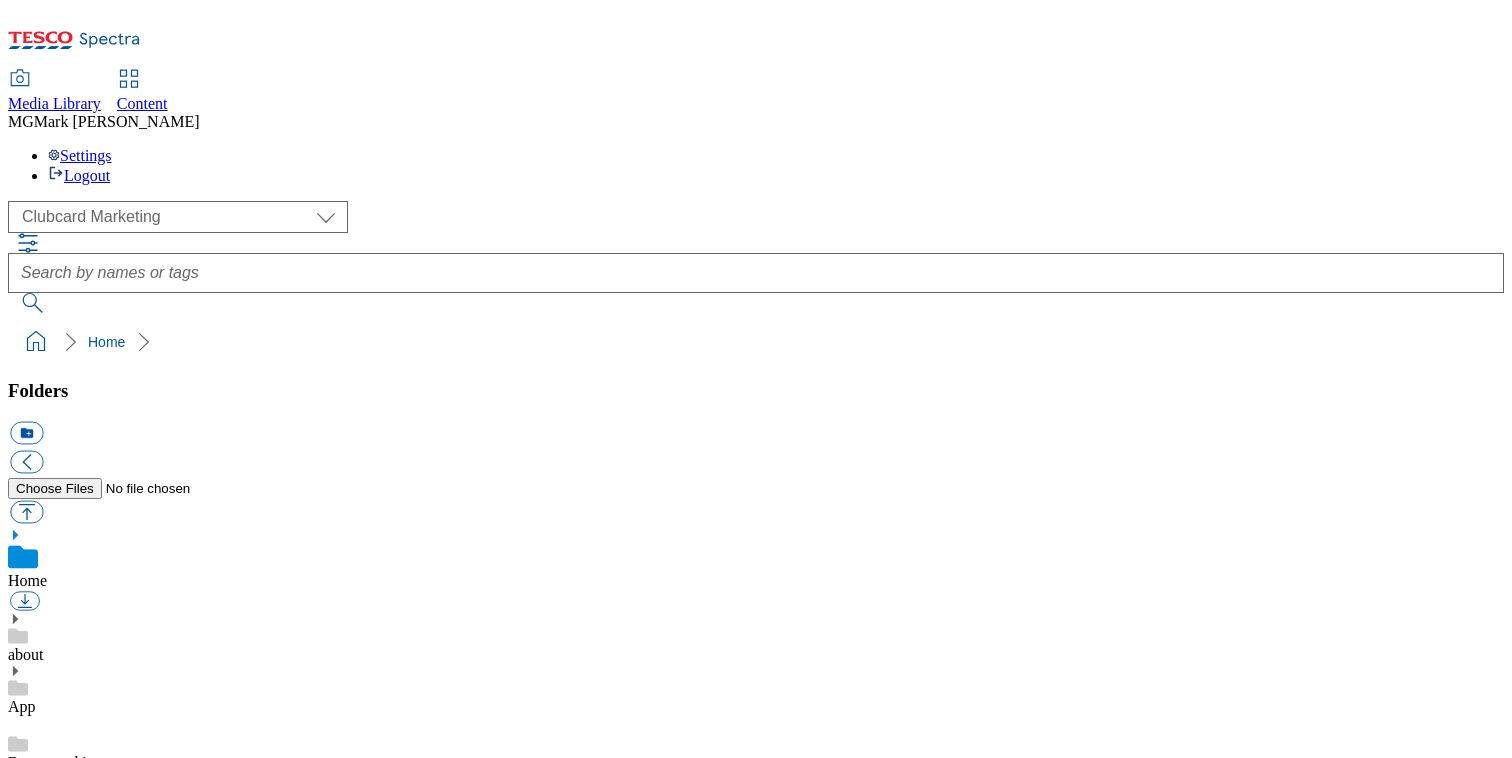scroll, scrollTop: 403, scrollLeft: 0, axis: vertical 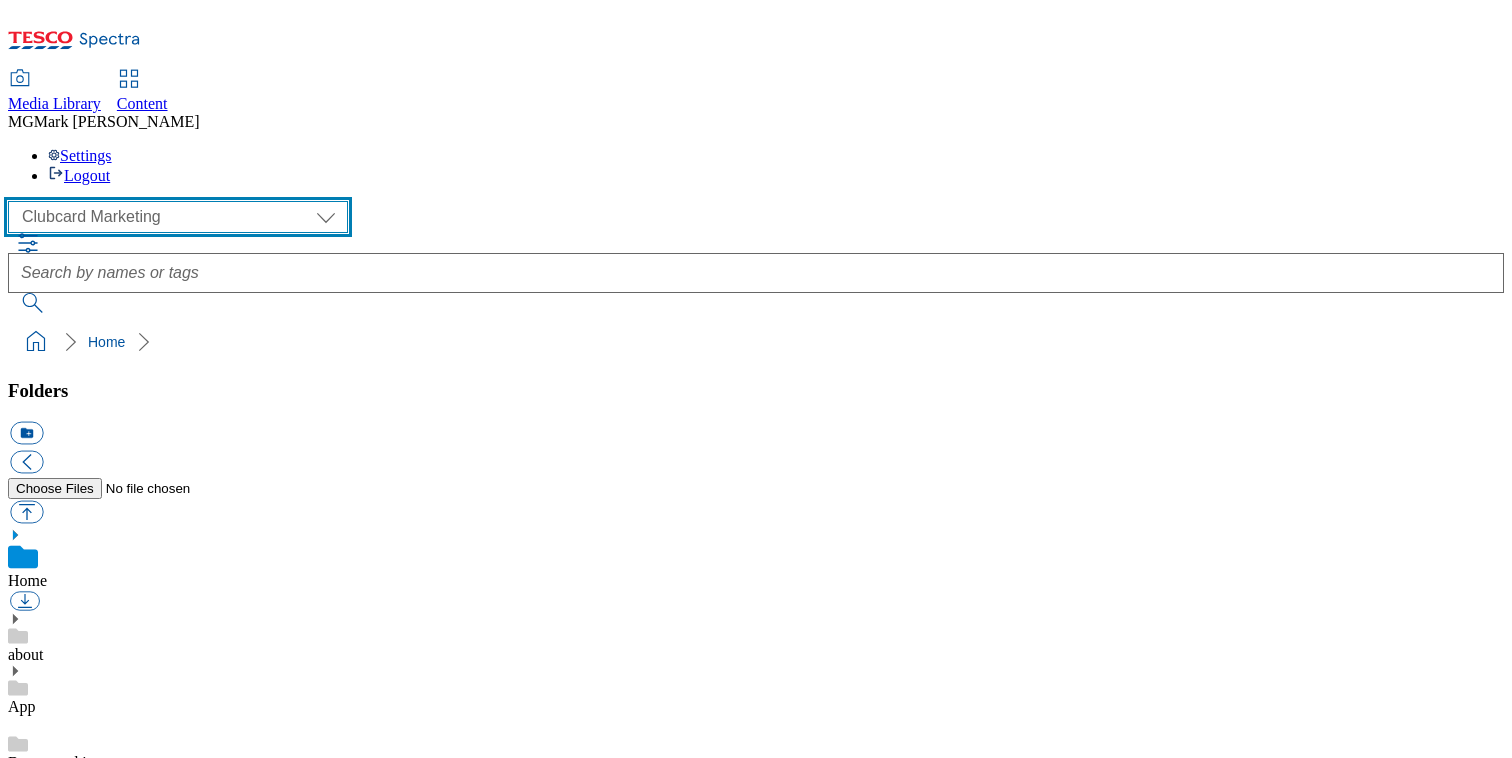 click on "Clubcard Marketing Dotcom UK FnF Stores GHS Marketing UK GHS Product UK GHS ROI Tesco Mobile" at bounding box center (178, 217) 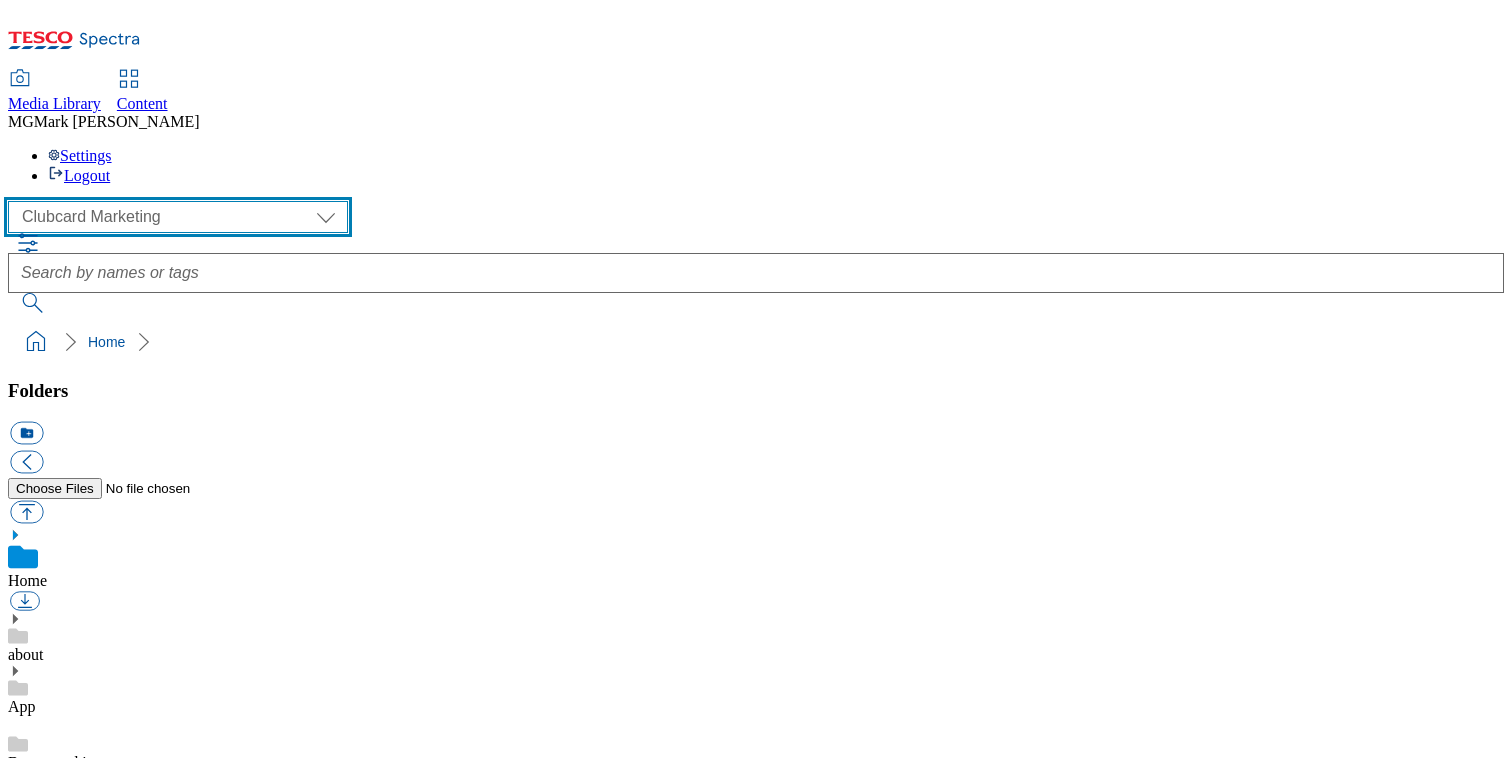 select on "flare-ghs-mktg" 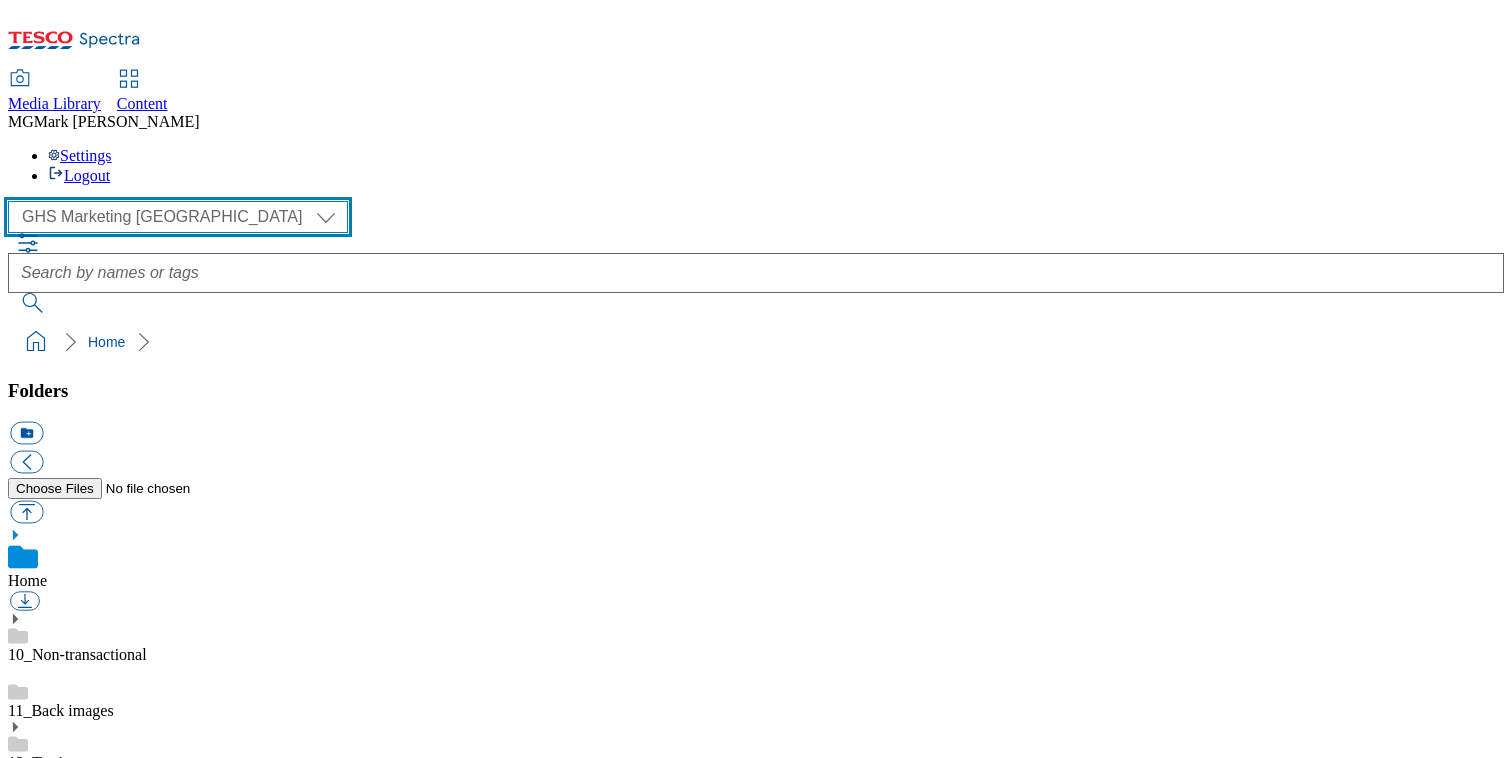scroll, scrollTop: 55, scrollLeft: 0, axis: vertical 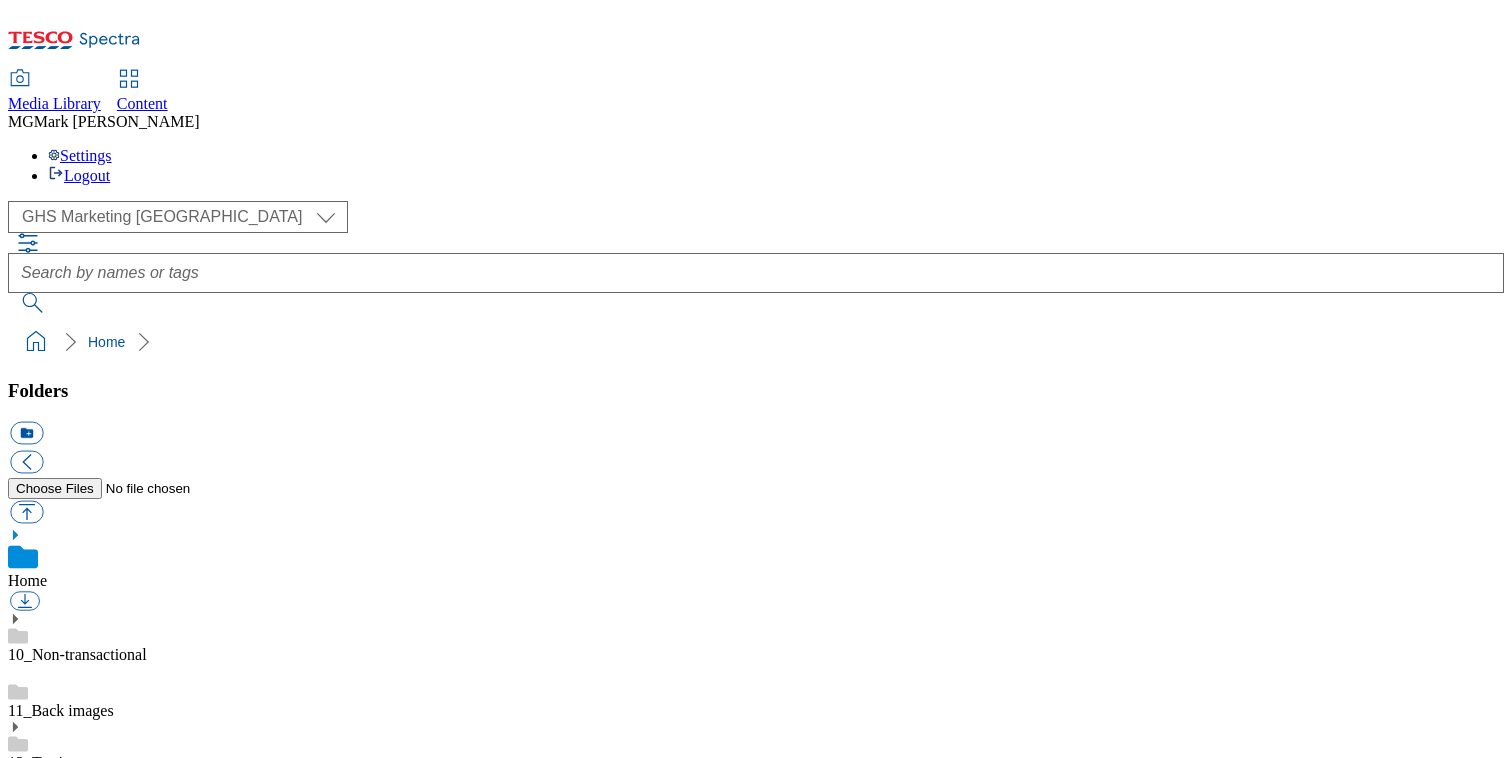 click 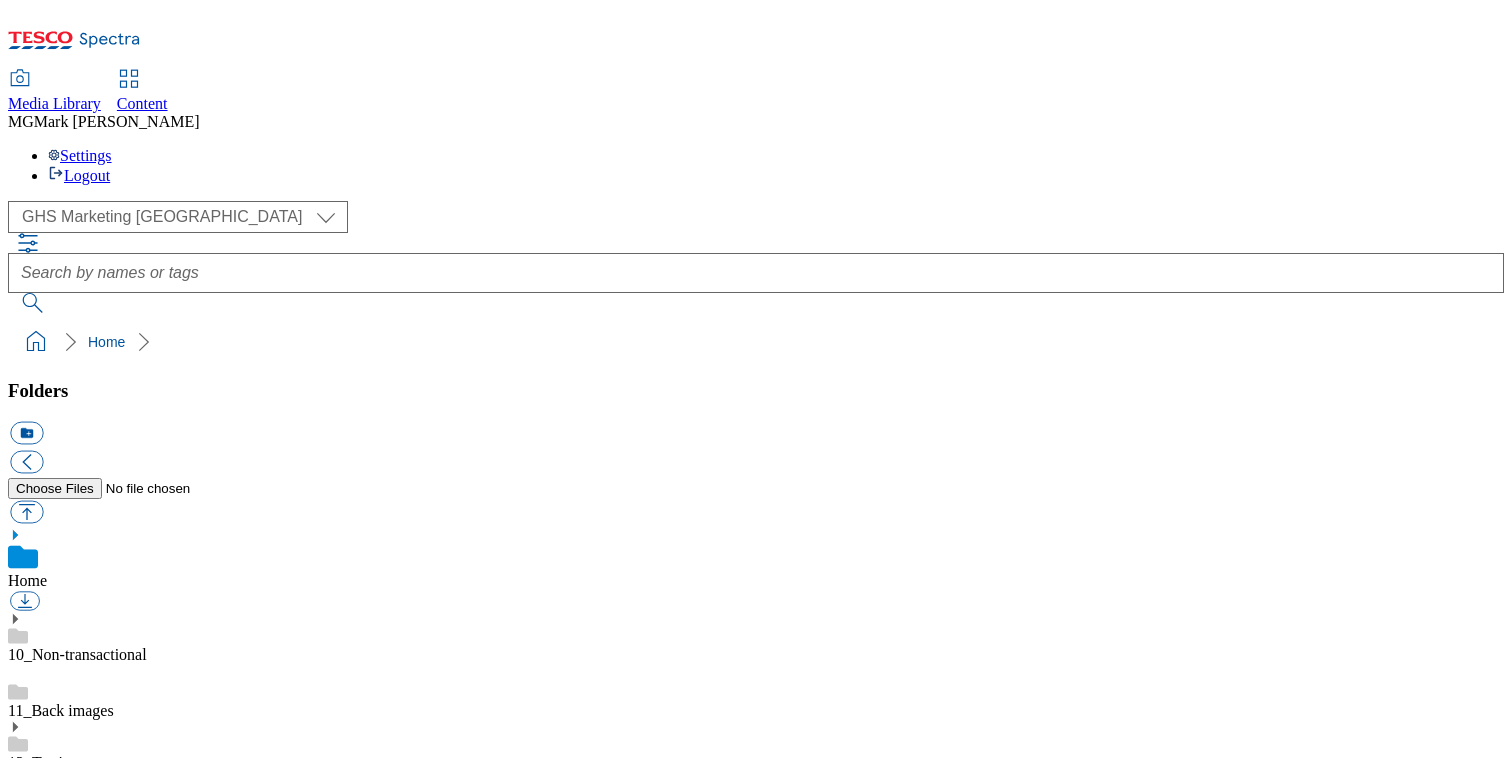scroll, scrollTop: 106, scrollLeft: 0, axis: vertical 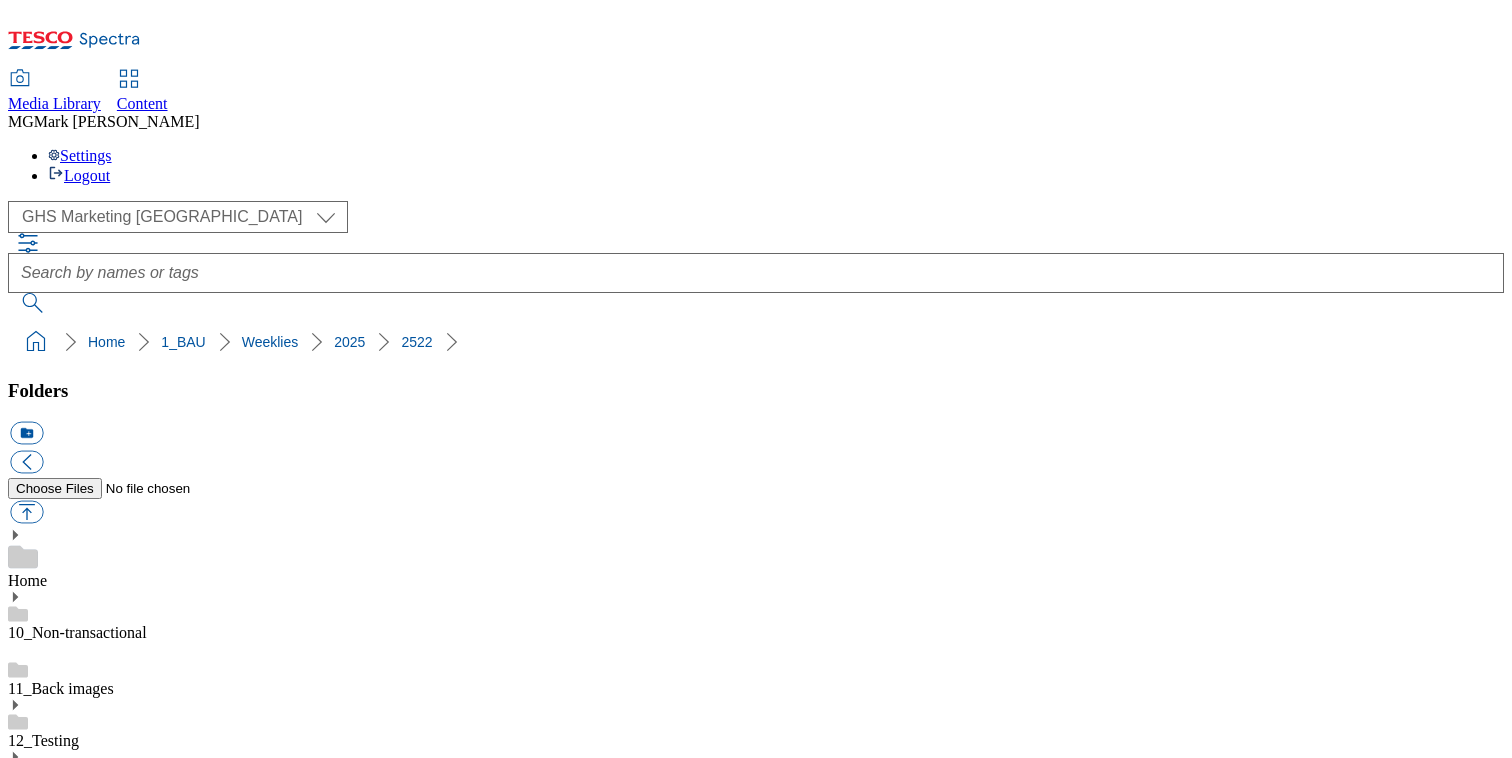 click 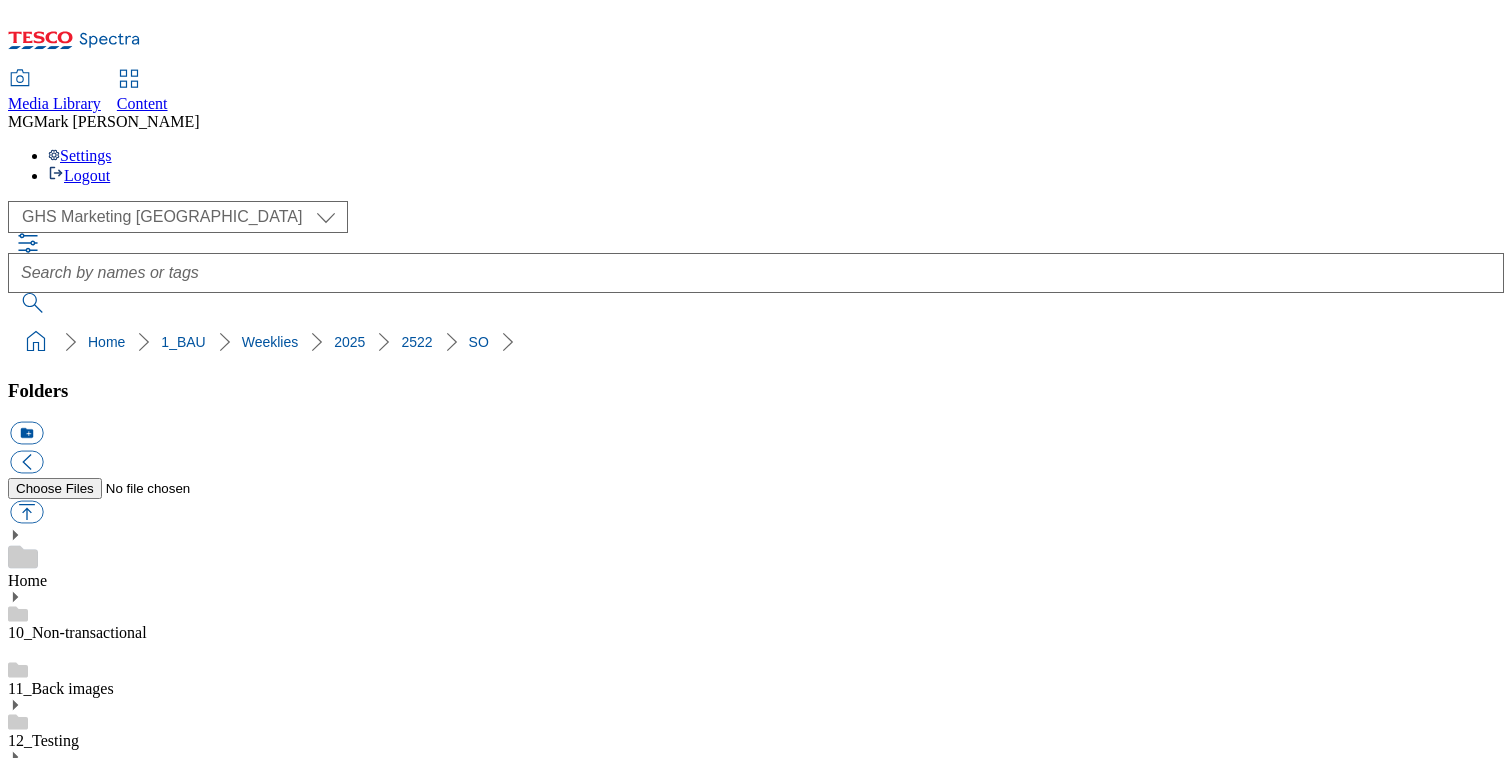 click on "Offers of the week" at bounding box center [67, 3324] 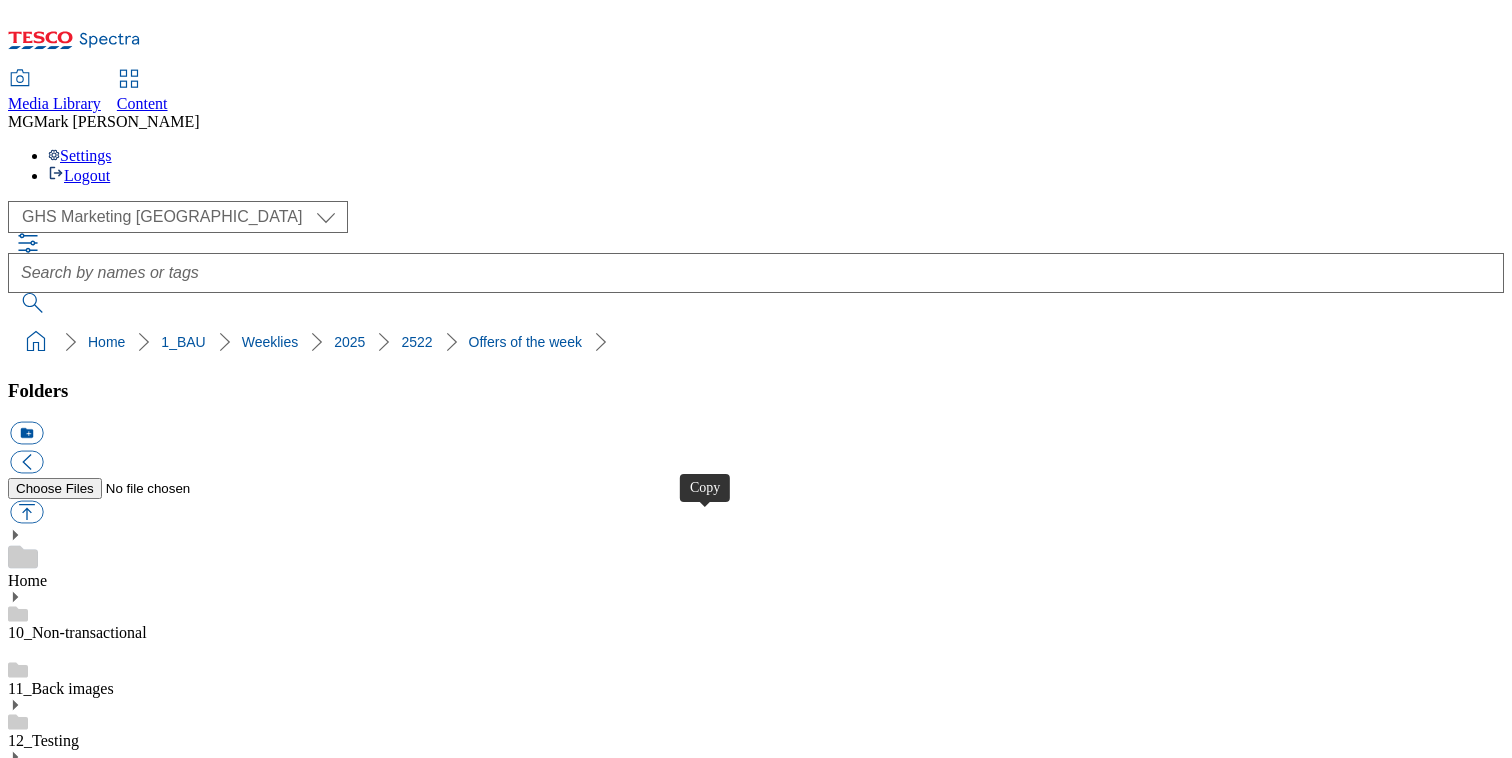 click at bounding box center [26, 6278] 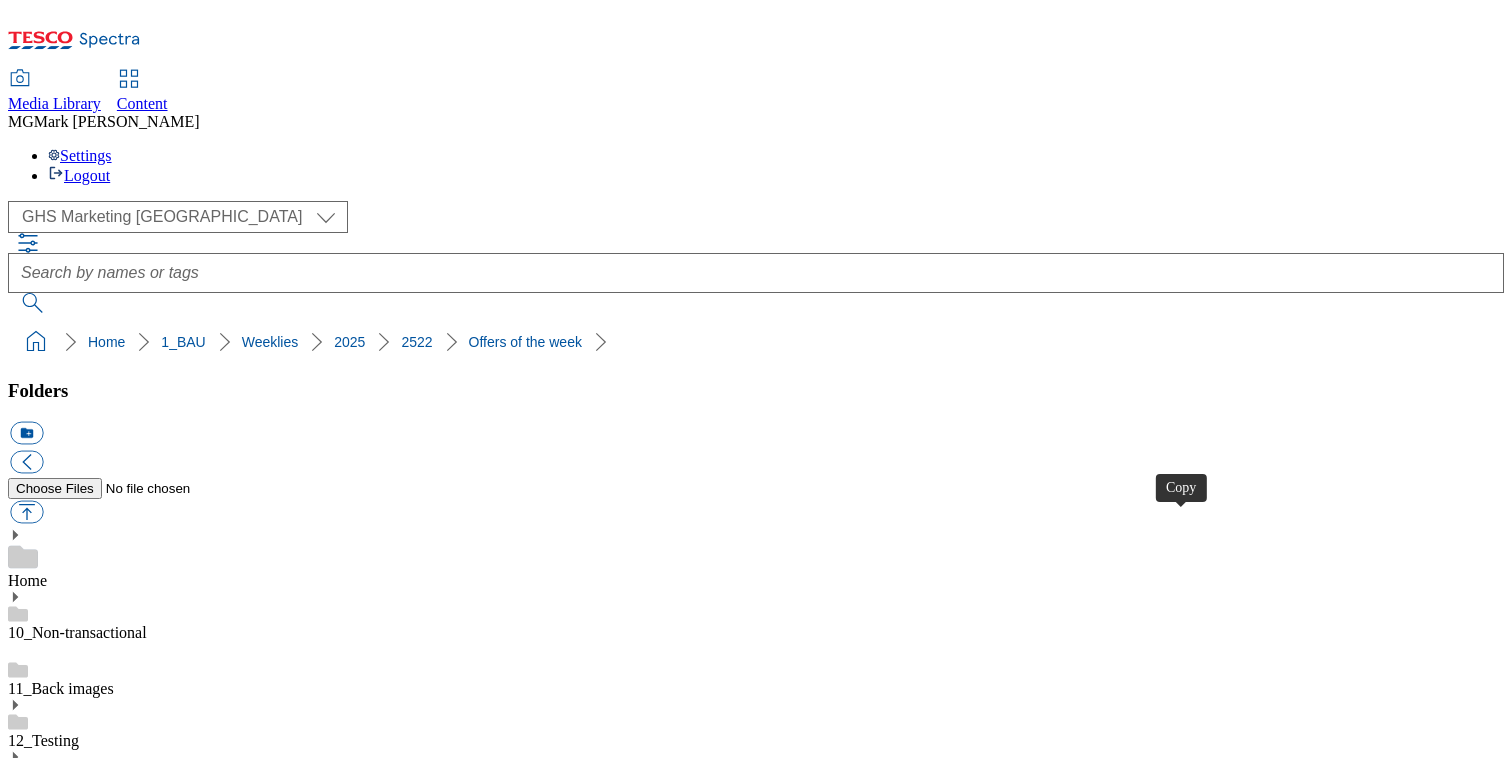 click at bounding box center (26, 7138) 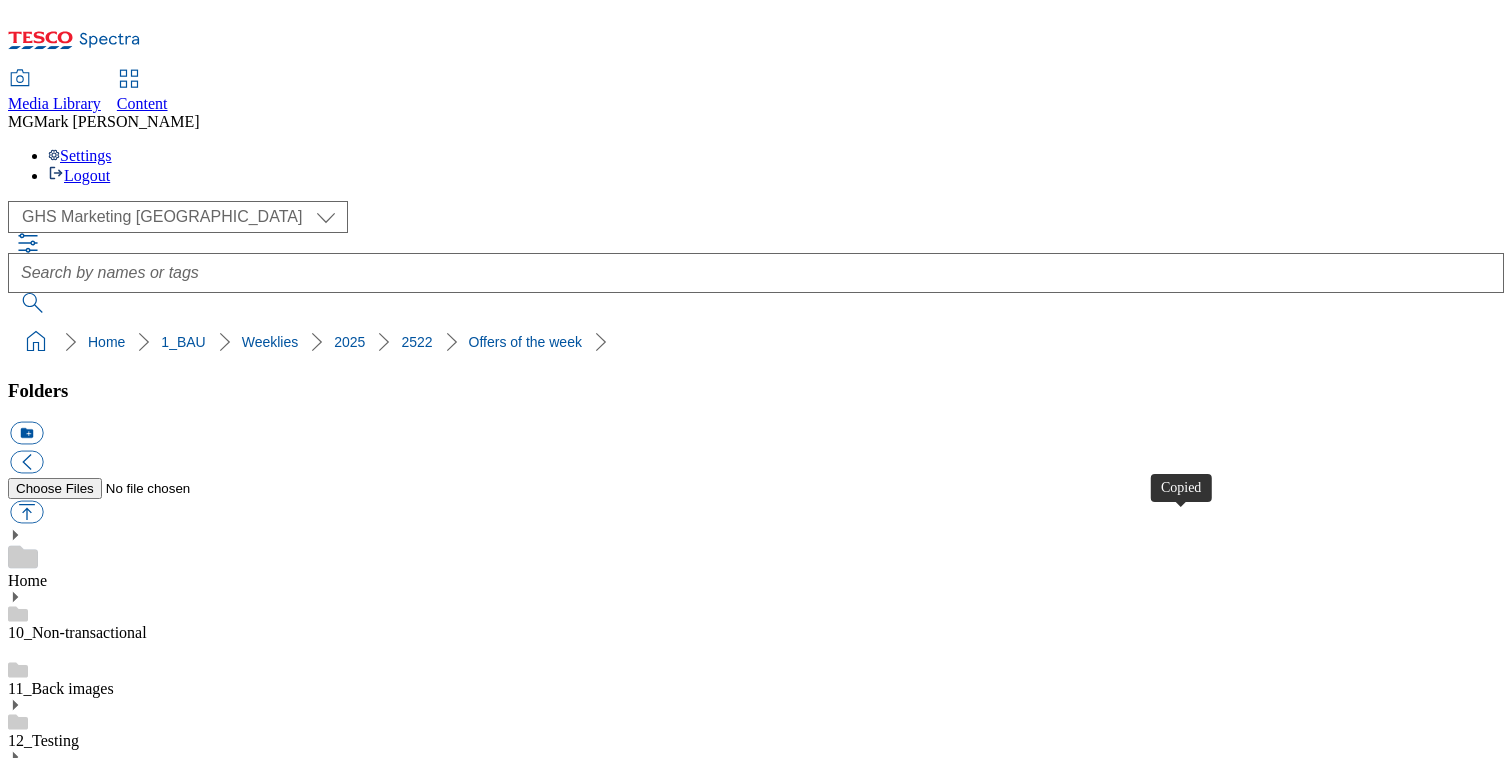 click at bounding box center [26, 7138] 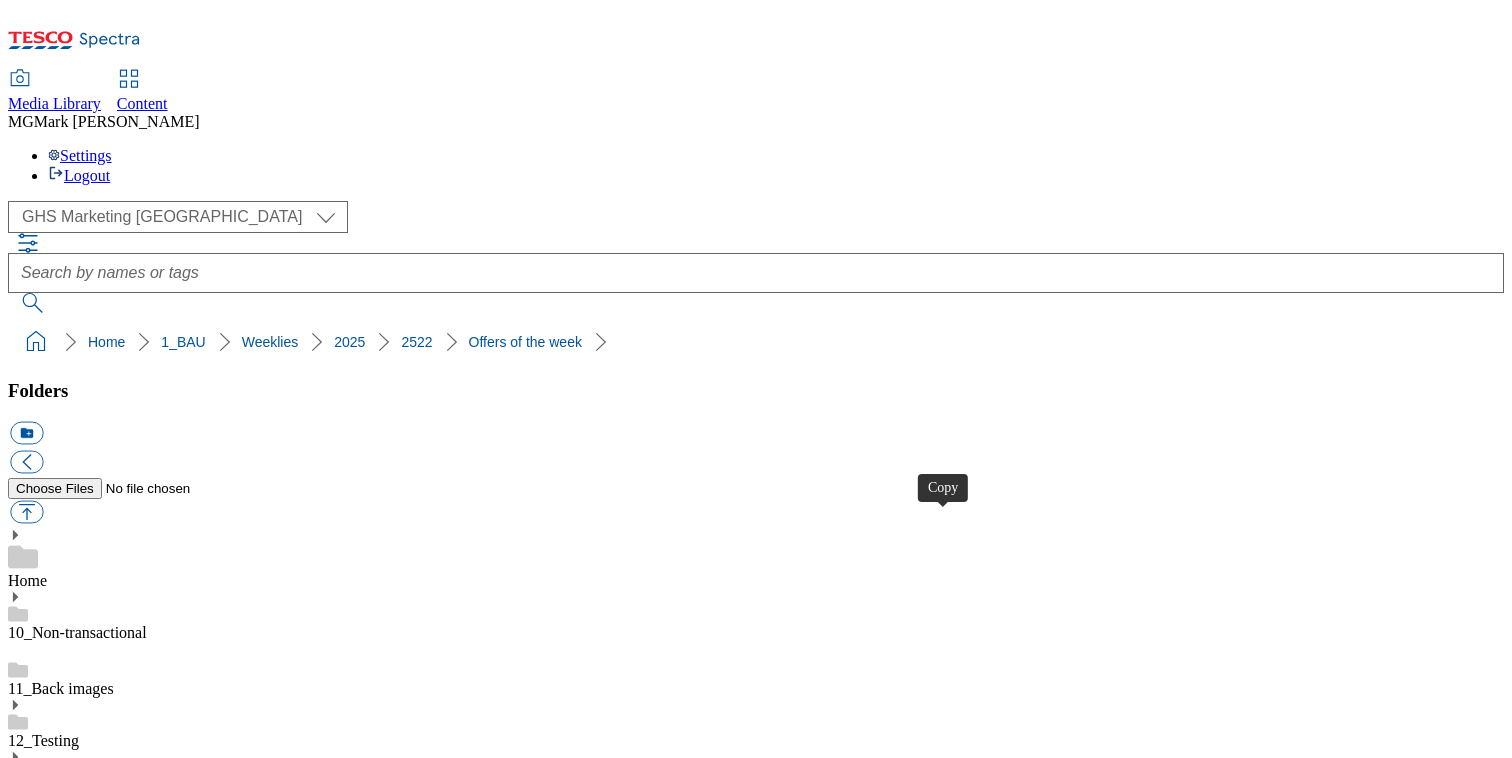 click at bounding box center [26, 6708] 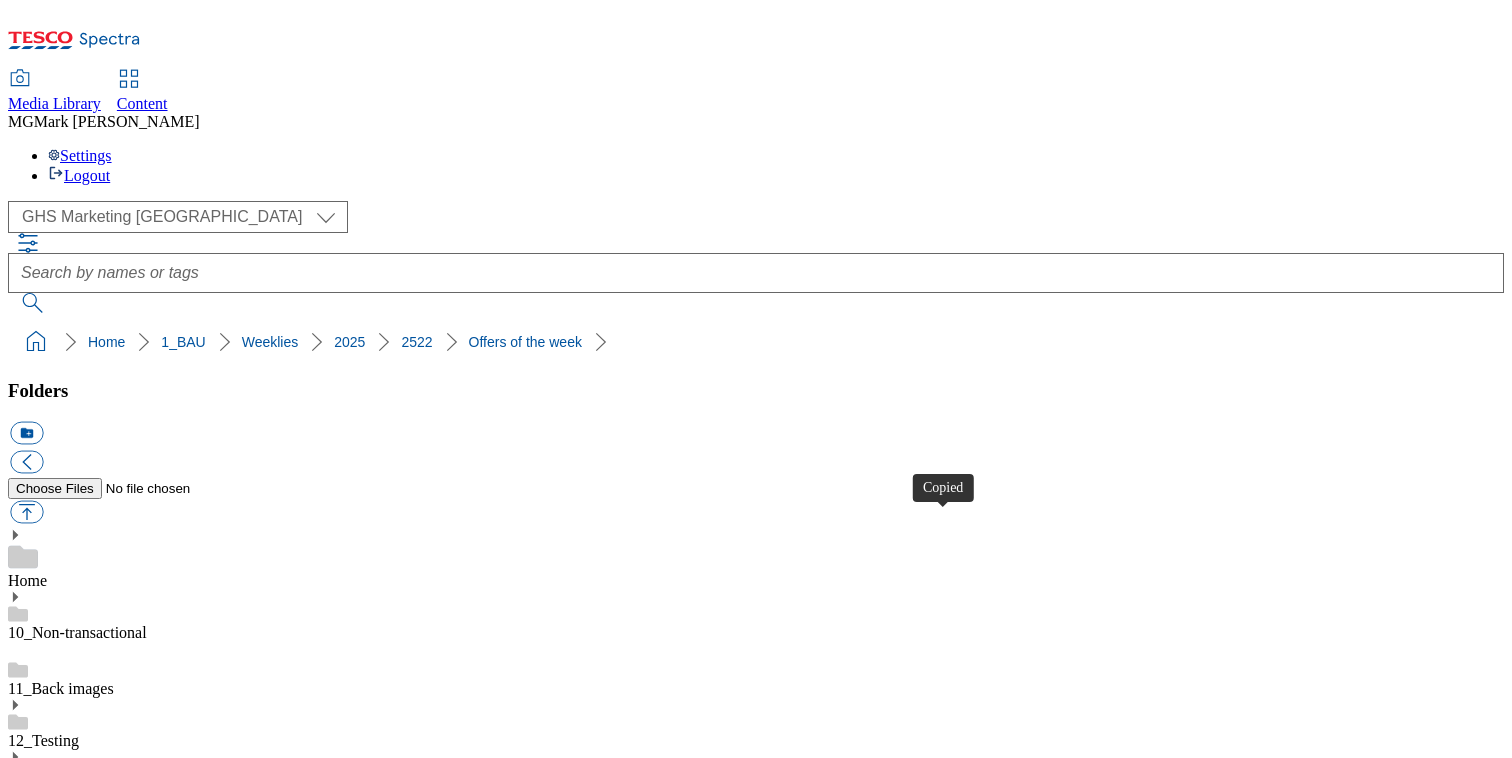 click at bounding box center (26, 6708) 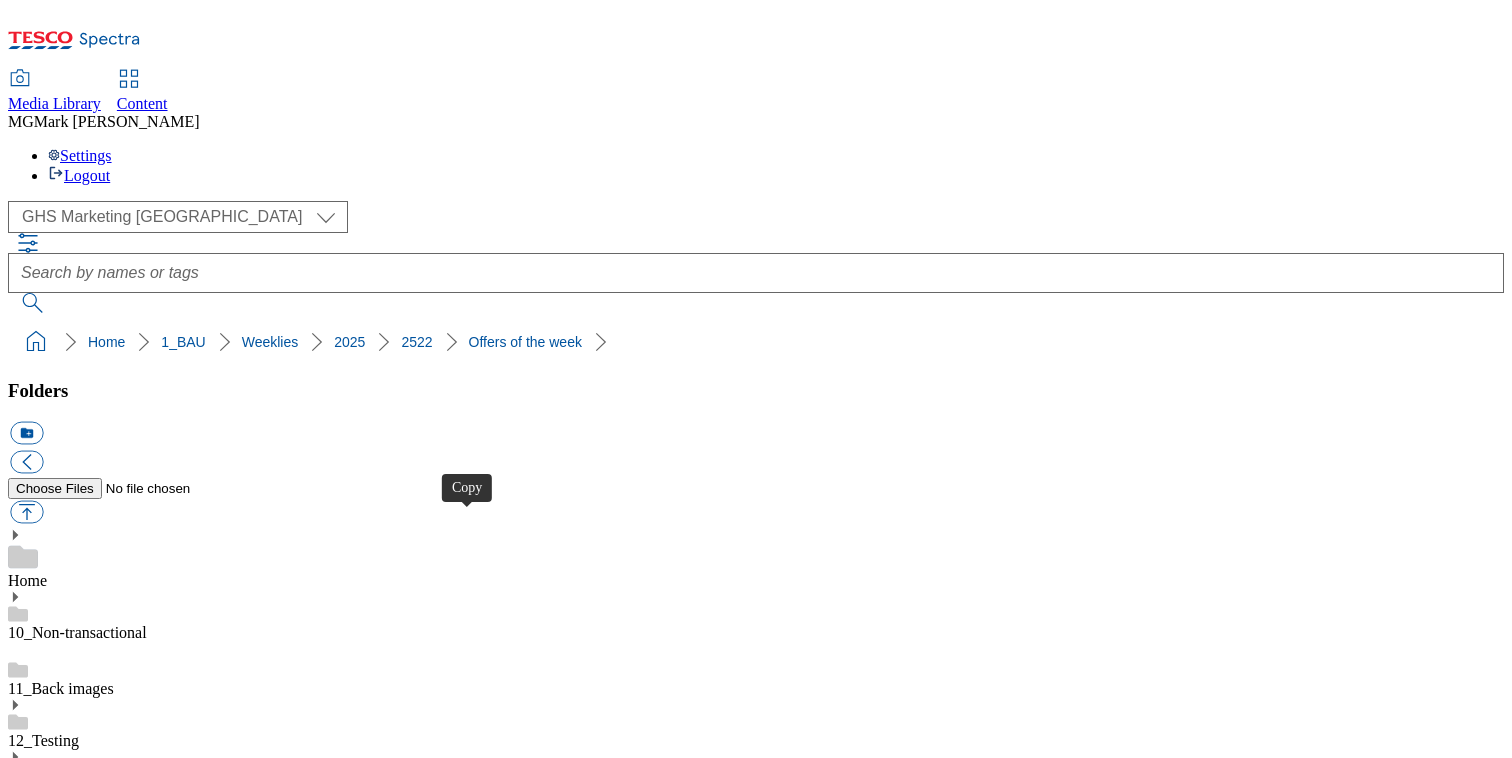 click at bounding box center (26, 5848) 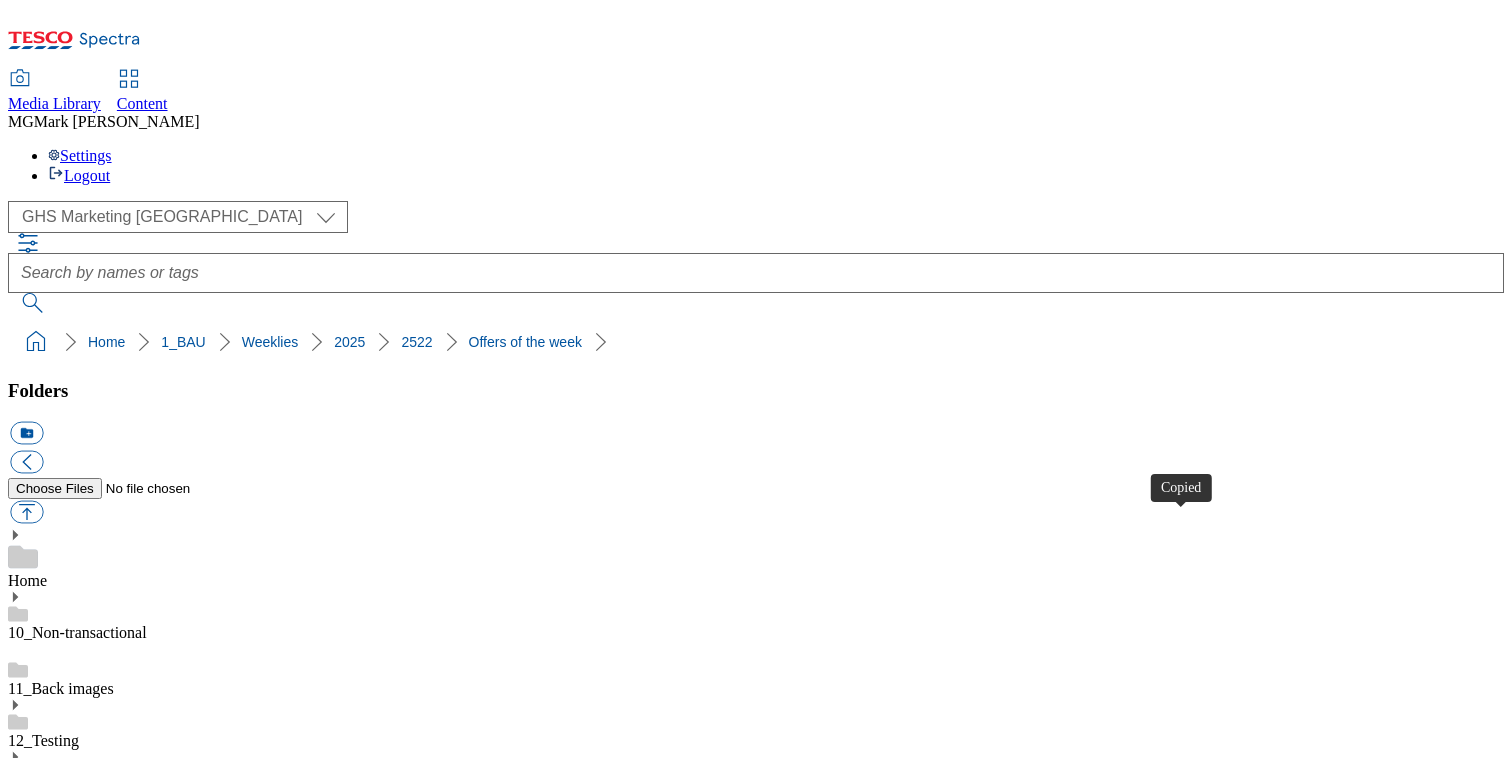 click at bounding box center [26, 7138] 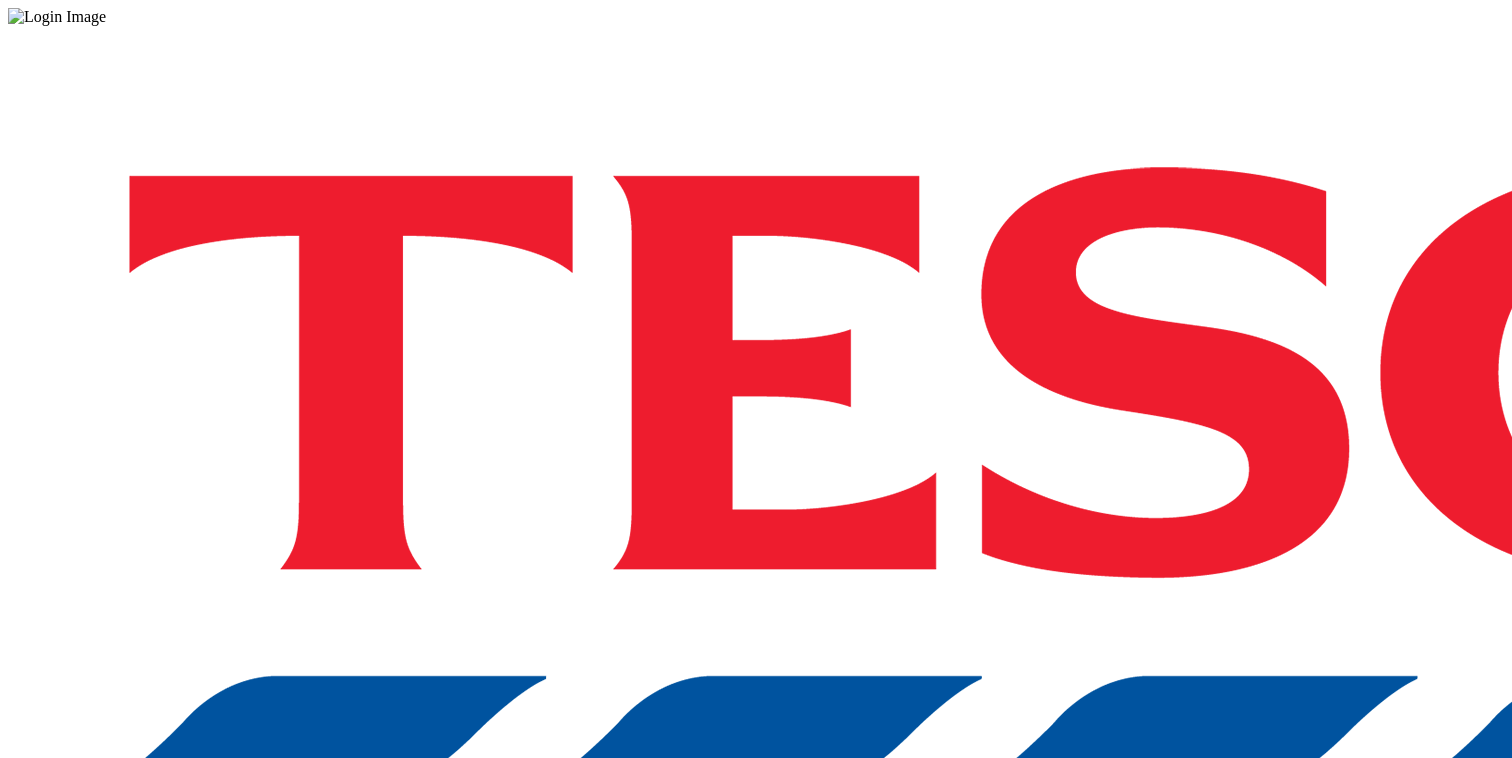 scroll, scrollTop: 0, scrollLeft: 0, axis: both 